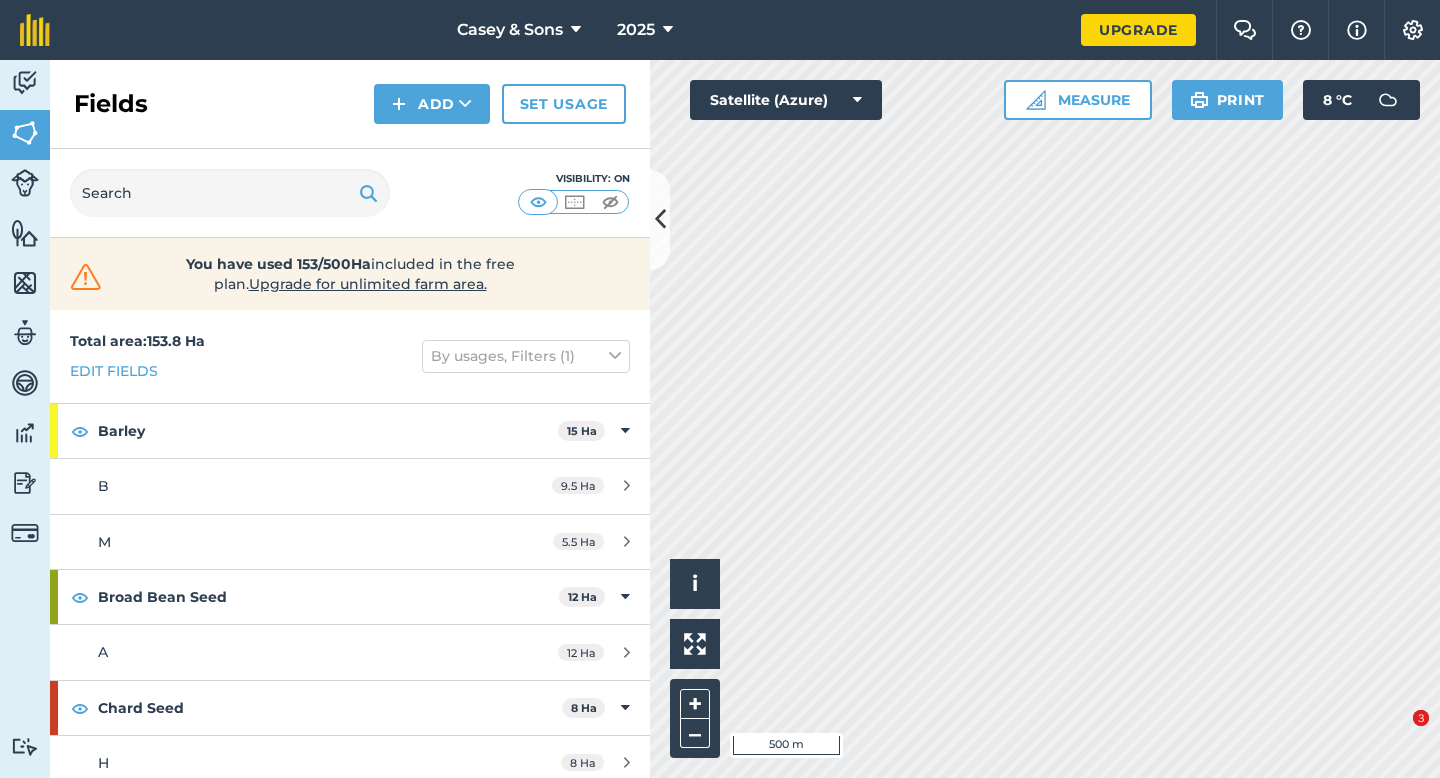 scroll, scrollTop: 0, scrollLeft: 0, axis: both 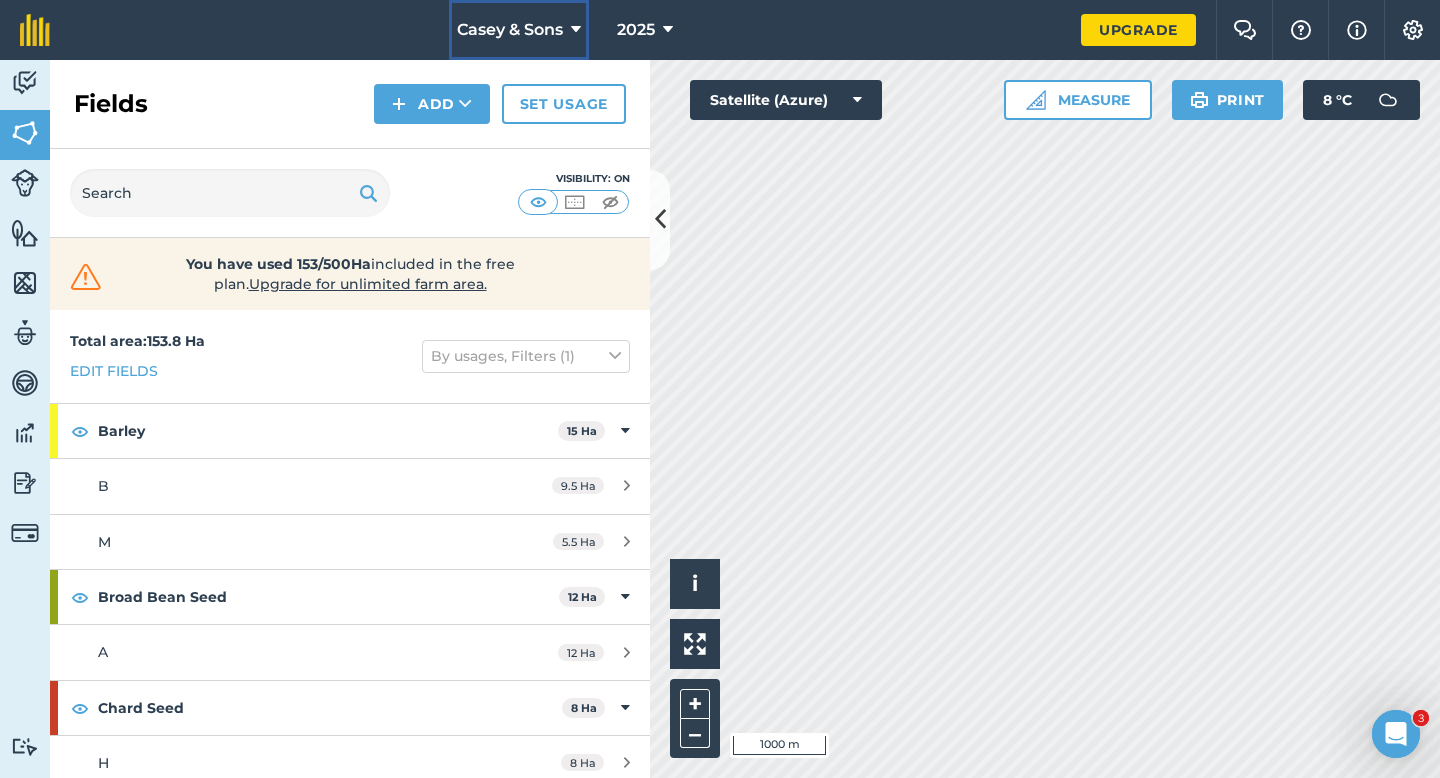click on "Casey & Sons" at bounding box center [519, 30] 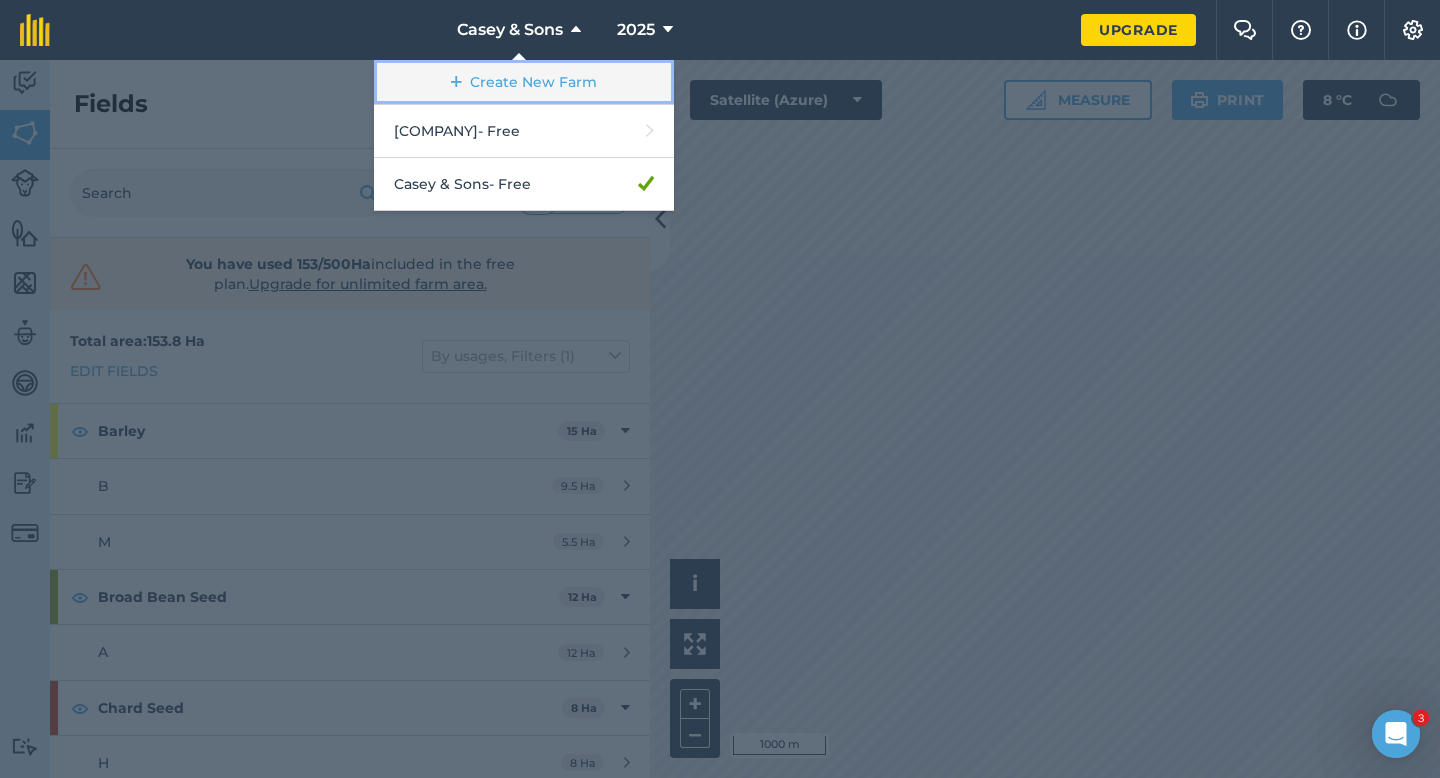 click on "Create New Farm" at bounding box center (524, 82) 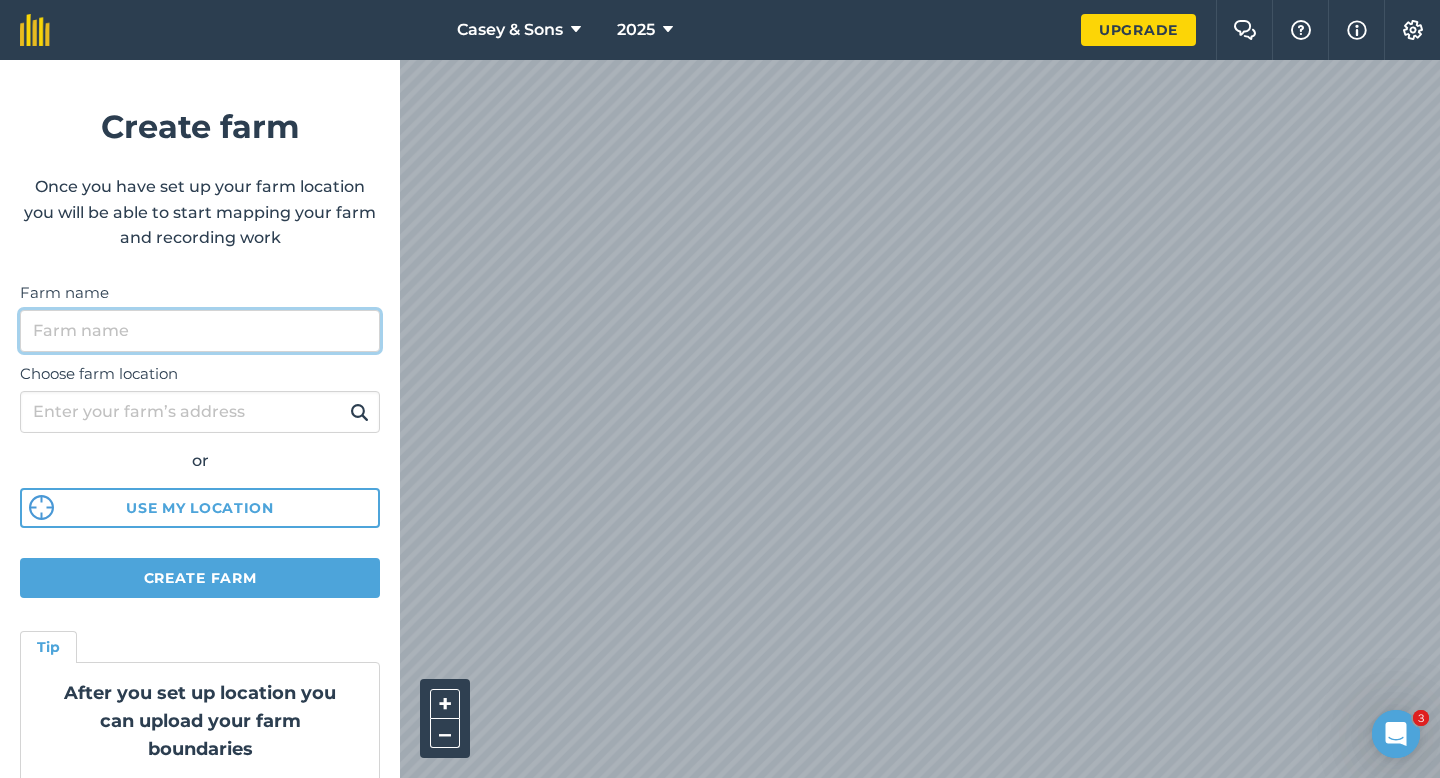 click on "Farm name" at bounding box center [200, 331] 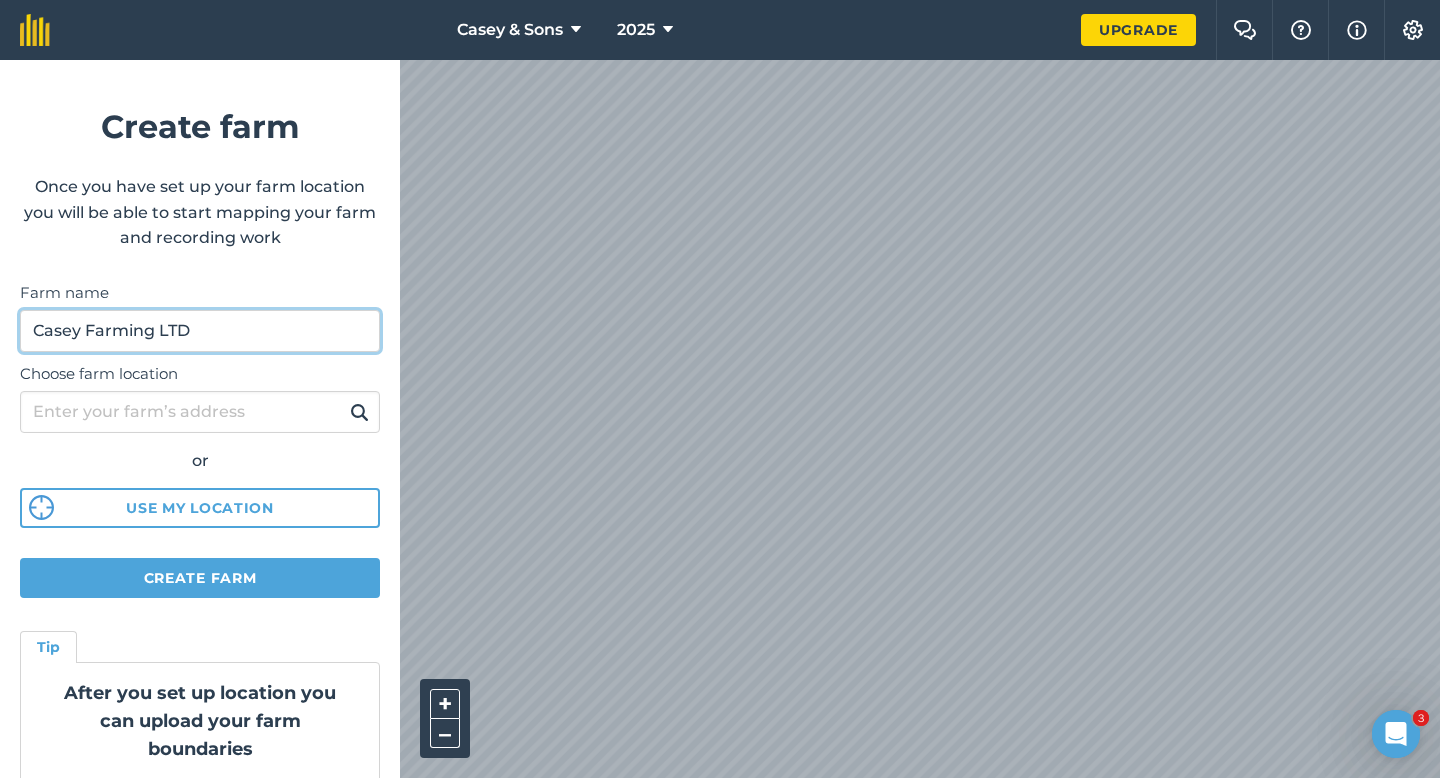 type on "Casey Farming LTD" 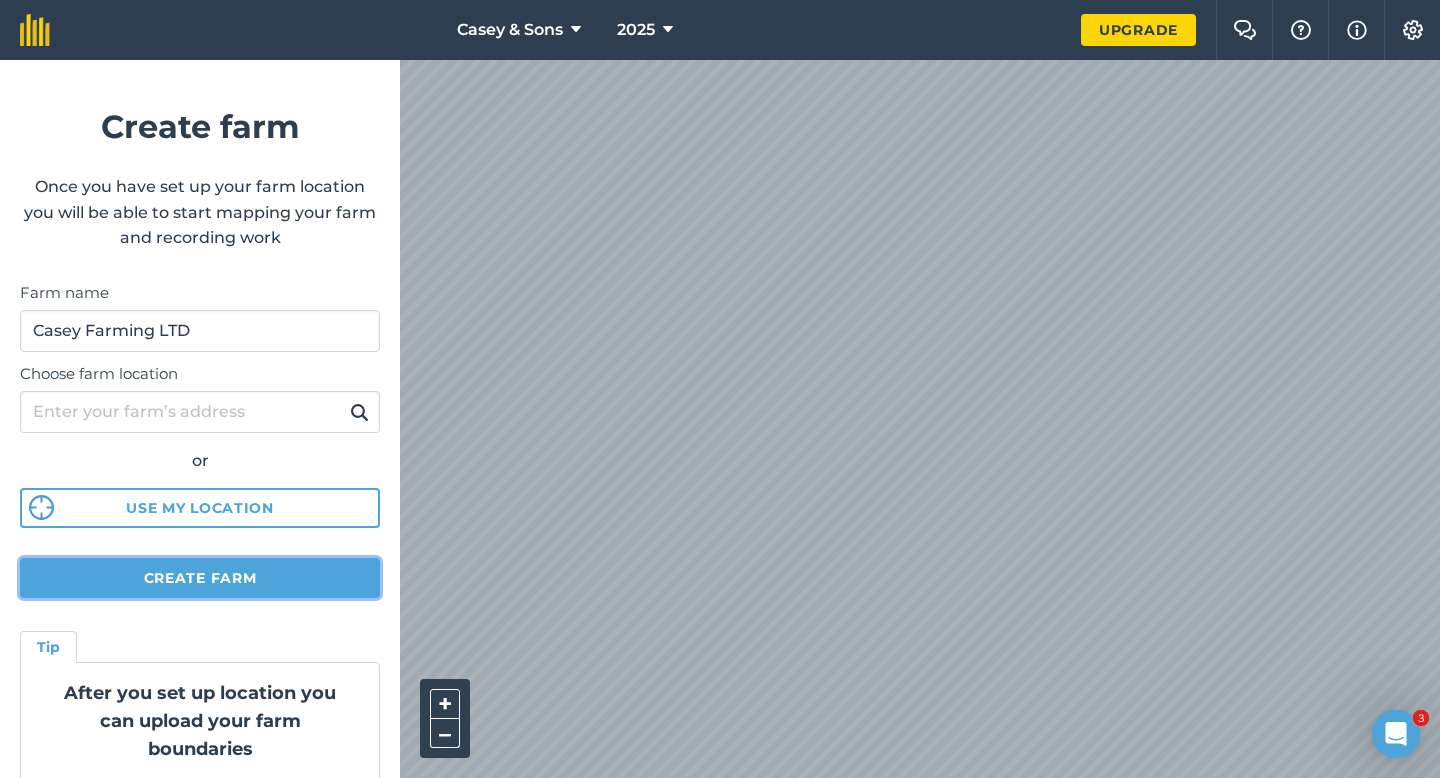 click on "Create farm" at bounding box center [200, 578] 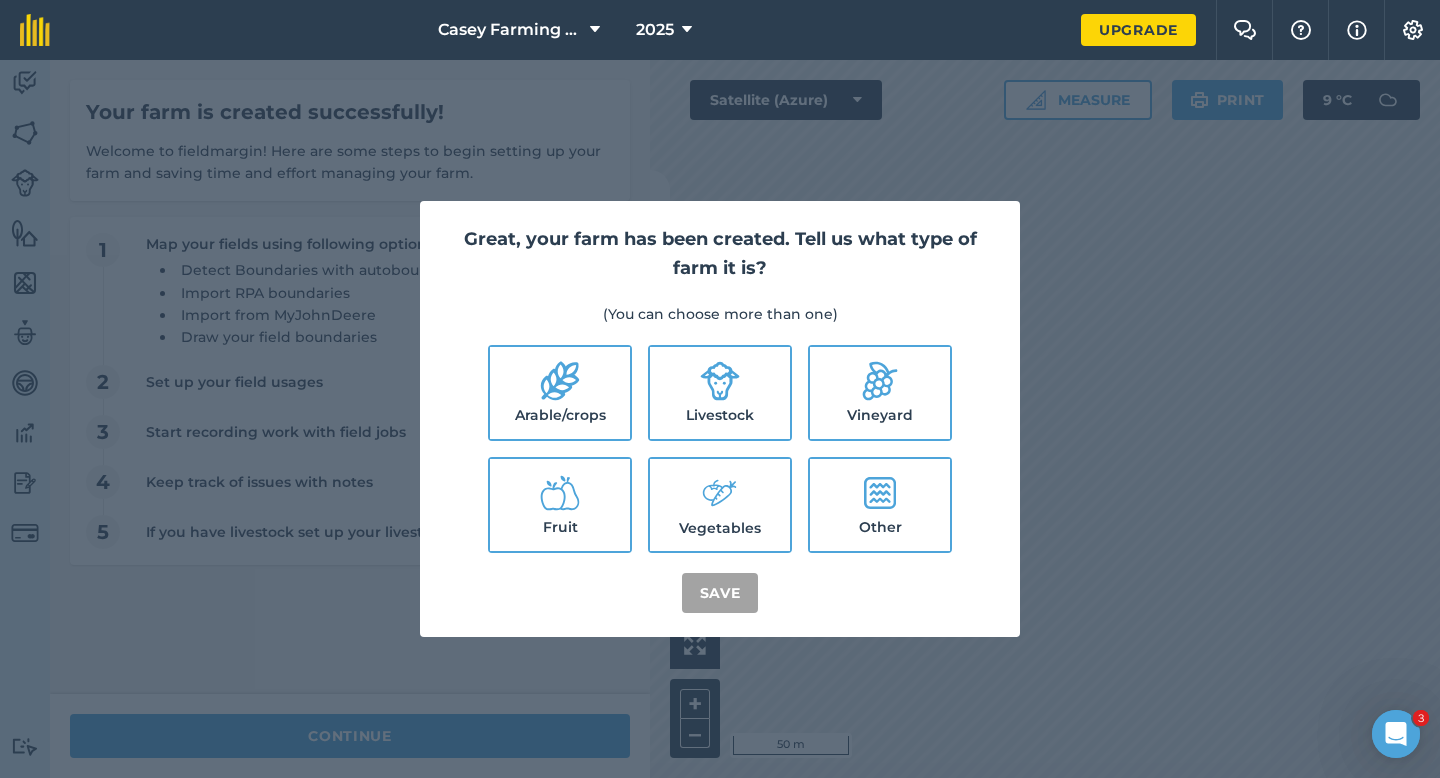 click on "Arable/crops" at bounding box center [560, 393] 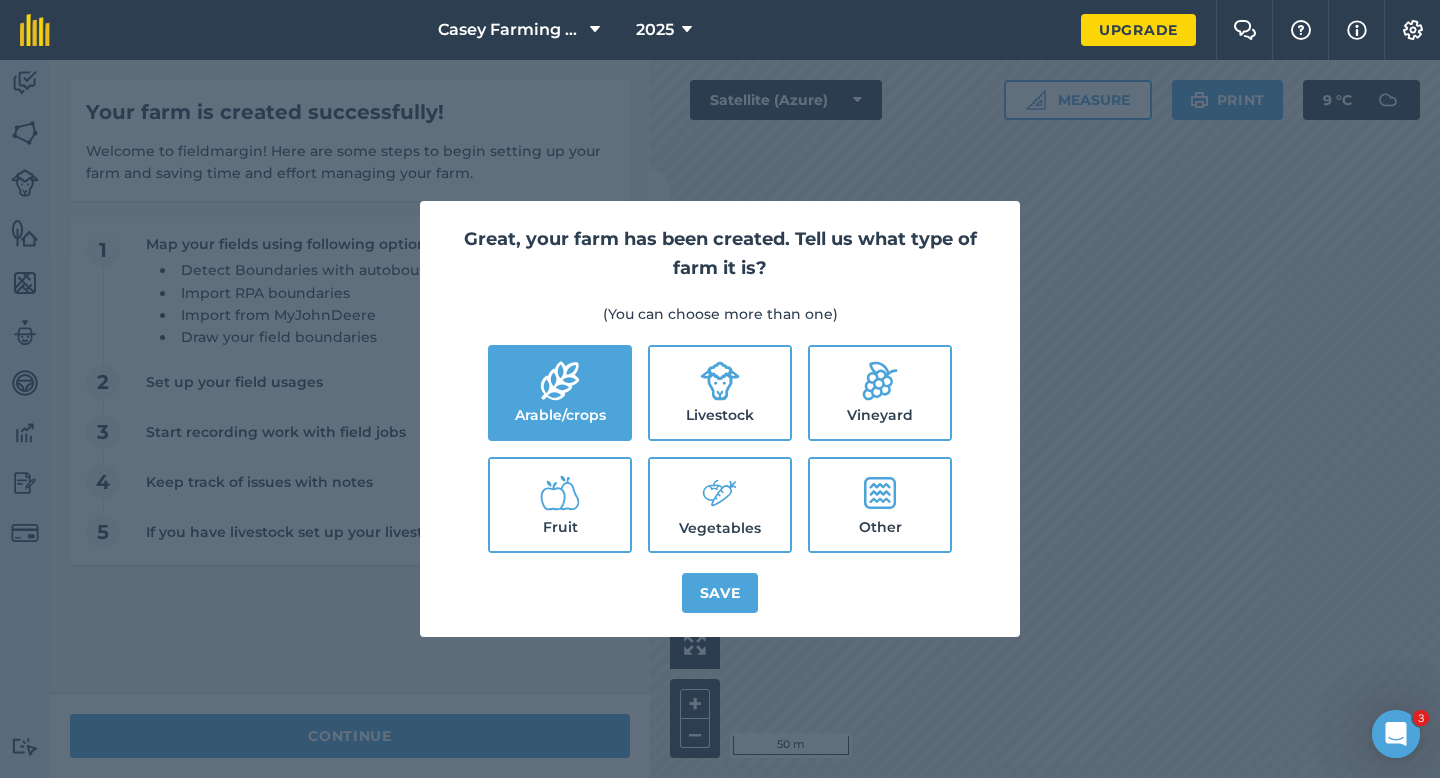 click on "Livestock" at bounding box center (720, 393) 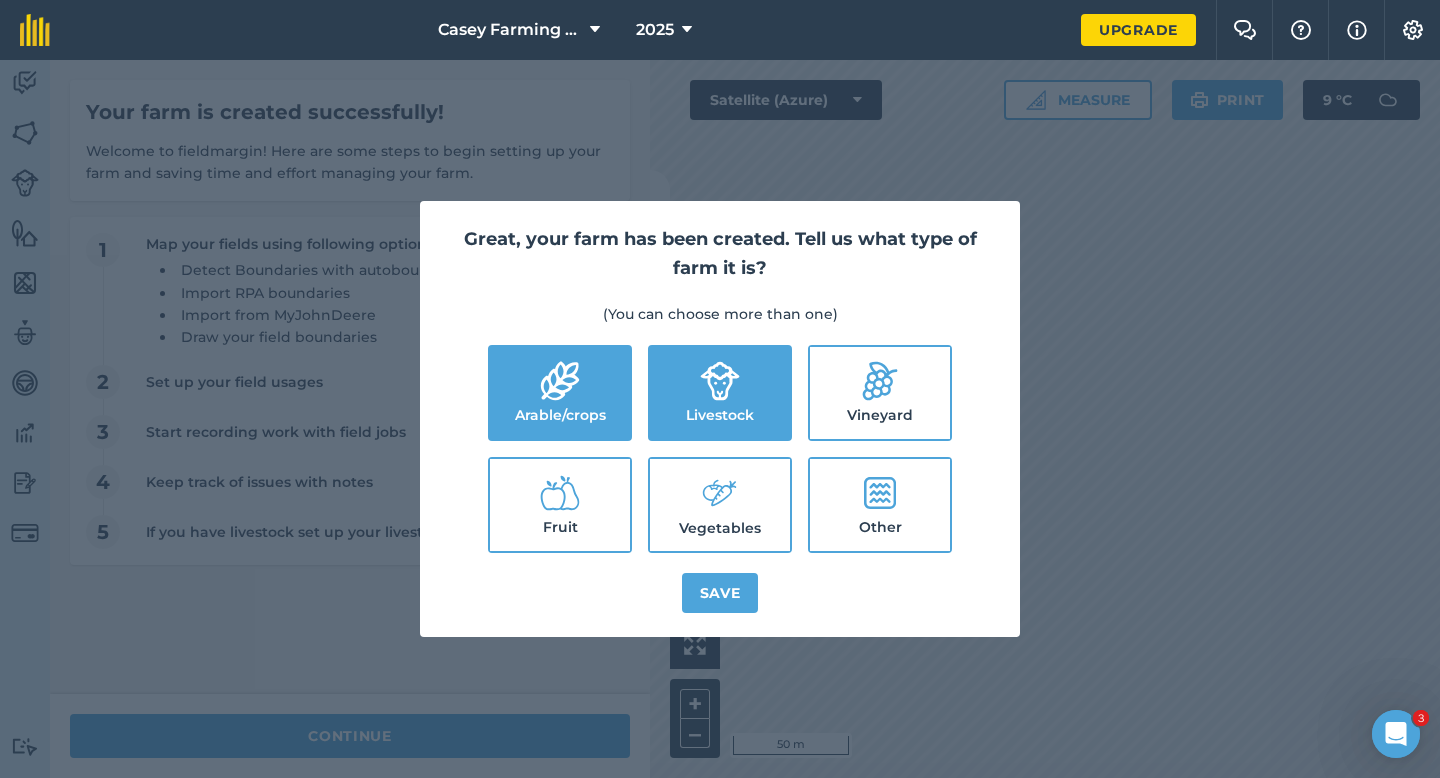 click 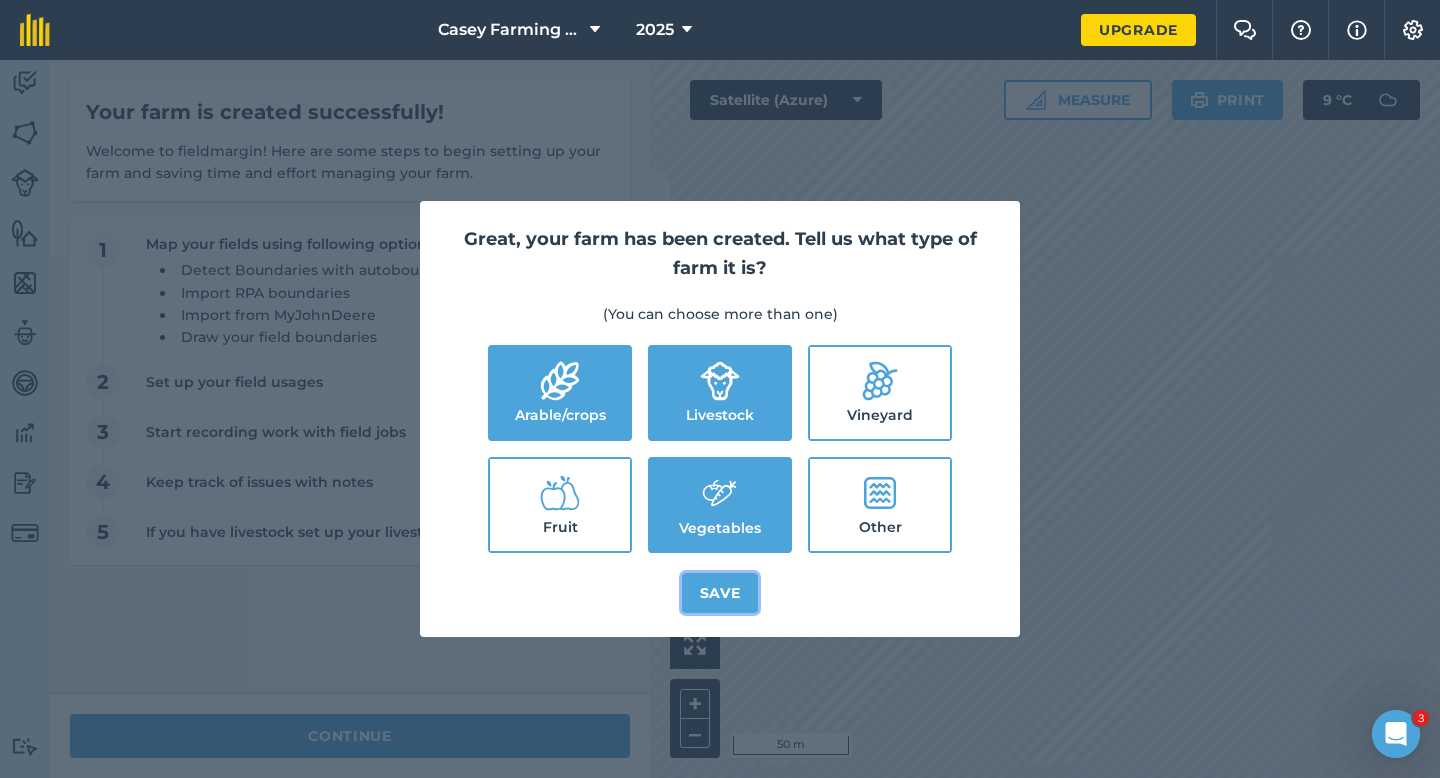 click on "Save" at bounding box center (720, 593) 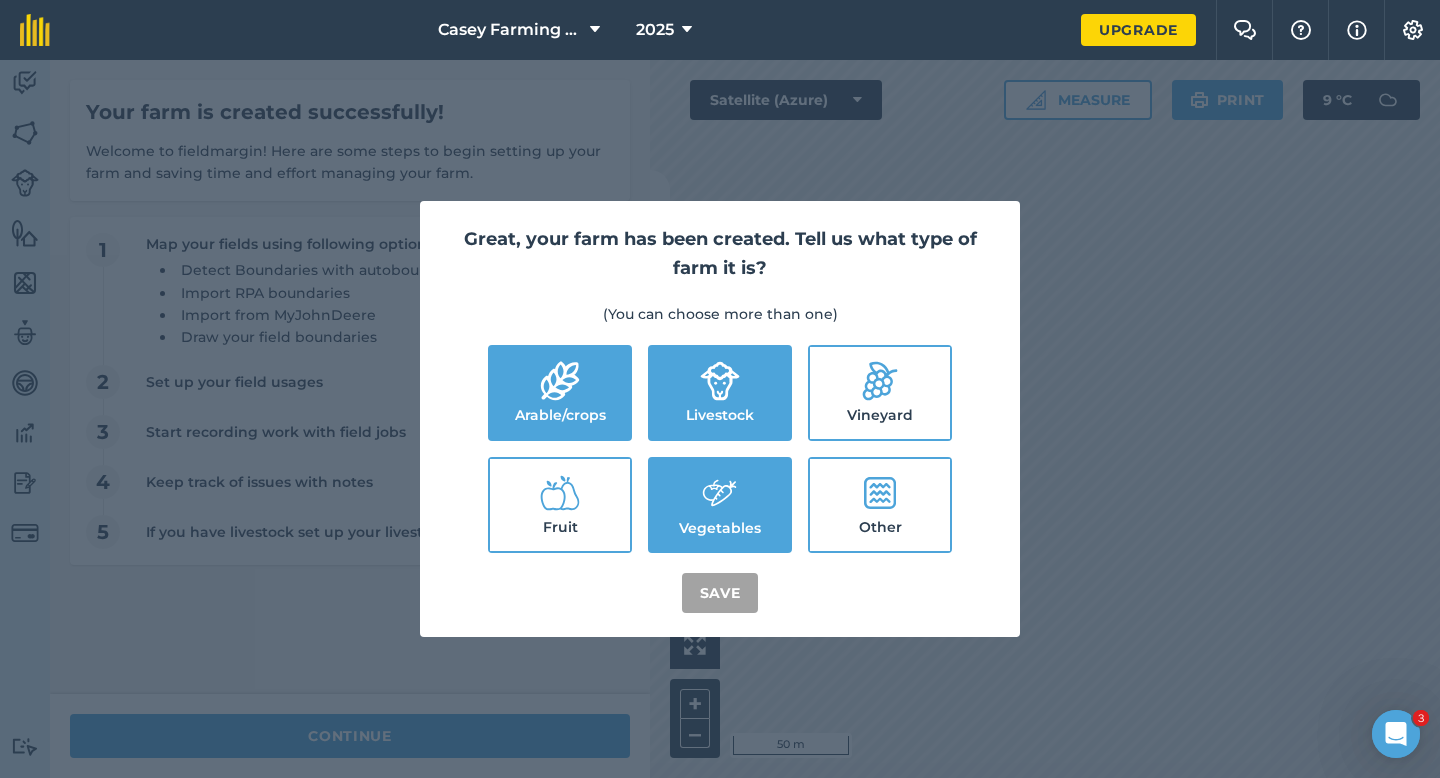 click on "Great, your farm has been created. Tell us what type of farm it is? (You can choose more than one) Arable/crops Livestock Vineyard Fruit Vegetables Other Save" at bounding box center (720, 419) 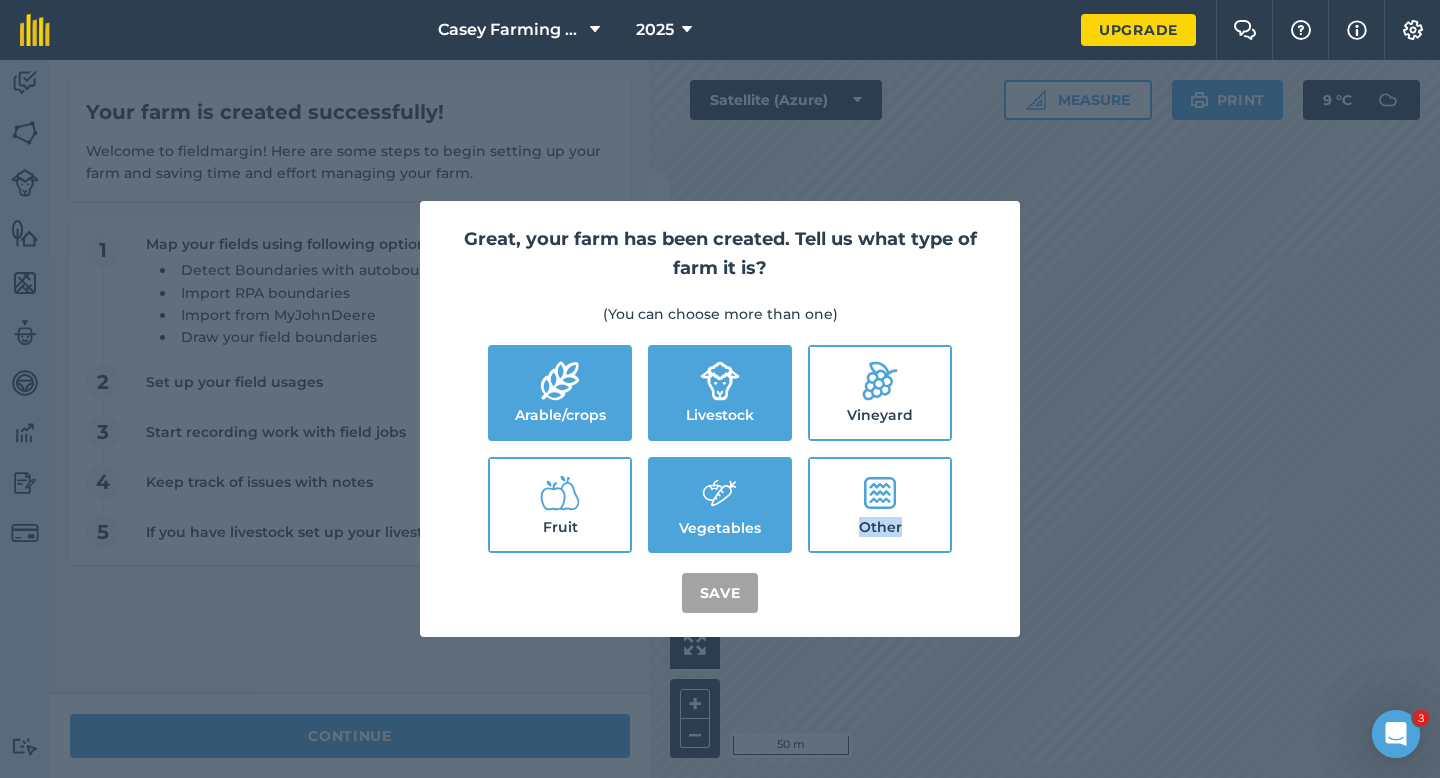 click on "Great, your farm has been created. Tell us what type of farm it is? (You can choose more than one) Arable/crops Livestock Vineyard Fruit Vegetables Other Save" at bounding box center [720, 419] 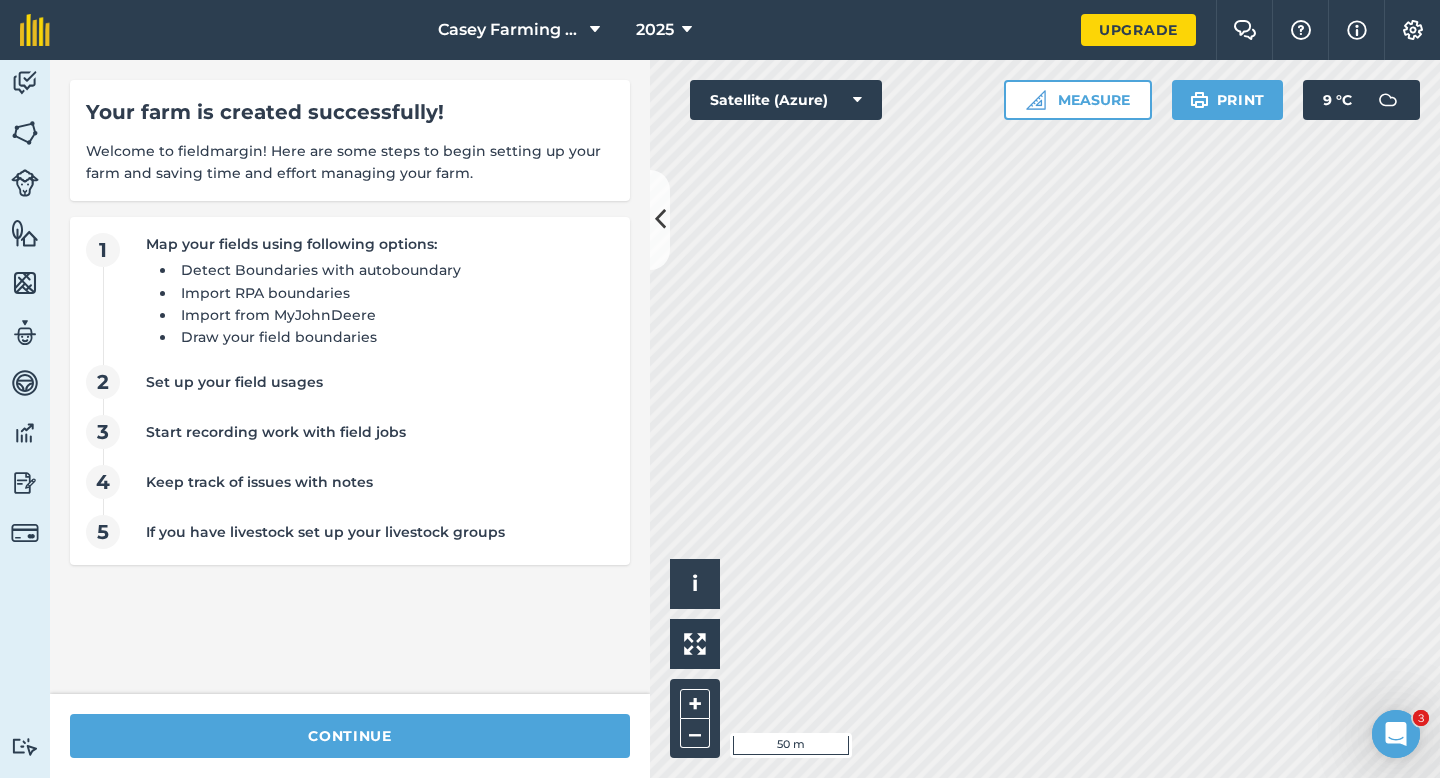 click on "Your farm is created successfully! Welcome to fieldmargin! Here are some steps to begin setting up your farm and saving time and effort managing your farm. 1 Map your fields using following options: Detect Boundaries with autoboundary Import RPA boundaries Import from MyJohnDeere Draw your field boundaries 2 Set up your field usages 3 Start recording work with field jobs 4 Keep track of issues with notes 5 If you have livestock set up your livestock groups" at bounding box center [350, 377] 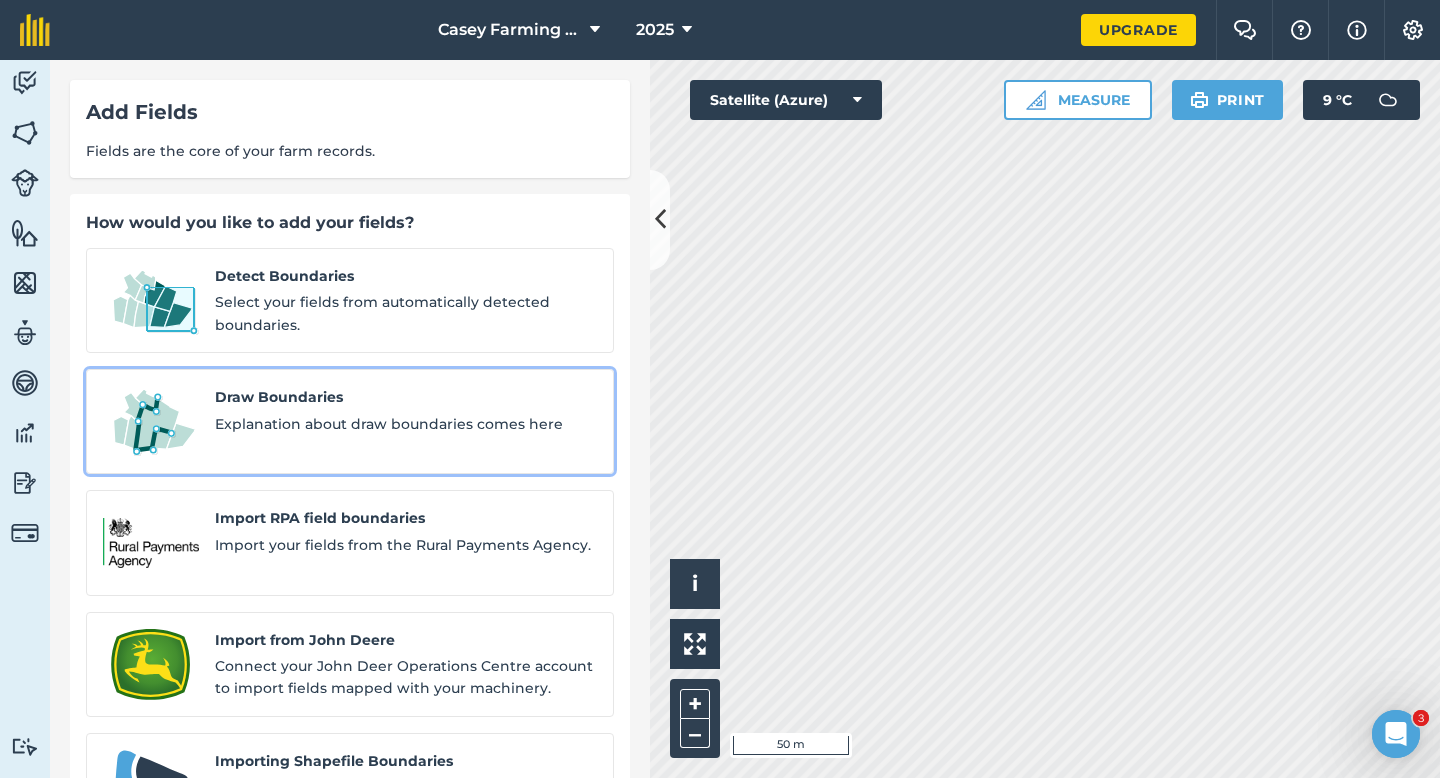 click on "Draw Boundaries Explanation about draw boundaries comes here" at bounding box center [350, 421] 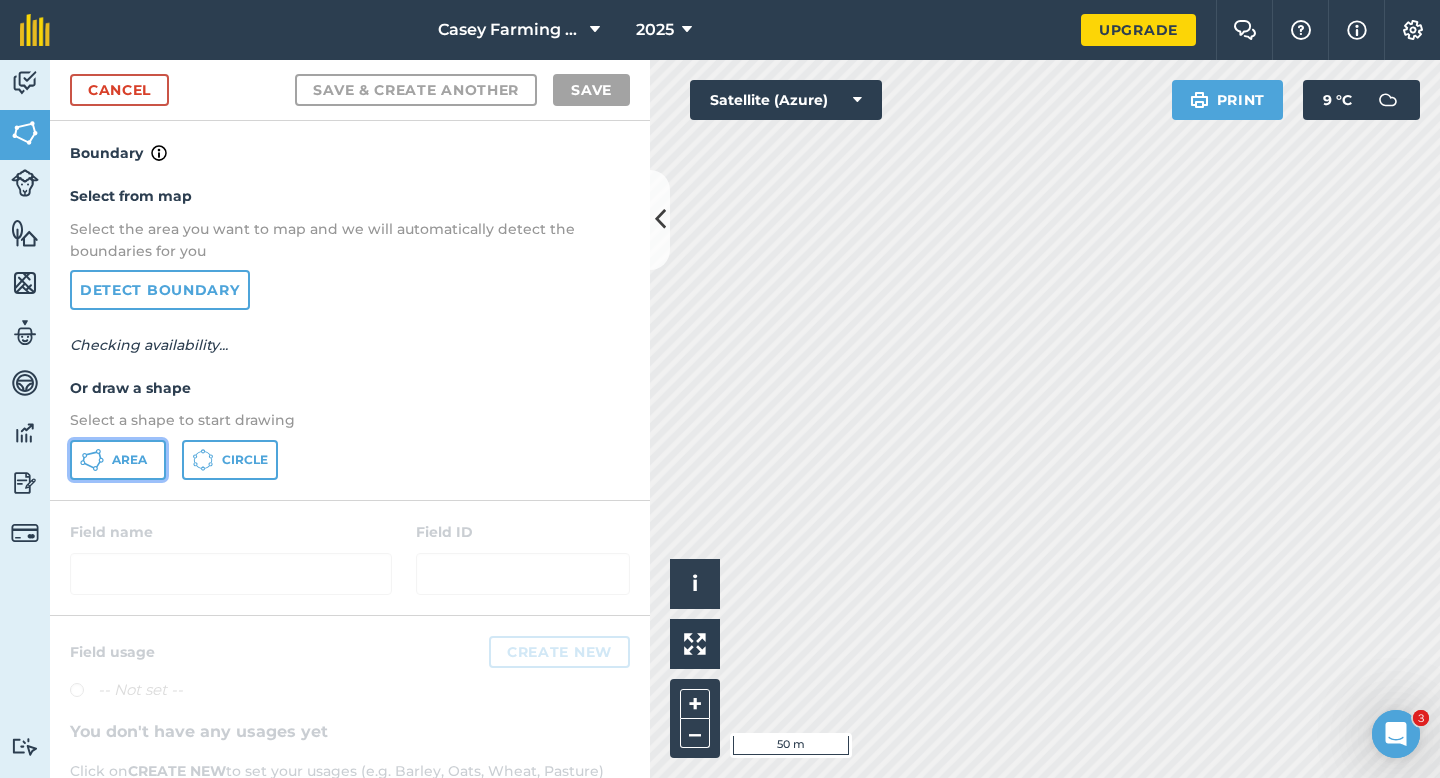 click on "Area" at bounding box center [129, 460] 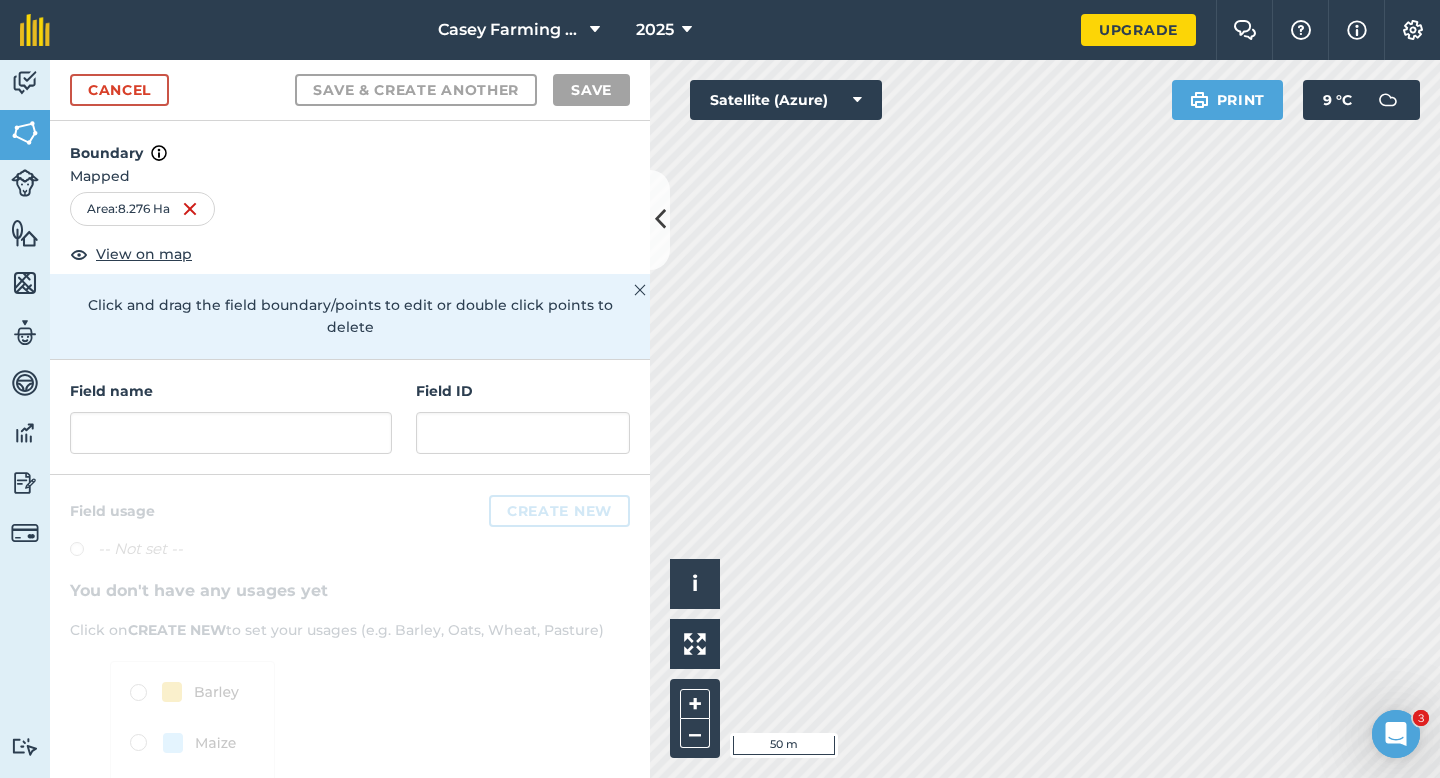 click on "Casey Farming LTD 2025 Upgrade Farm Chat Help Info Settings Map printing is not available on our free plan Please upgrade to our Essentials, Plus or Pro plan to access this feature. Activity Fields Livestock Features Maps Team Vehicles Data Reporting Billing Tutorials Tutorials Cancel Save & Create Another Save Boundary   Mapped Area :  8.276   Ha   View on map Click and drag the field boundary/points to edit or double click points to delete Field name Field ID Field usage   Create new -- Not set -- You don't have any usages yet Click on  CREATE NEW  to set your usages (e.g. Barley, Oats, Wheat, Pasture) Click to start drawing i © 2025 TomTom, Microsoft 50 m + – Satellite (Azure) Print 9   ° C" at bounding box center (720, 389) 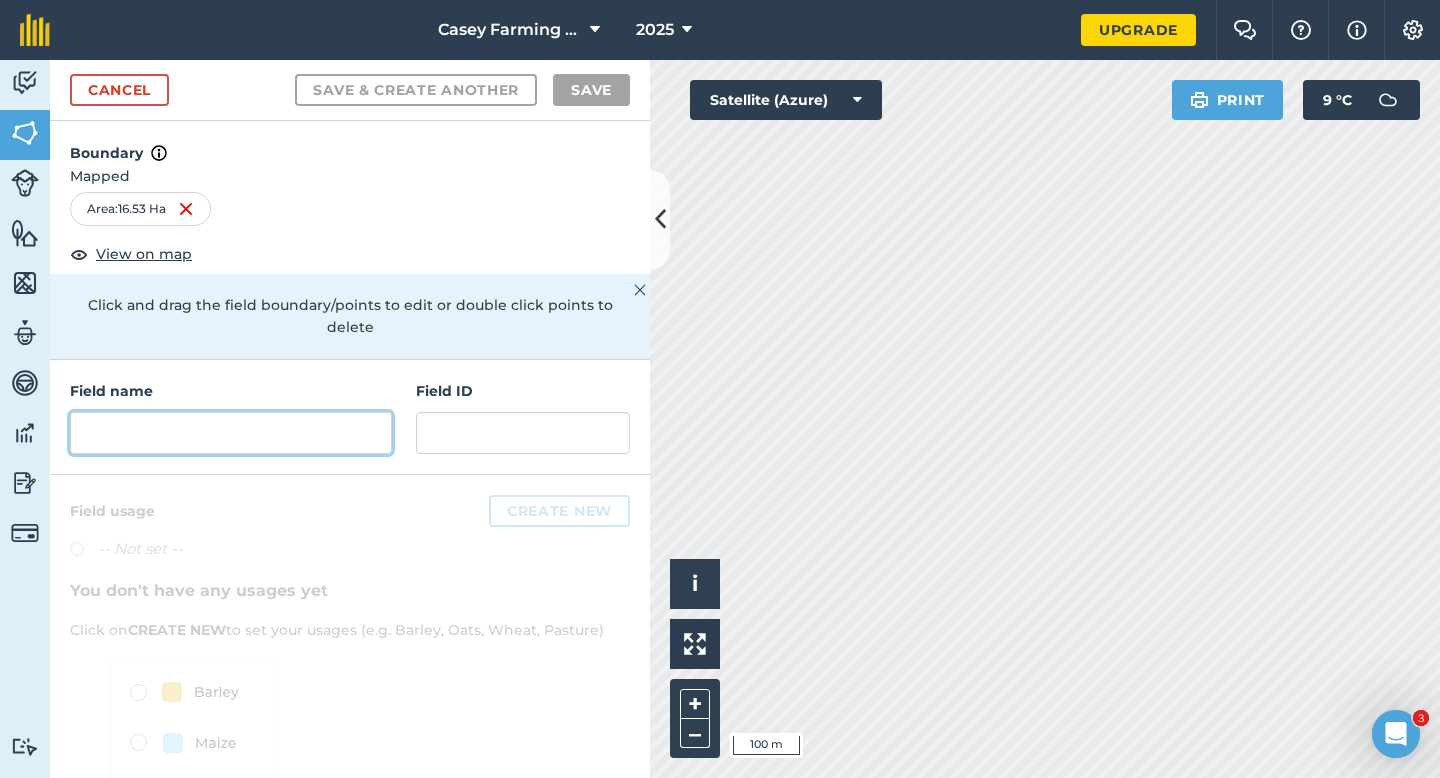 click at bounding box center (231, 433) 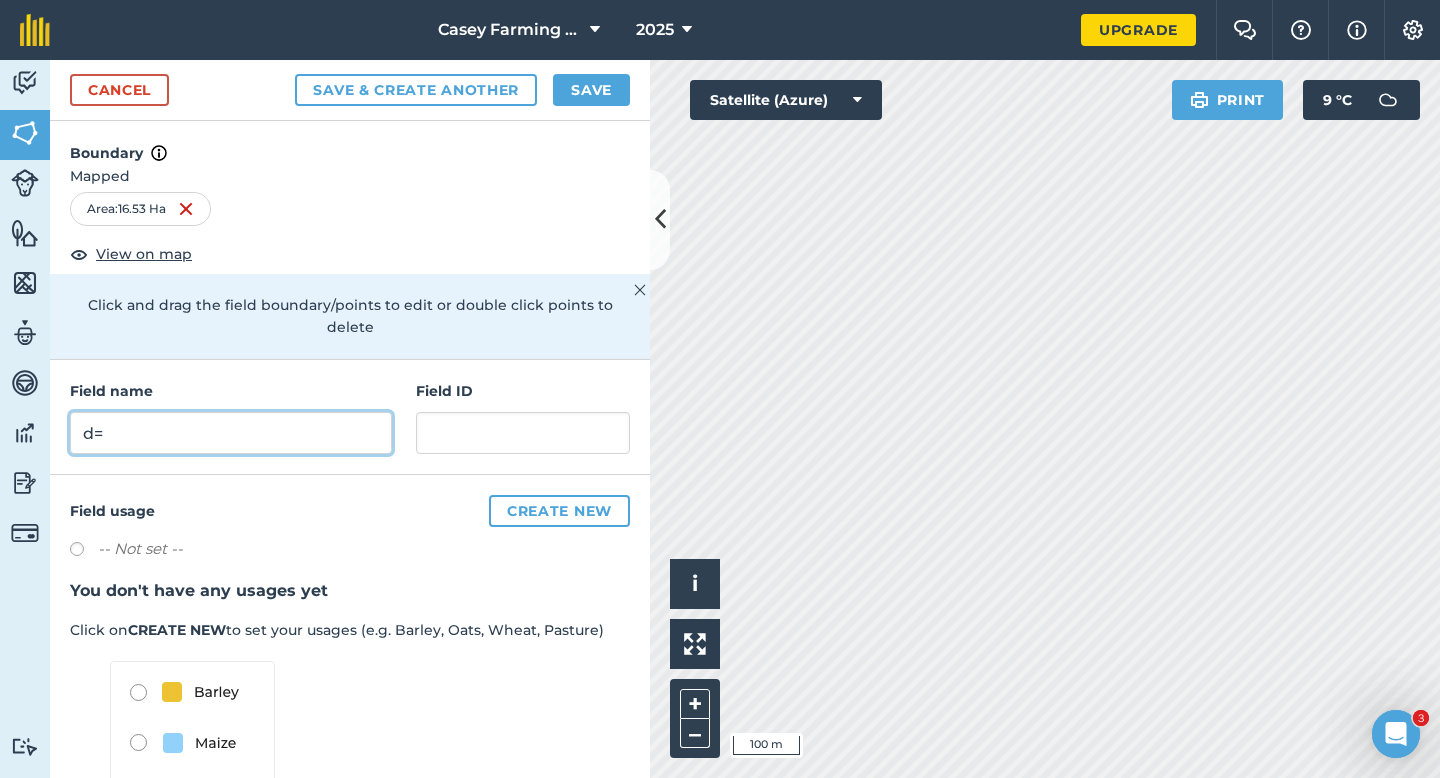 type on "d" 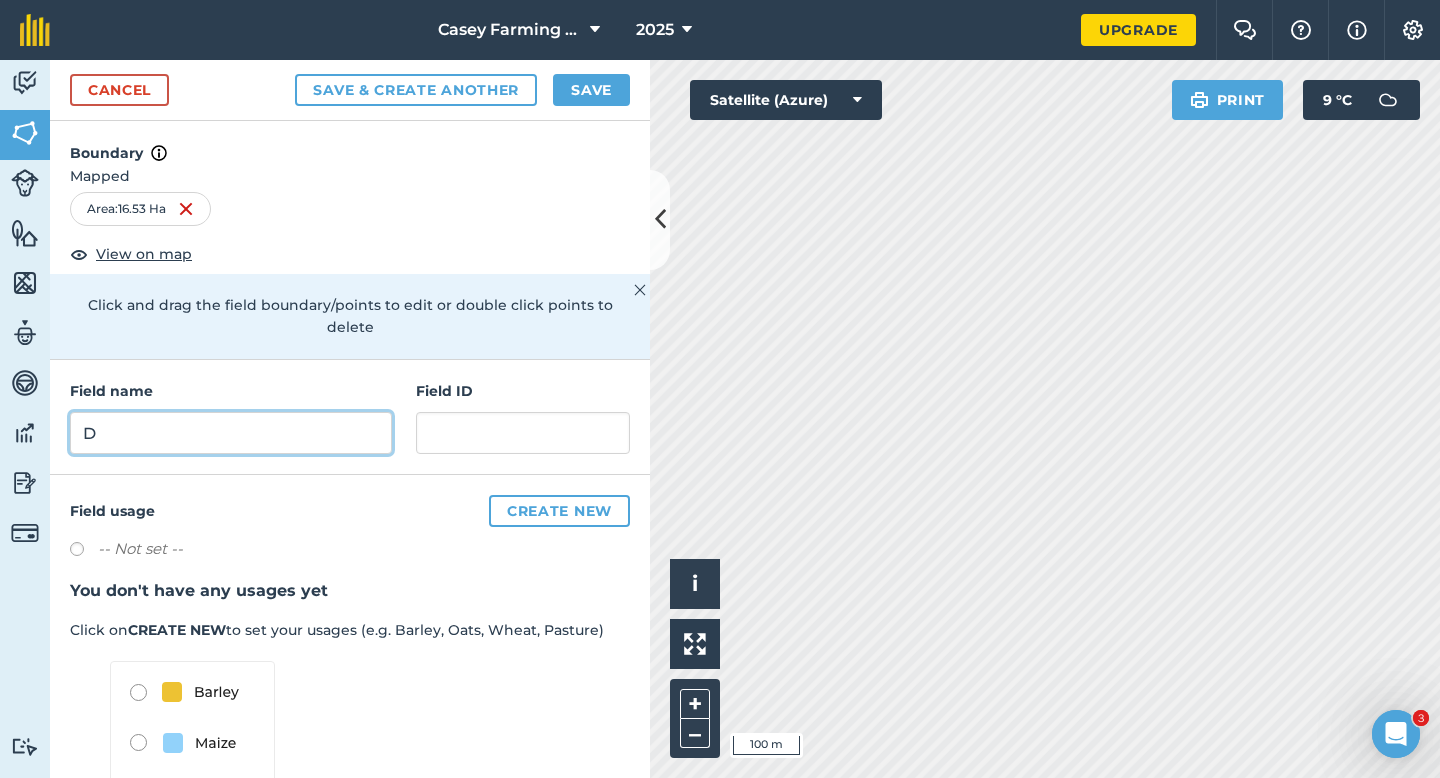 type on "D" 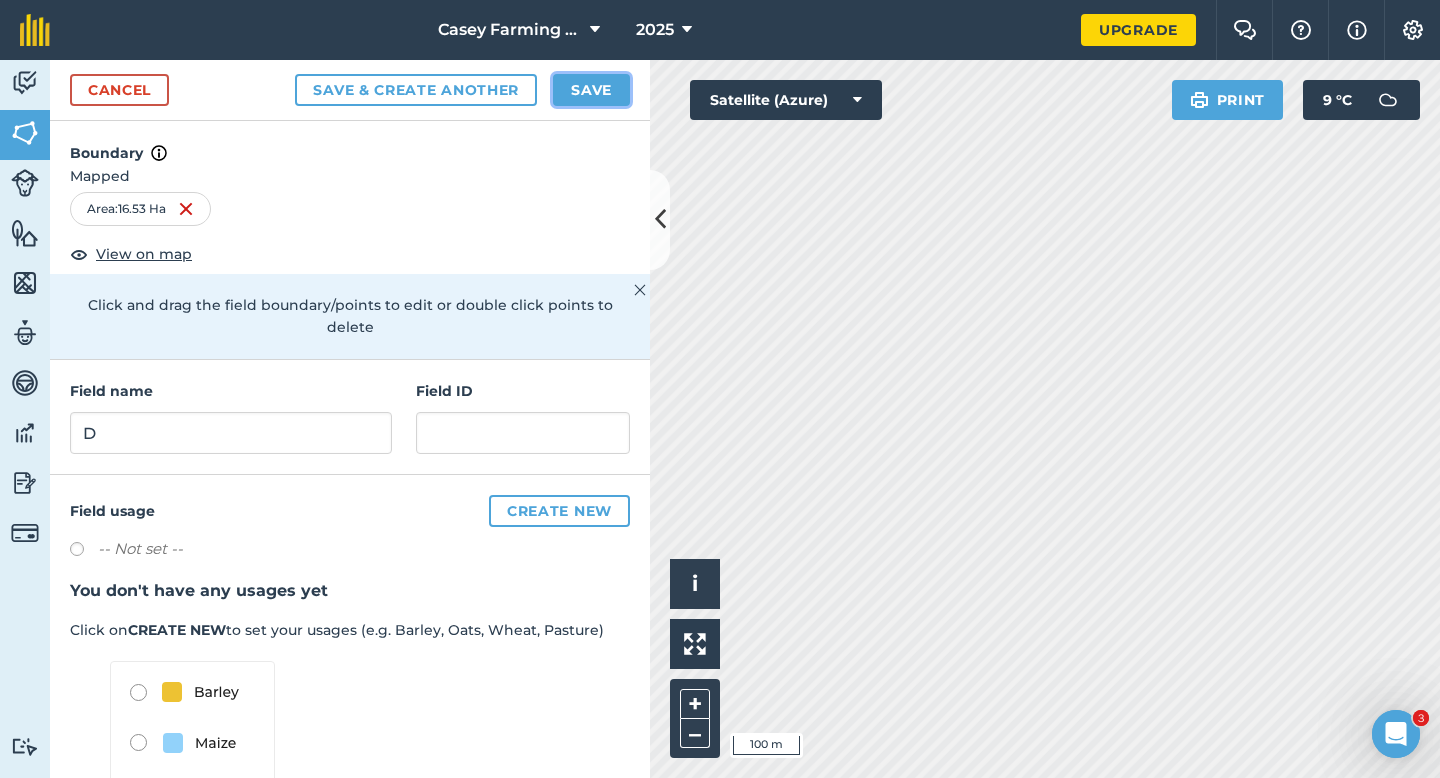 click on "Save" at bounding box center [591, 90] 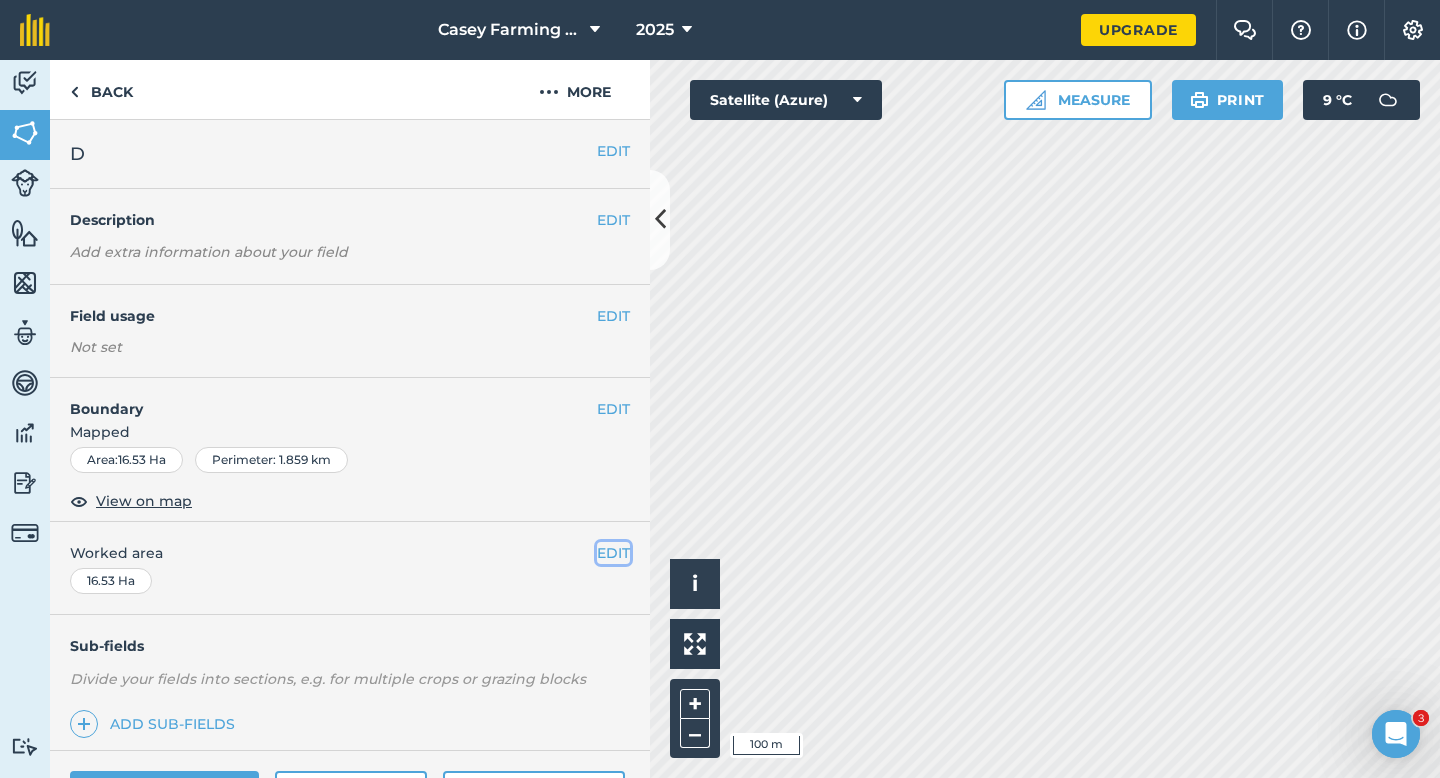 click on "EDIT" at bounding box center (613, 553) 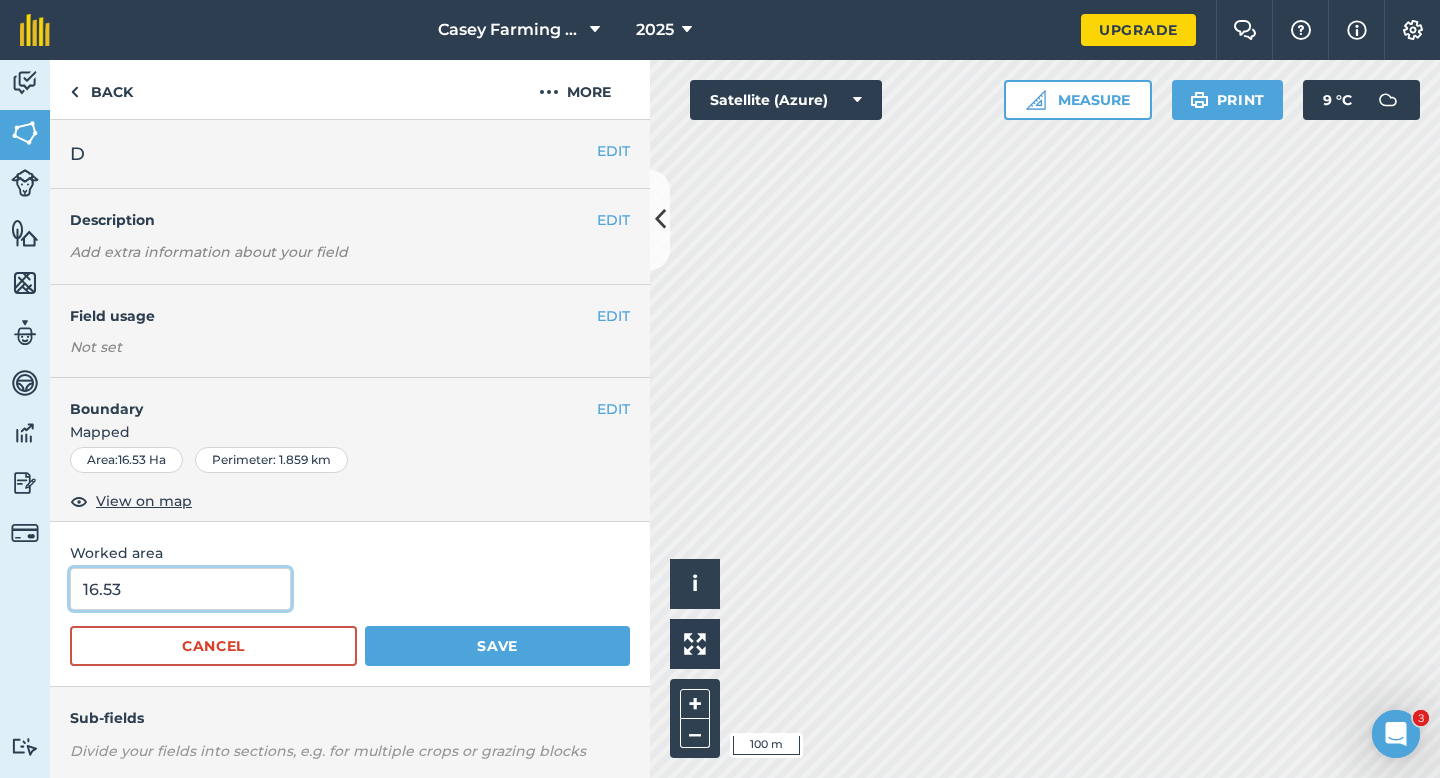 click on "16.53" at bounding box center (180, 589) 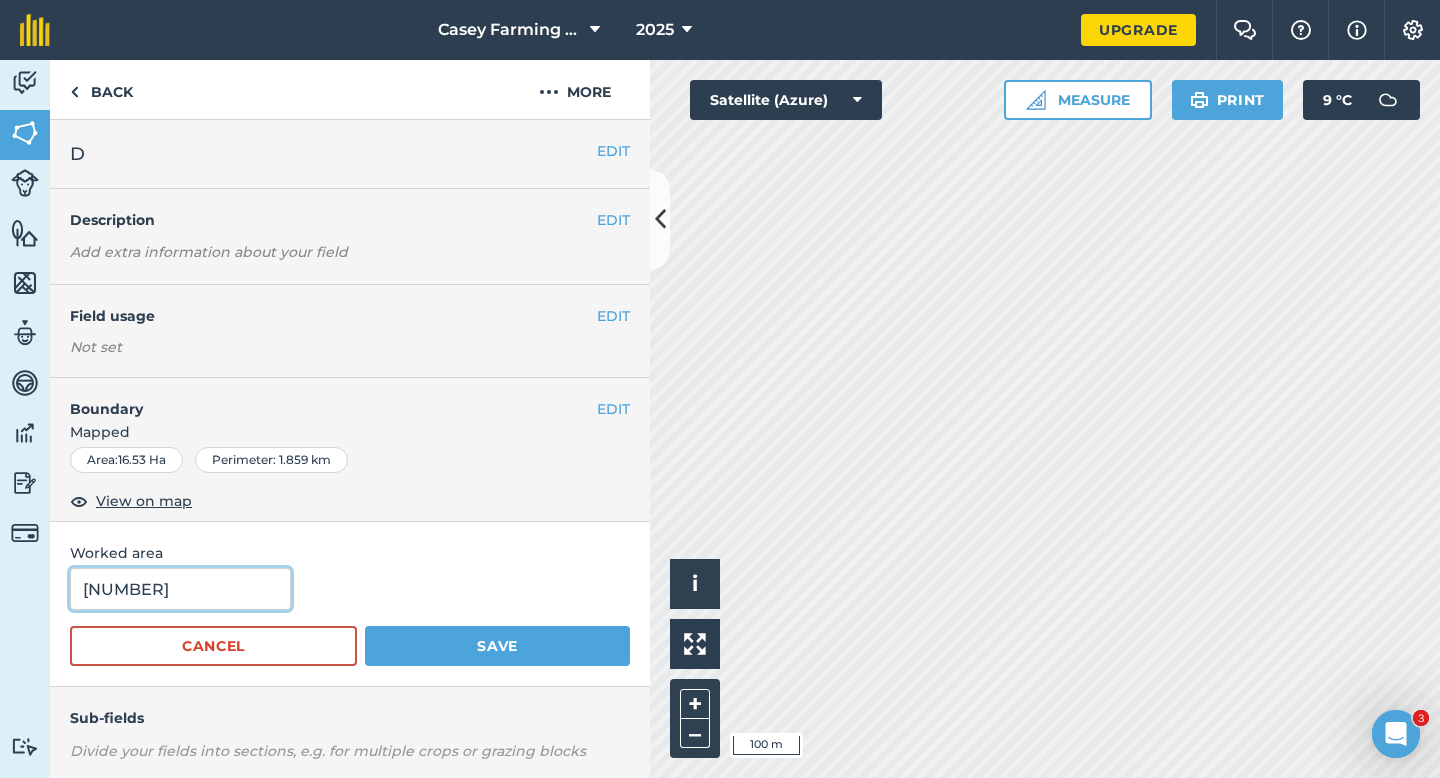 type on "[NUMBER]" 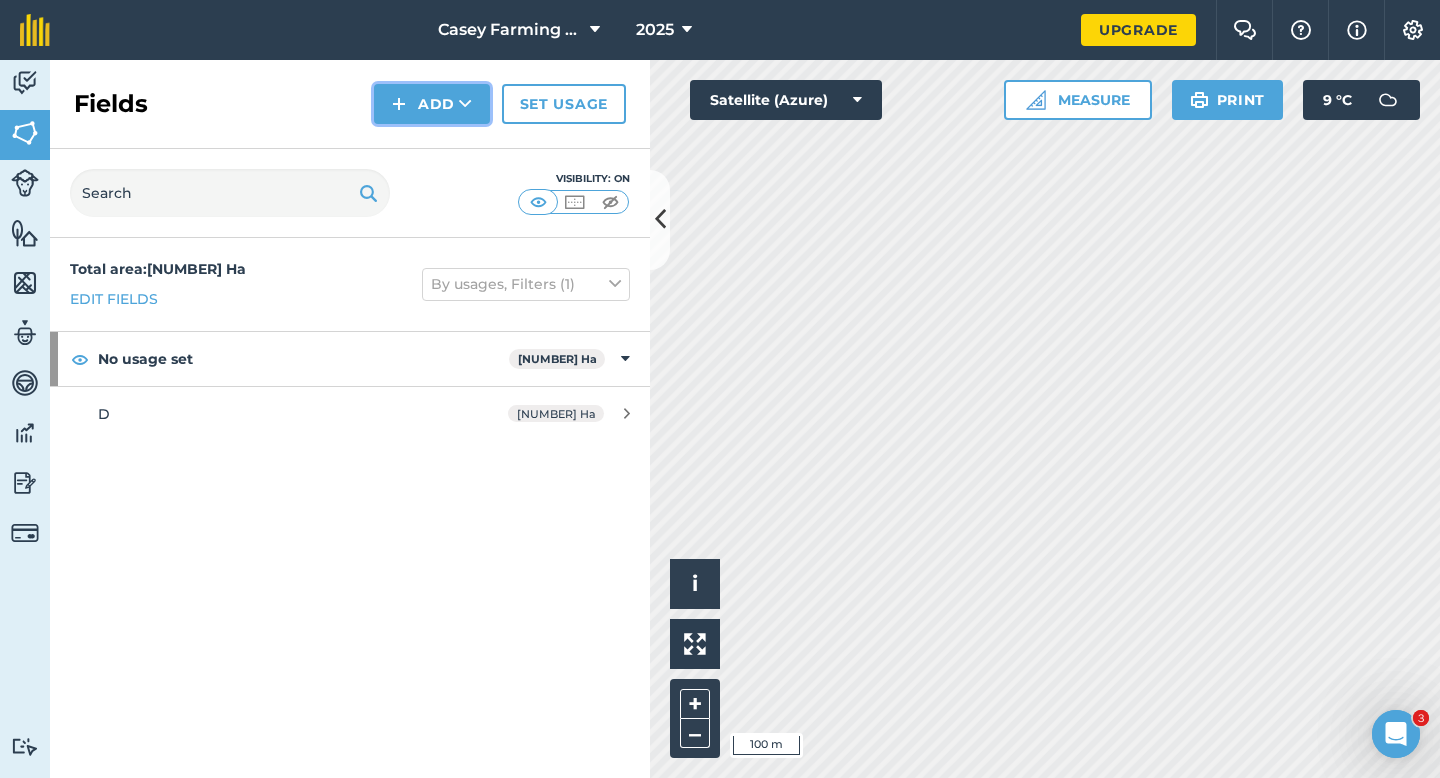 click on "Add" at bounding box center (432, 104) 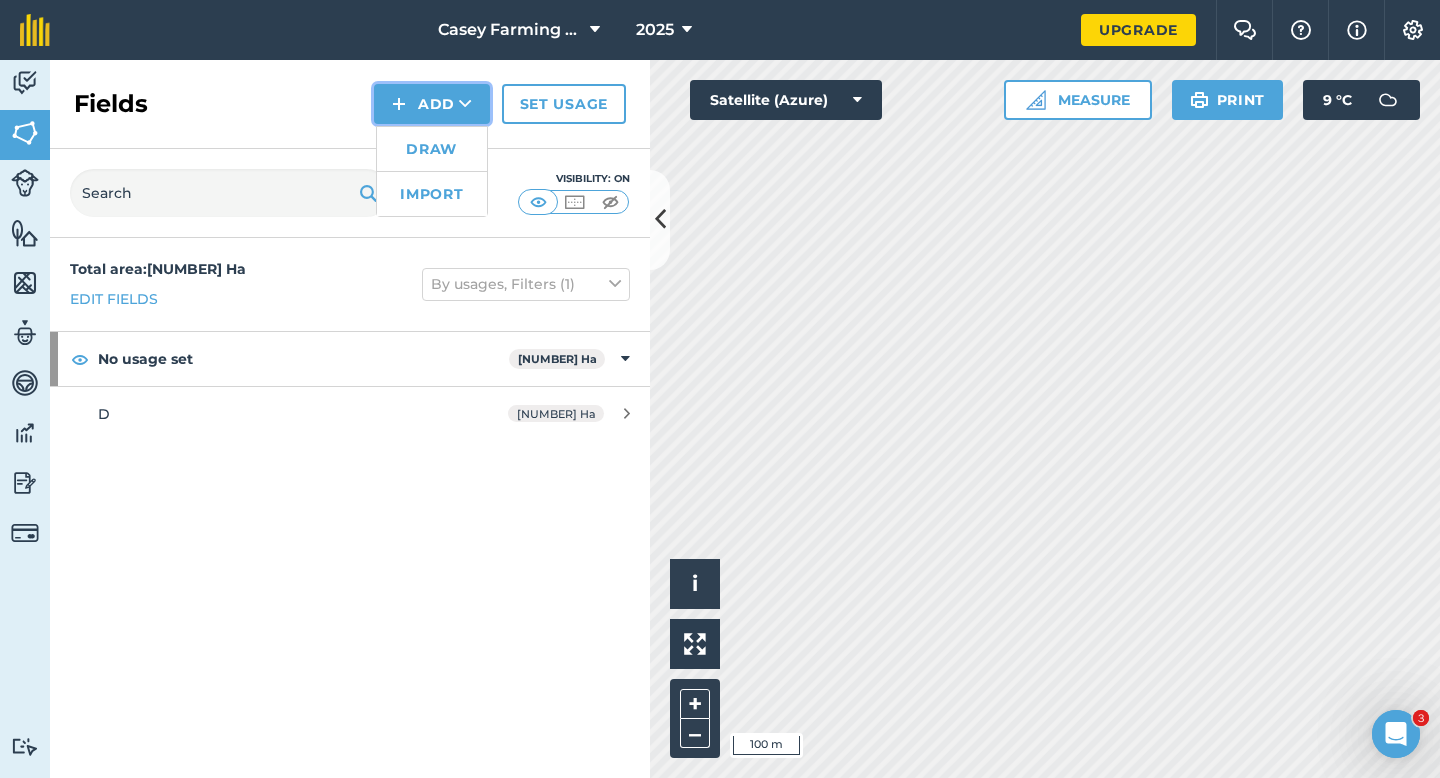 click on "Draw Import" at bounding box center (432, 171) 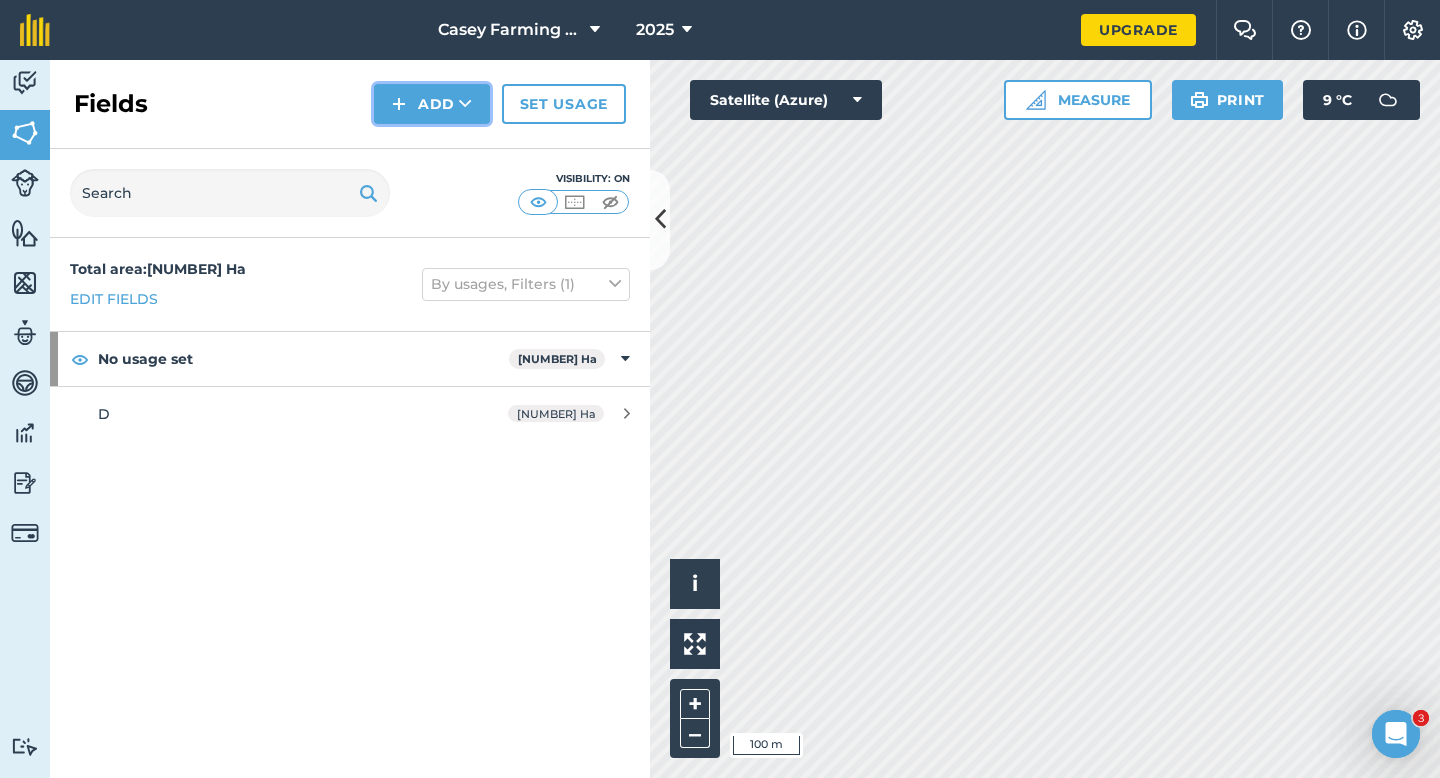 click on "Add" at bounding box center (432, 104) 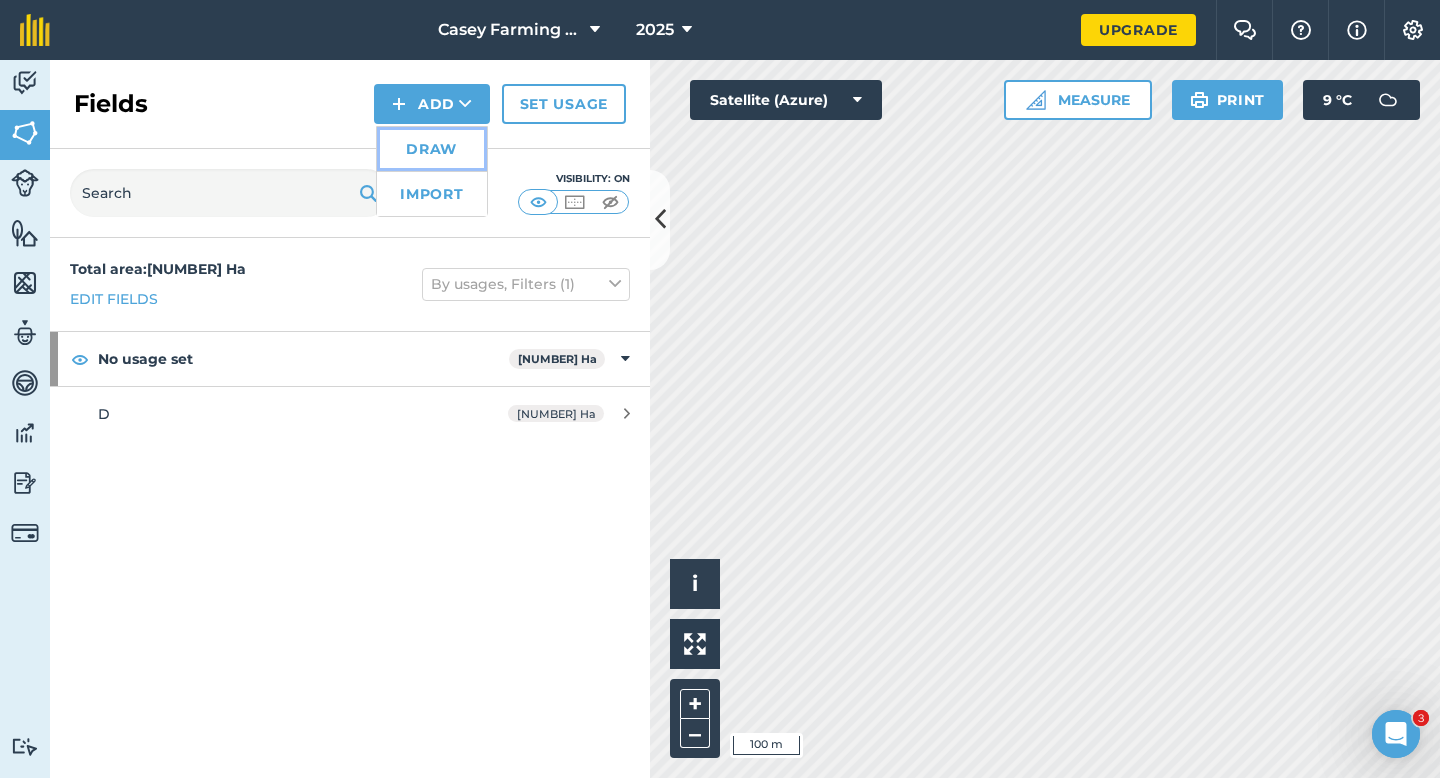 click on "Draw" at bounding box center (432, 149) 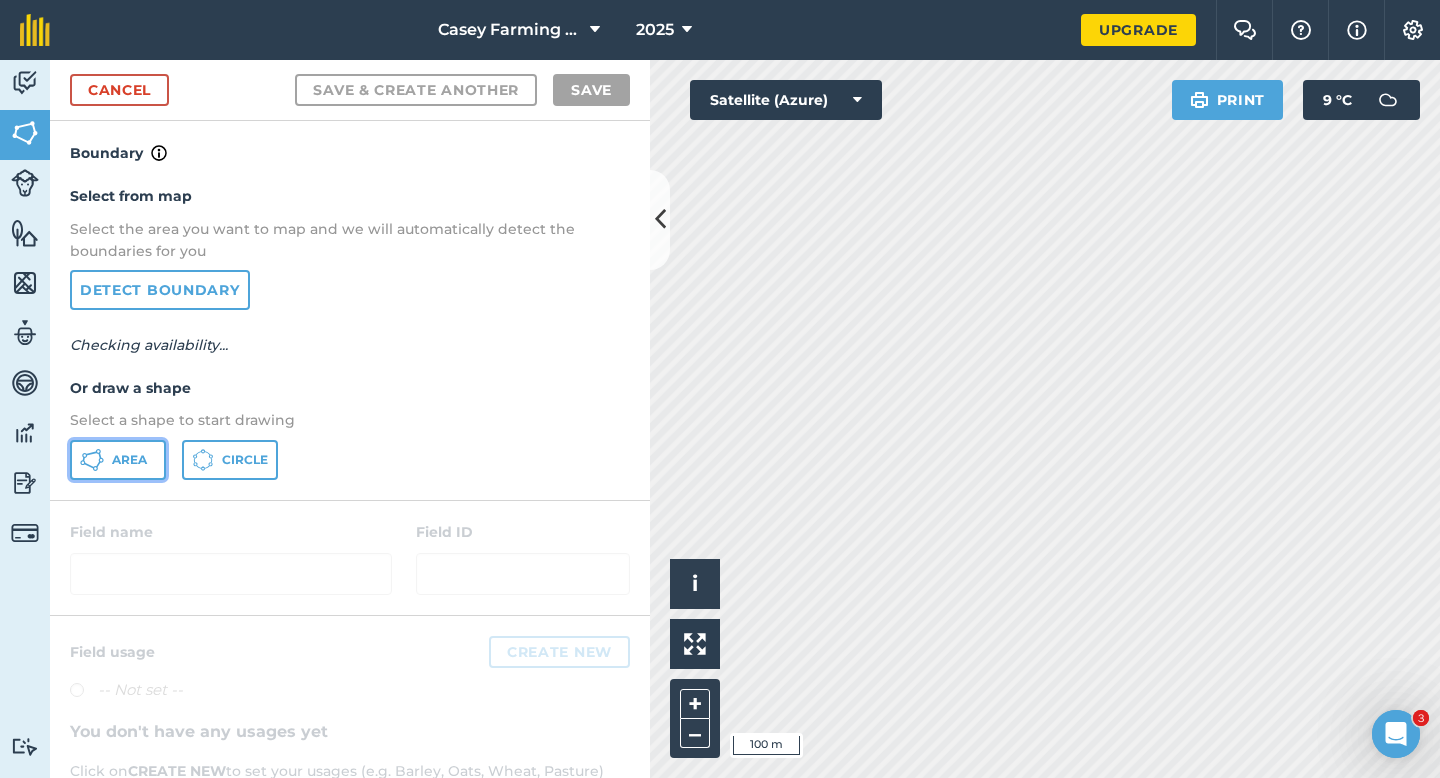 click on "Area" at bounding box center (118, 460) 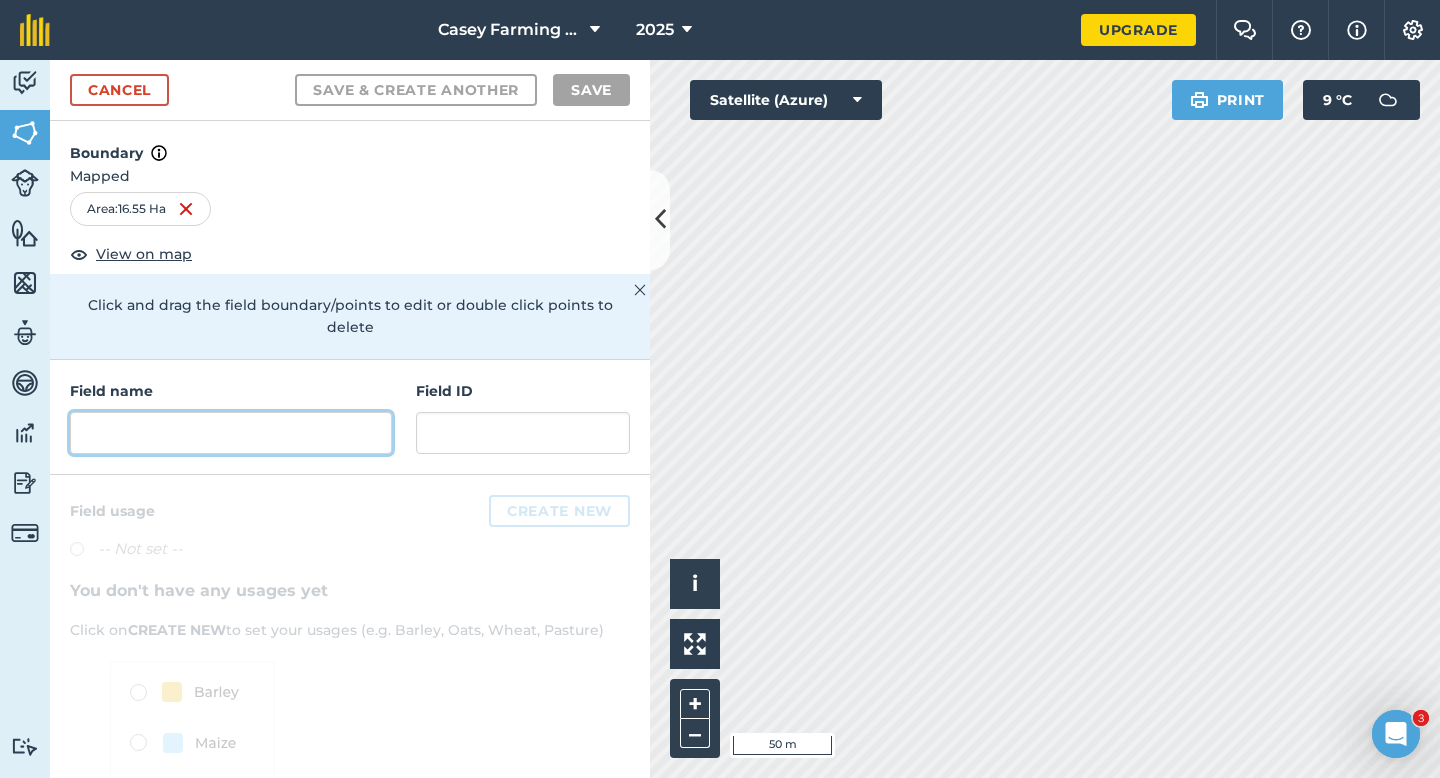 click at bounding box center [231, 433] 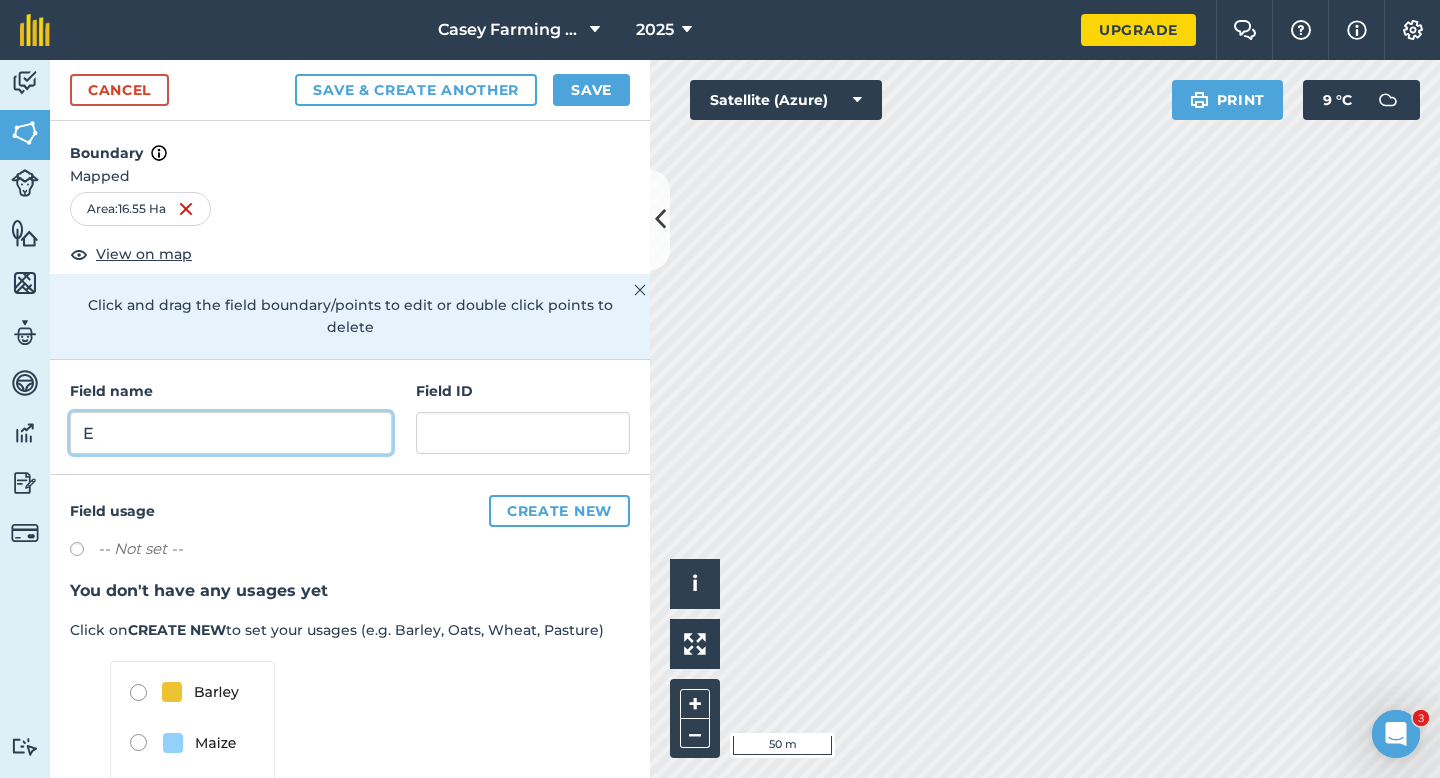 type on "E" 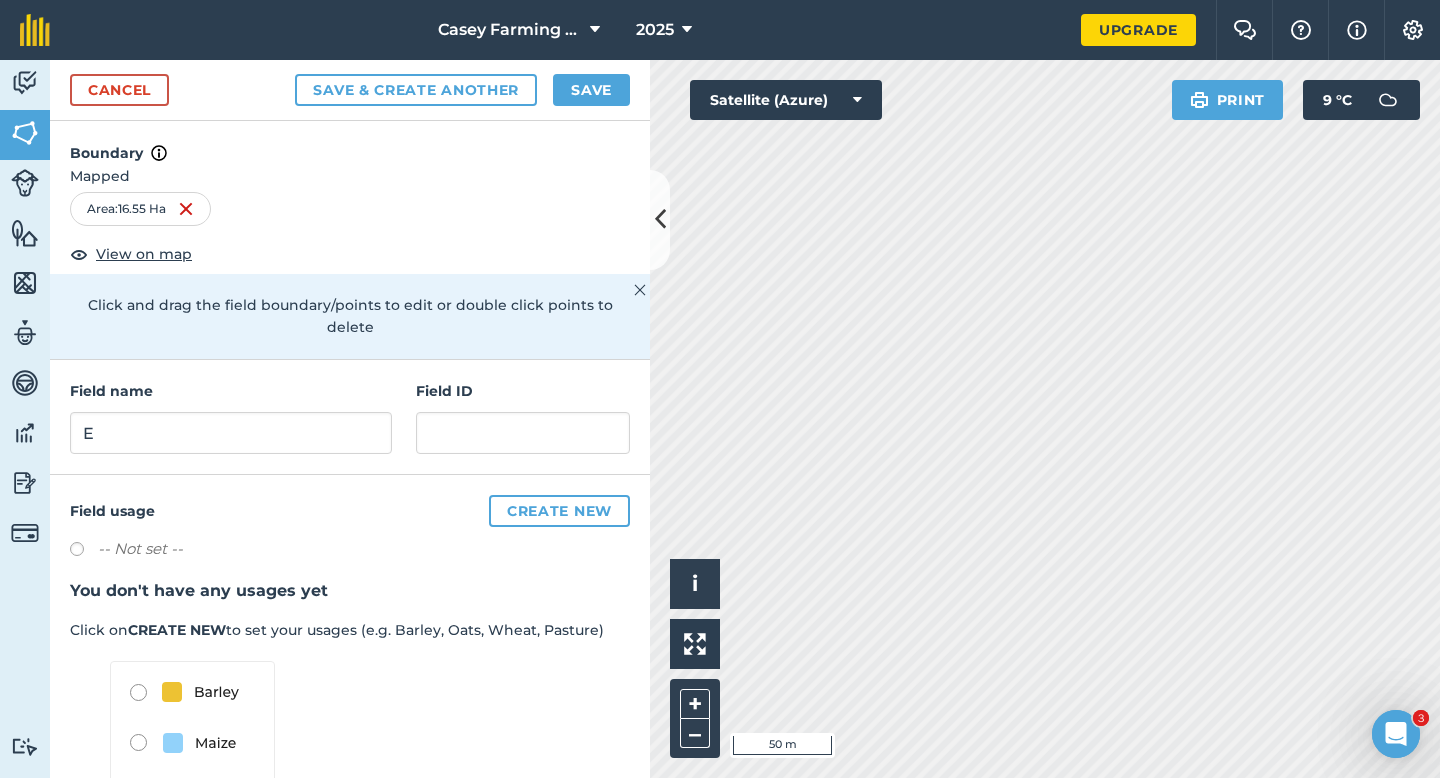 click on "Cancel Save & Create Another Save" at bounding box center [350, 90] 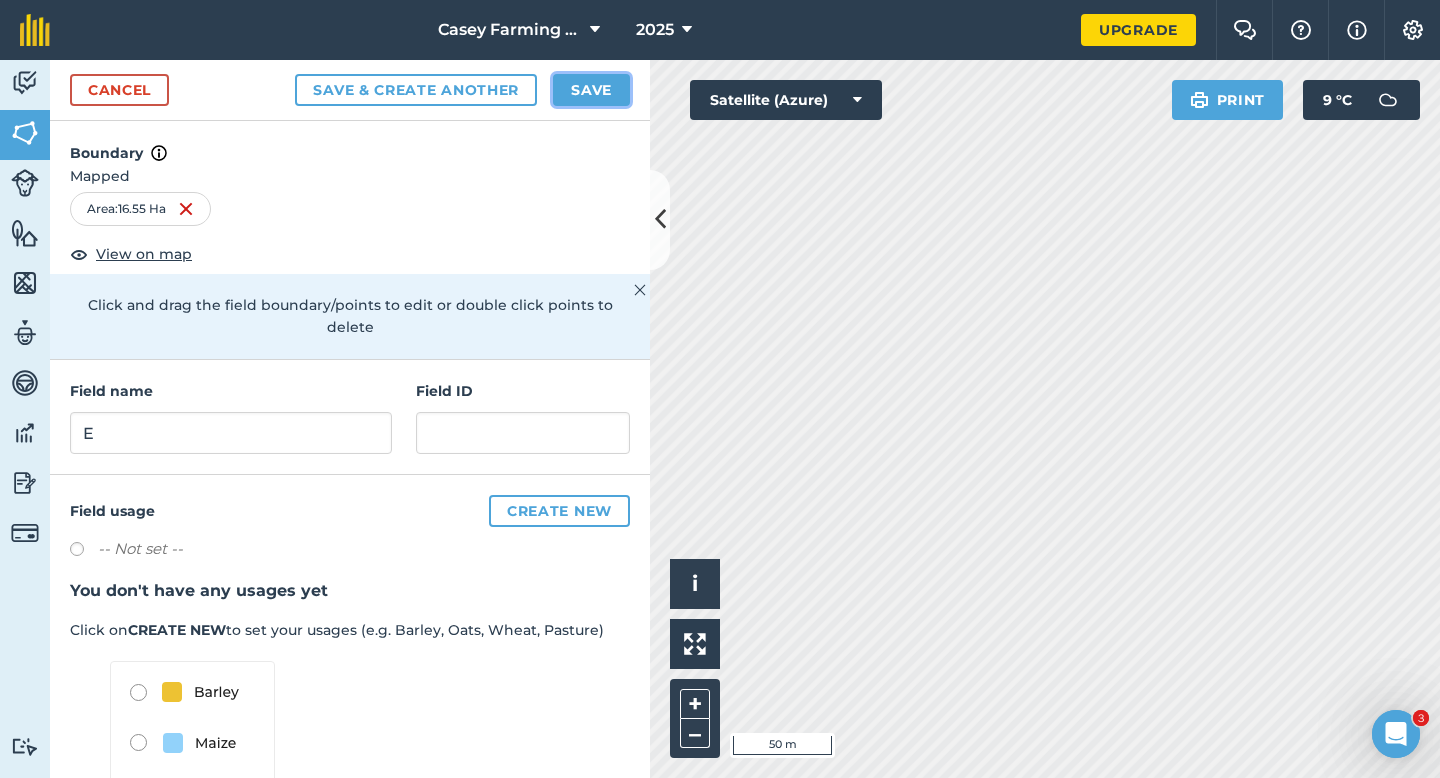 click on "Save" at bounding box center (591, 90) 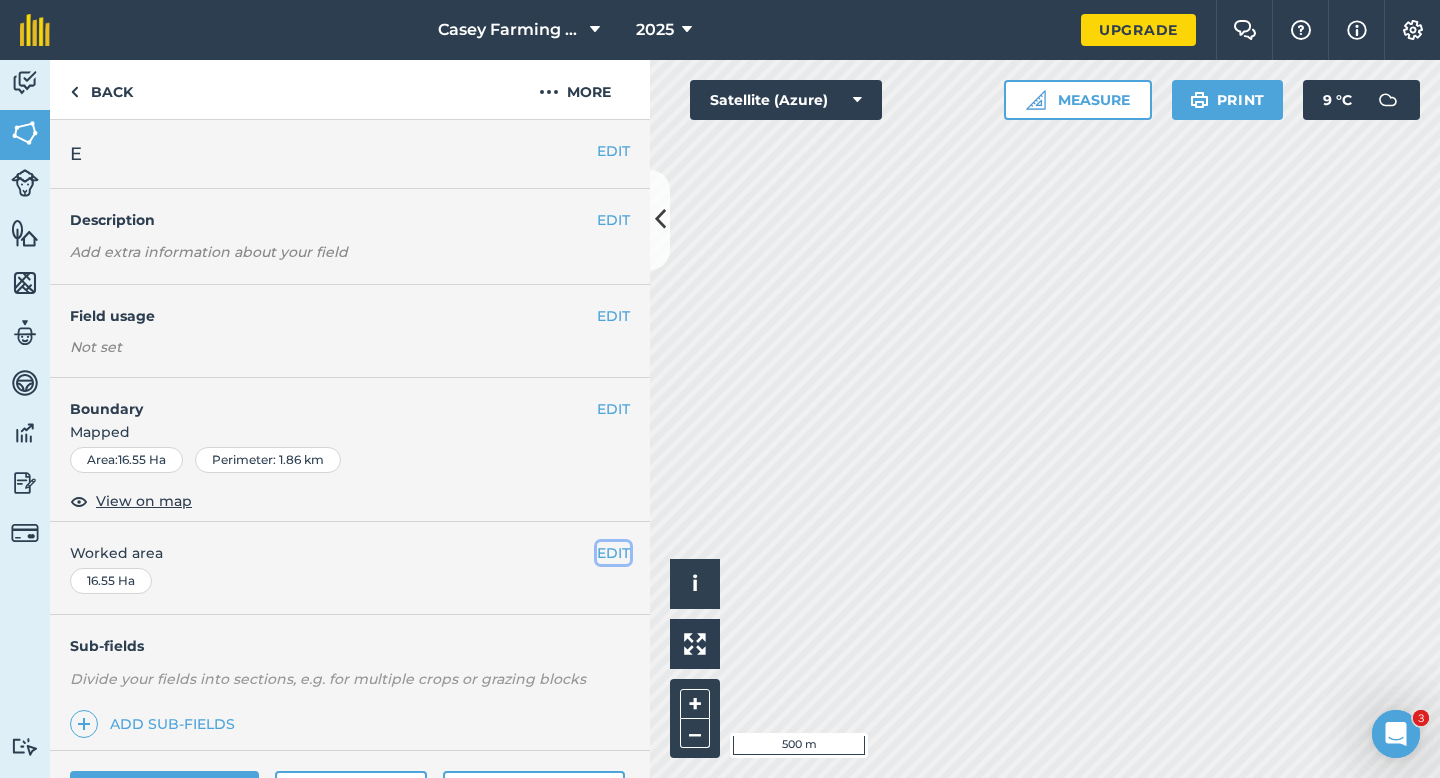 click on "EDIT" at bounding box center [613, 553] 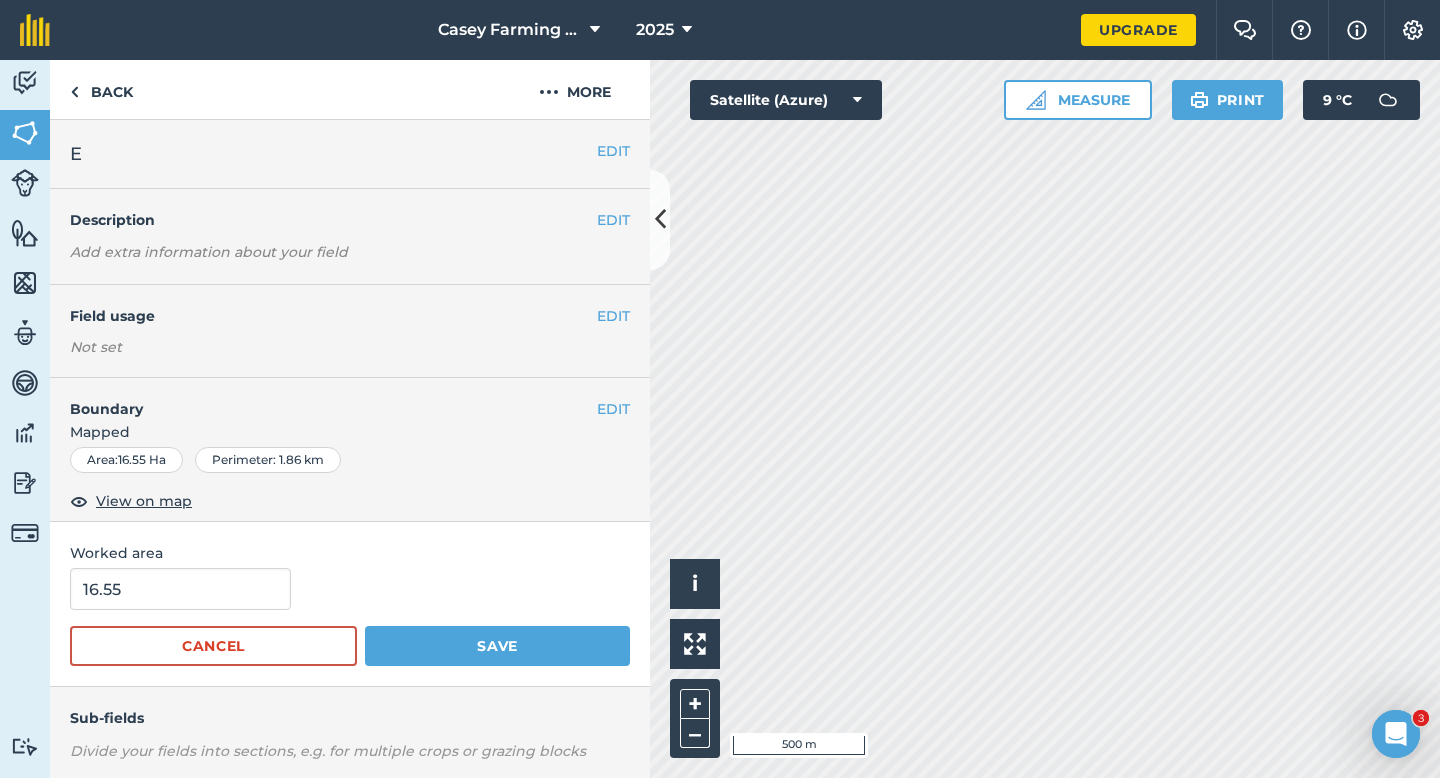 click on "16.55" at bounding box center [350, 589] 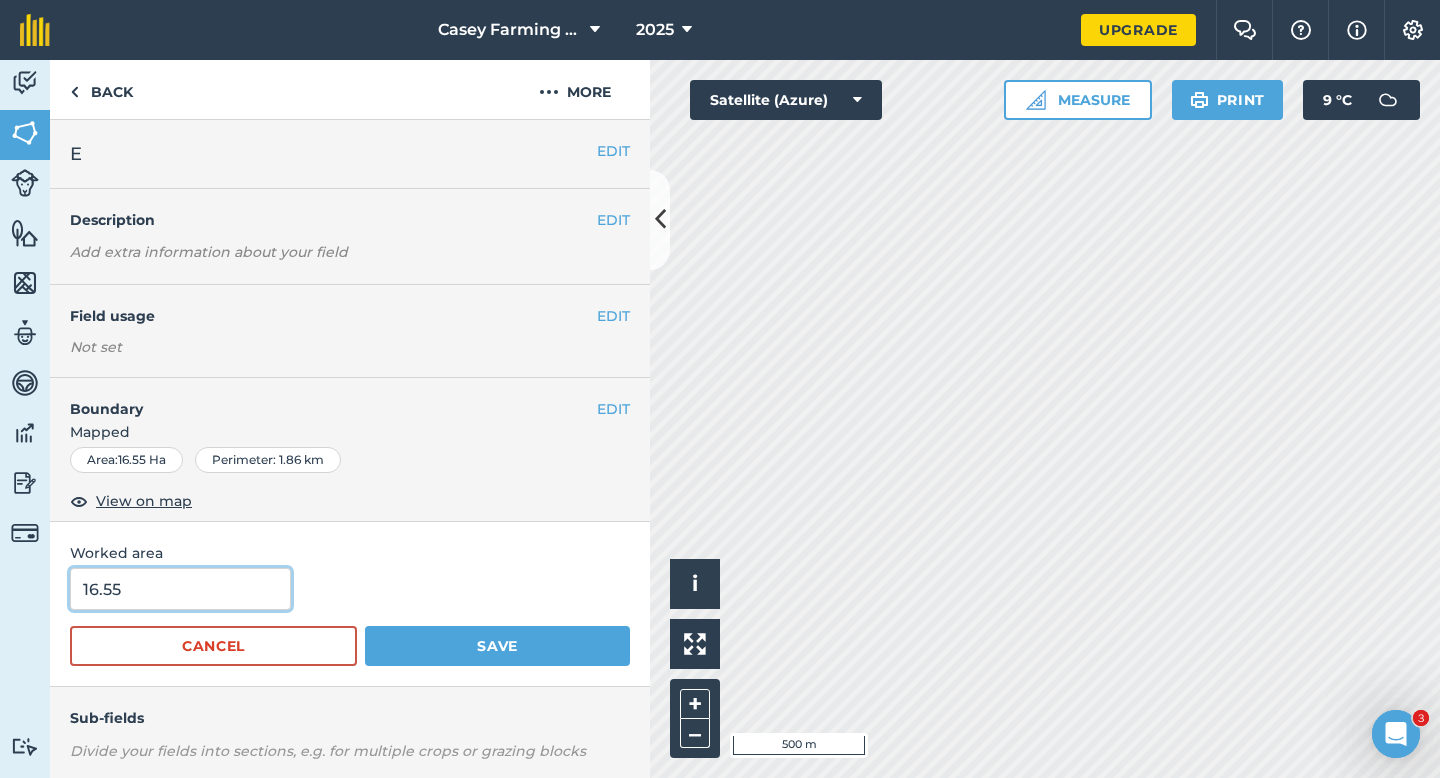click on "16.55" at bounding box center (180, 589) 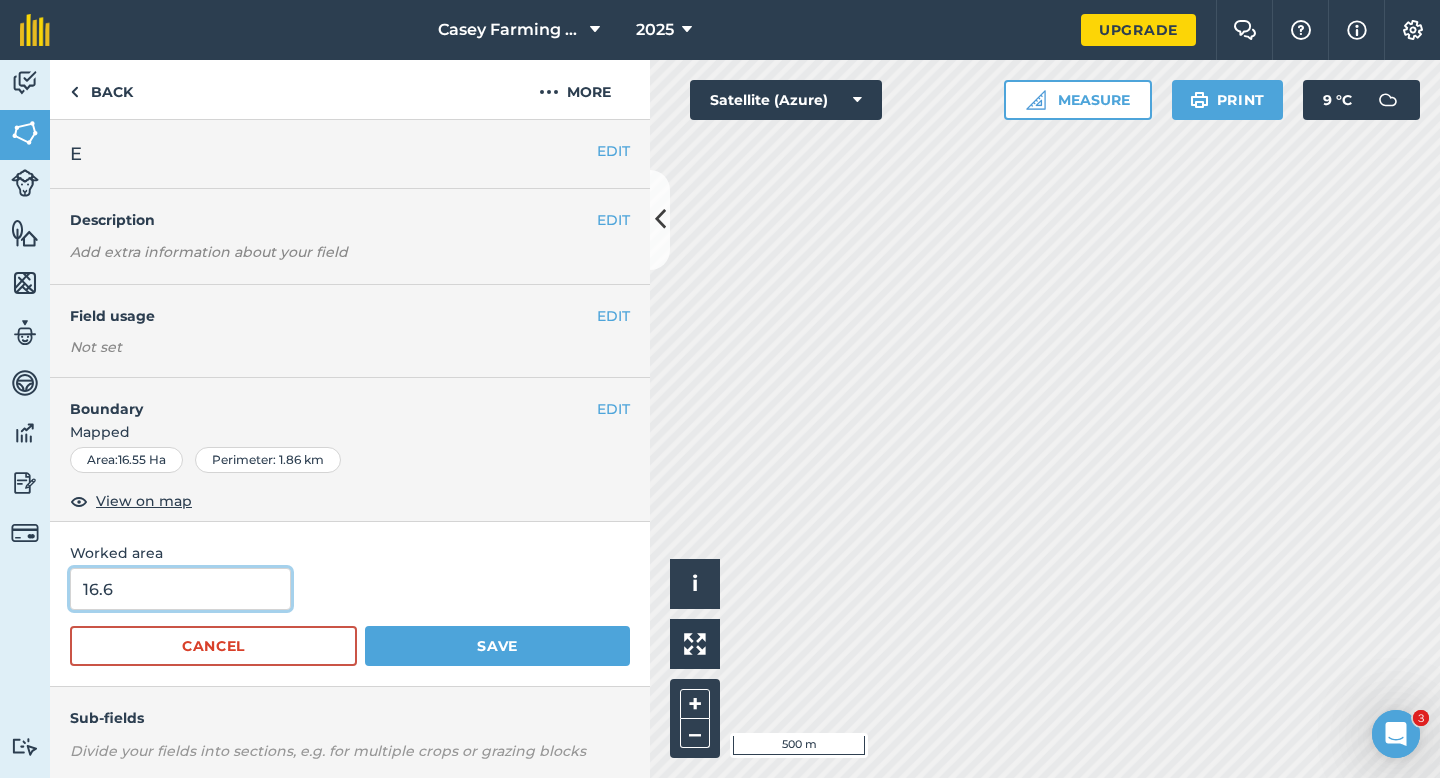 type on "16.6" 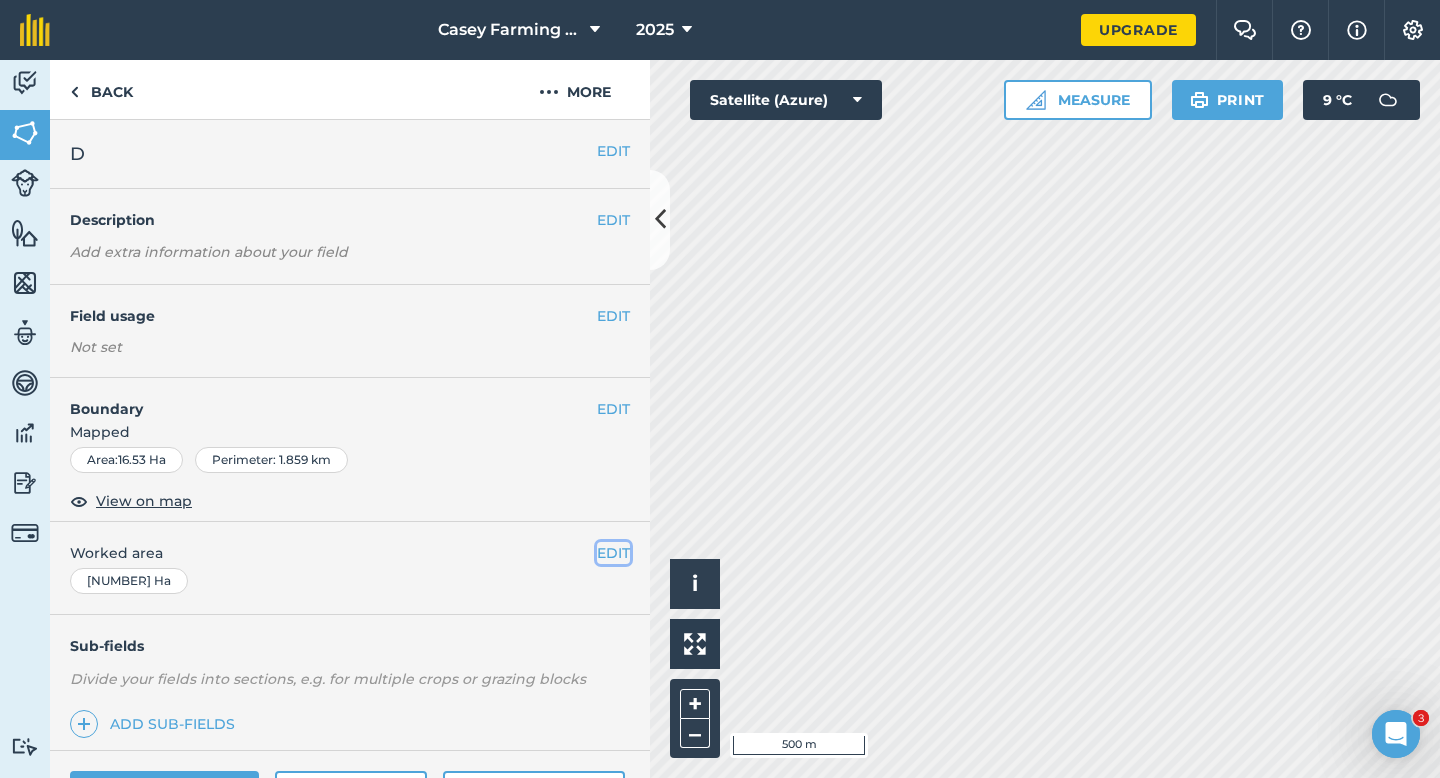 click on "EDIT" at bounding box center (613, 553) 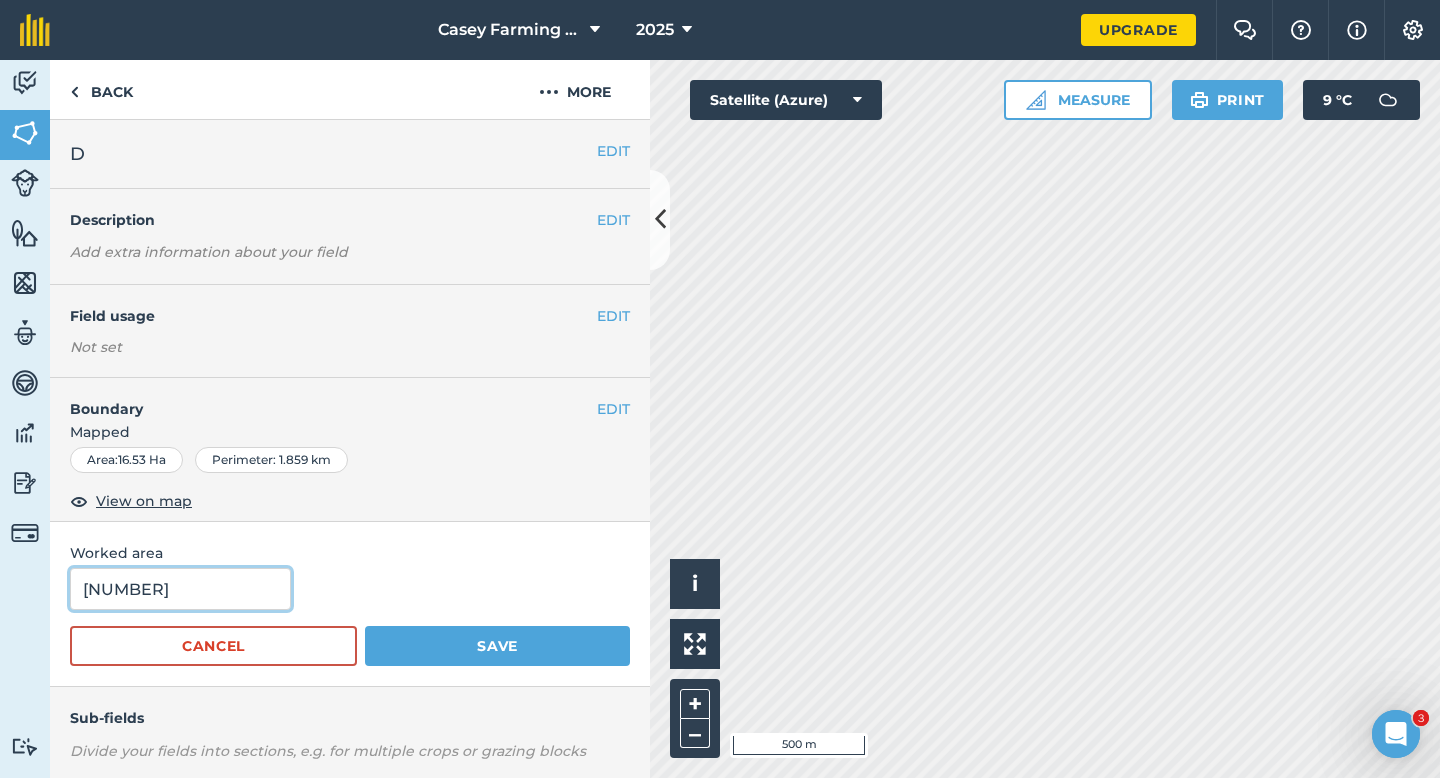 click on "[NUMBER]" at bounding box center (180, 589) 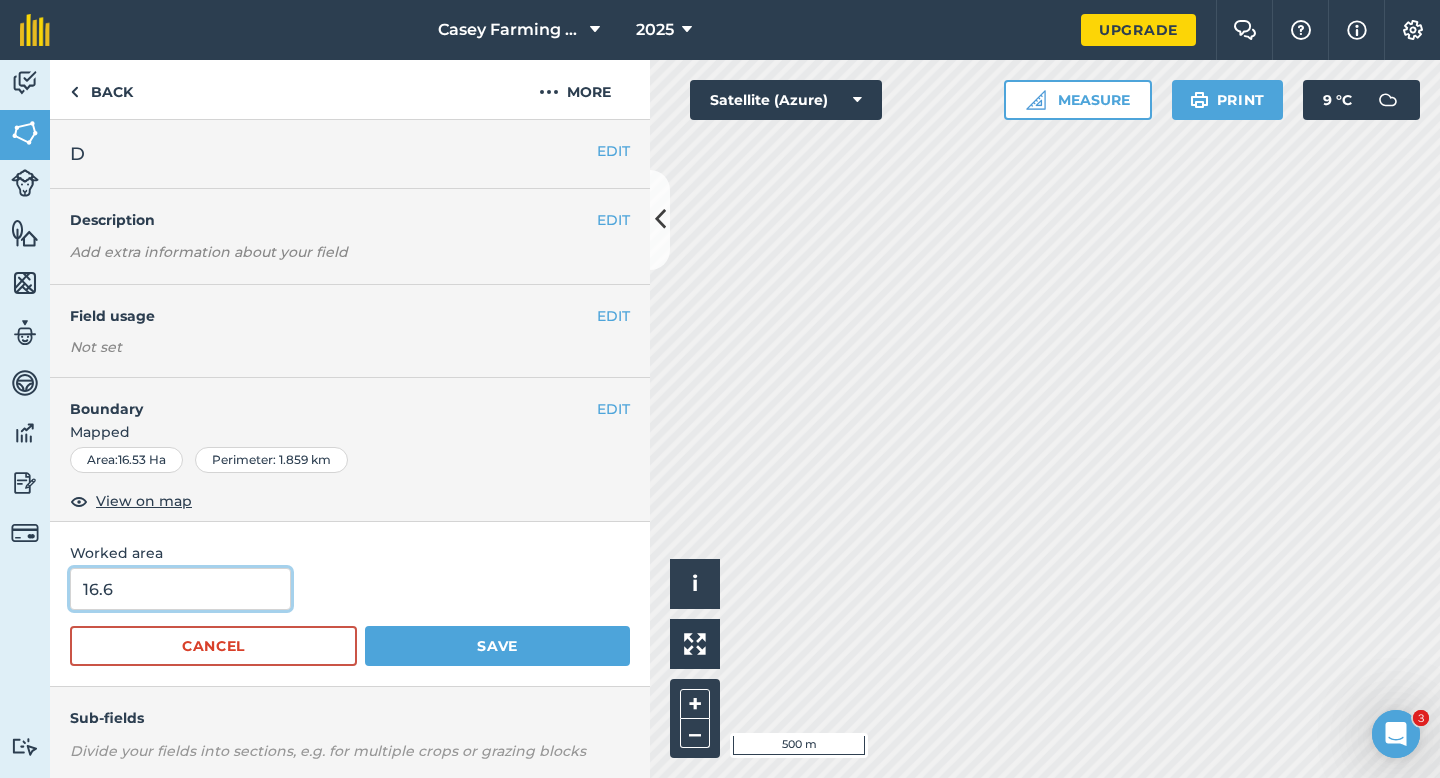 type on "16.6" 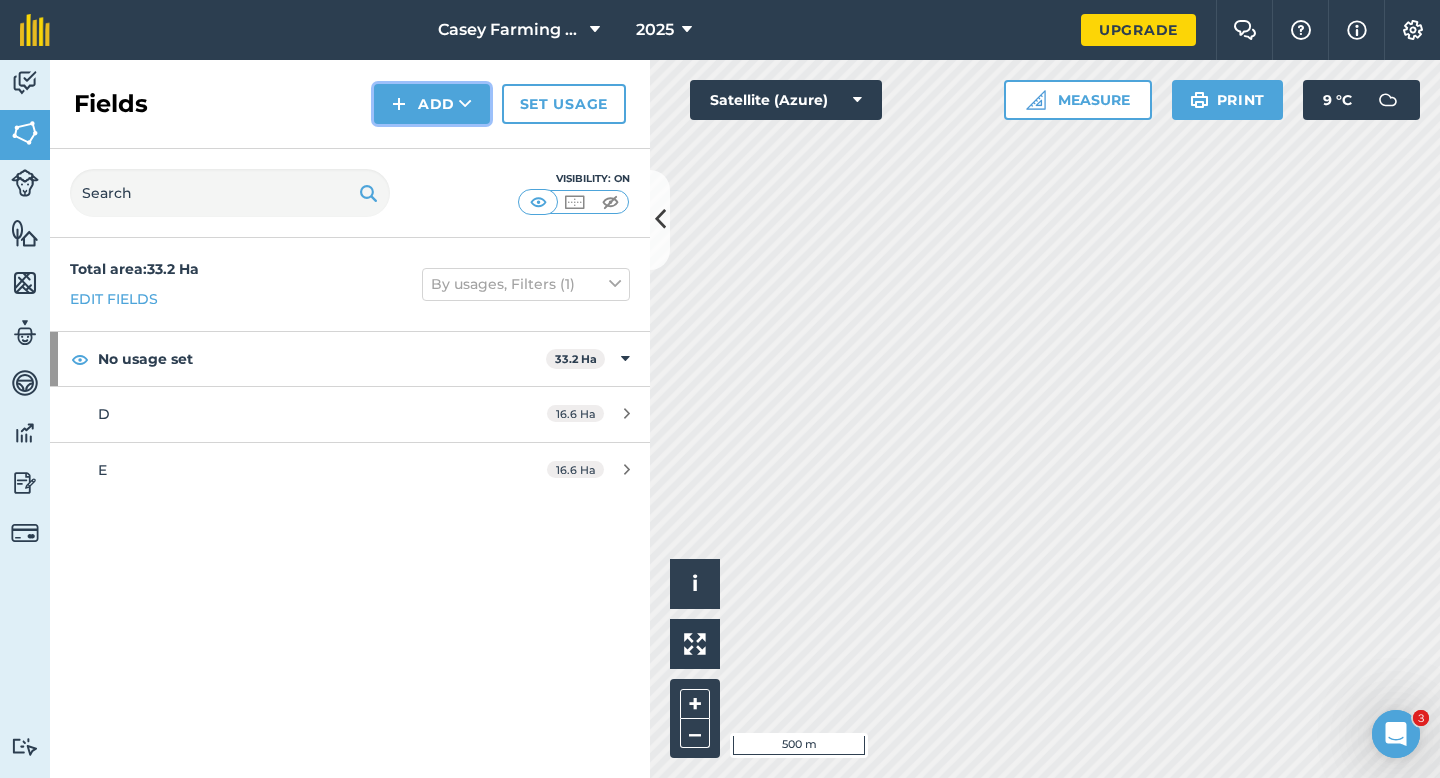 click on "Add" at bounding box center (432, 104) 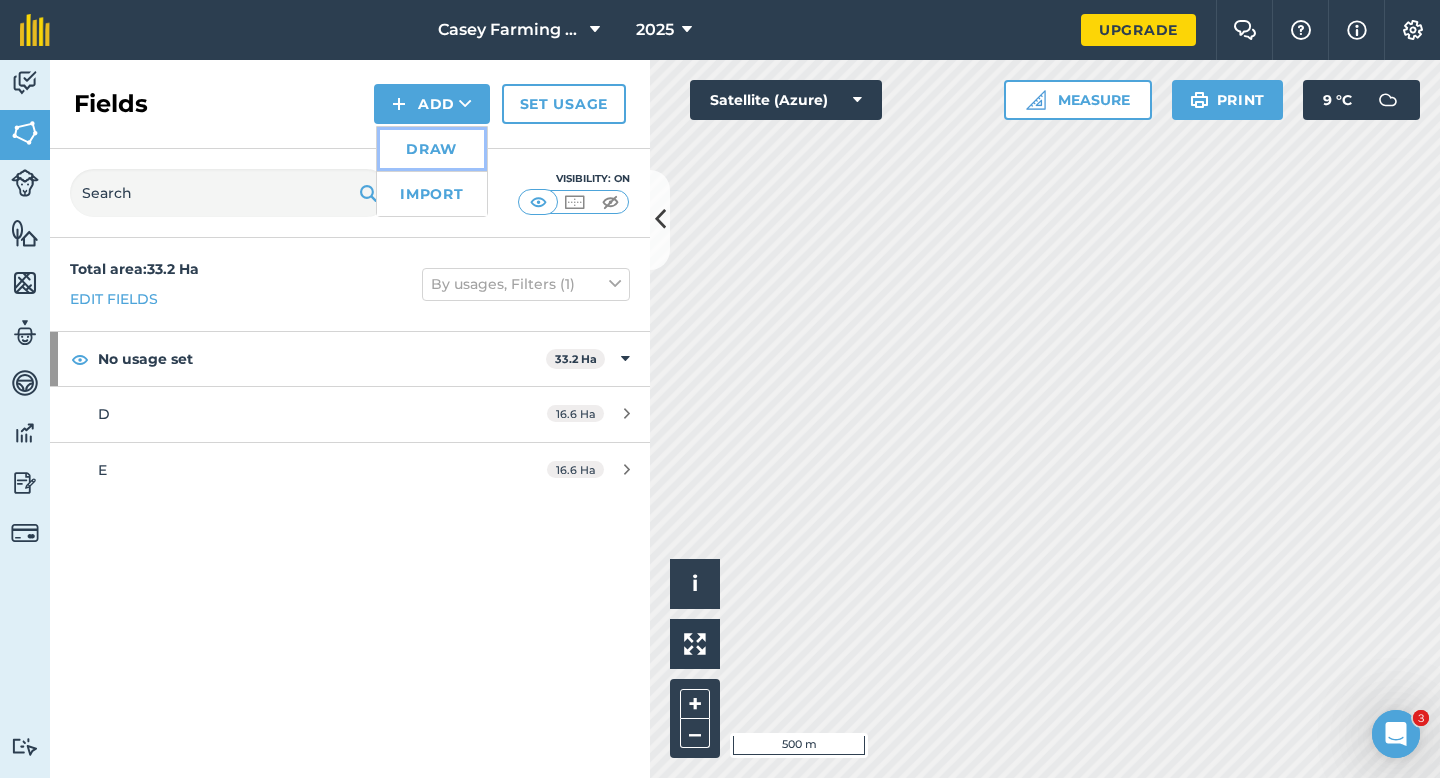 click on "Draw" at bounding box center [432, 149] 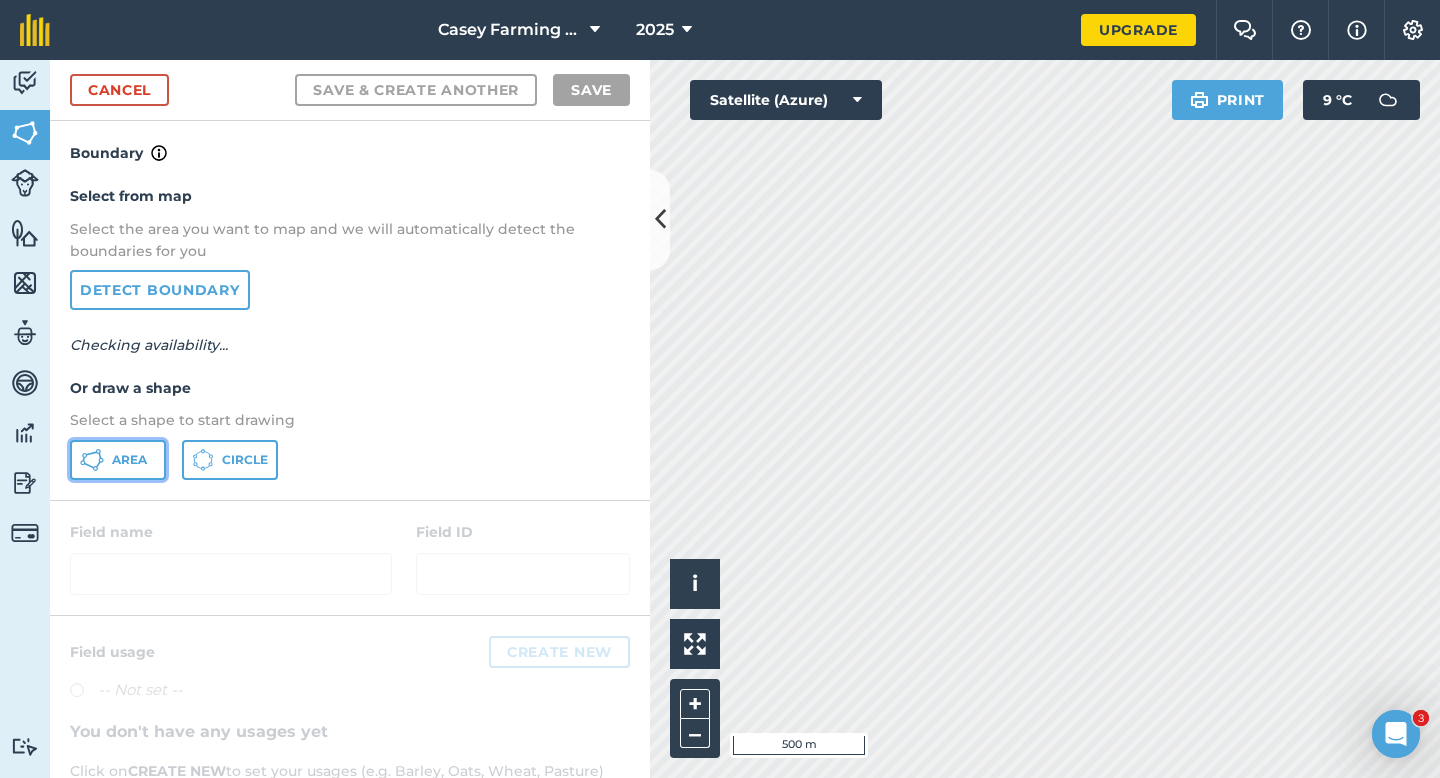click on "Area" at bounding box center [129, 460] 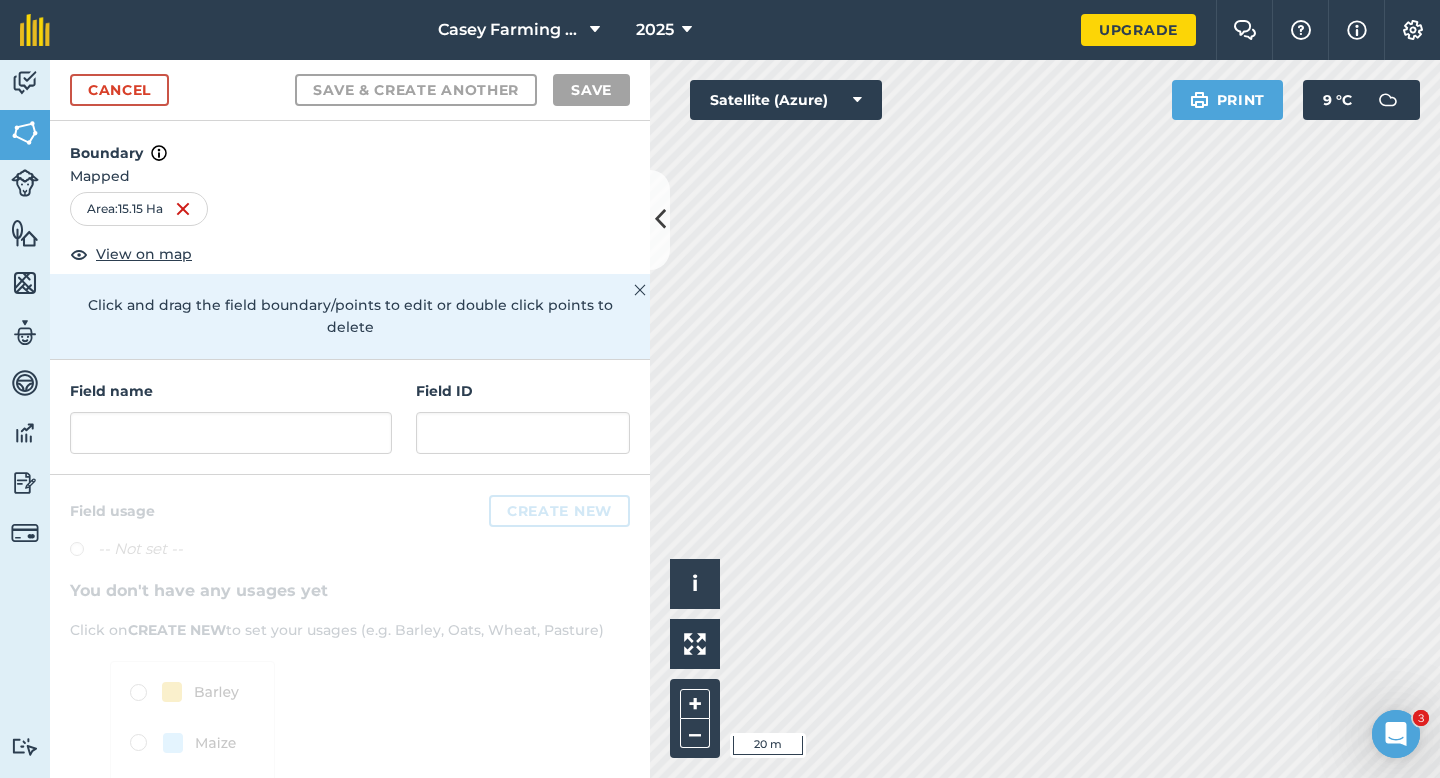 click on "Activity Fields Livestock Features Maps Team Vehicles Data Reporting Billing Tutorials Tutorials Cancel Save & Create Another Save Boundary Mapped Area : 15.15 Ha View on map Click and drag the field boundary/points to edit or double click points to delete Field name Field ID Field usage Create new -- Not set -- You don't have any usages yet Click on CREATE NEW to set your usages (e.g. Barley, Oats, Wheat, Pasture) Click to start drawing i © 2025 TomTom, Microsoft 20 m + – Satellite (Azure) Print 9 ° C" at bounding box center (720, 419) 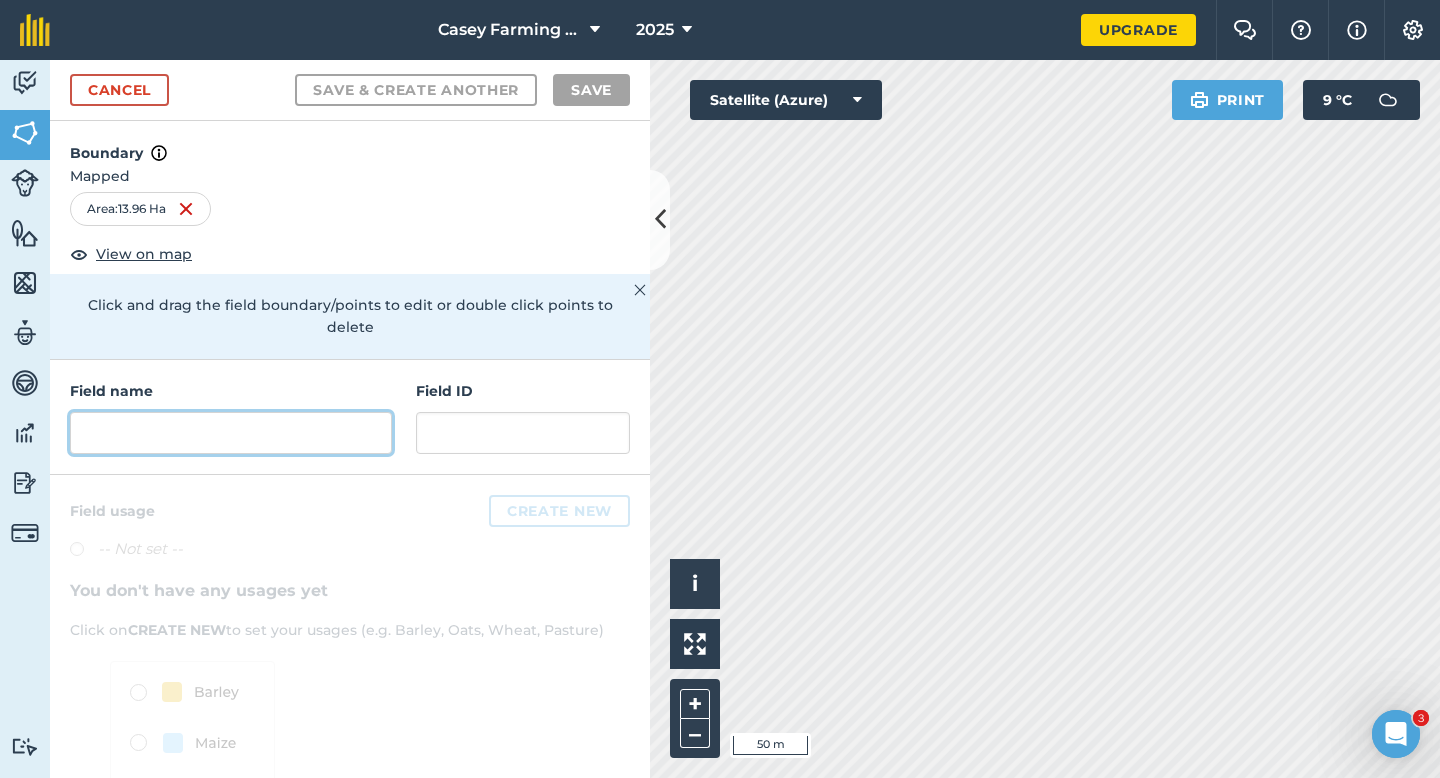 click at bounding box center (231, 433) 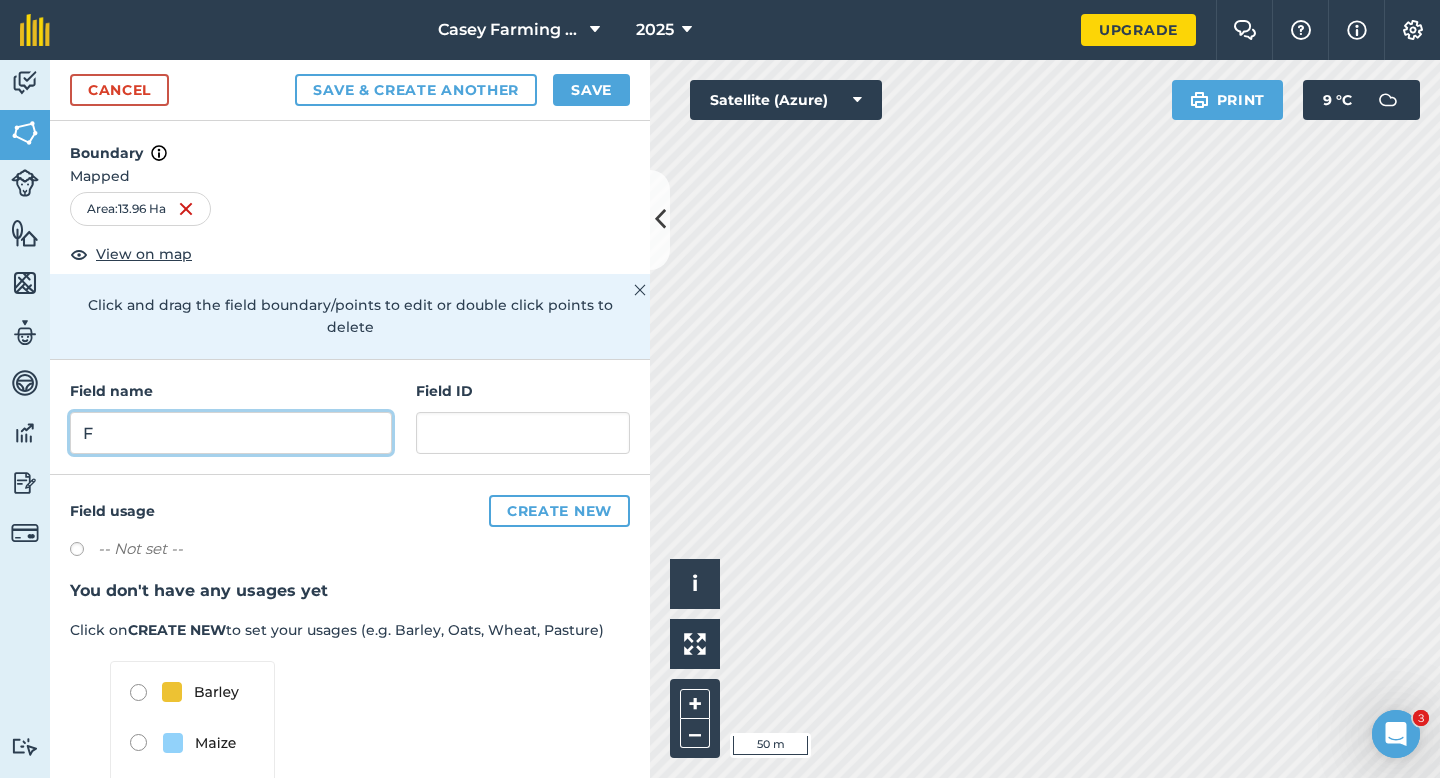 type on "F" 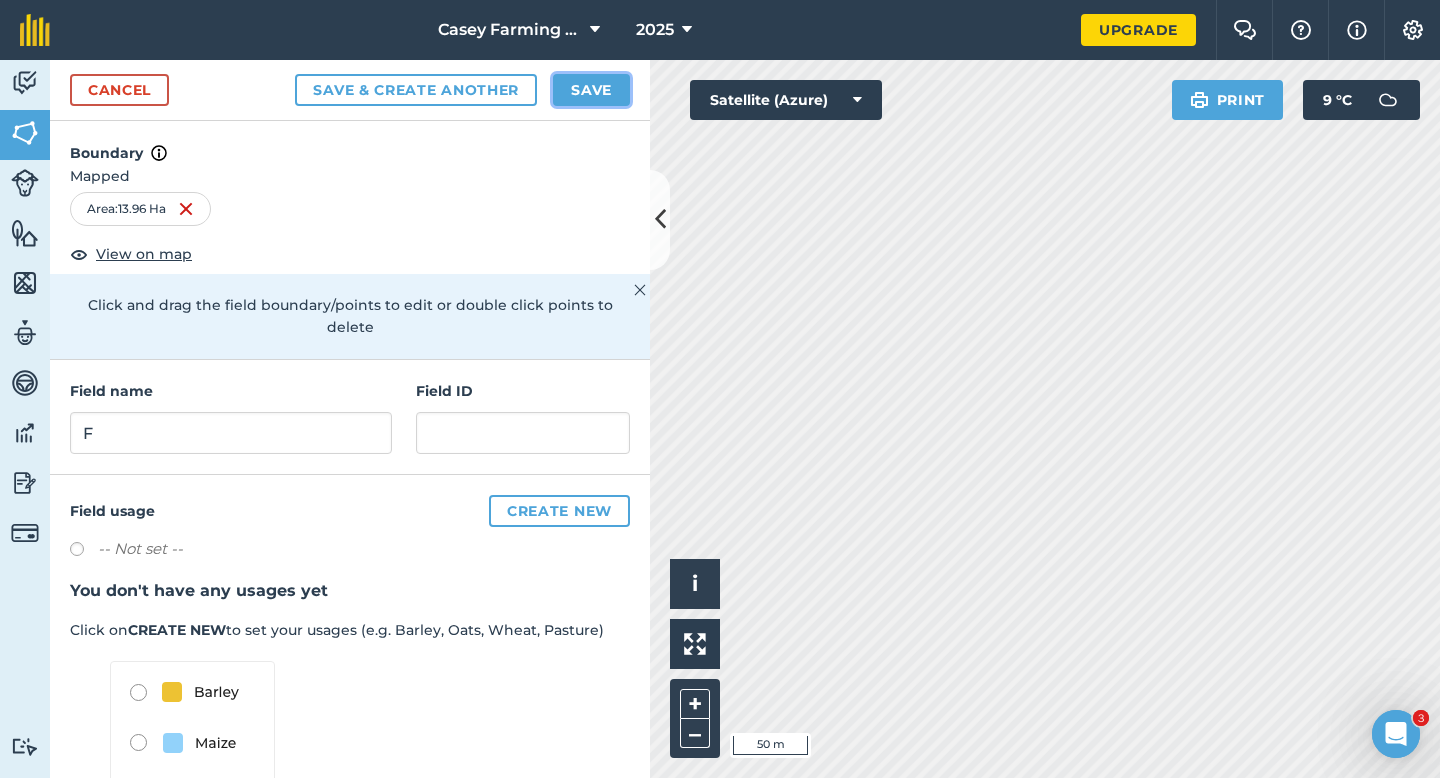 click on "Save" at bounding box center [591, 90] 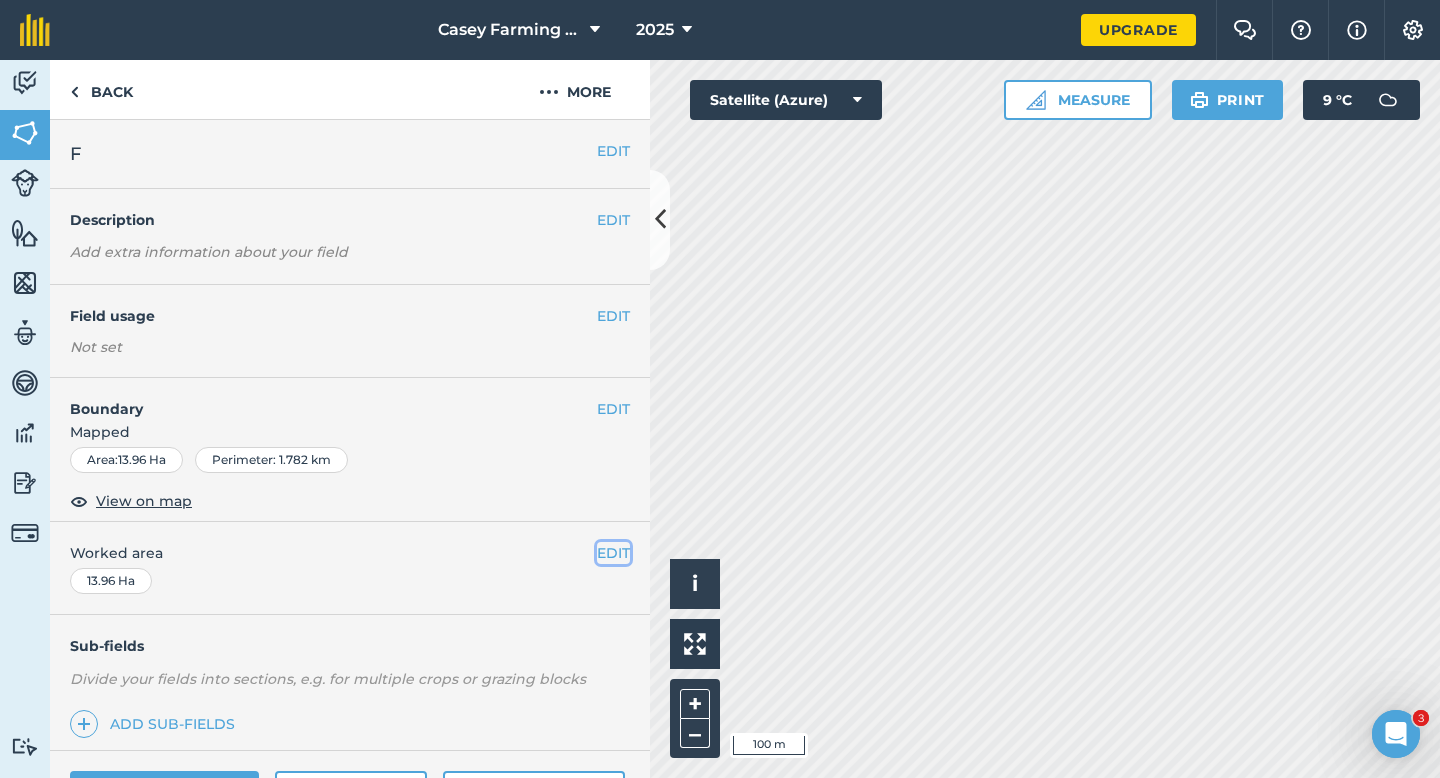 click on "EDIT" at bounding box center [613, 553] 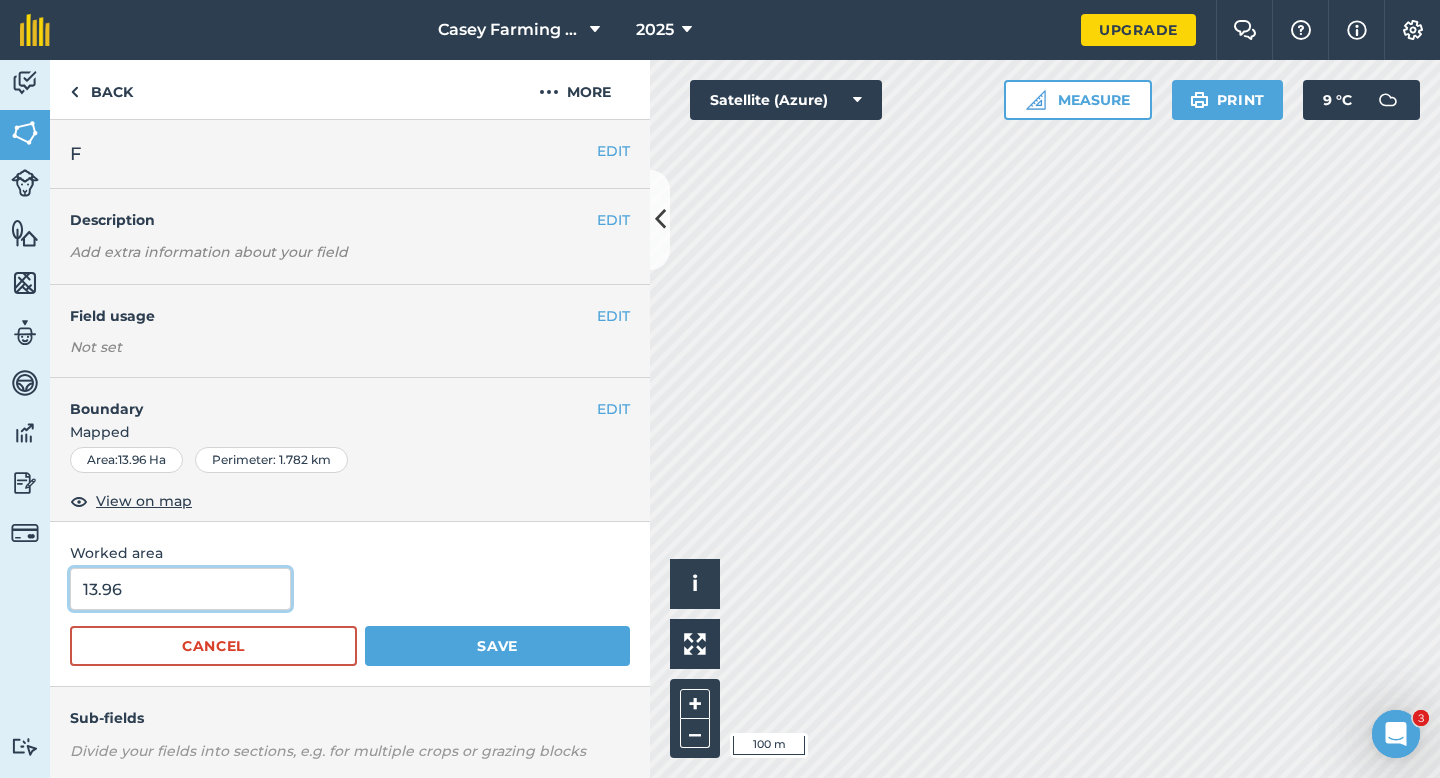 click on "13.96" at bounding box center (180, 589) 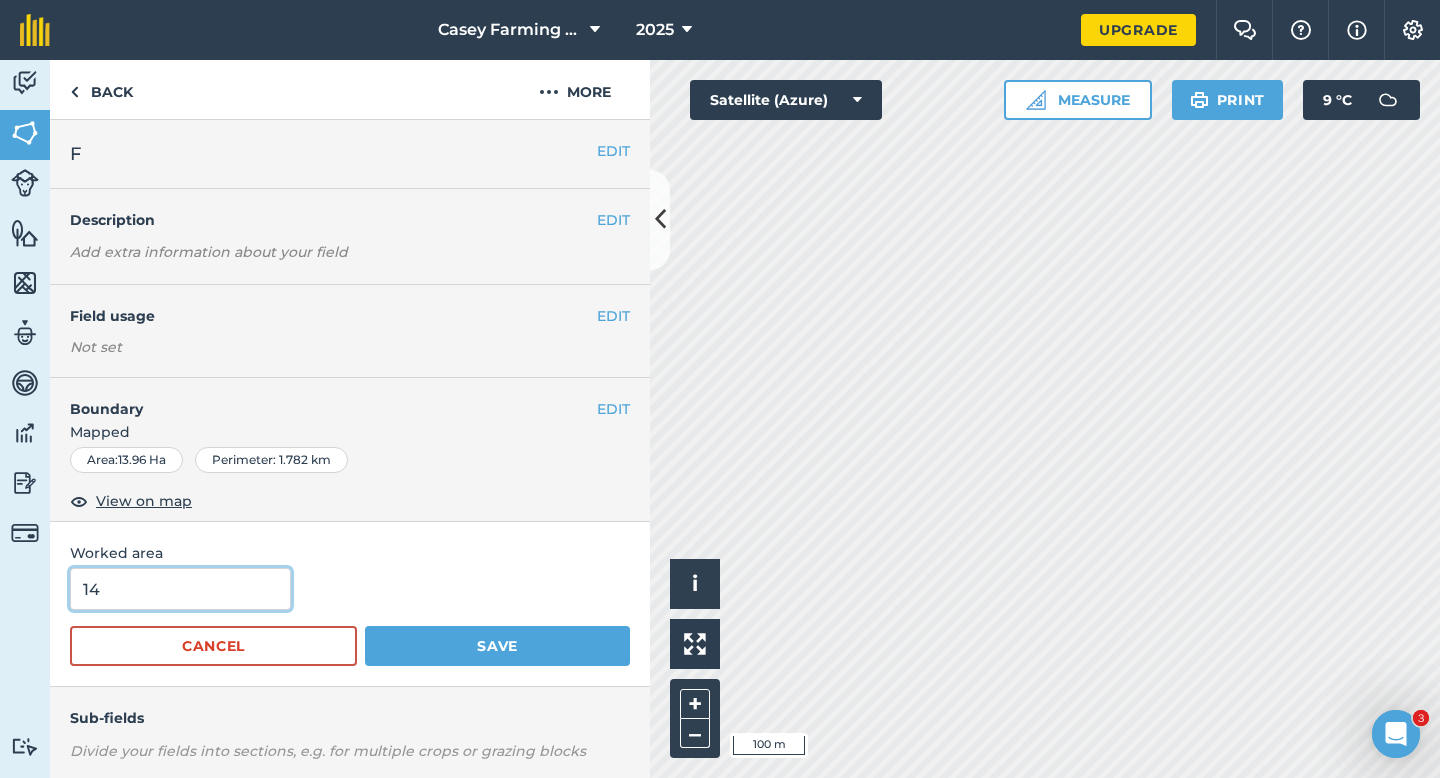 click on "Save" at bounding box center (497, 646) 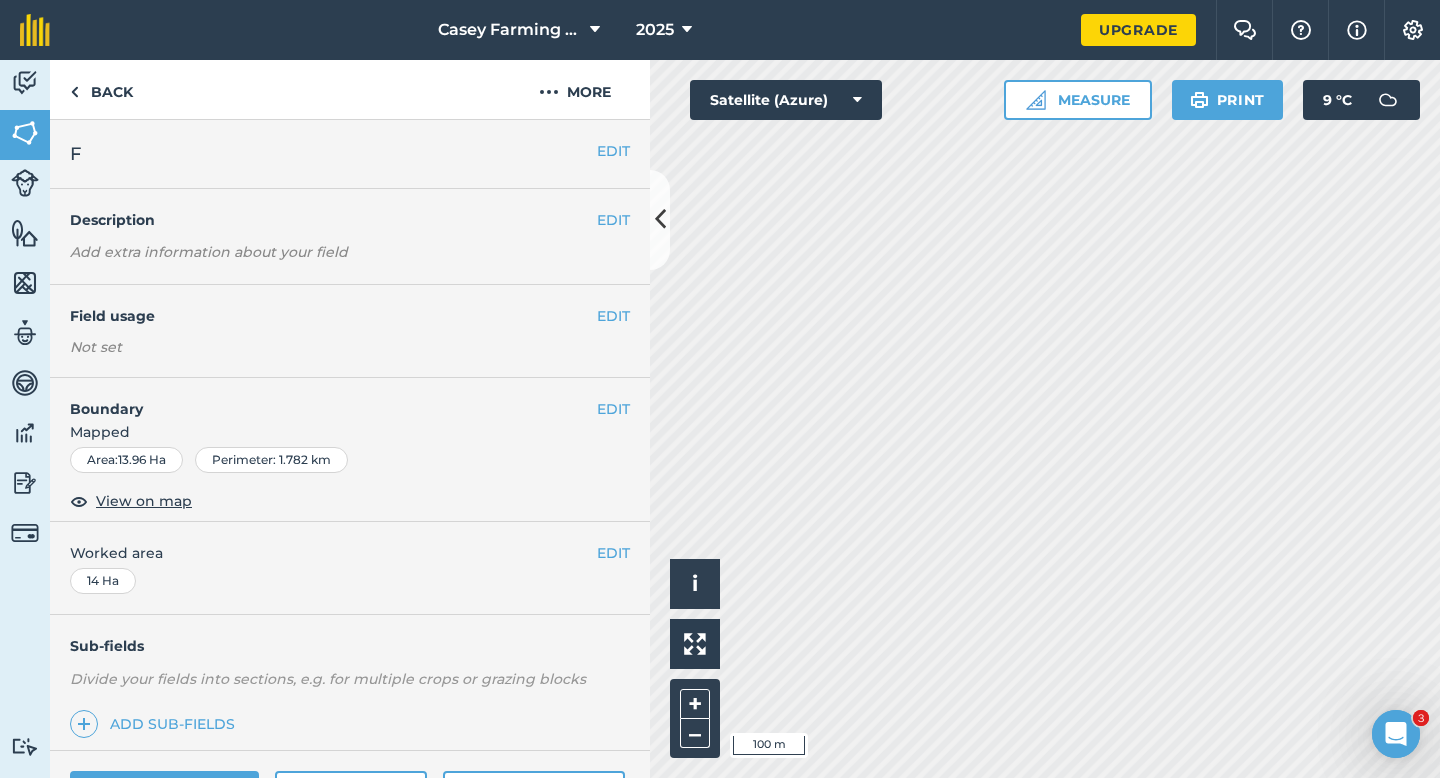 scroll, scrollTop: 160, scrollLeft: 0, axis: vertical 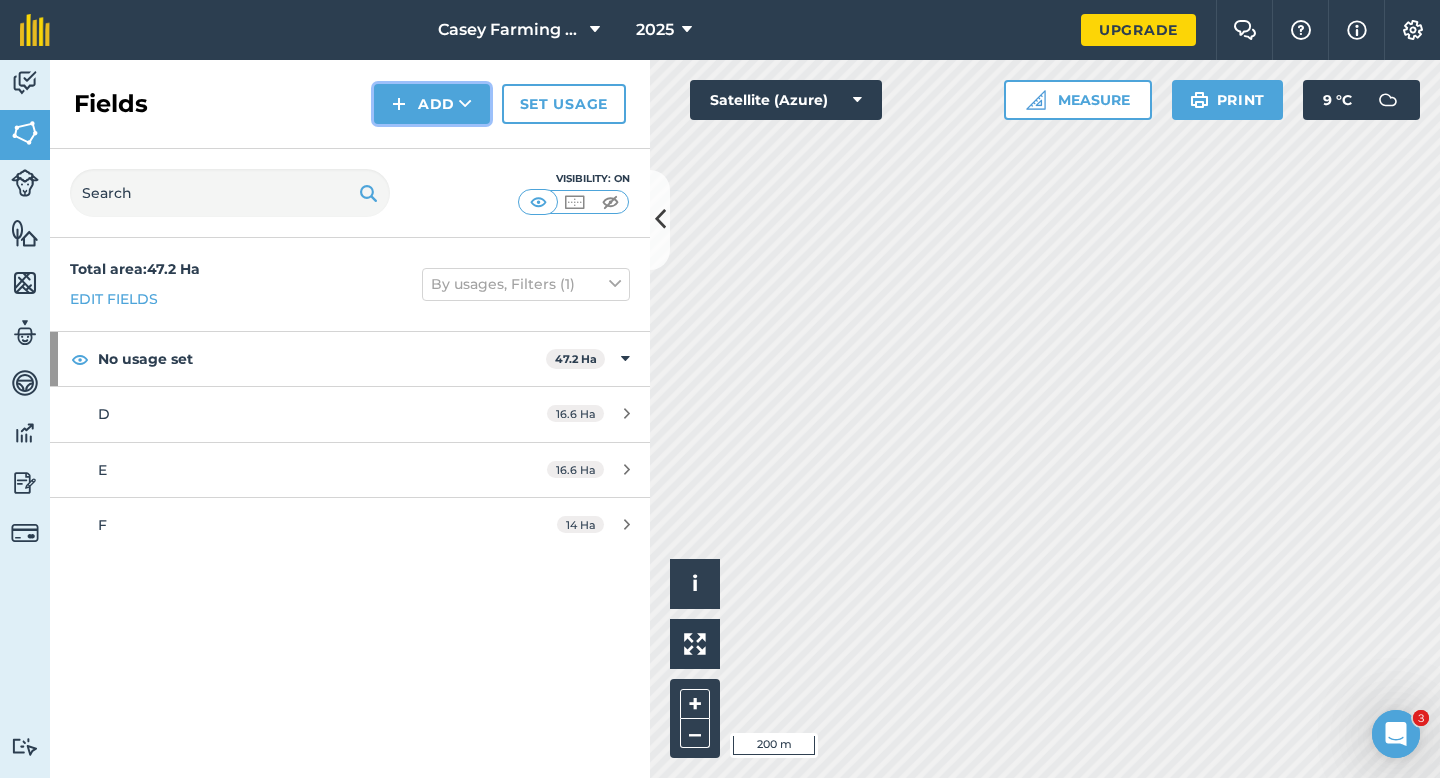 click on "Add" at bounding box center [432, 104] 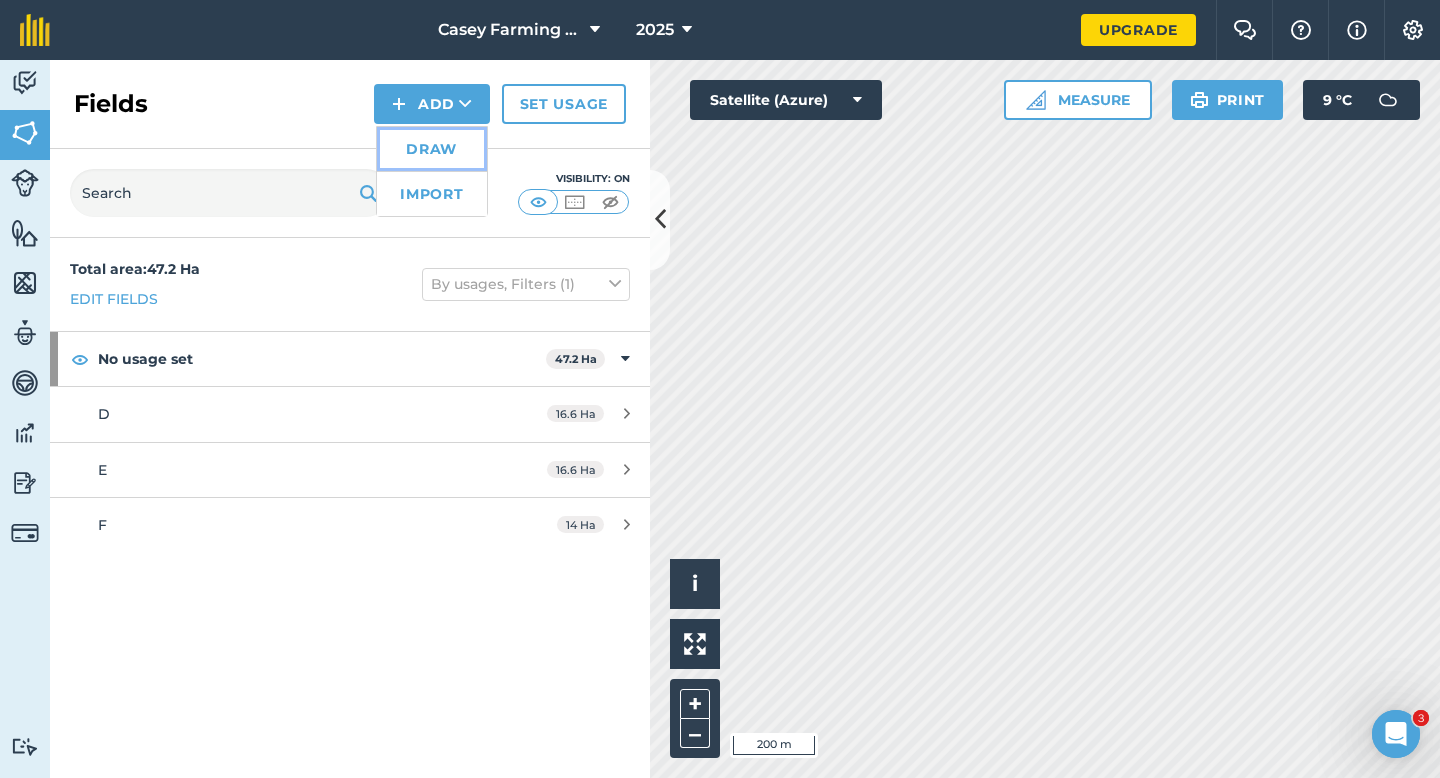 click on "Draw" at bounding box center (432, 149) 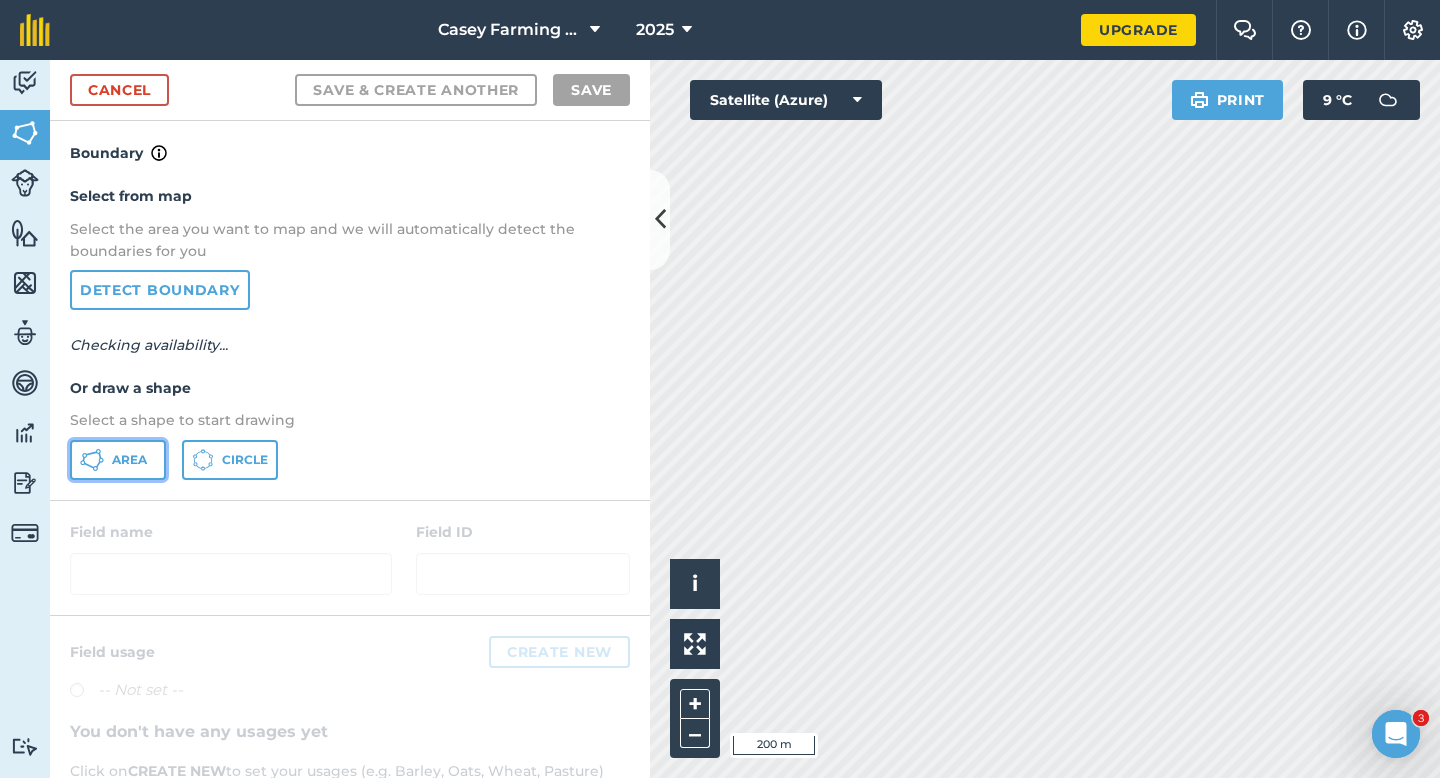 click on "Area" at bounding box center [118, 460] 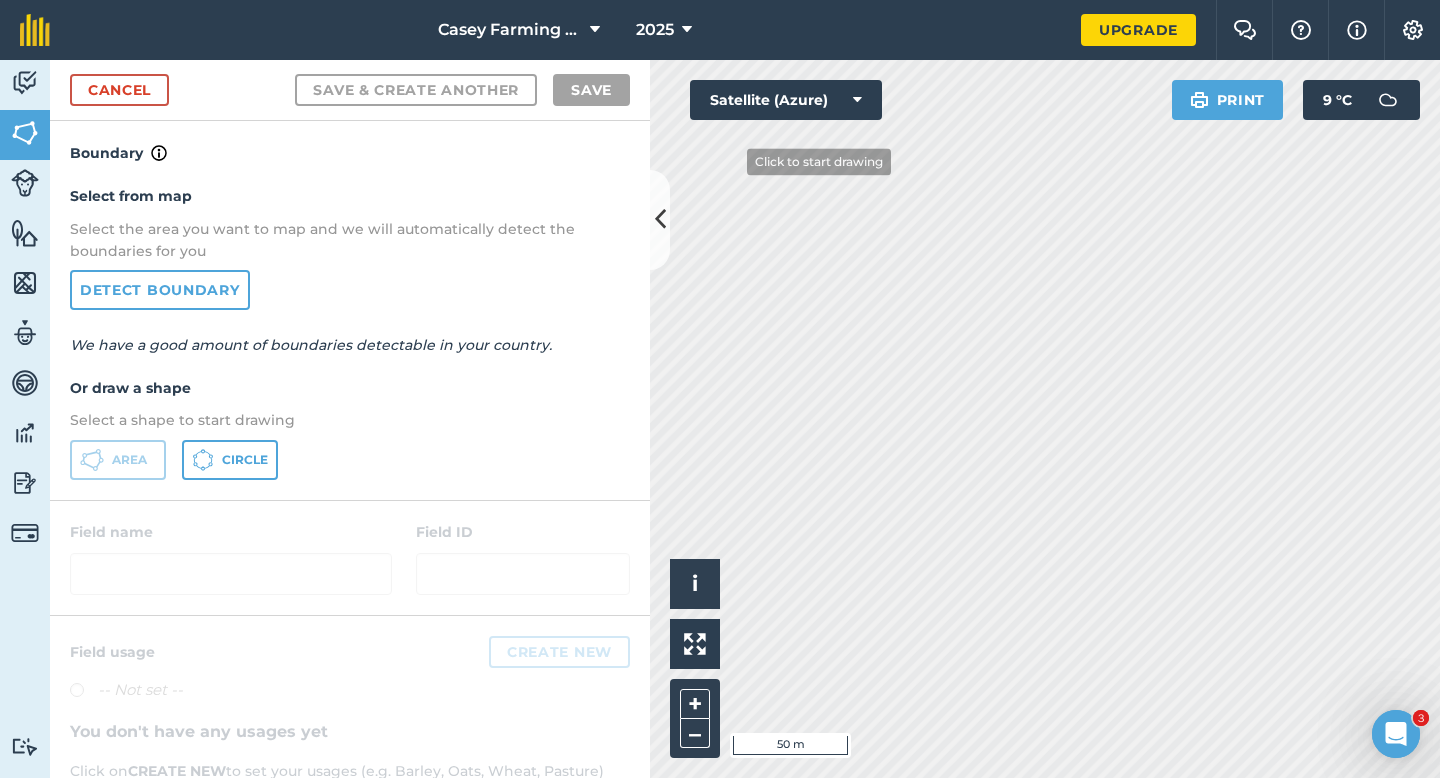 click on "Casey Farming LTD 2025 Upgrade Farm Chat Help Info Settings Map printing is not available on our free plan Please upgrade to our Essentials, Plus or Pro plan to access this feature. Activity Fields Livestock Features Maps Team Vehicles Data Reporting Billing Tutorials Tutorials Cancel Save & Create Another Save Boundary Select from map Select the area you want to map and we will automatically detect the boundaries for you Detect boundary We have a good amount of boundaries detectable in your country. Or draw a shape Select a shape to start drawing Area Circle Field name Field ID Field usage Create new -- Not set -- You don't have any usages yet Click on CREATE NEW to set your usages (e.g. Barley, Oats, Wheat, Pasture) Click to start drawing i © 2025 TomTom, Microsoft 50 m + – Satellite (Azure) Print 9 ° C" at bounding box center [720, 389] 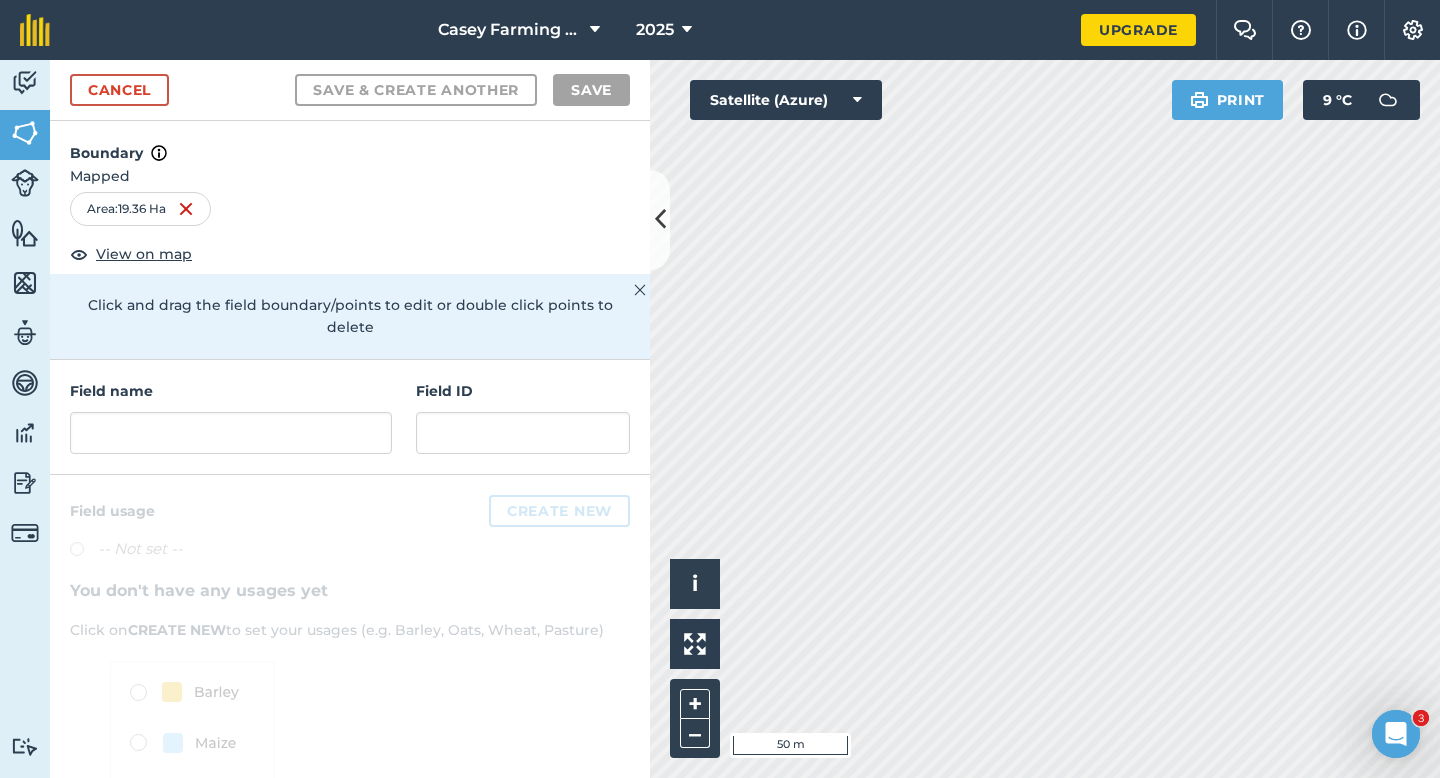 click on "Activity Fields Livestock Features Maps Team Vehicles Data Reporting Tutorials Tutorials Cancel Save & Create Another Save Boundary   Mapped Area :  19.36   Ha   View on map Click and drag the field boundary/points to edit or double click points to delete Field name Field ID Field usage   Create new -- Not set -- You don't have any usages yet Click on  CREATE NEW  to set your usages (e.g. Barley, Oats, Wheat, Pasture) Click to start drawing i © 2025 TomTom, Microsoft 50 m + – Satellite (Azure) Print 9   ° C" at bounding box center [720, 419] 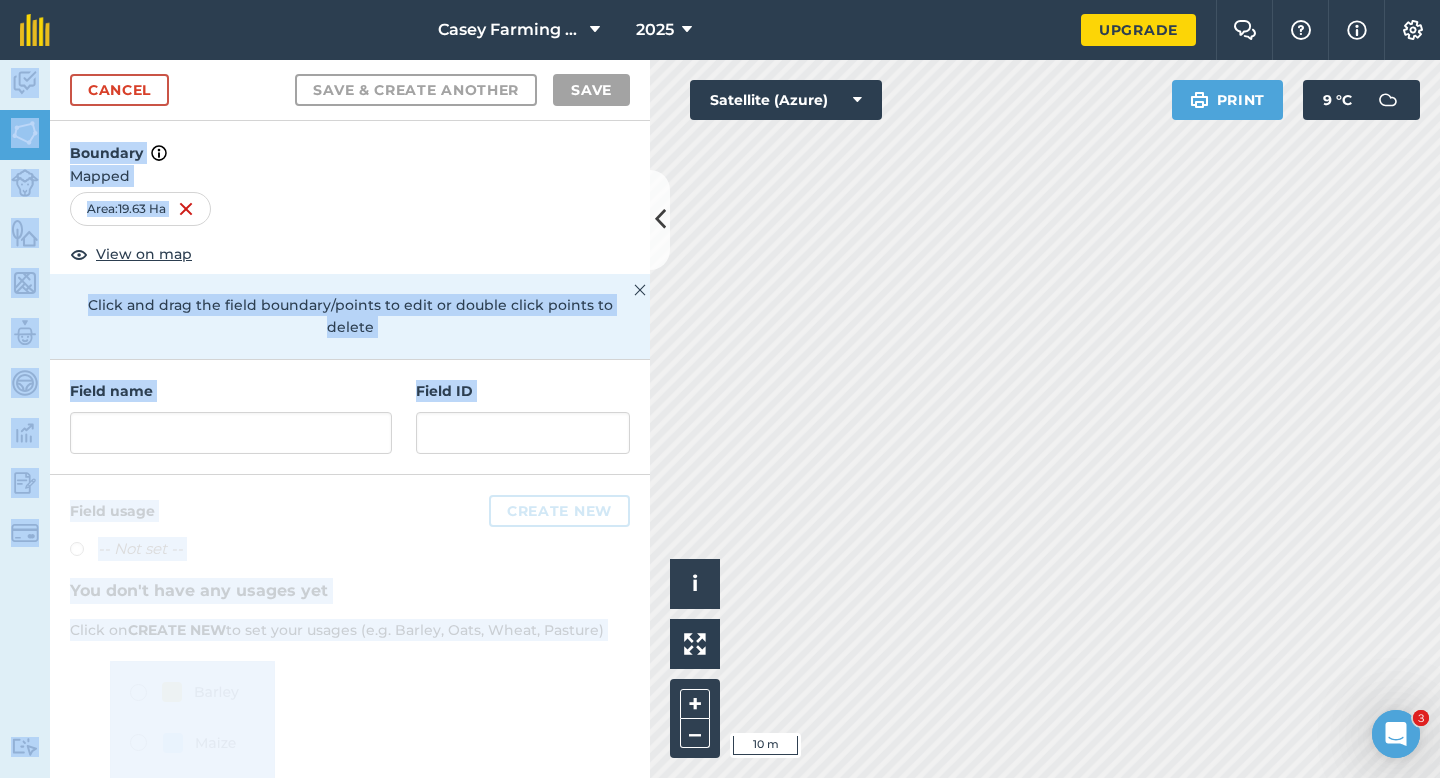 click on "Casey Farming LTD 2025 Upgrade Farm Chat Help Info Settings Map printing is not available on our free plan Please upgrade to our Essentials, Plus or Pro plan to access this feature. Activity Fields Livestock Features Maps Team Vehicles Data Reporting Billing Tutorials Tutorials Cancel Save & Create Another Save Boundary   Mapped Area :  19.63   Ha   View on map Click and drag the field boundary/points to edit or double click points to delete Field name Field ID Field usage   Create new -- Not set -- You don't have any usages yet Click on  CREATE NEW  to set your usages (e.g. Barley, Oats, Wheat, Pasture) Click to start drawing i © 2025 TomTom, Microsoft 10 m + – Satellite (Azure) Print 9   ° C" at bounding box center (720, 389) 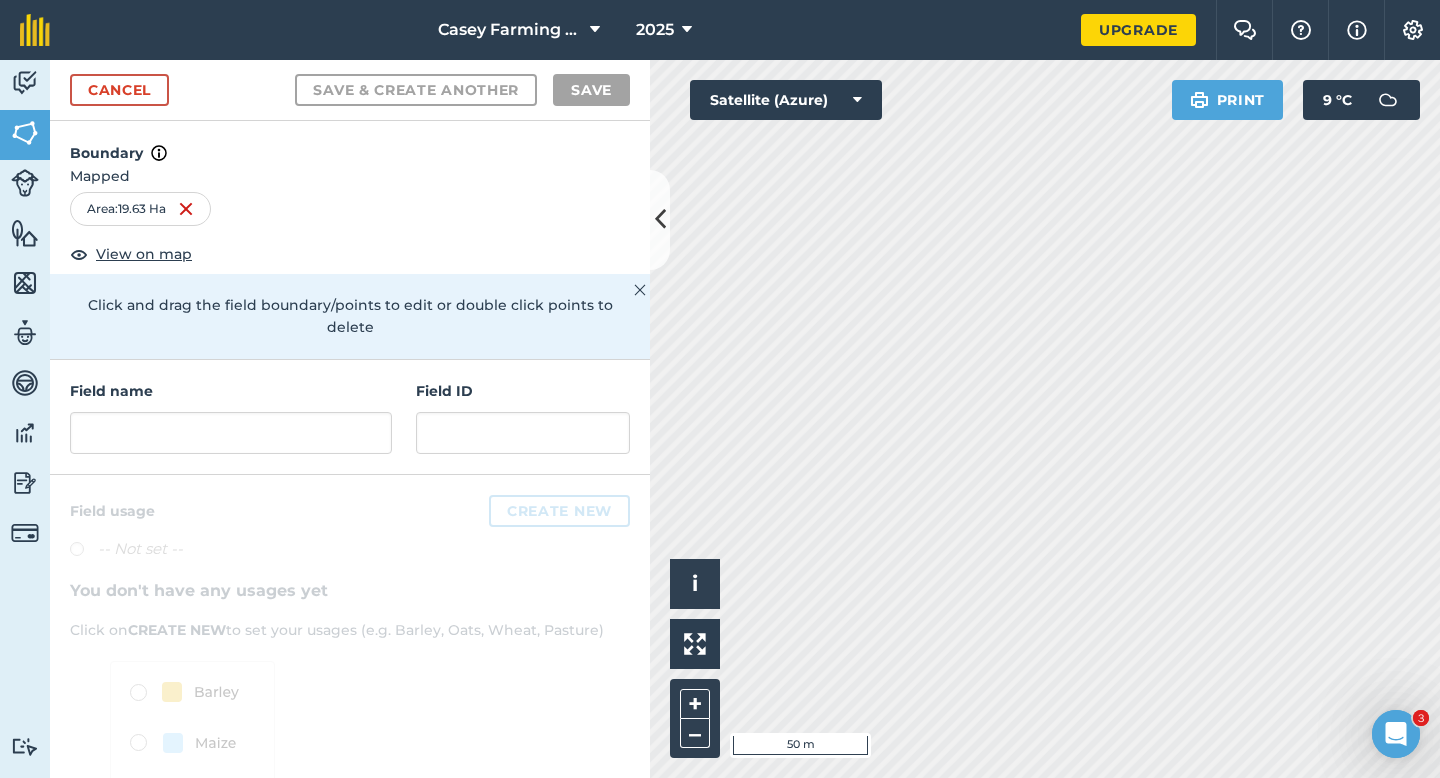 click on "Click and drag the field boundary/points to edit or double click points to delete" at bounding box center (350, 316) 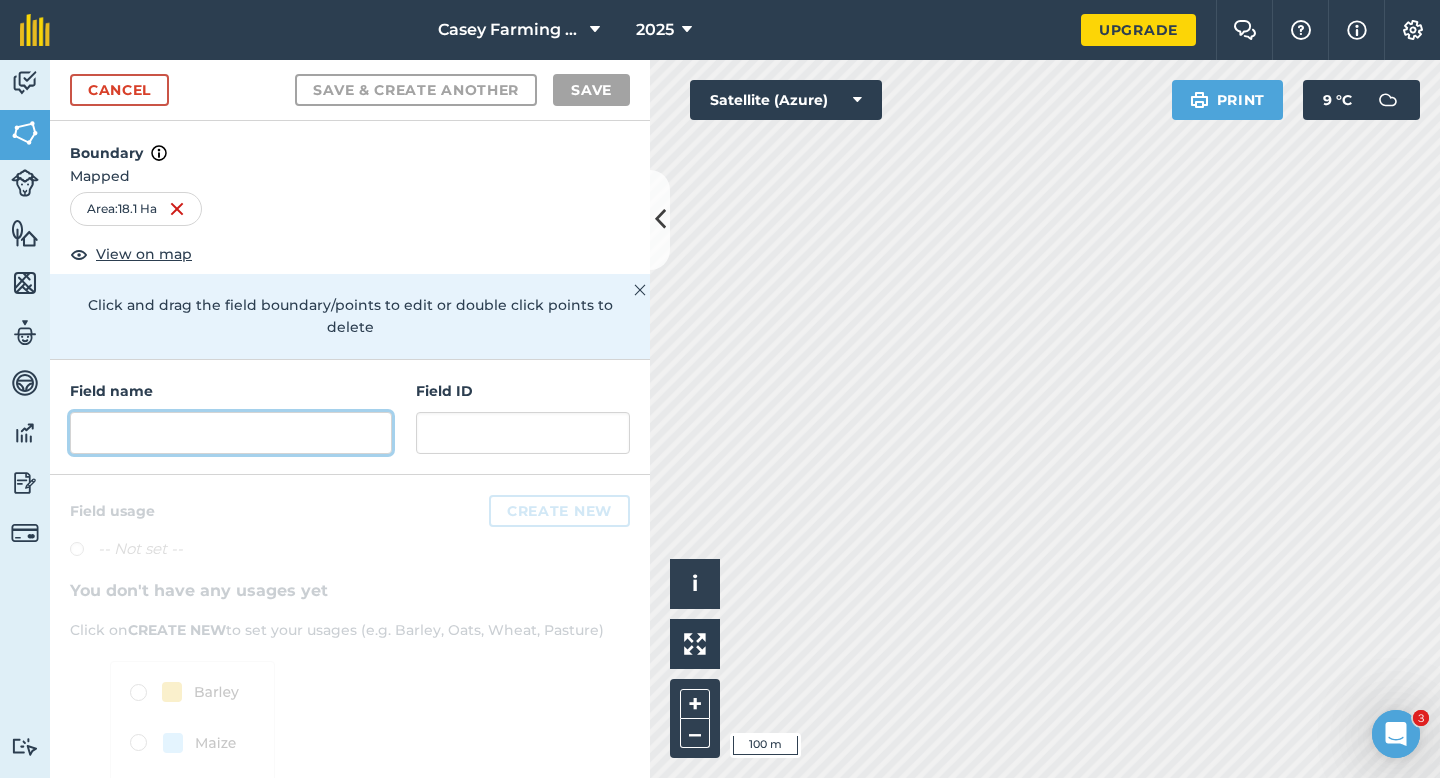 click at bounding box center (231, 433) 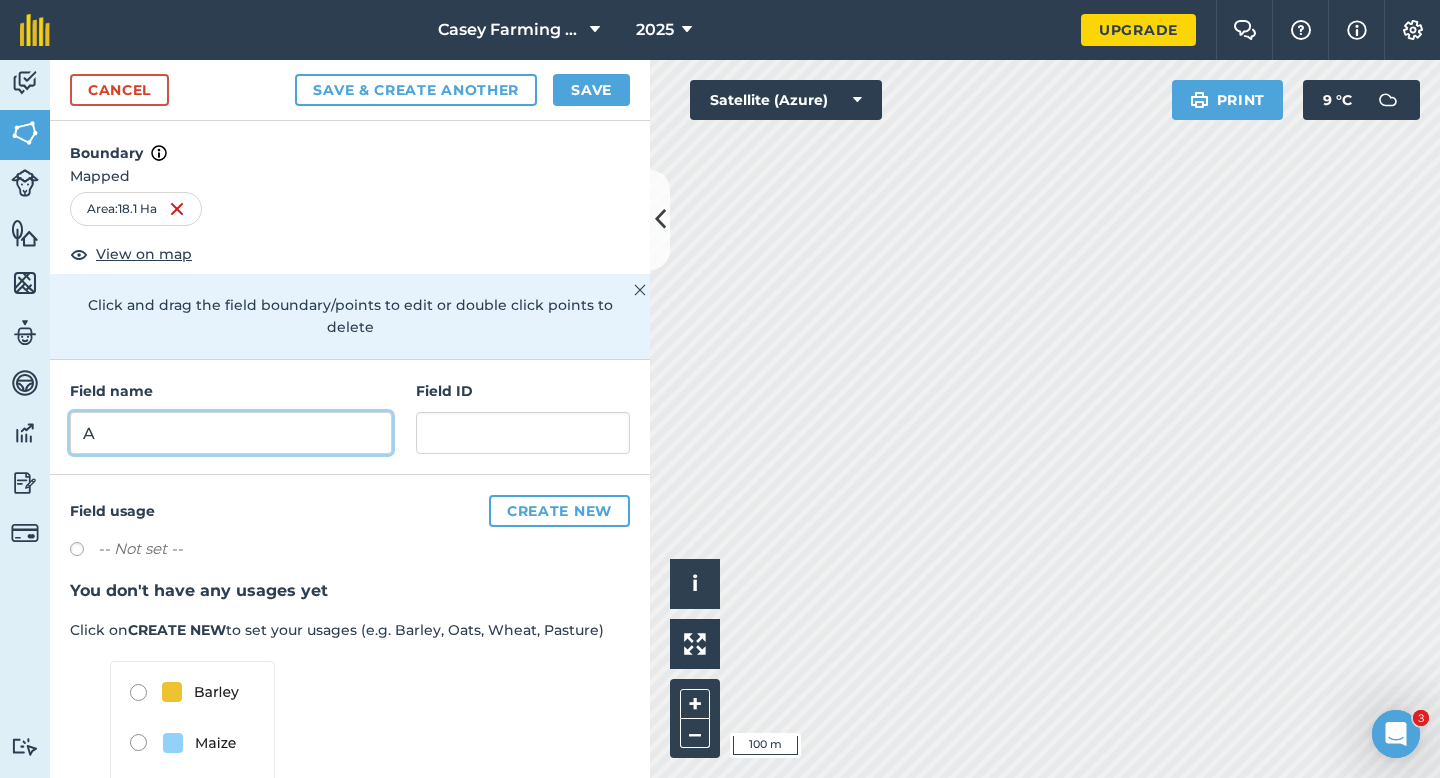 type on "A" 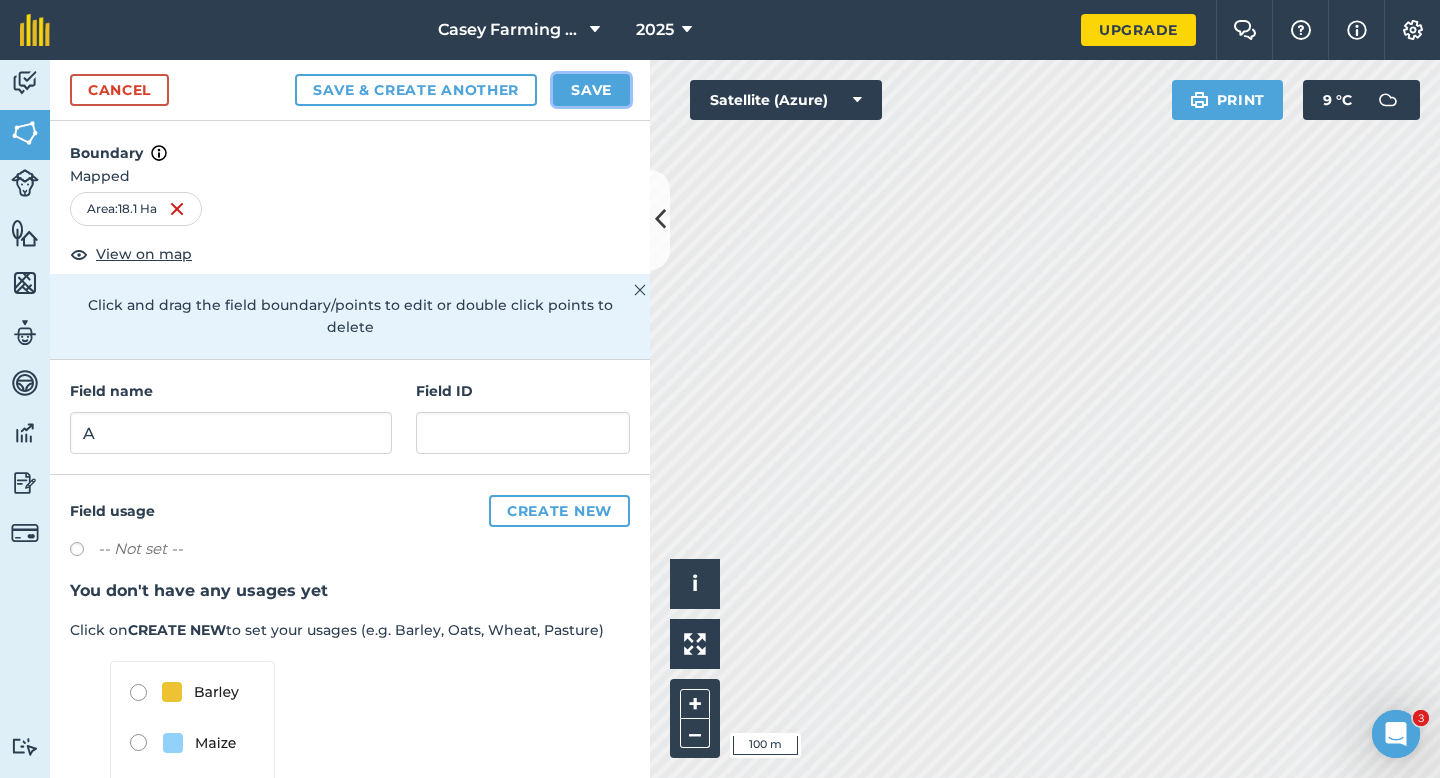 click on "Save" at bounding box center [591, 90] 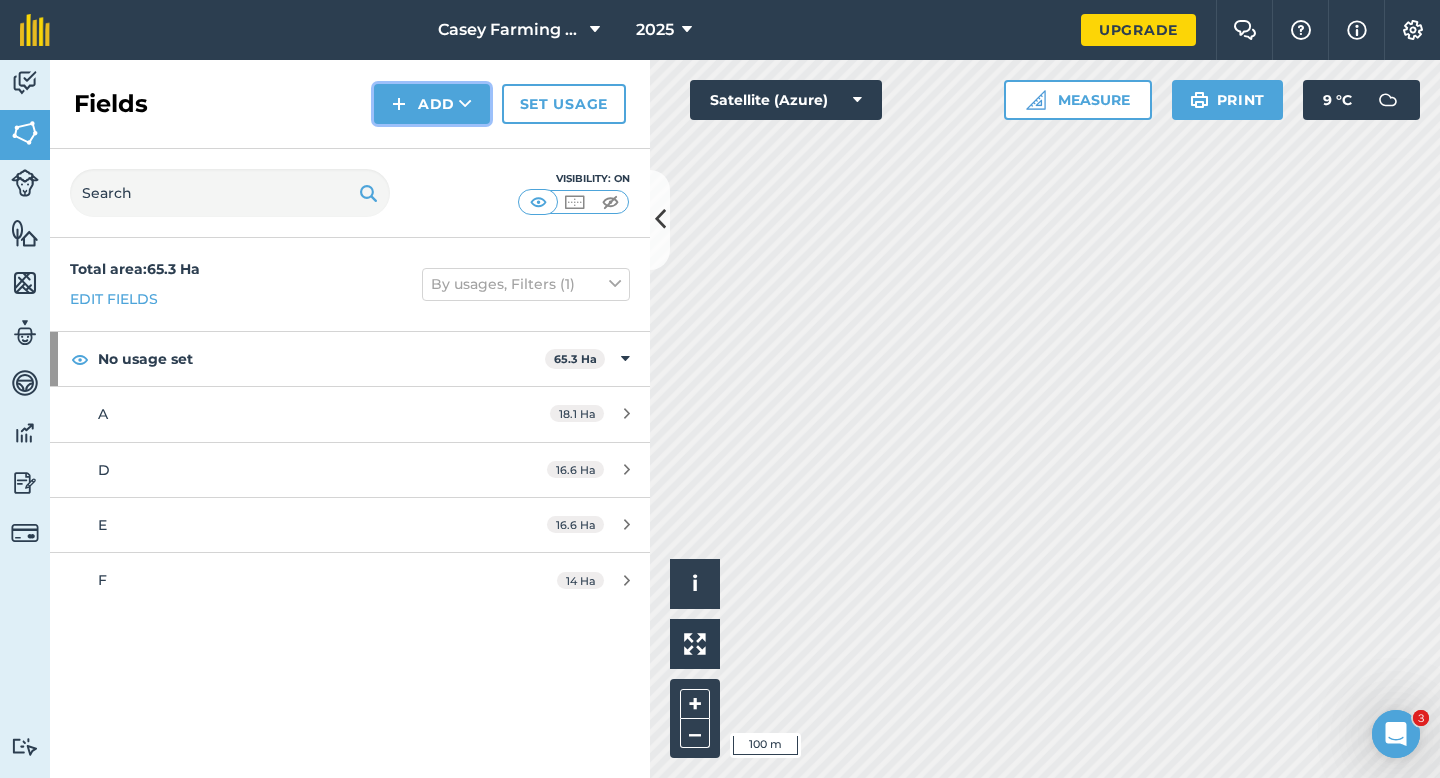 click on "Add" at bounding box center (432, 104) 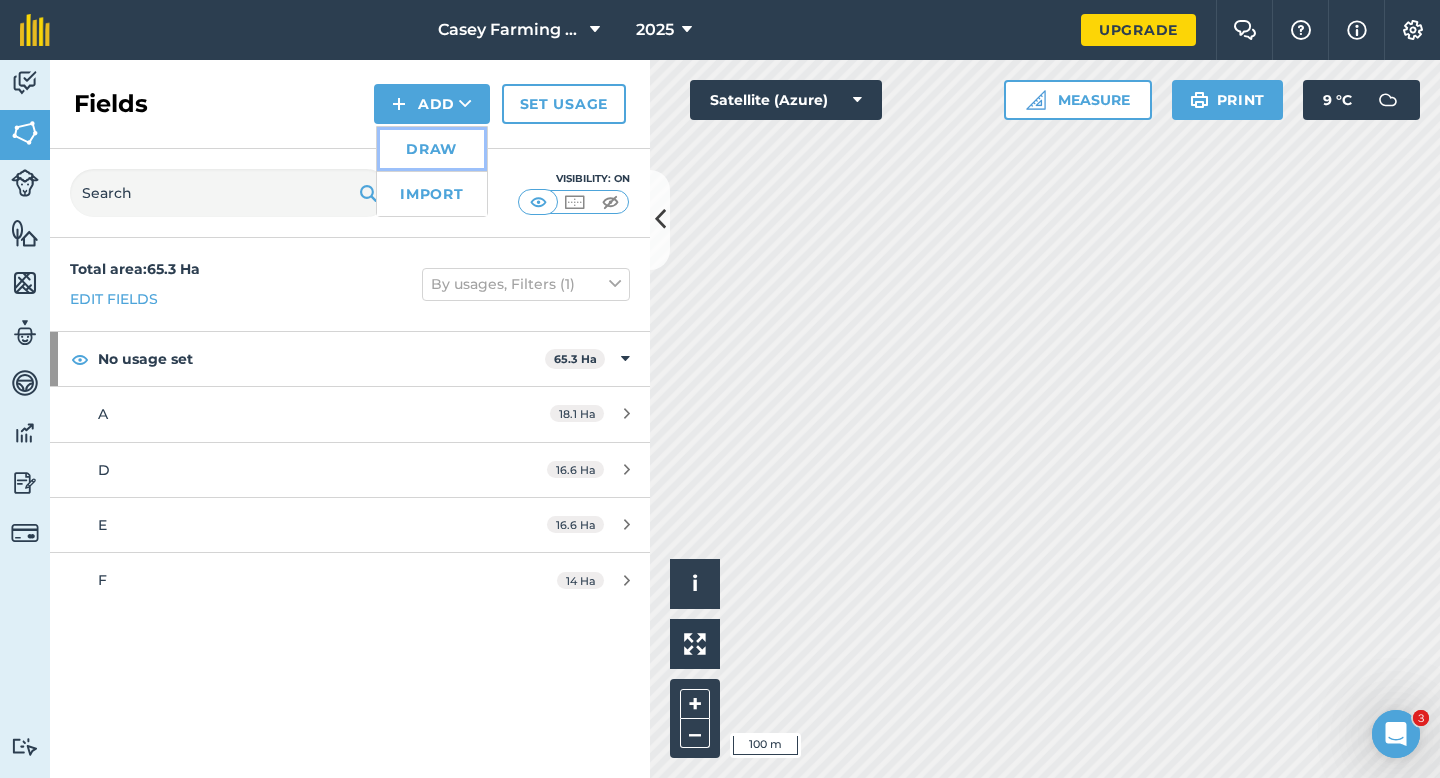 click on "Draw" at bounding box center (432, 149) 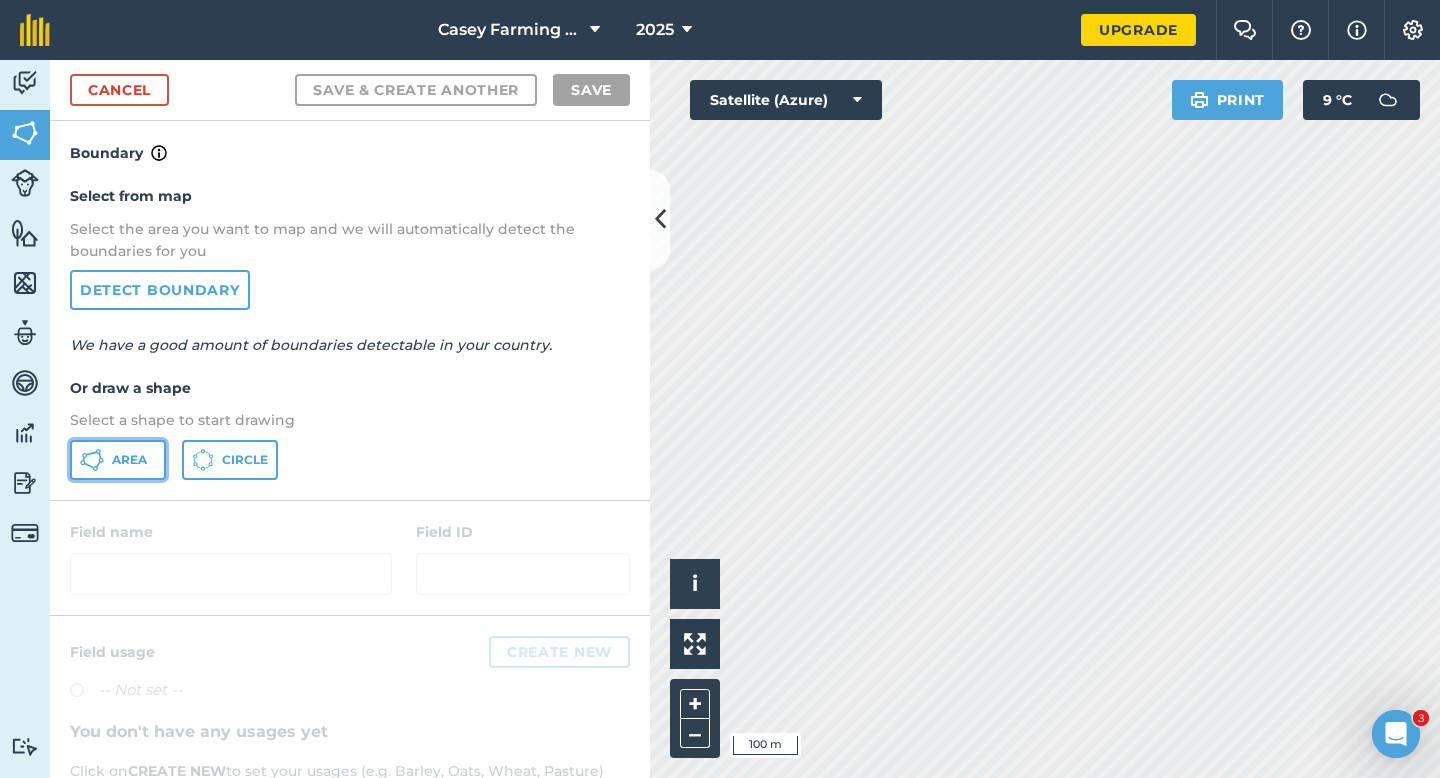 click on "Area" at bounding box center [129, 460] 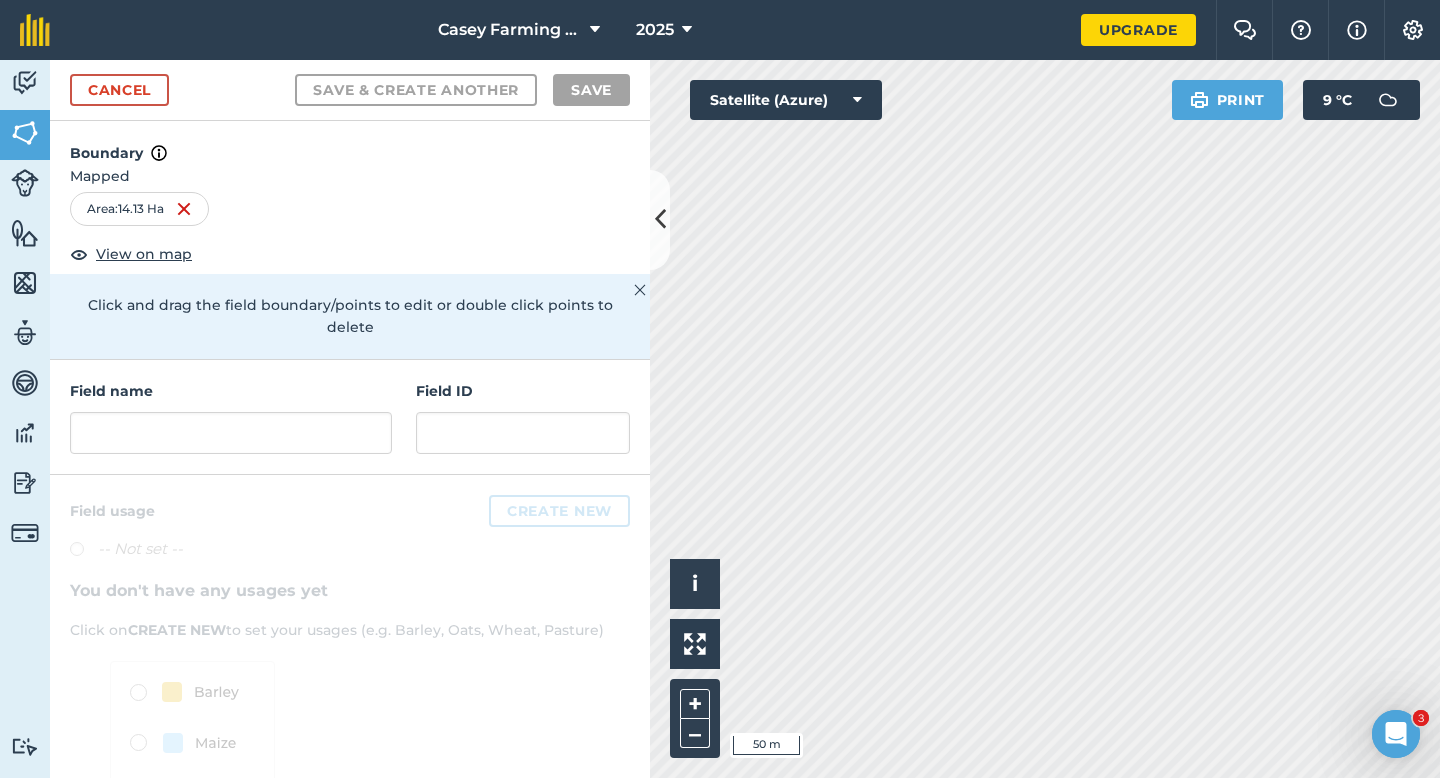 click on "Field name Field ID" at bounding box center [350, 417] 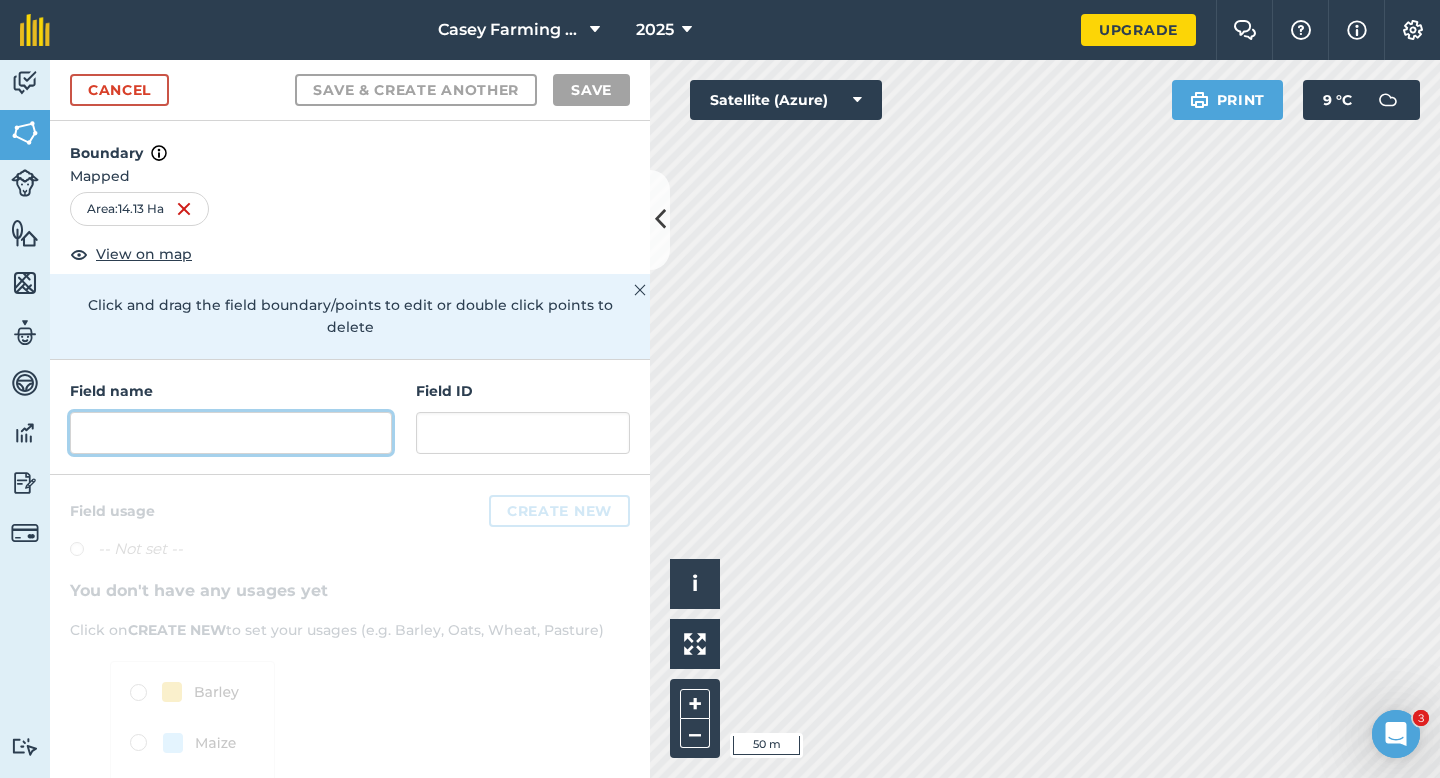 click at bounding box center (231, 433) 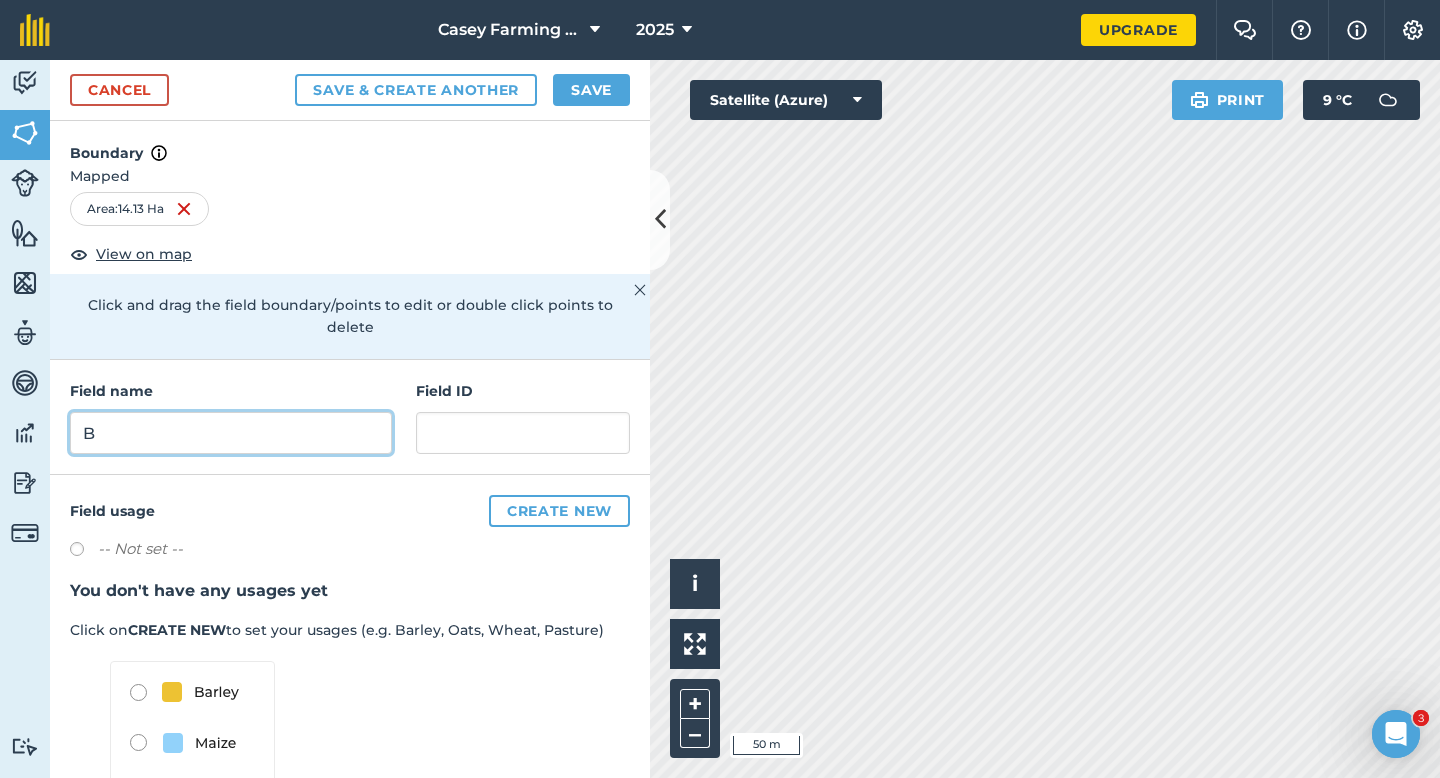 type on "B" 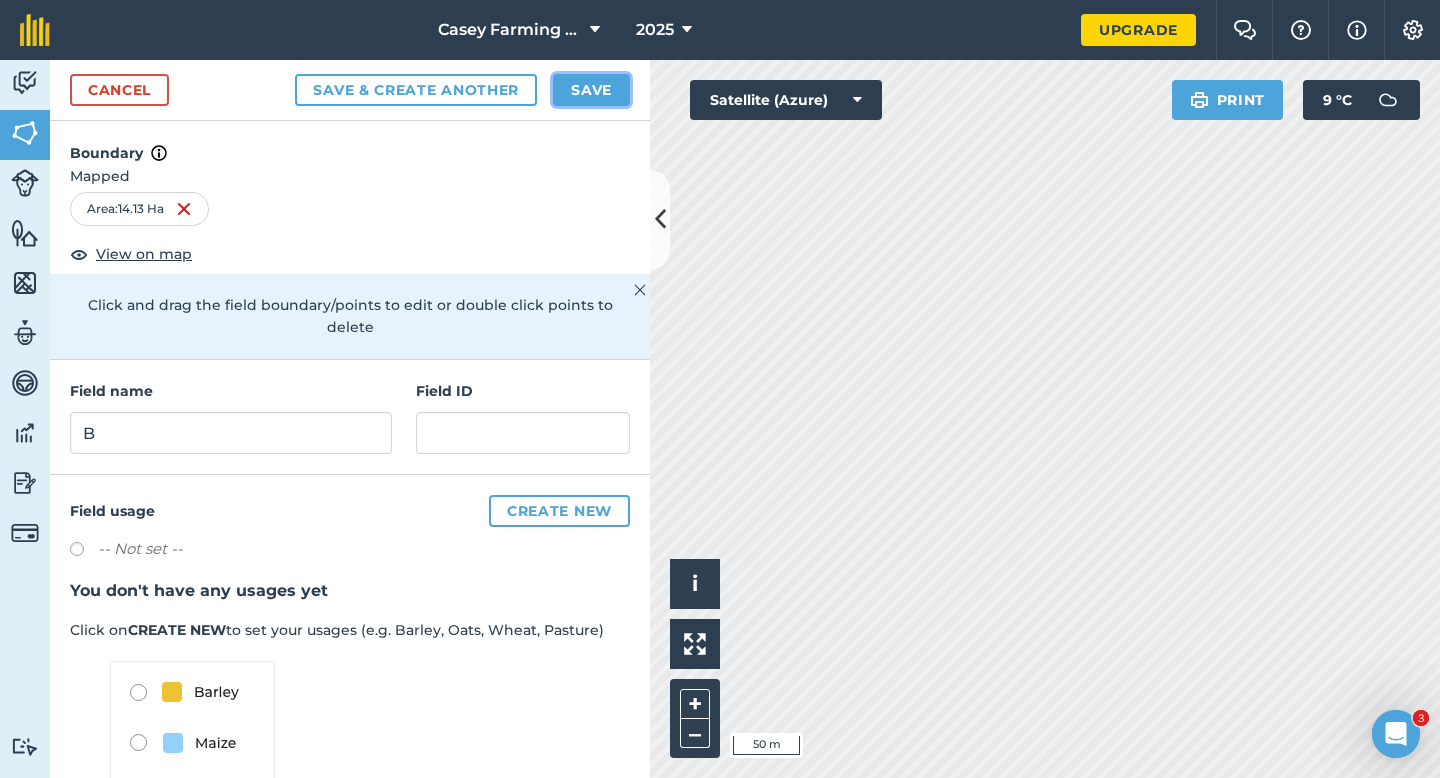 click on "Save" at bounding box center [591, 90] 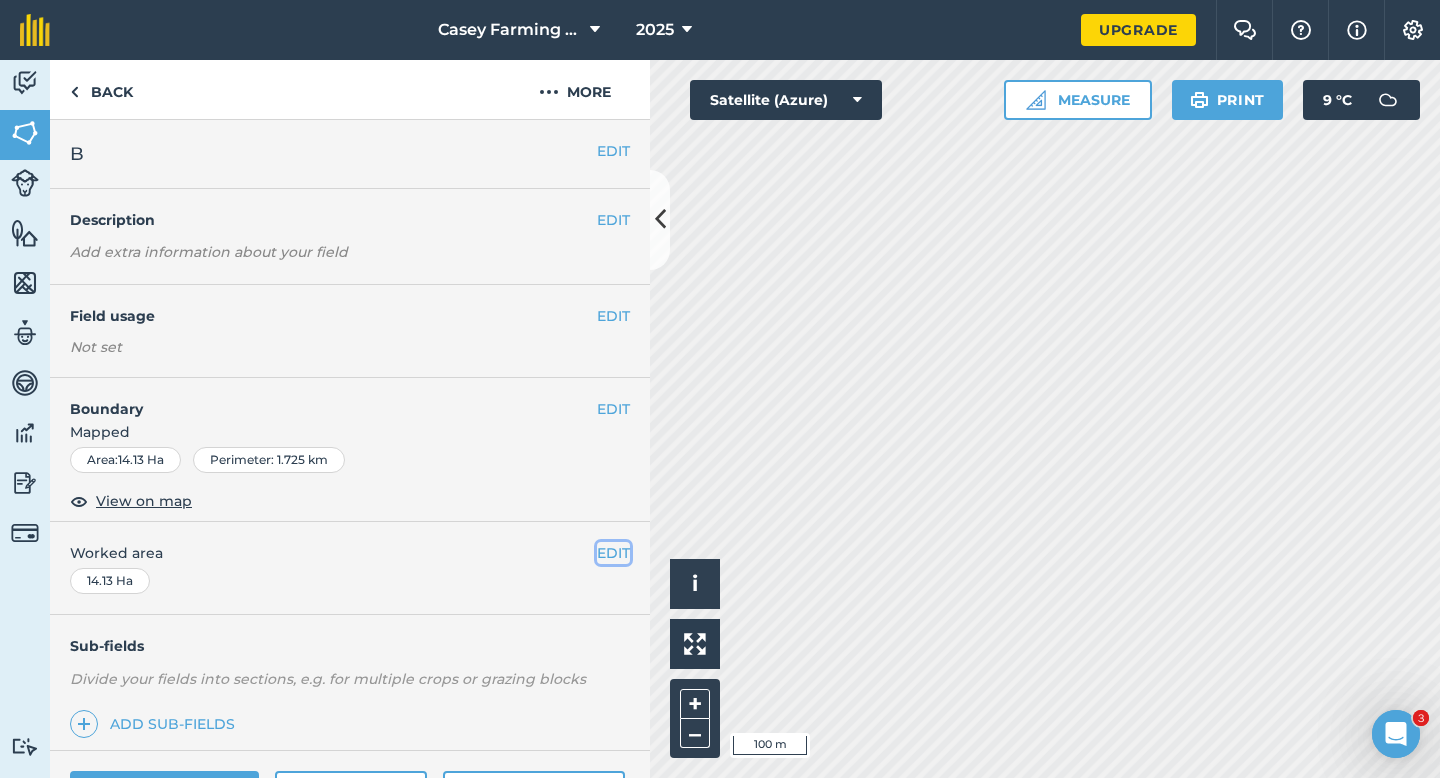 click on "EDIT" at bounding box center (613, 553) 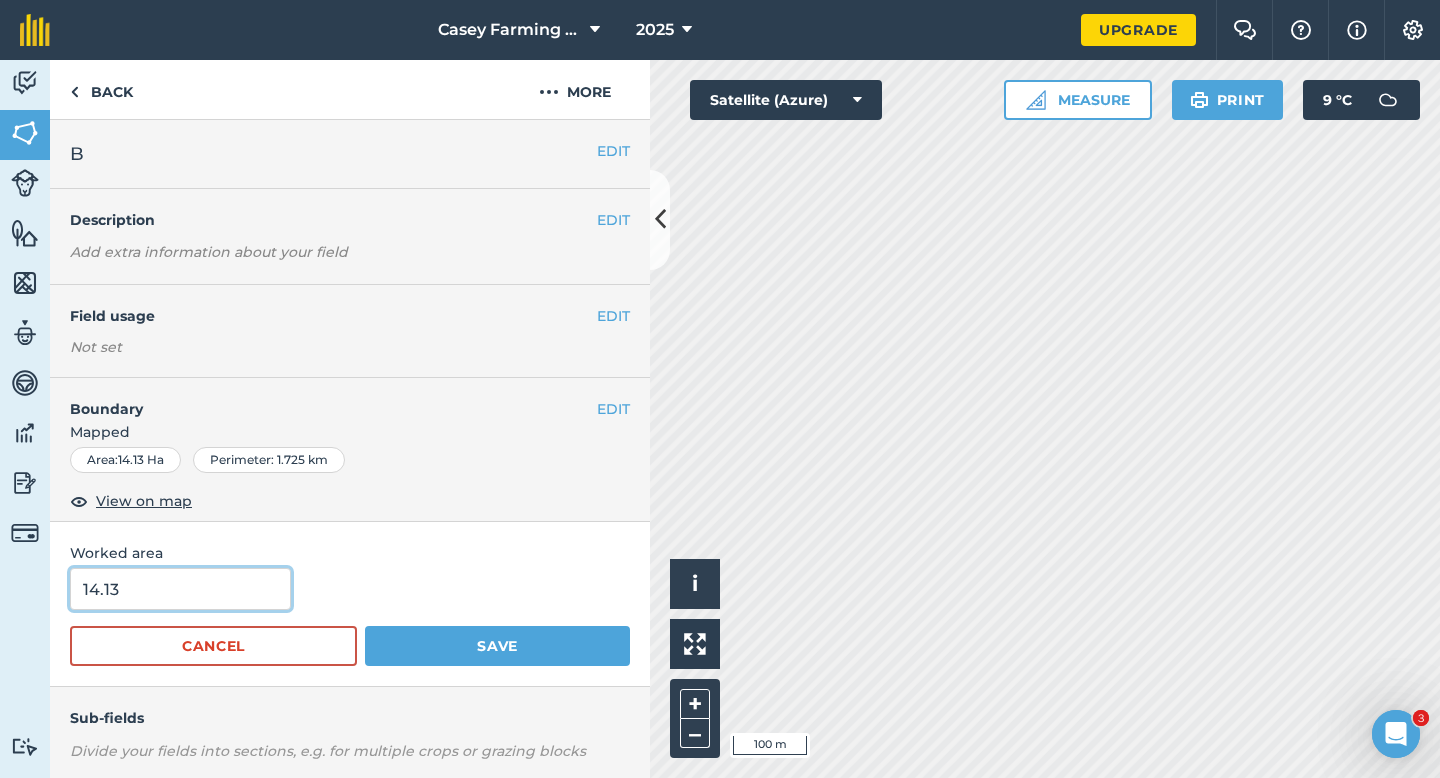 click on "14.13" at bounding box center (180, 589) 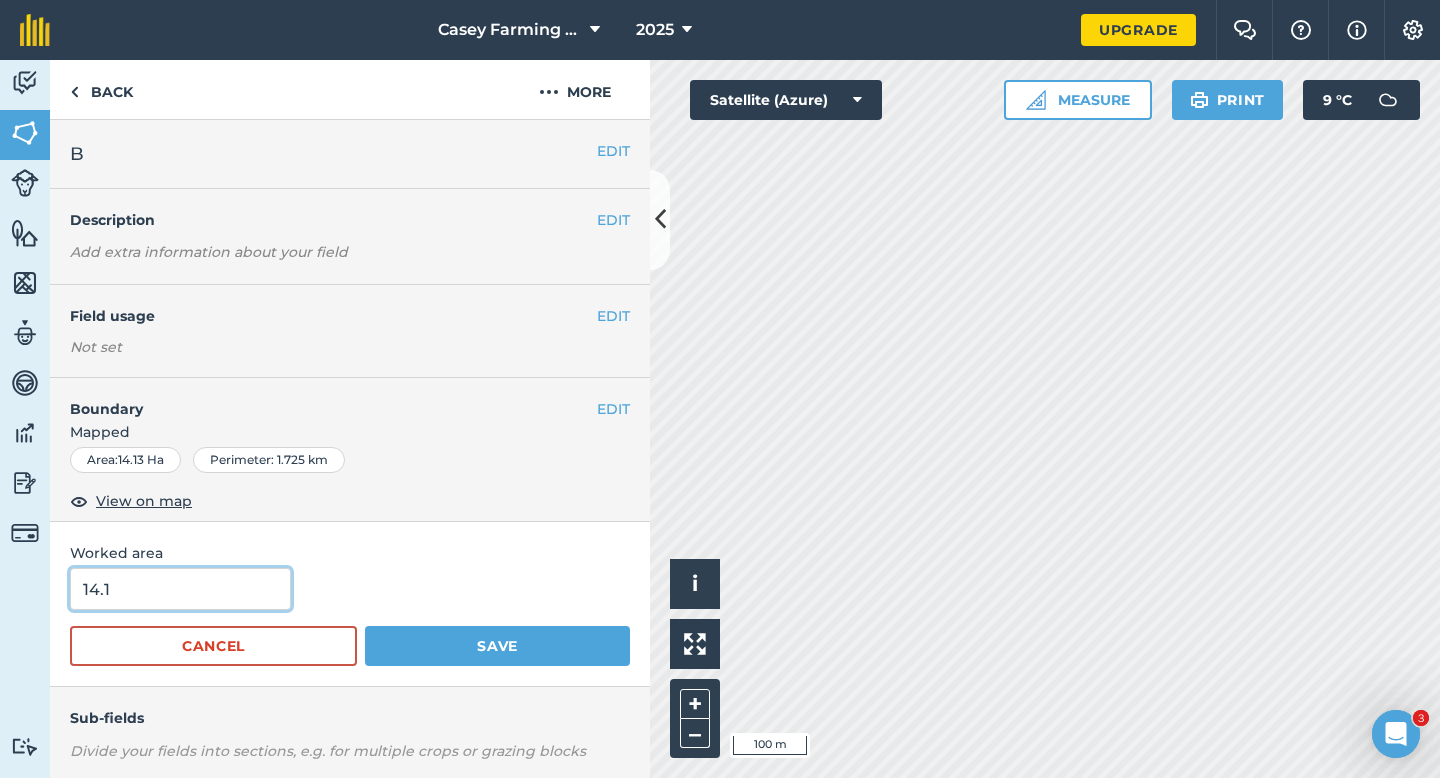 type on "14.1" 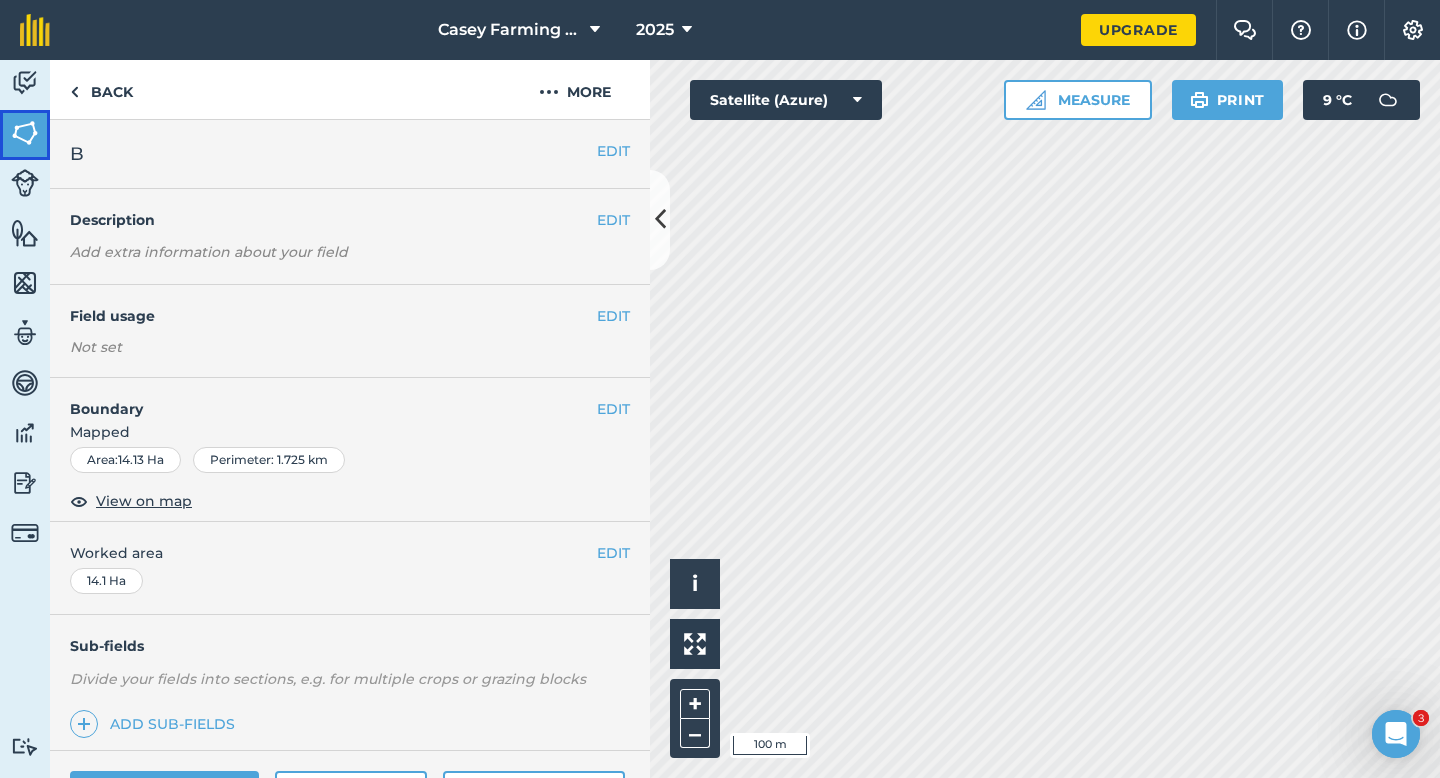 click at bounding box center (25, 133) 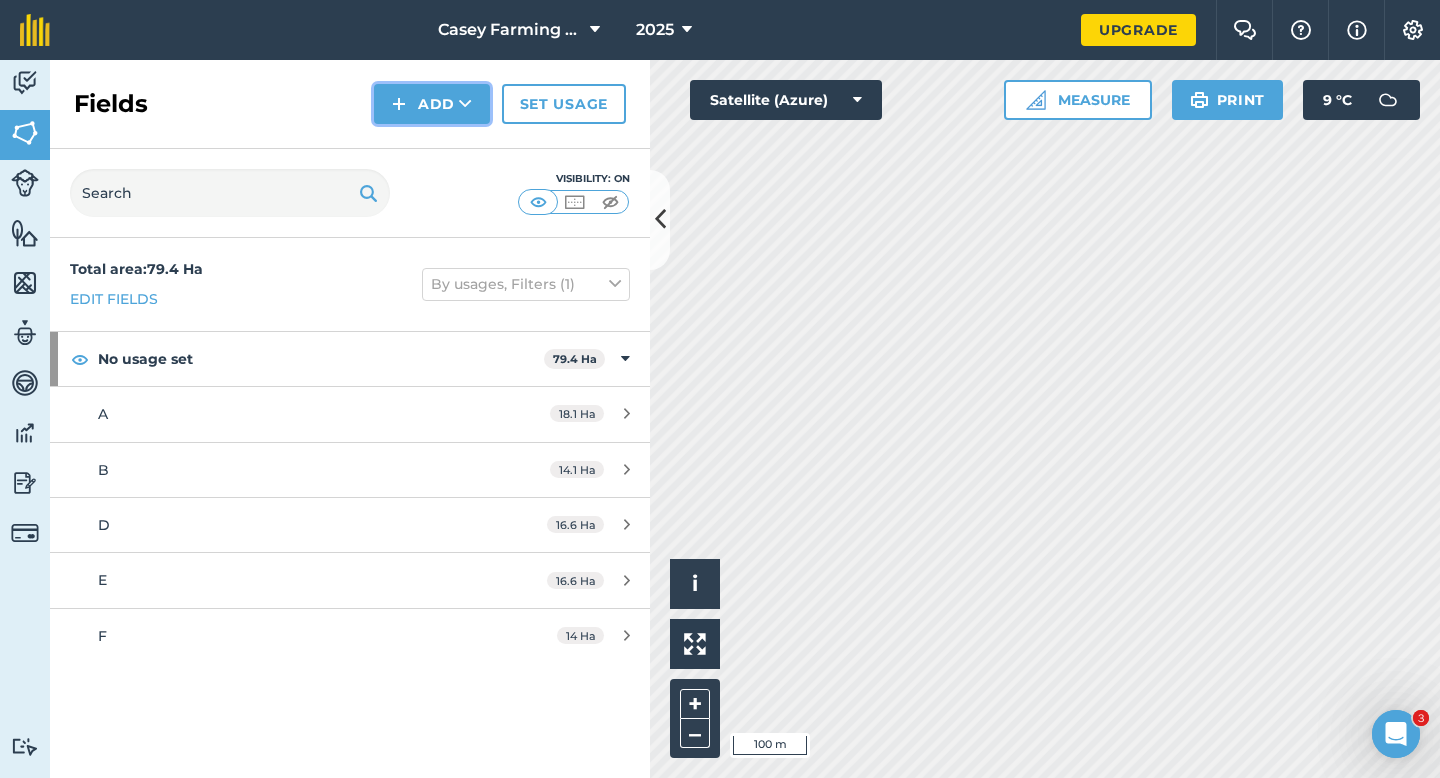 click on "Add" at bounding box center (432, 104) 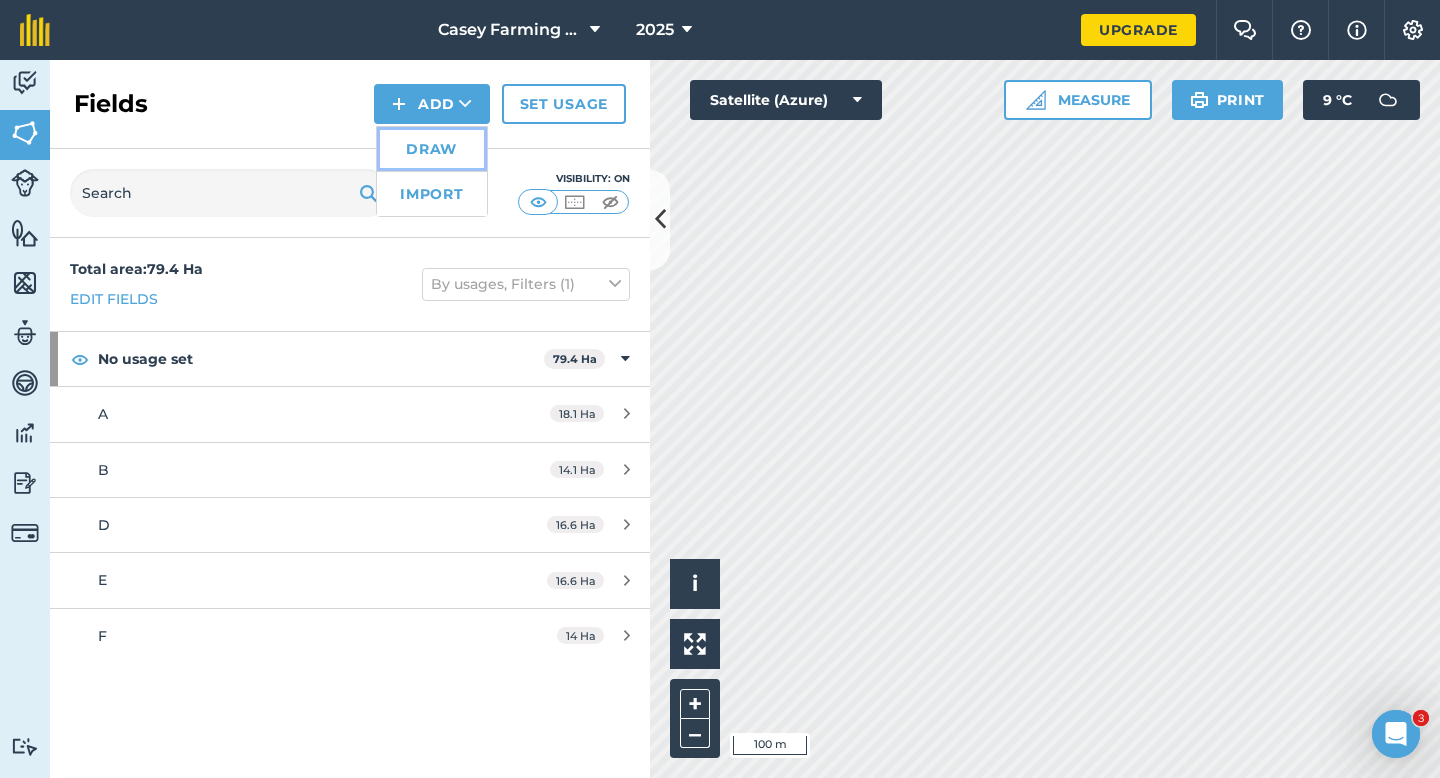 click on "Draw" at bounding box center (432, 149) 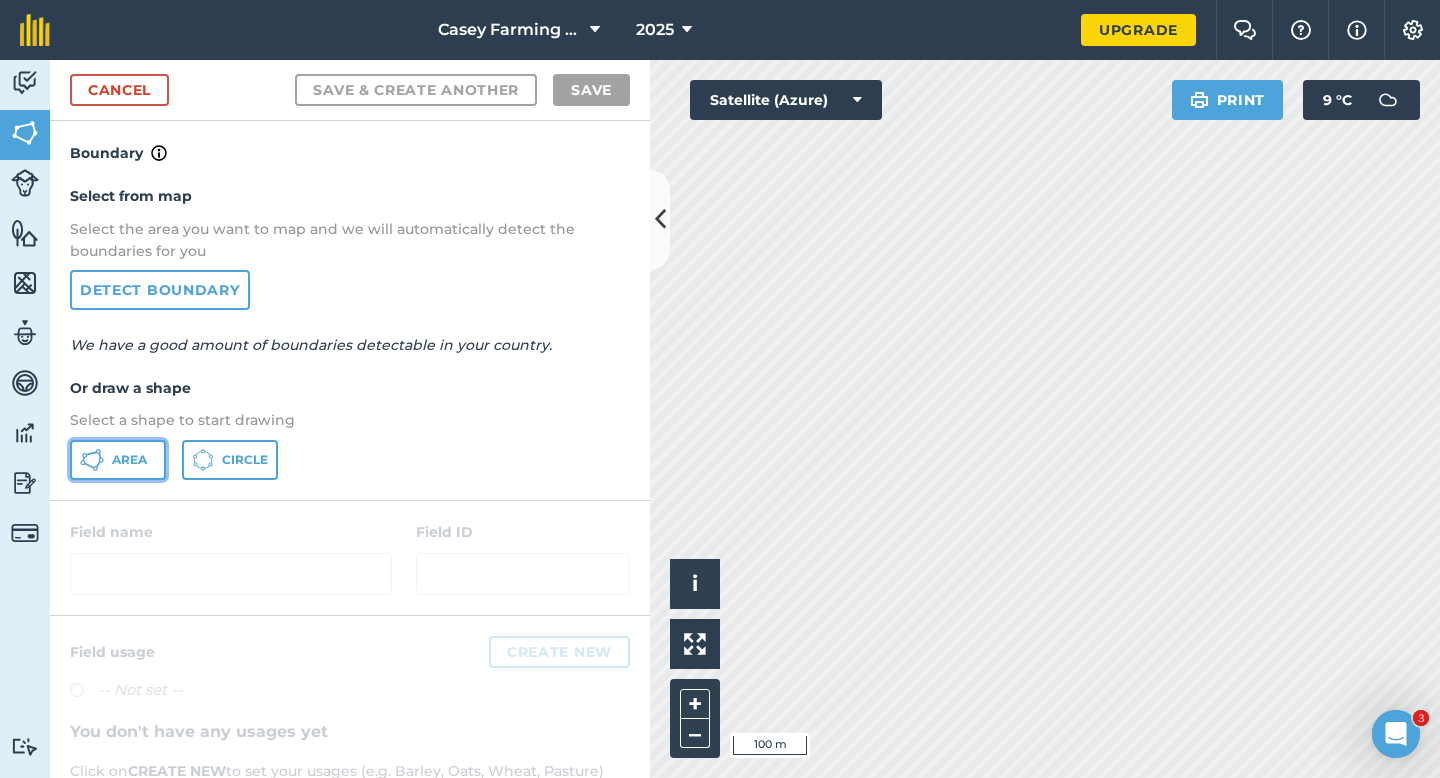 click on "Area" at bounding box center [129, 460] 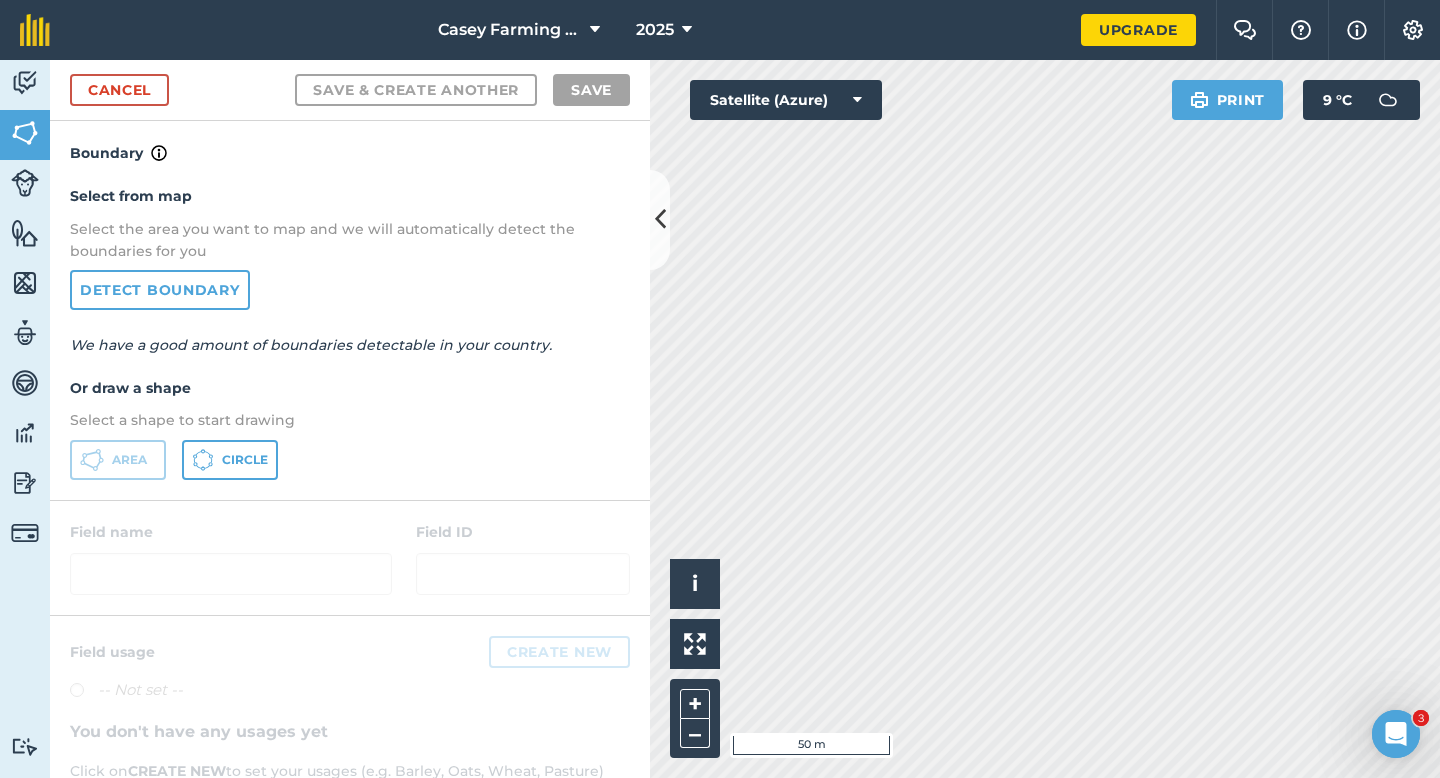 drag, startPoint x: 897, startPoint y: 20, endPoint x: 778, endPoint y: -57, distance: 141.7392 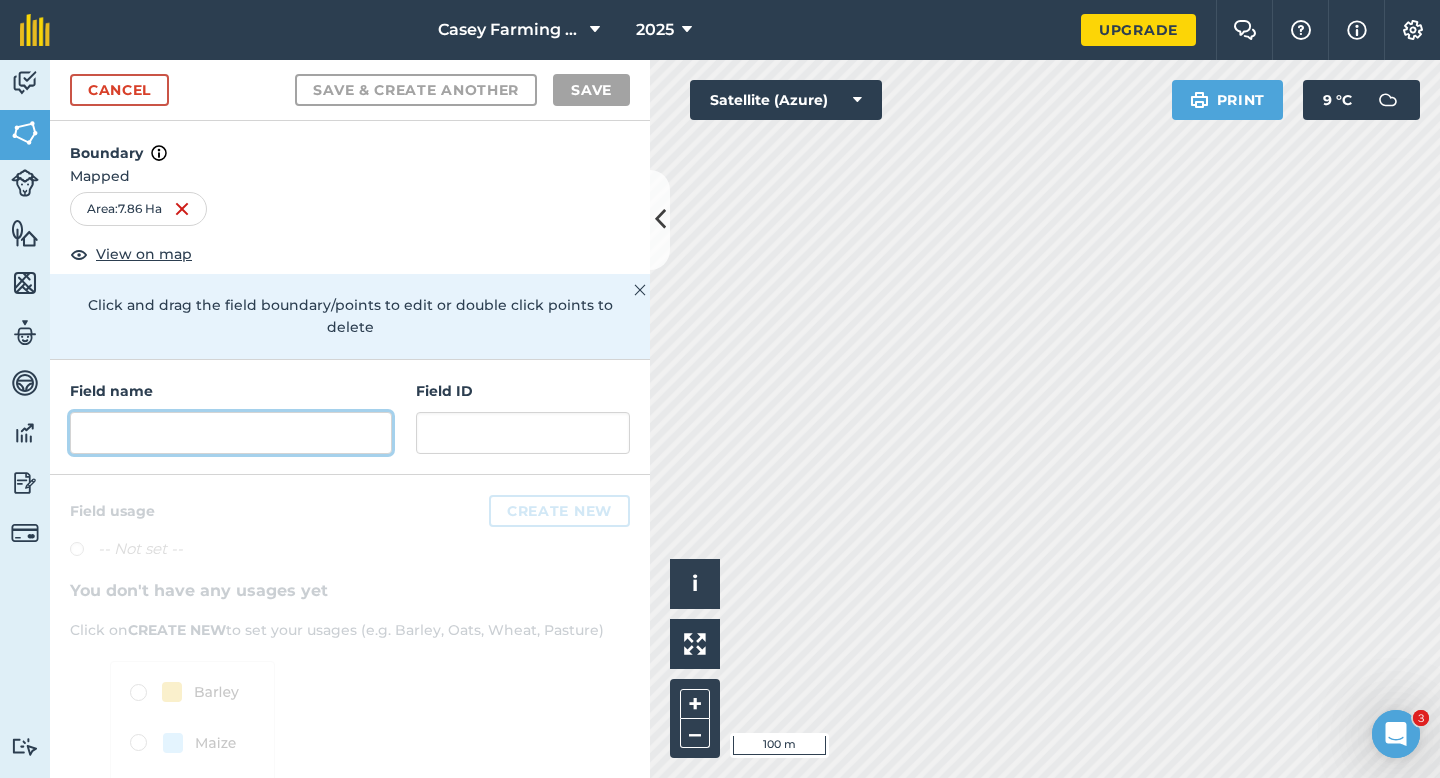 click at bounding box center (231, 433) 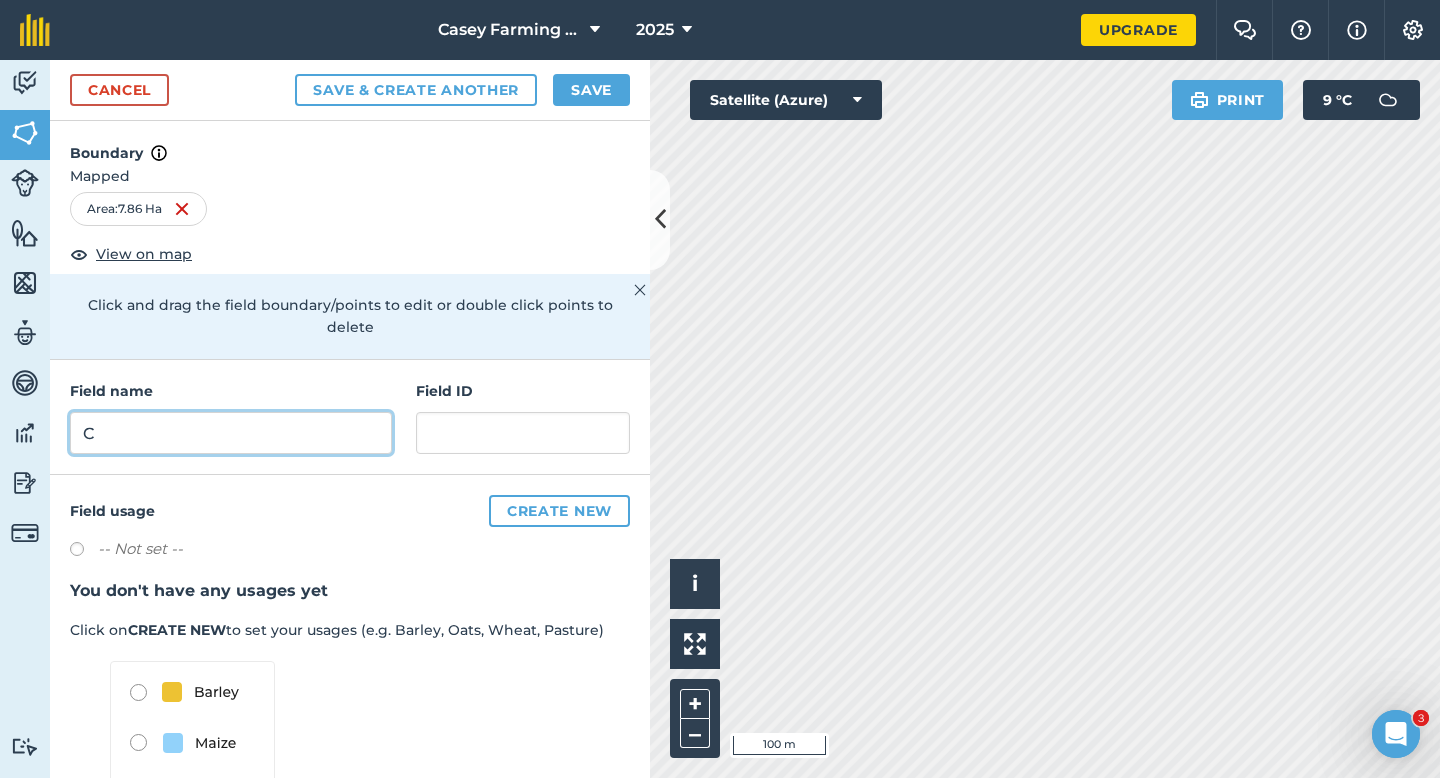 type on "C" 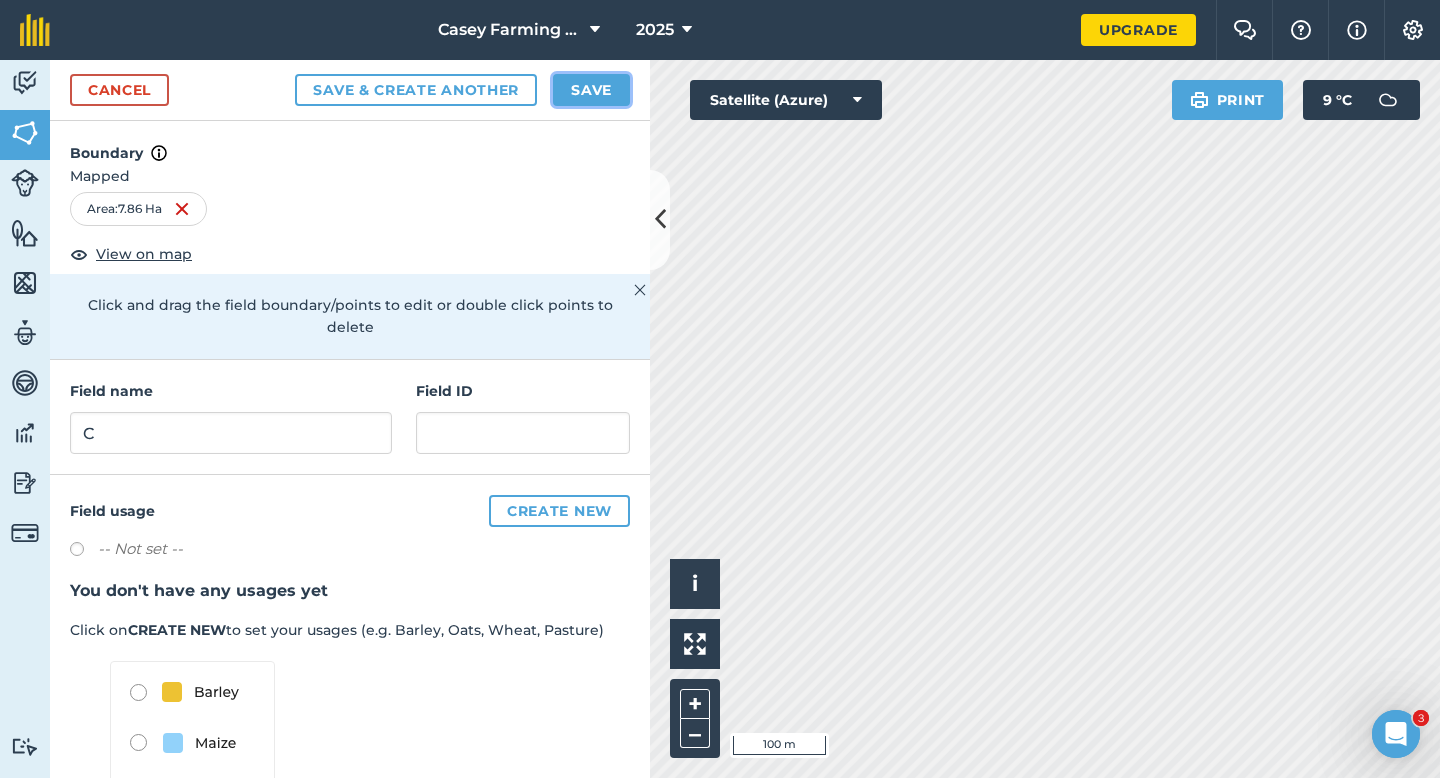 click on "Save" at bounding box center [591, 90] 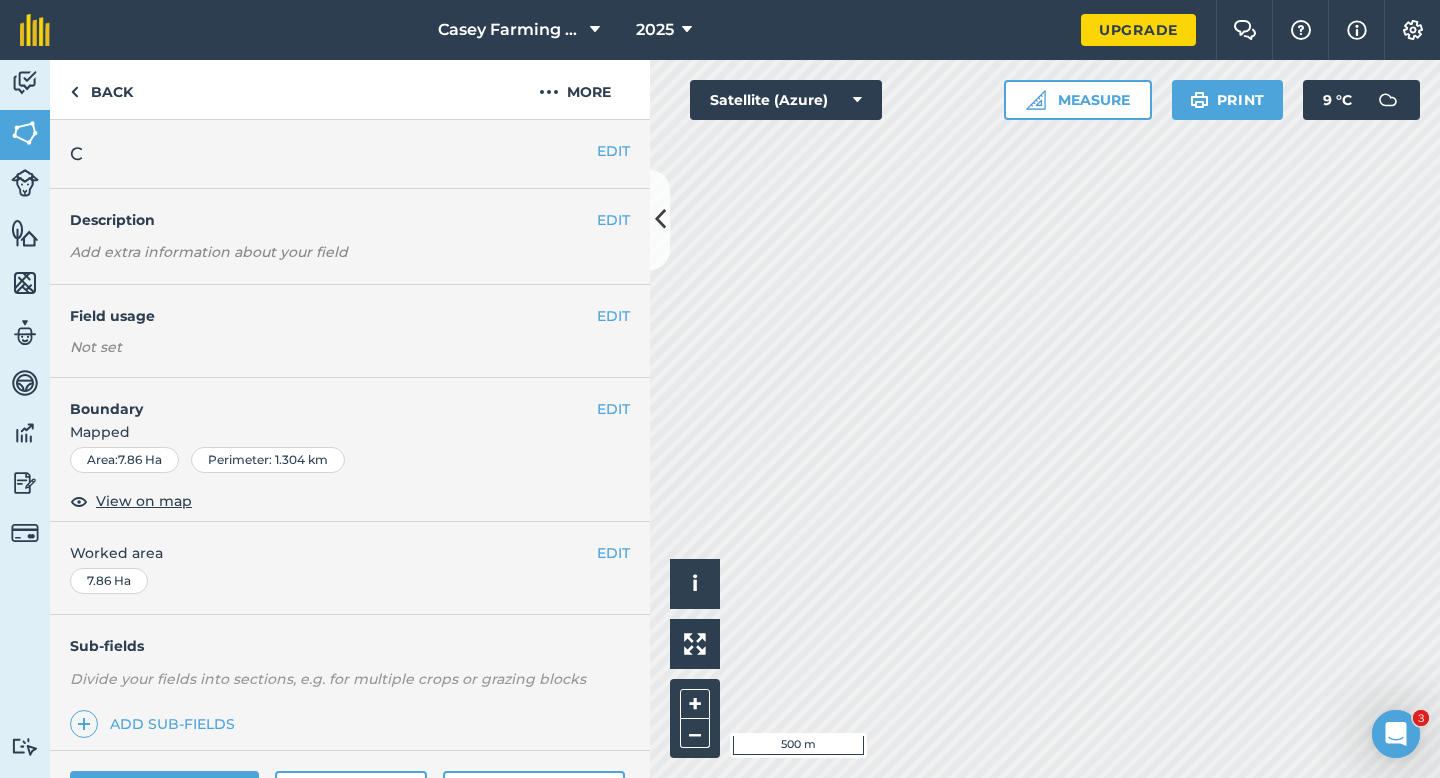 click on "EDIT Worked area 7.86   Ha" at bounding box center [350, 568] 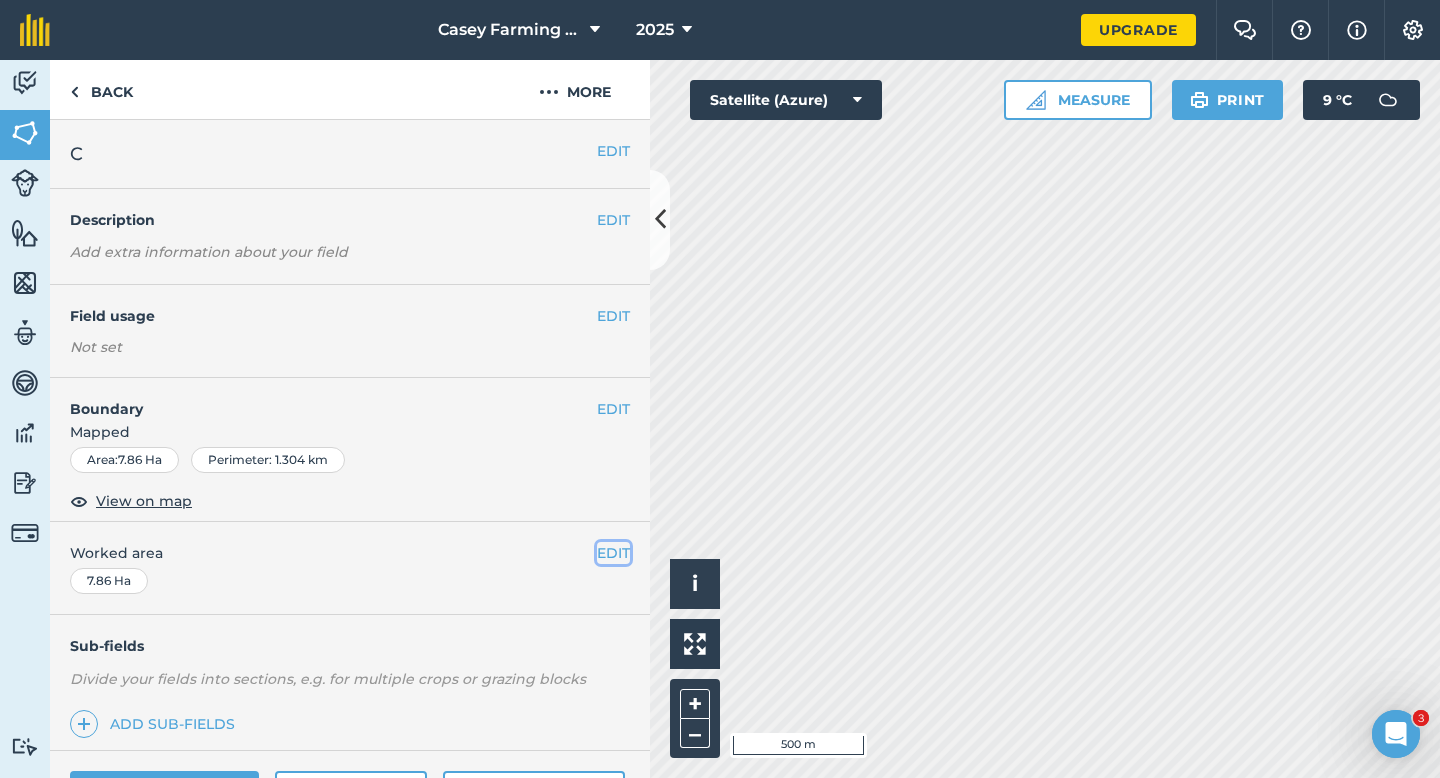 click on "EDIT" at bounding box center (613, 553) 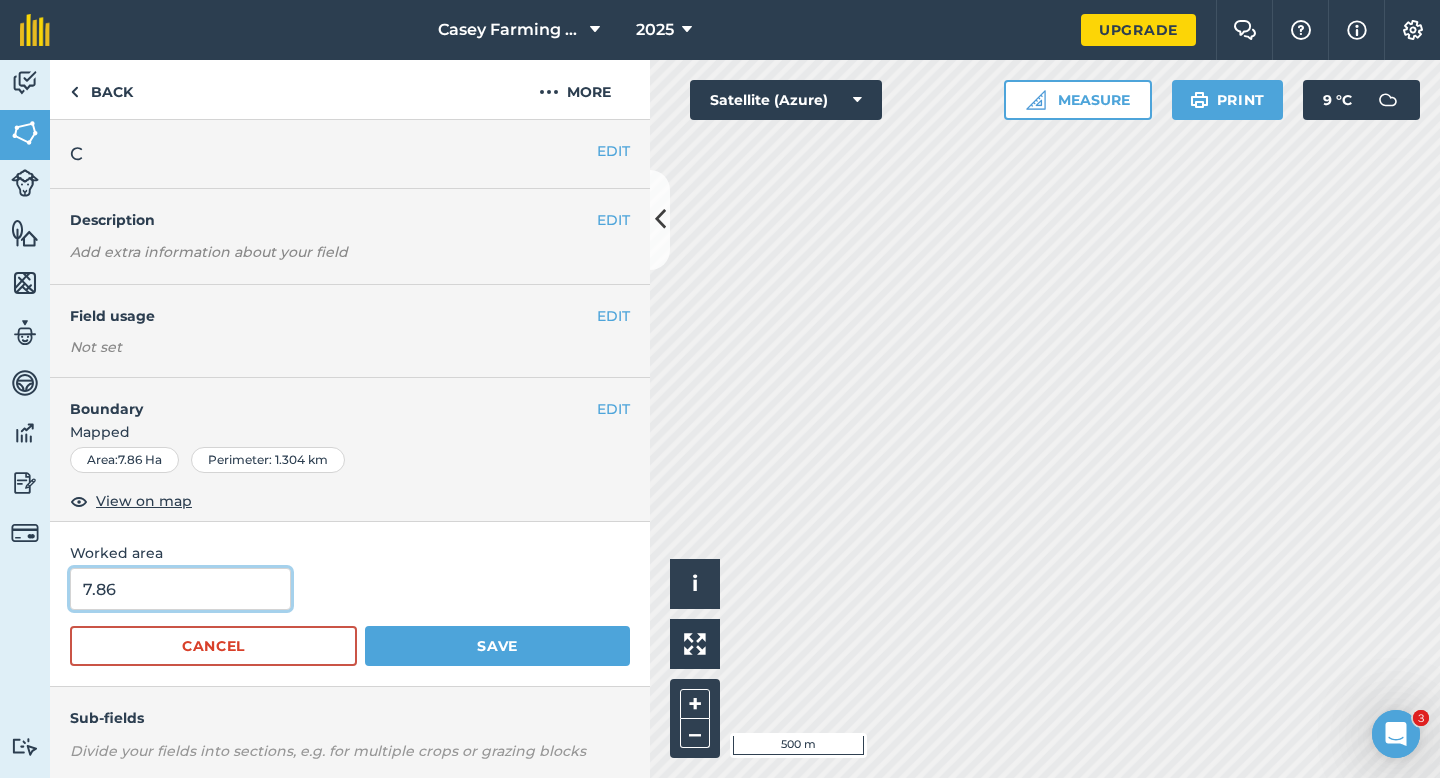 click on "7.86" at bounding box center [180, 589] 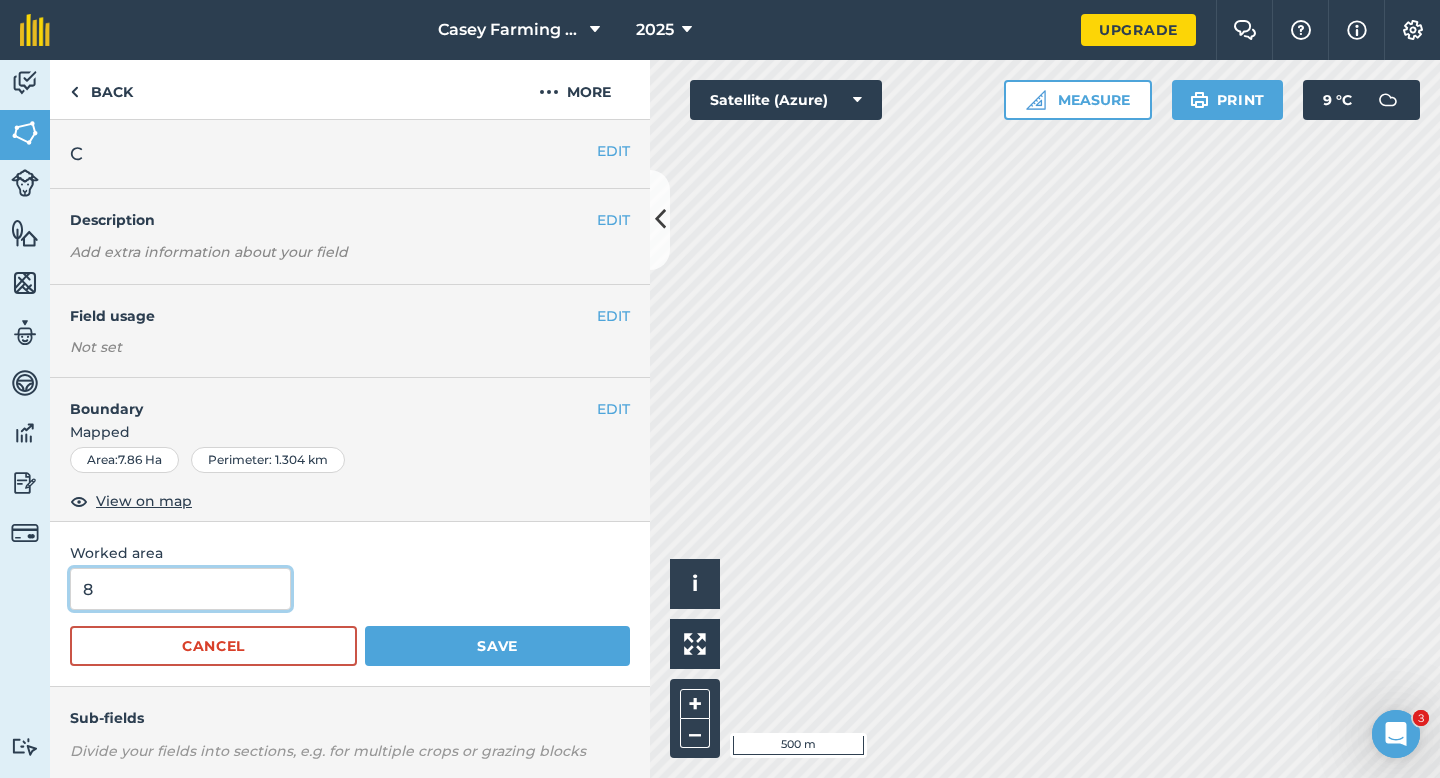 click on "Save" at bounding box center [497, 646] 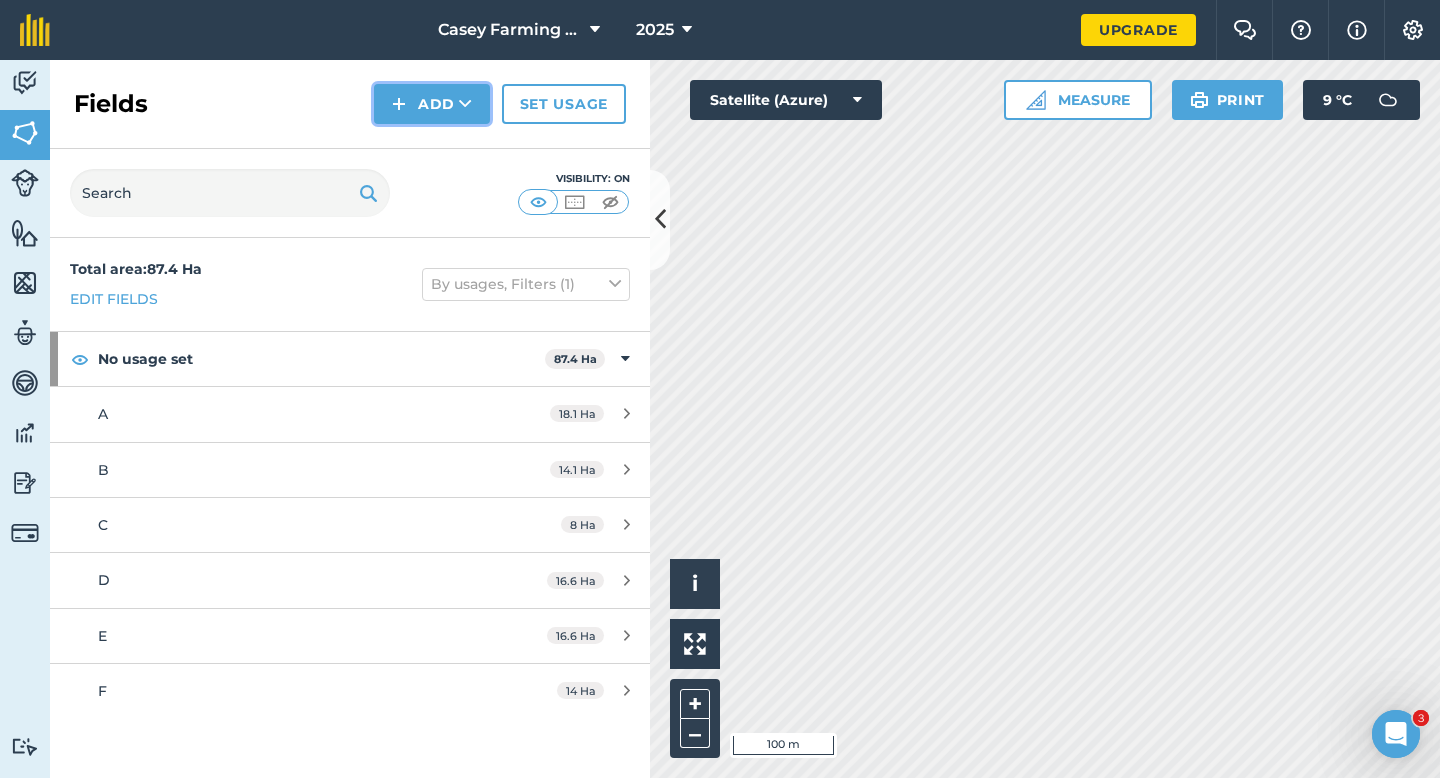 click at bounding box center [399, 104] 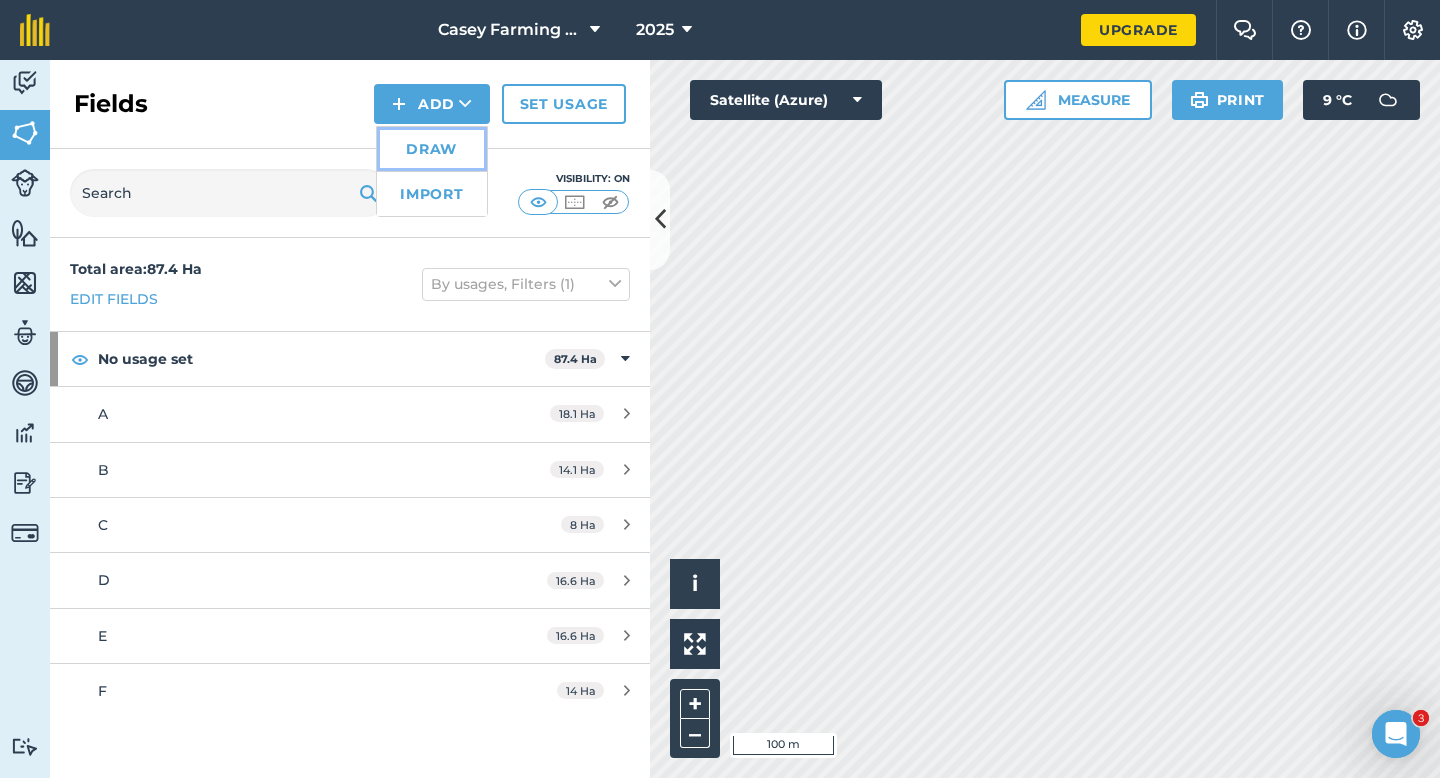 click on "Draw" at bounding box center (432, 149) 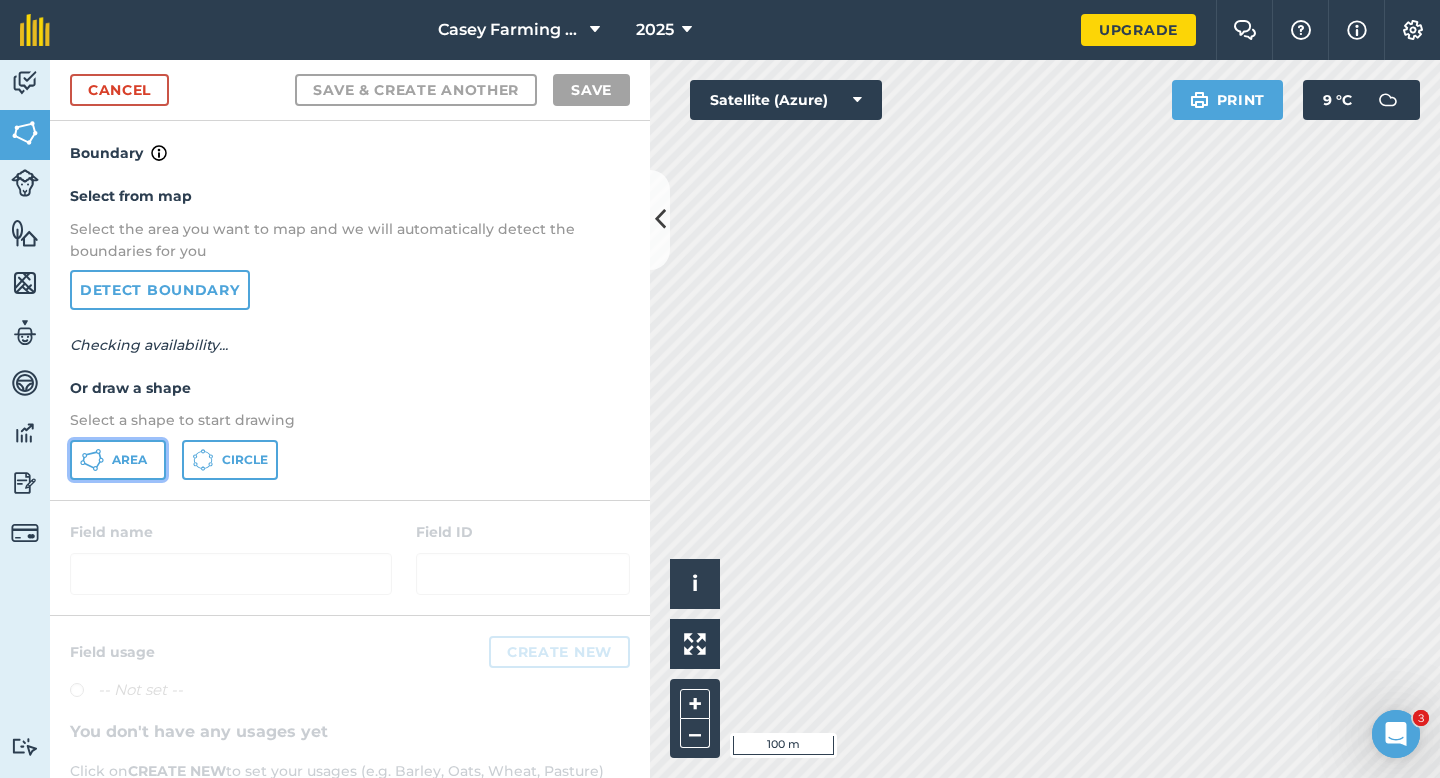 click on "Area" at bounding box center (129, 460) 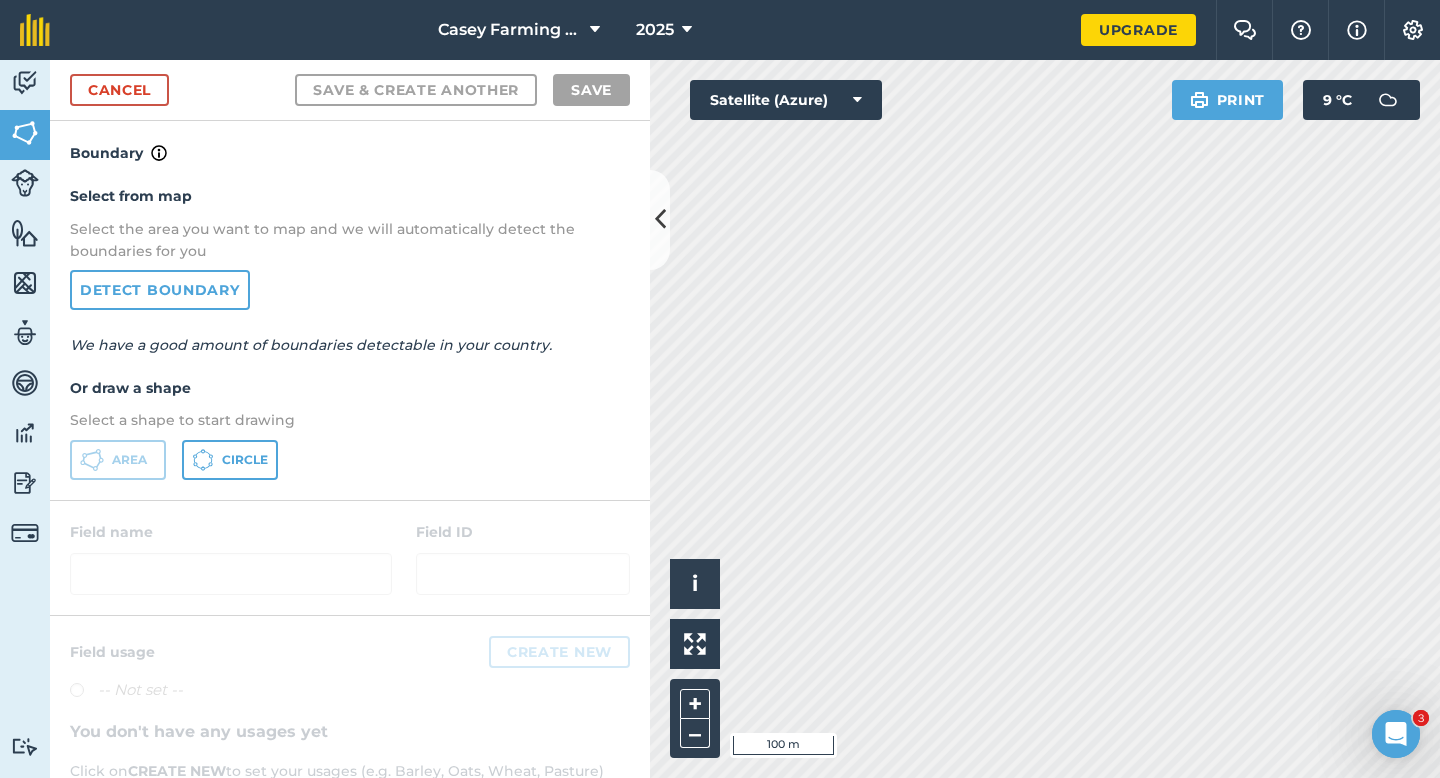 drag, startPoint x: 586, startPoint y: 511, endPoint x: 505, endPoint y: 529, distance: 82.9759 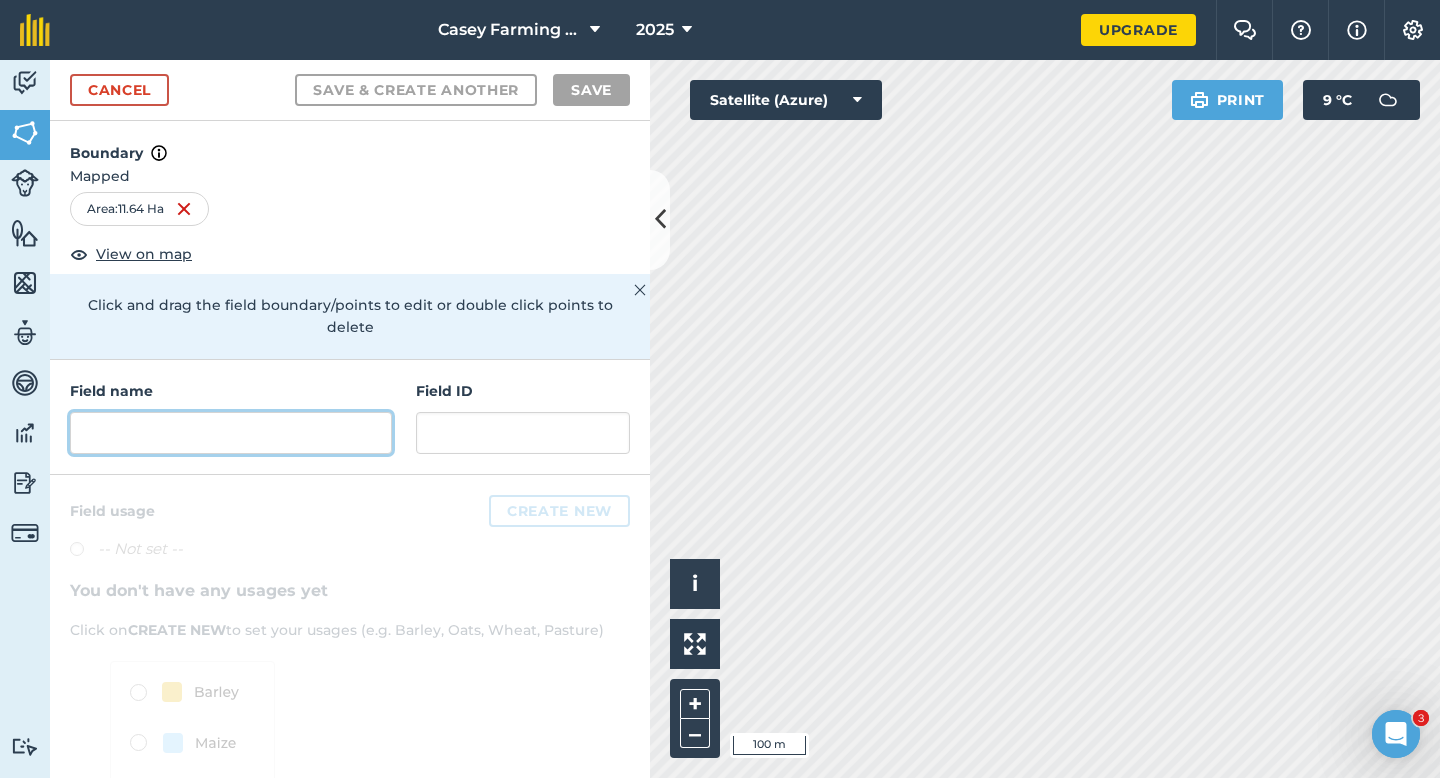 click at bounding box center (231, 433) 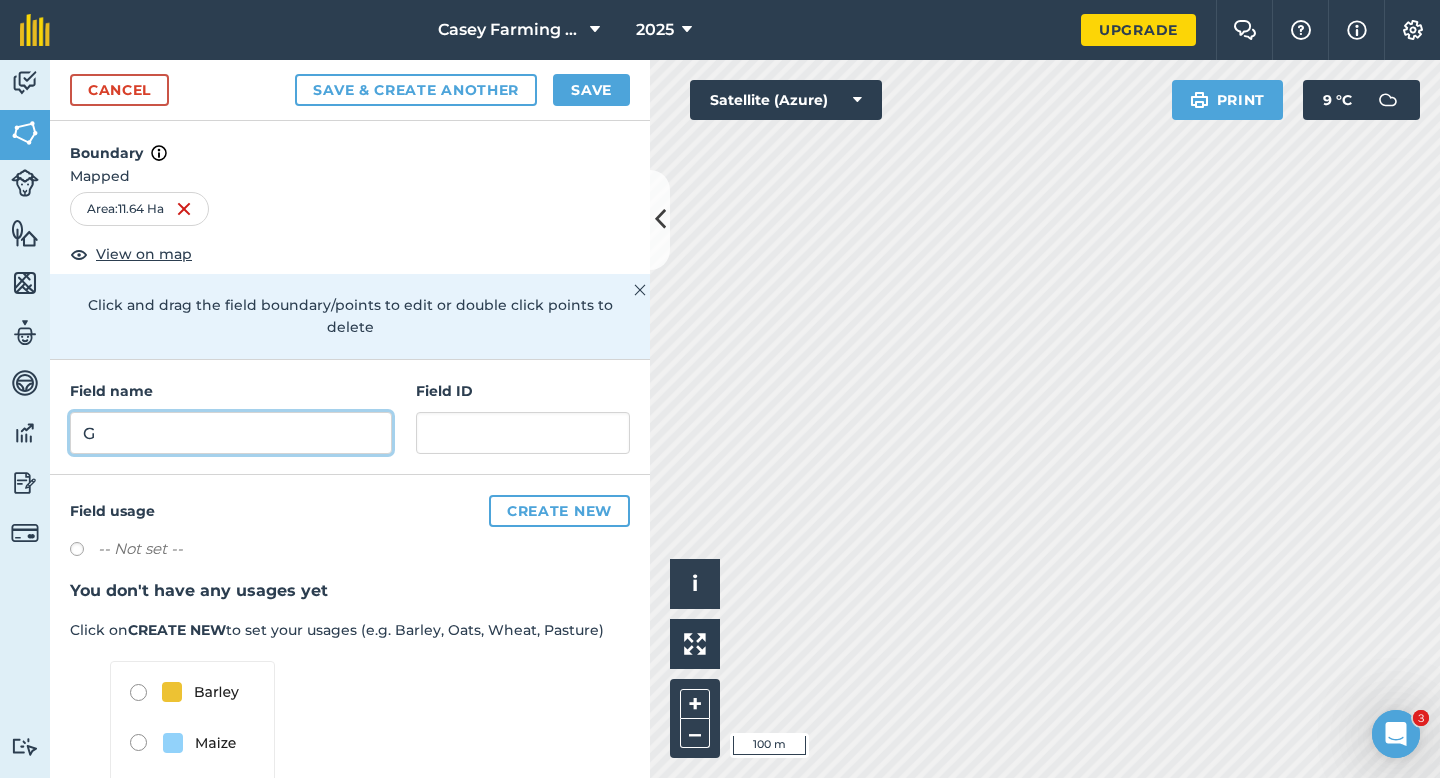 type on "G" 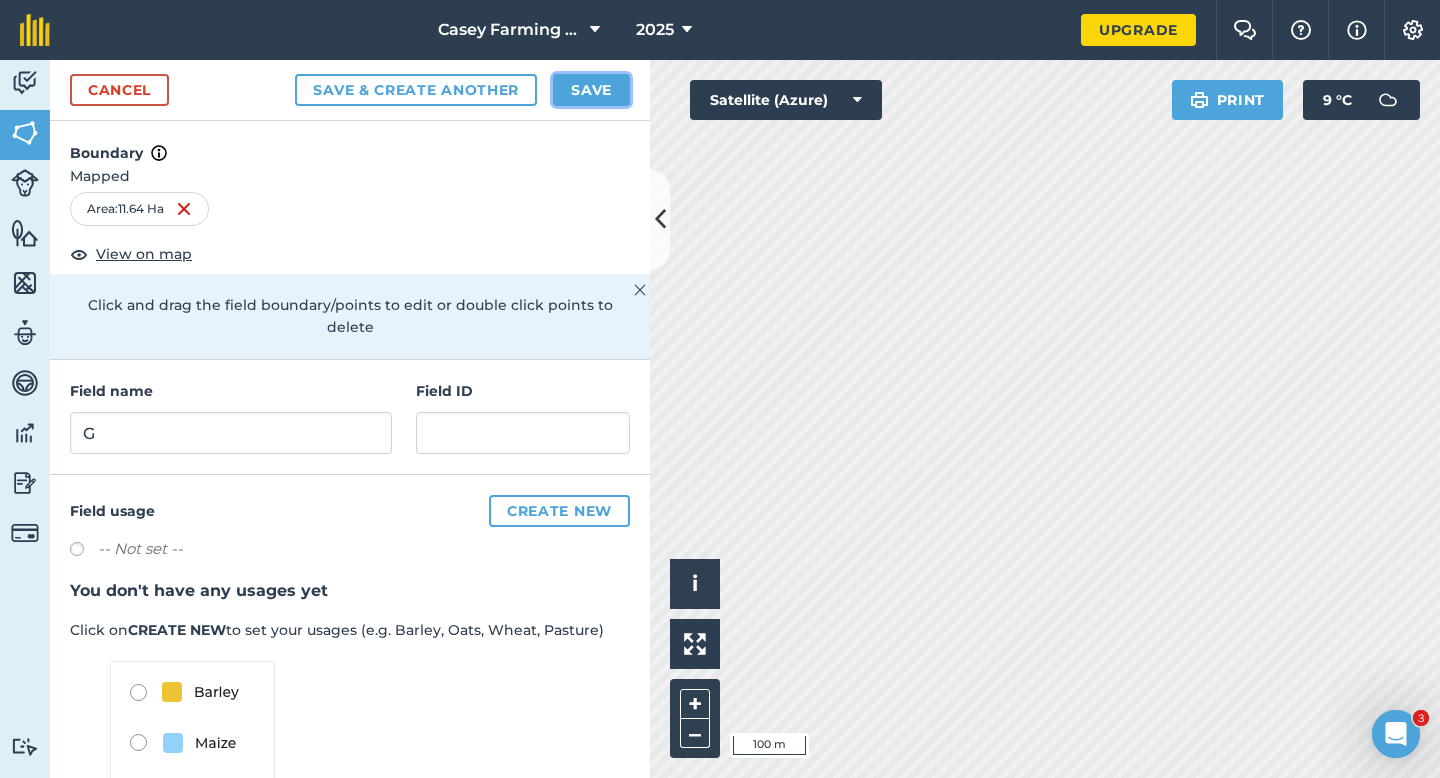 click on "Save" at bounding box center [591, 90] 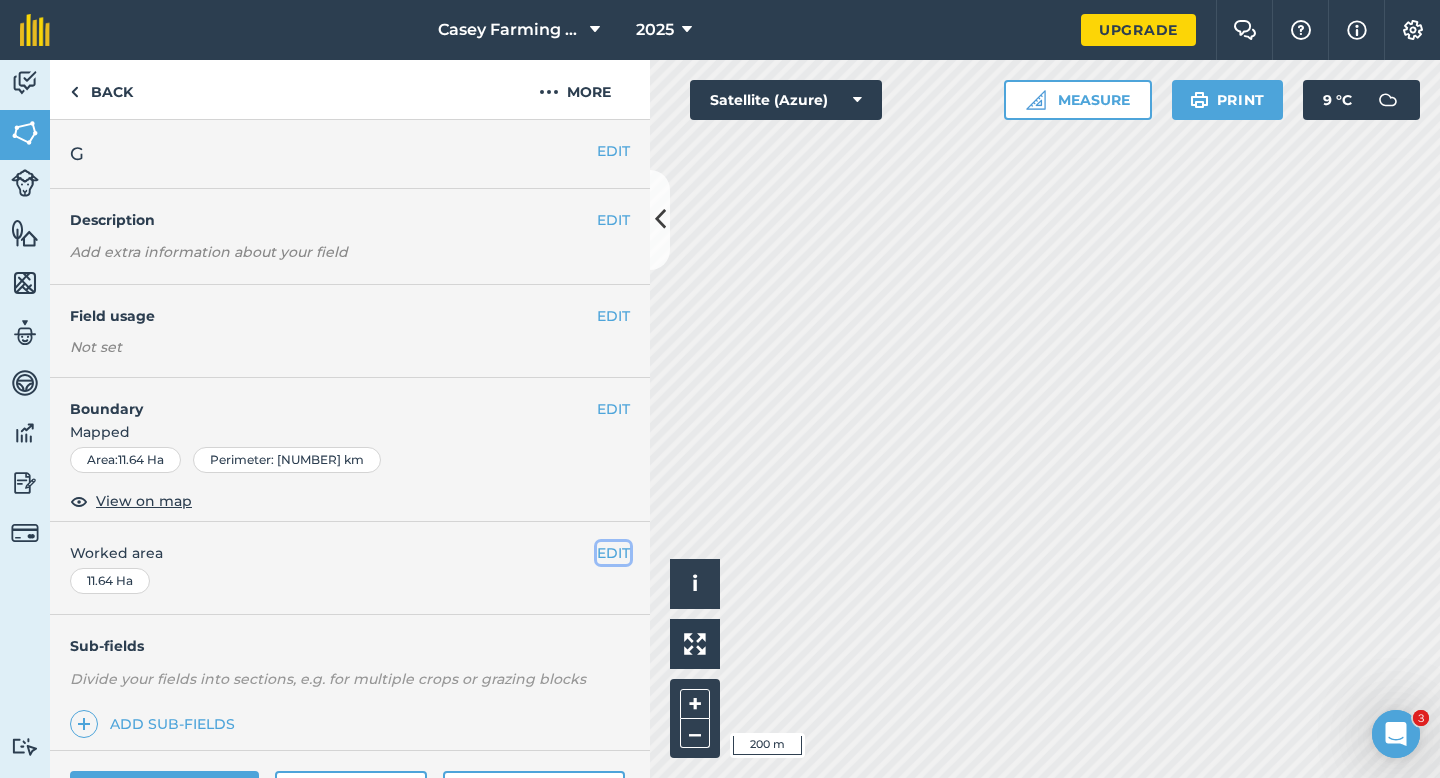 click on "EDIT" at bounding box center [613, 553] 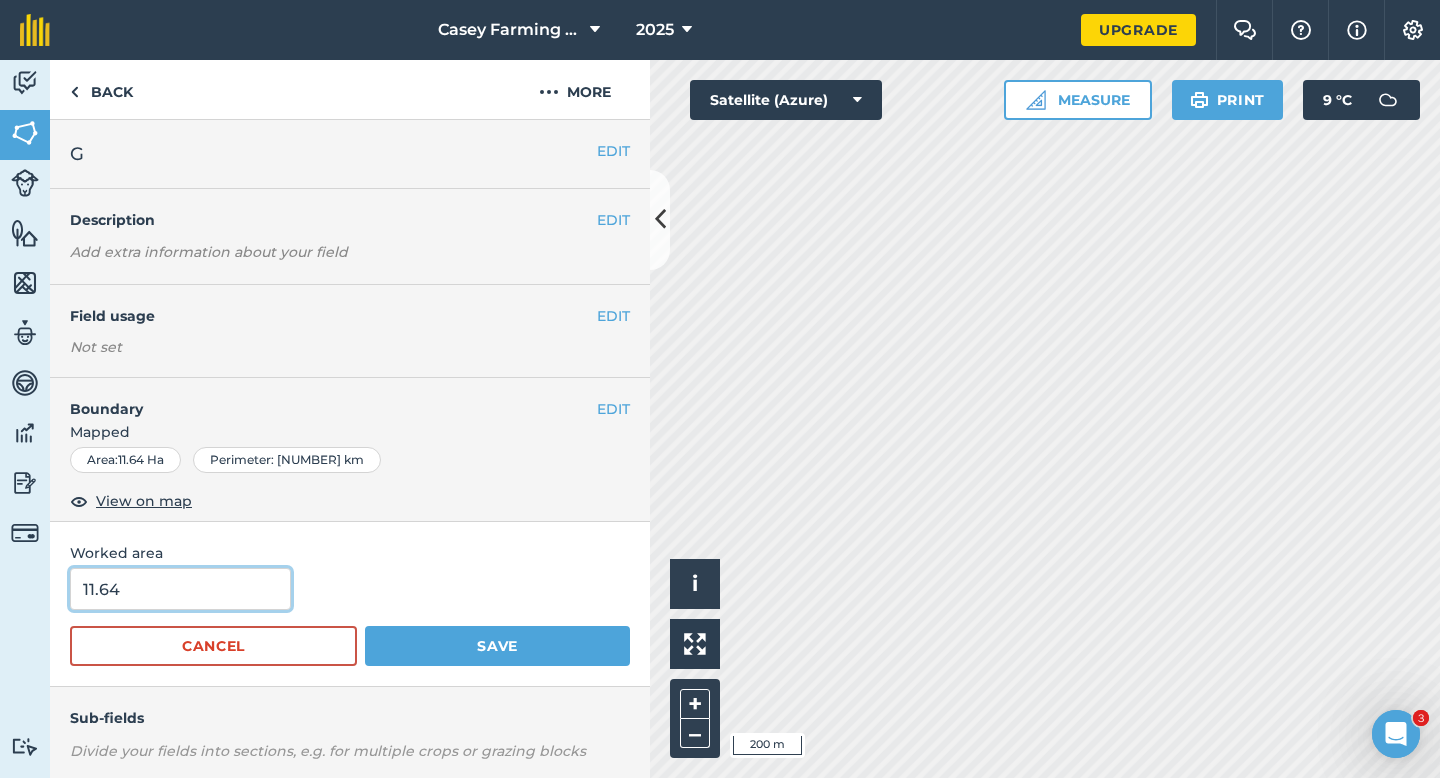 click on "11.64" at bounding box center [180, 589] 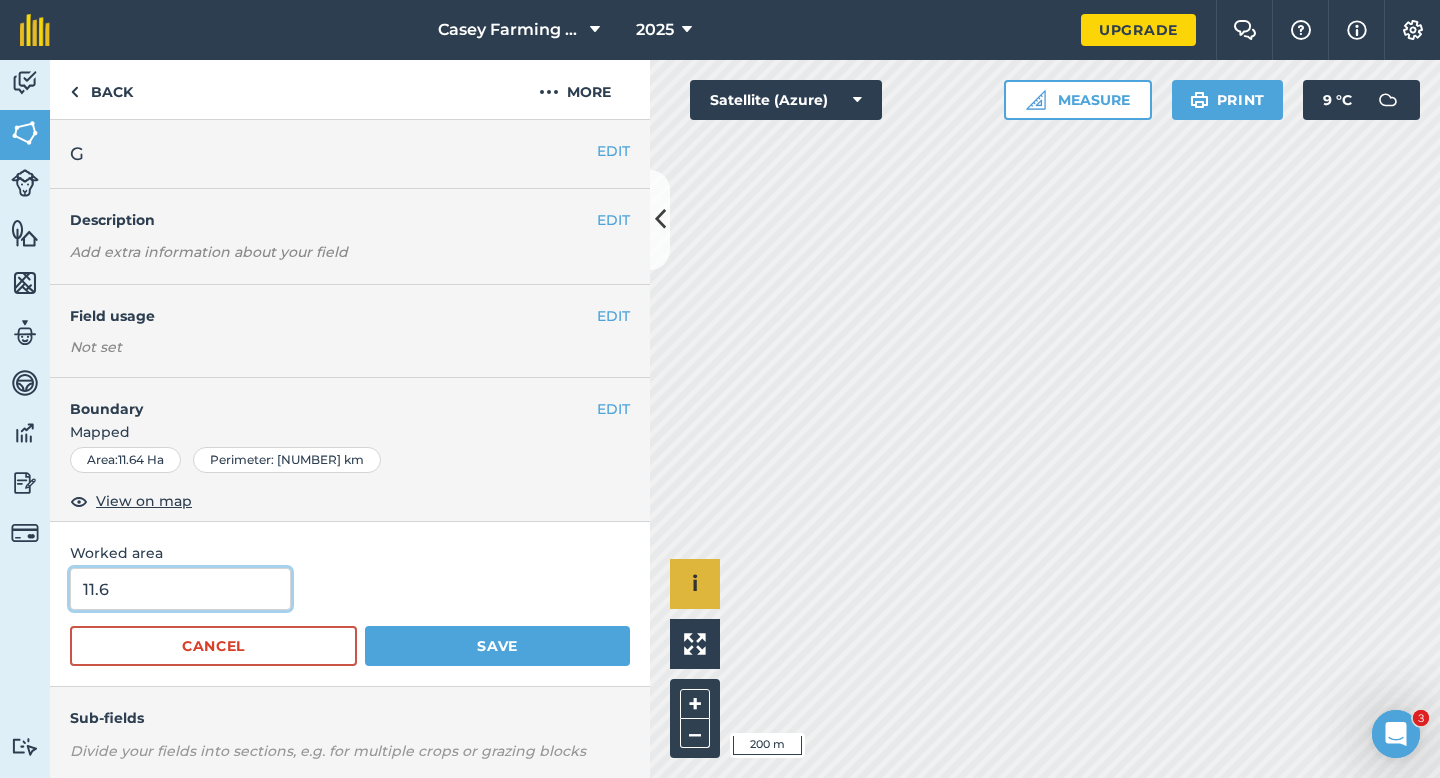 type on "11.6" 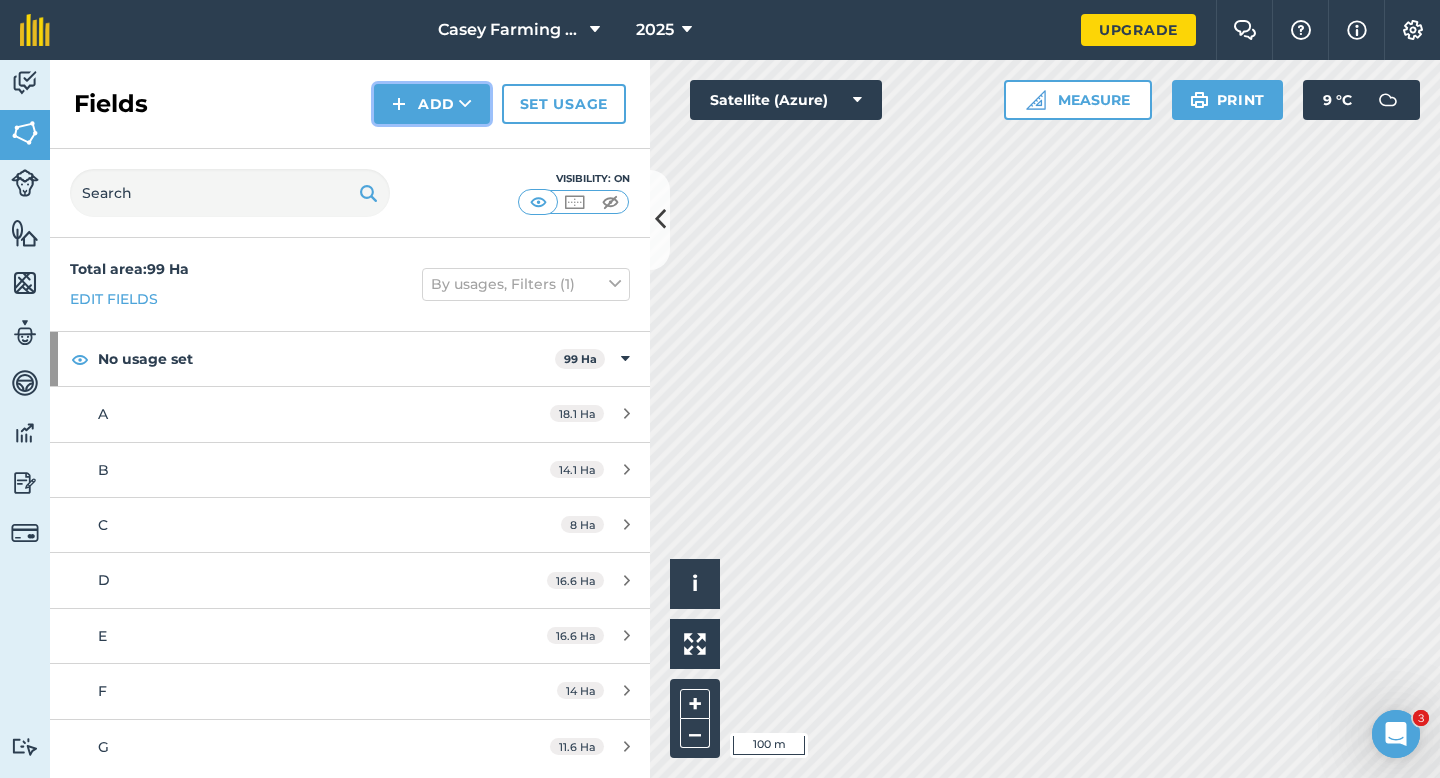 click on "Add" at bounding box center [432, 104] 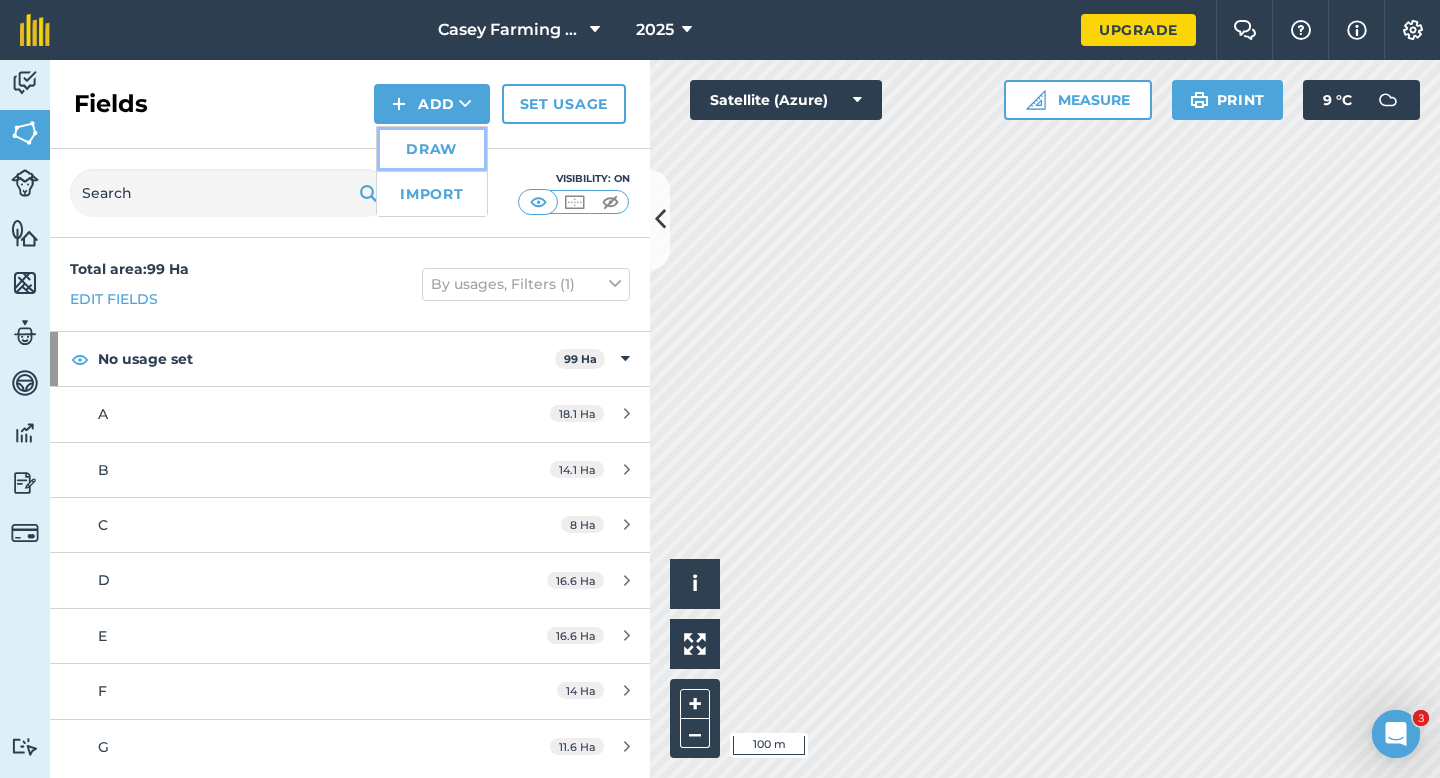 click on "Draw" at bounding box center (432, 149) 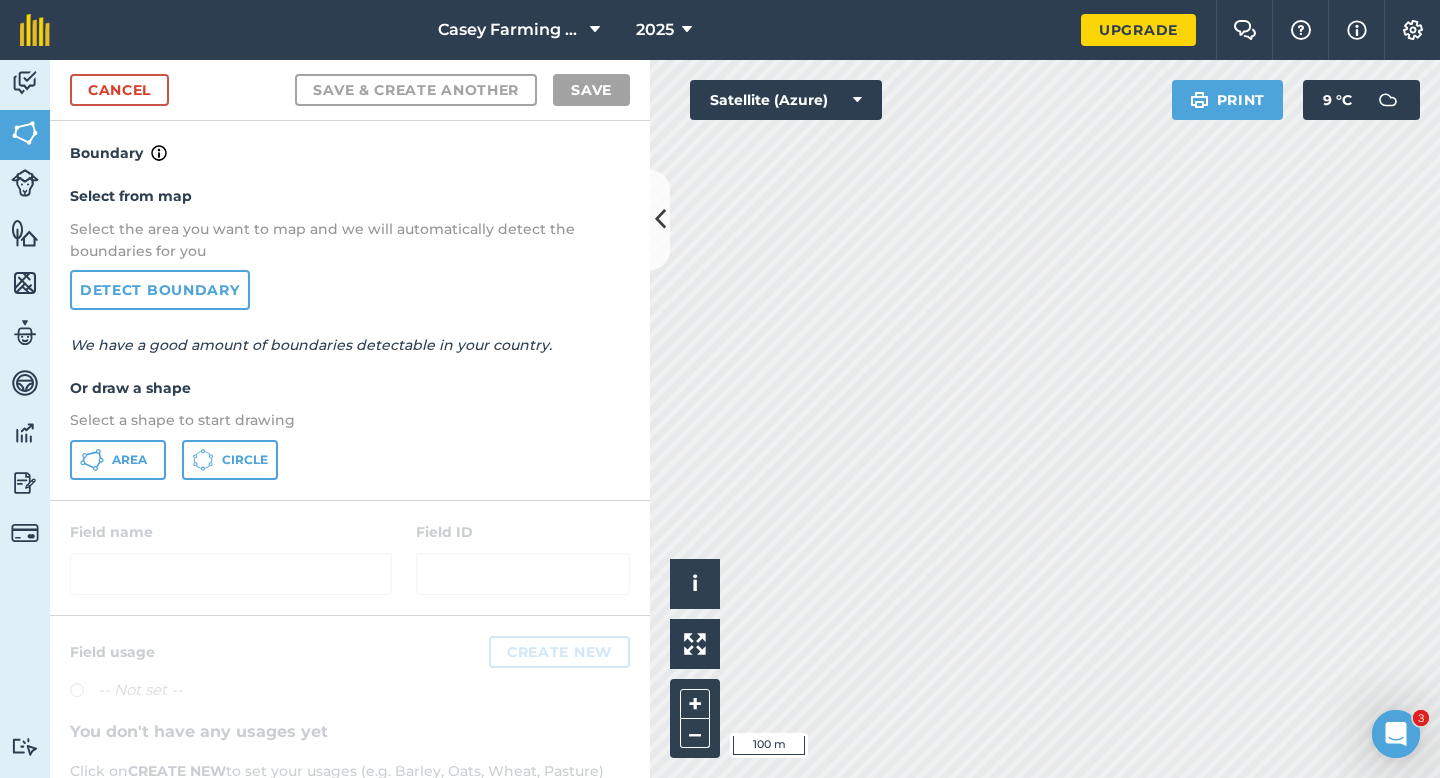 click on "Select from map Select the area you want to map and we will automatically detect the boundaries for you Detect boundary We have a good amount of boundaries detectable in your country. Or draw a shape Select a shape to start drawing Area Circle" at bounding box center (350, 332) 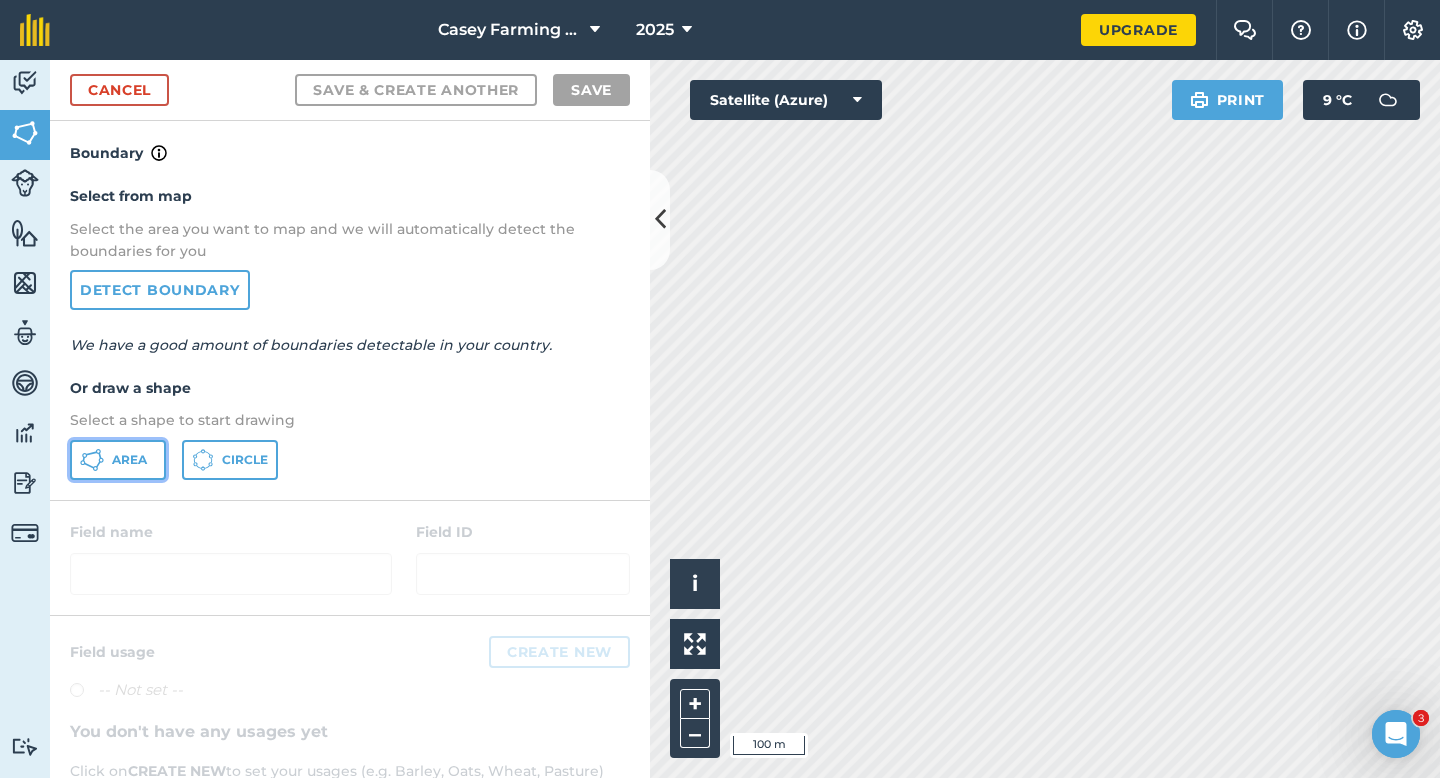 click on "Area" at bounding box center [118, 460] 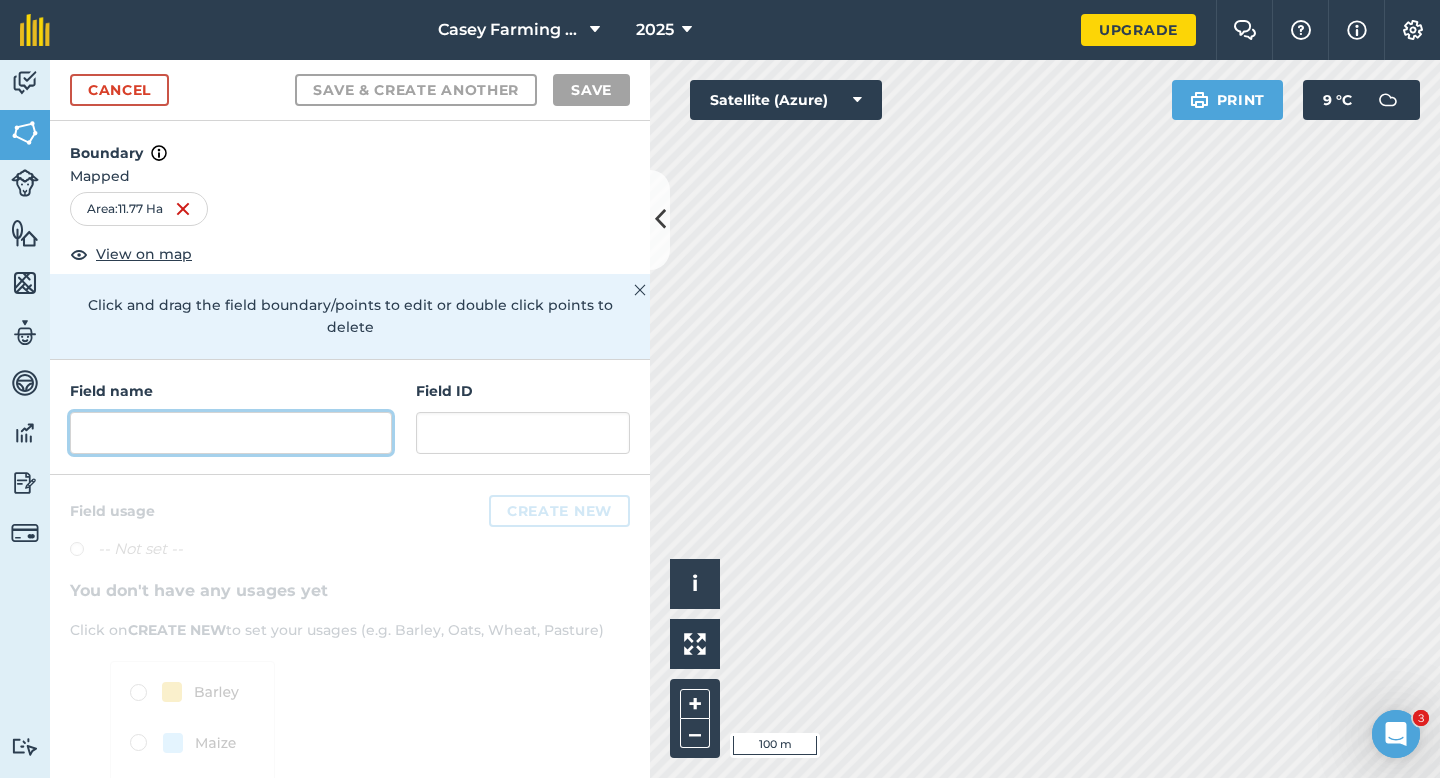 click at bounding box center [231, 433] 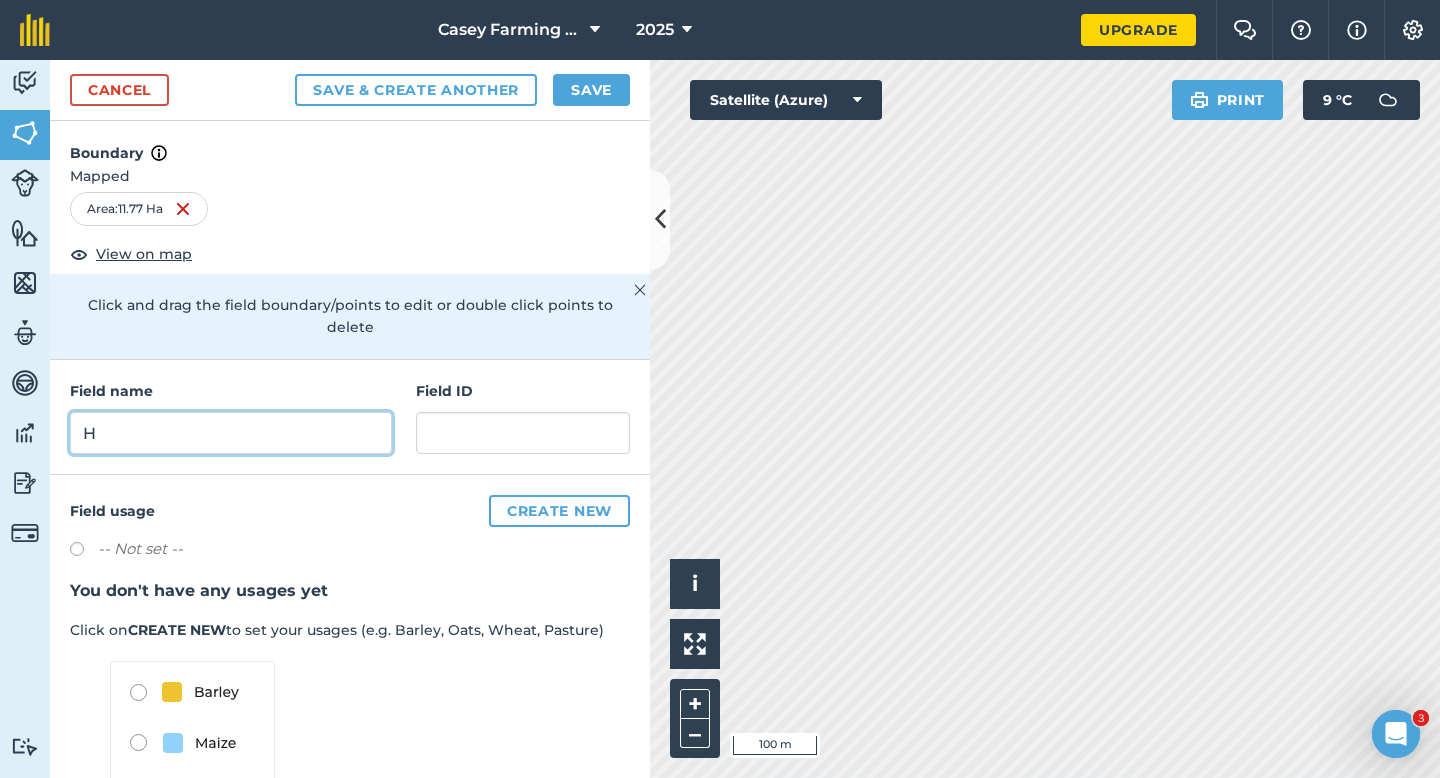 type on "H" 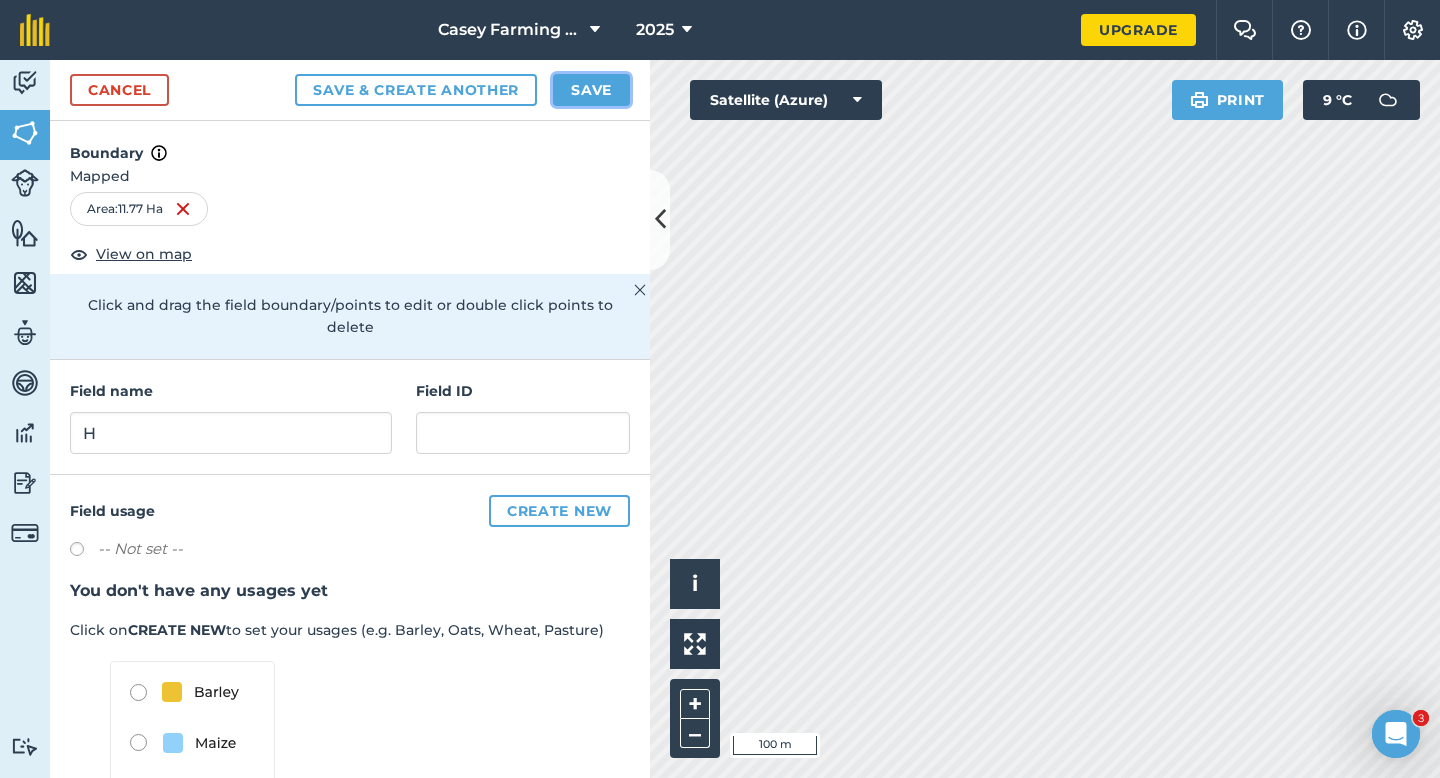 click on "Save" at bounding box center [591, 90] 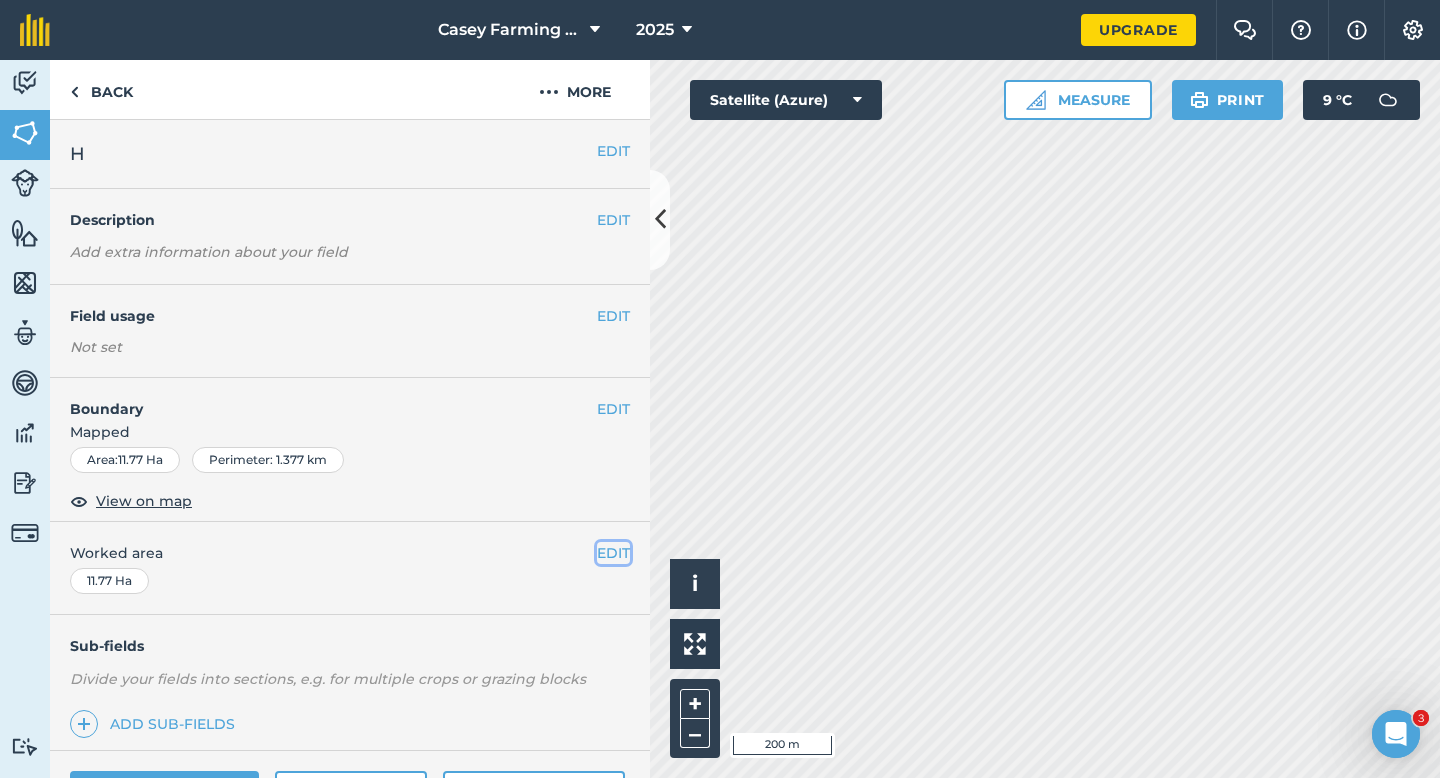 click on "EDIT" at bounding box center [613, 553] 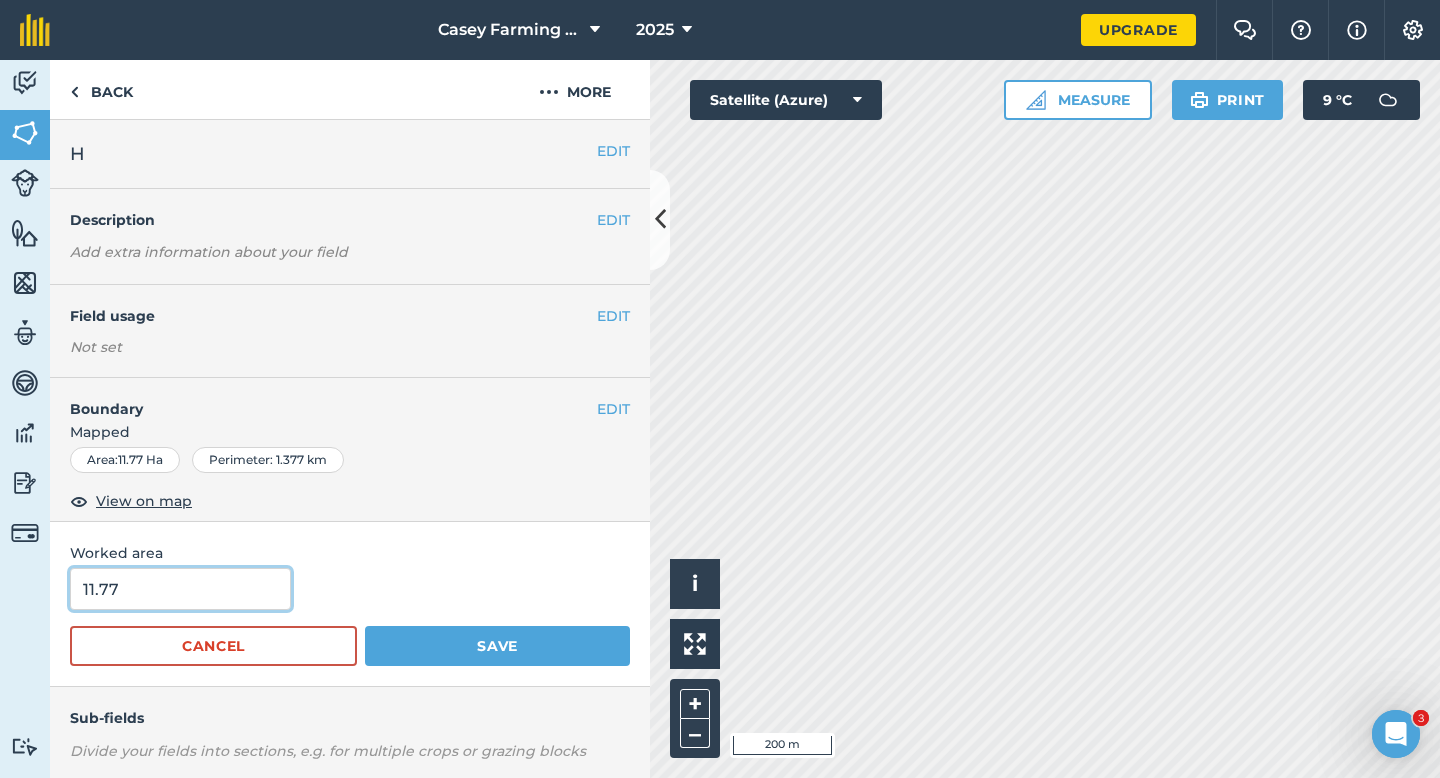 click on "11.77" at bounding box center (180, 589) 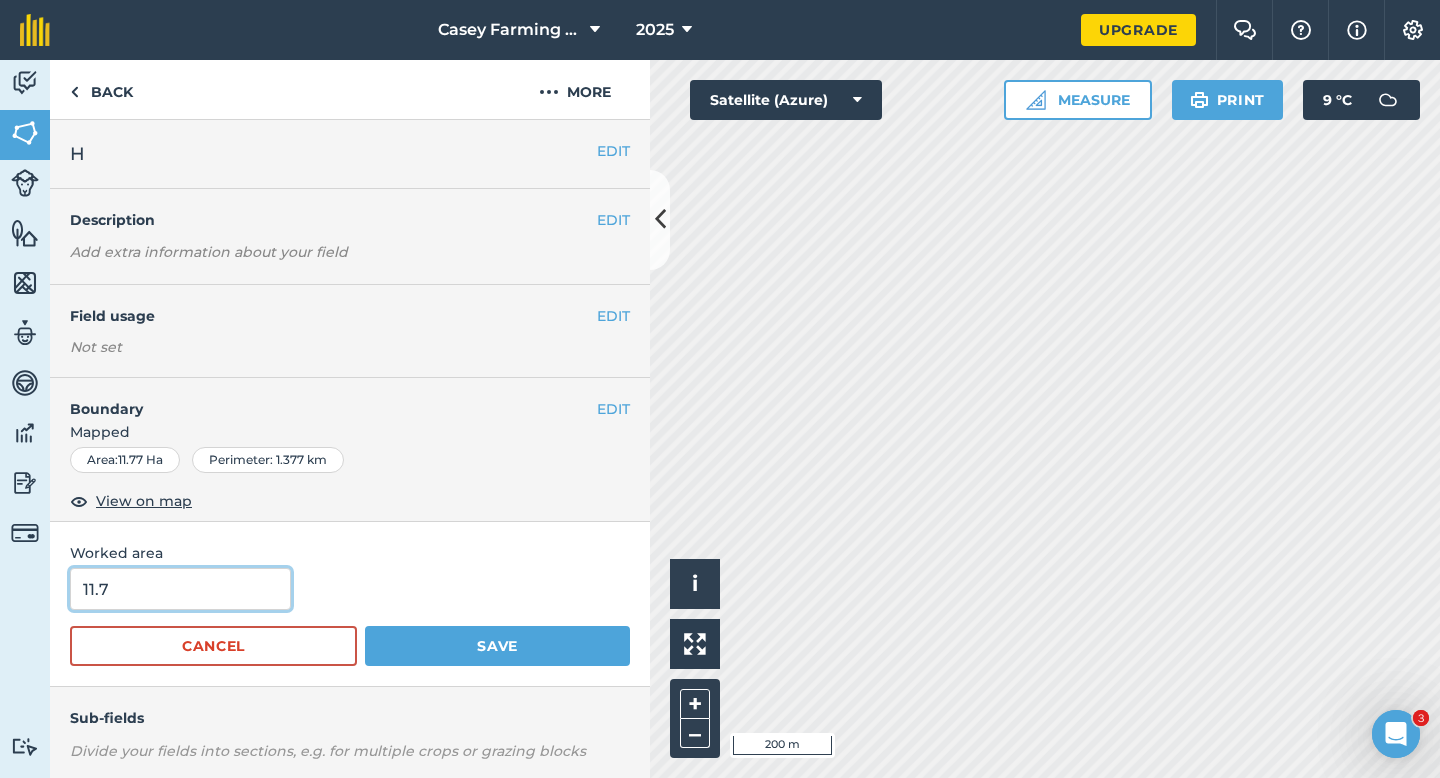 type on "11.7" 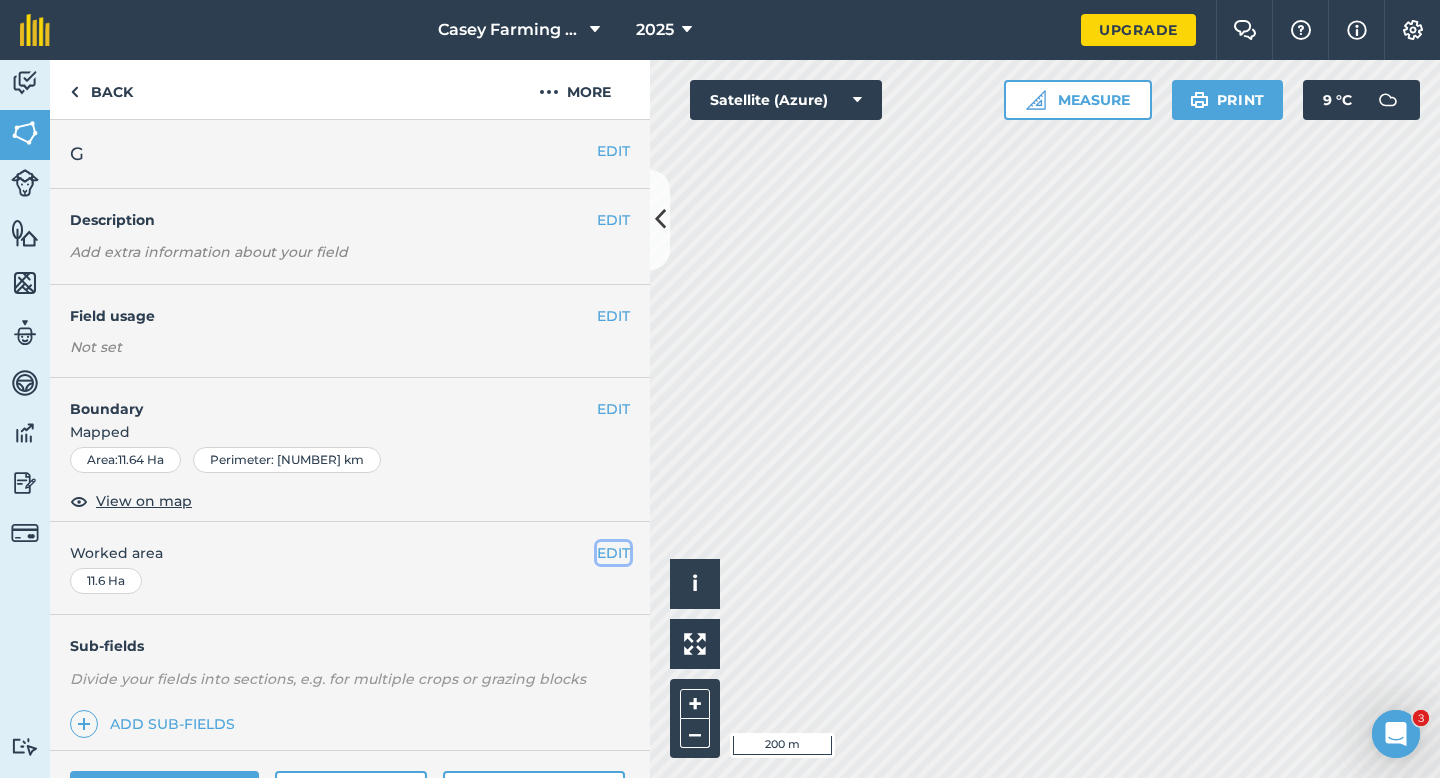 click on "EDIT" at bounding box center [613, 553] 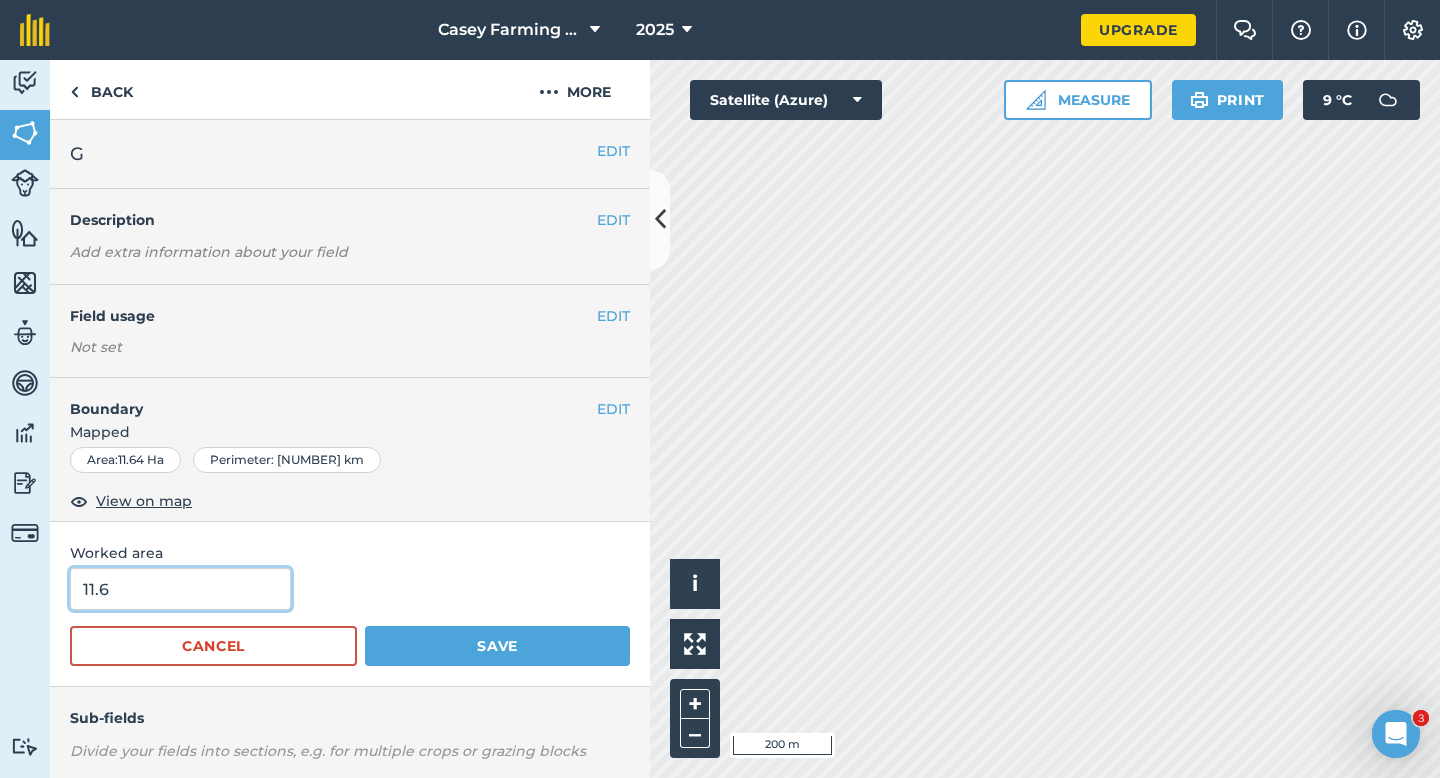 click on "11.6" at bounding box center [180, 589] 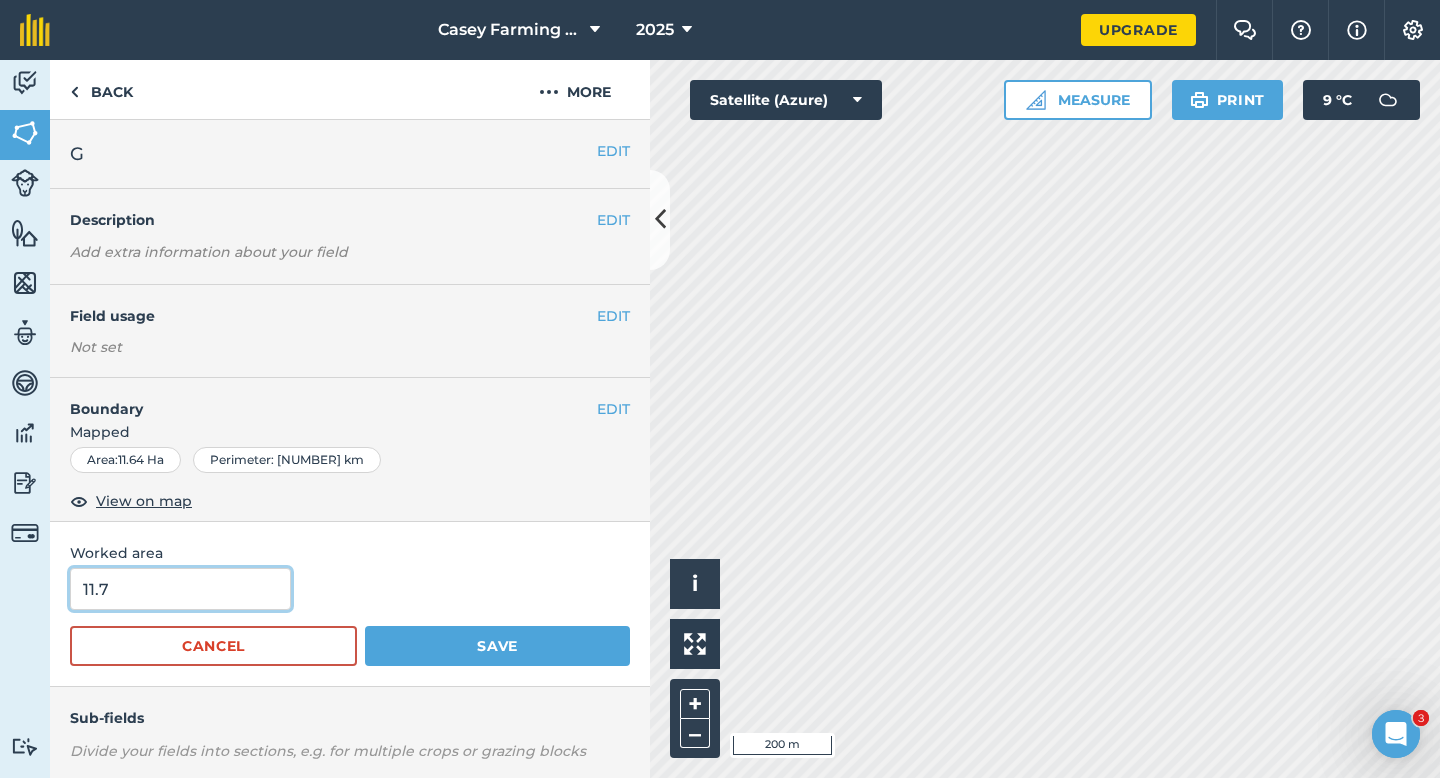 type on "11.7" 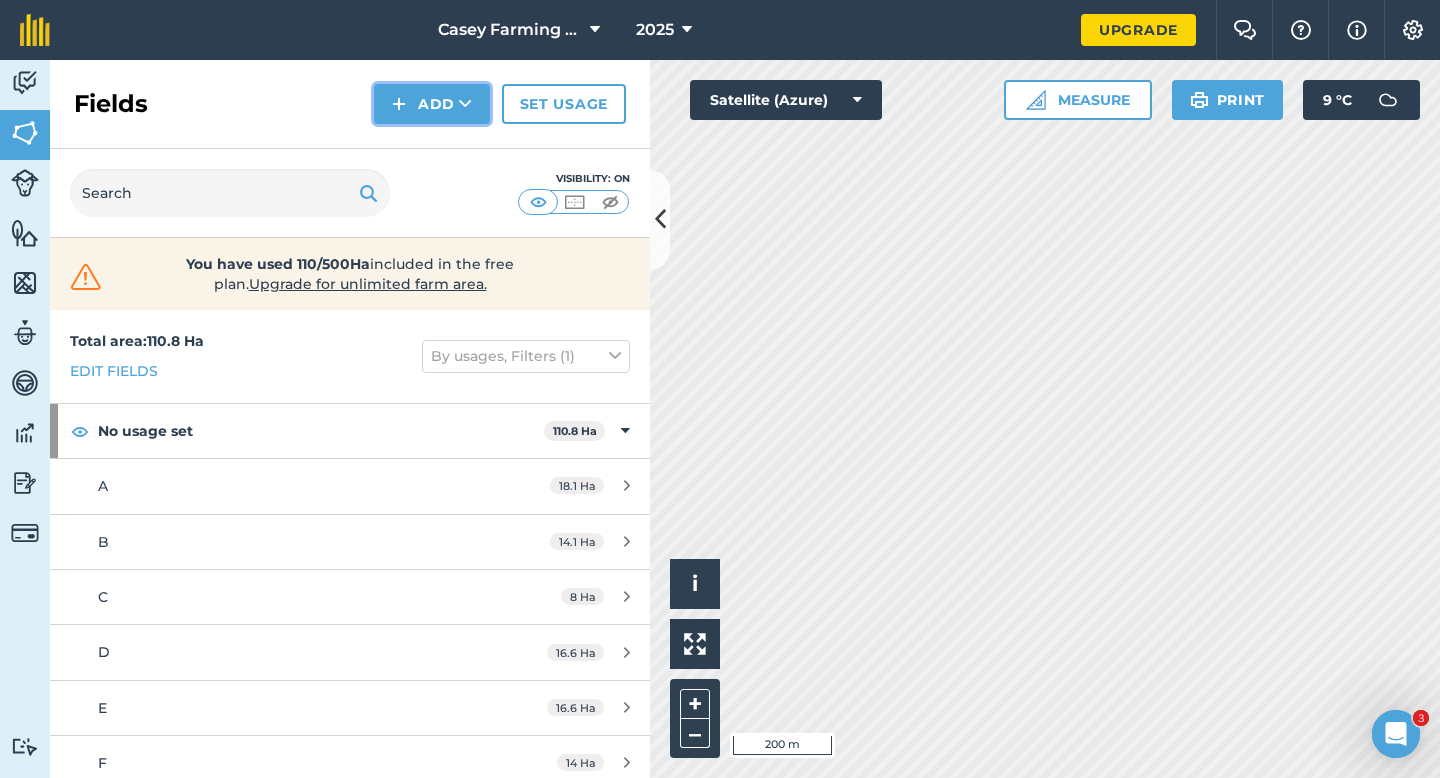 click on "Add" at bounding box center (432, 104) 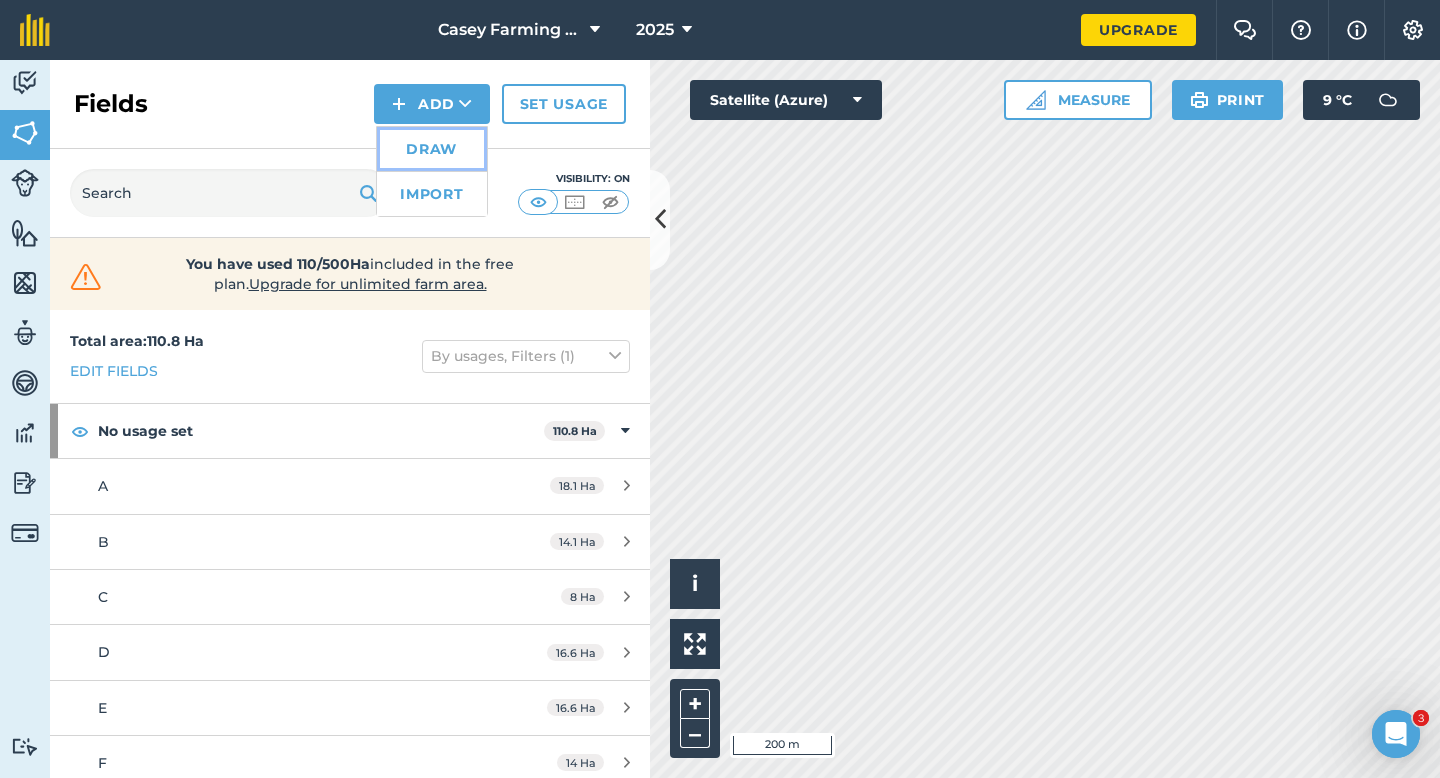 click on "Draw" at bounding box center (432, 149) 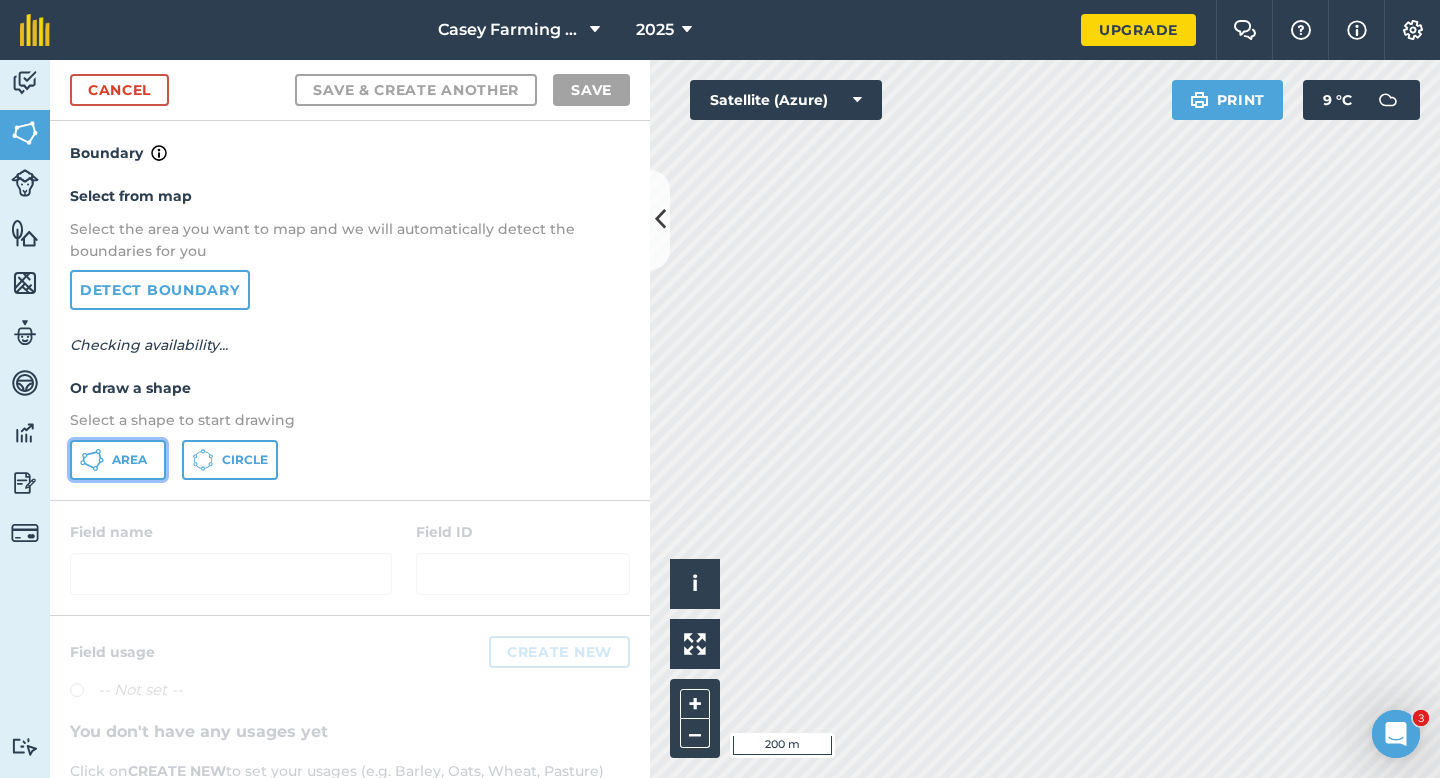 drag, startPoint x: 135, startPoint y: 453, endPoint x: 568, endPoint y: 408, distance: 435.33206 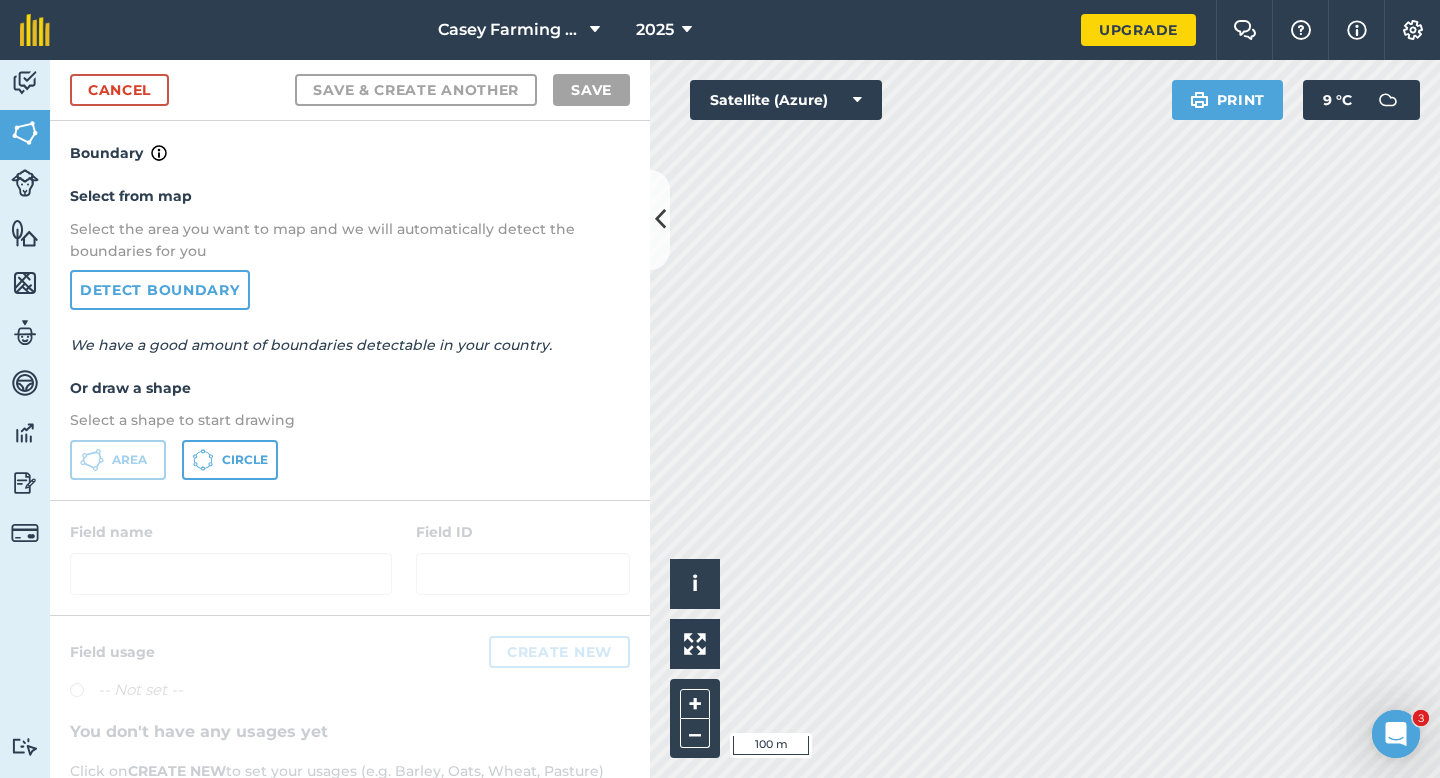 click on "Cancel Save & Create Another Save" at bounding box center (350, 90) 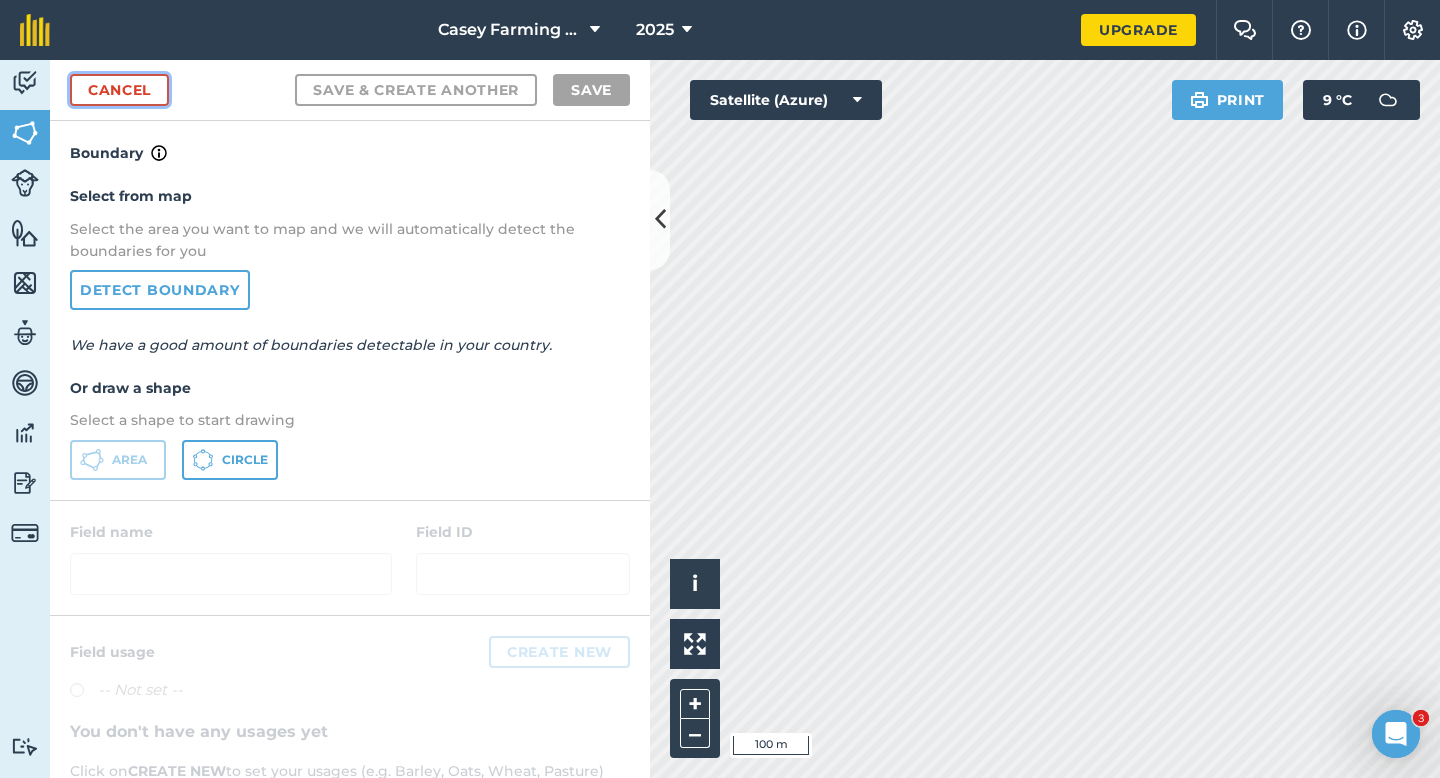 click on "Cancel" at bounding box center (119, 90) 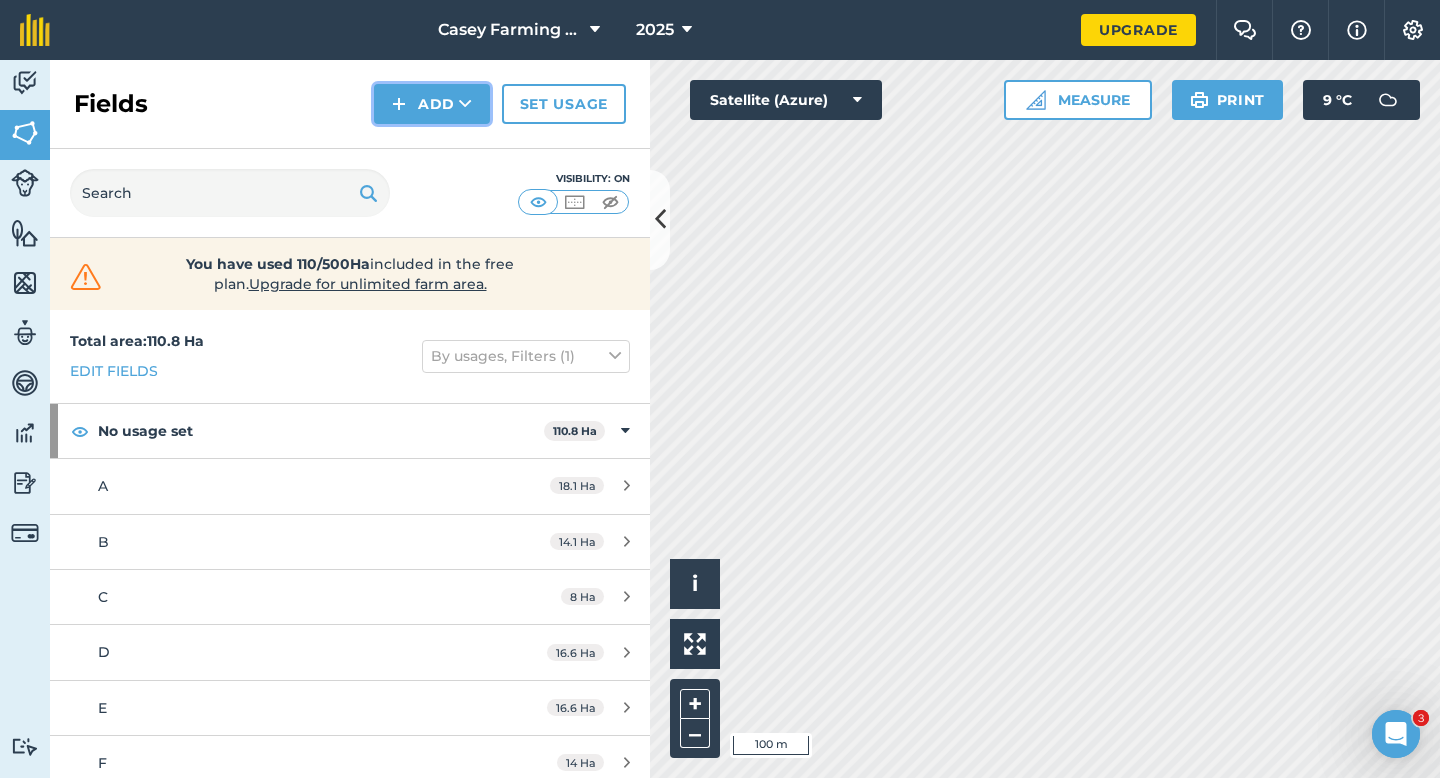 click on "Add" at bounding box center [432, 104] 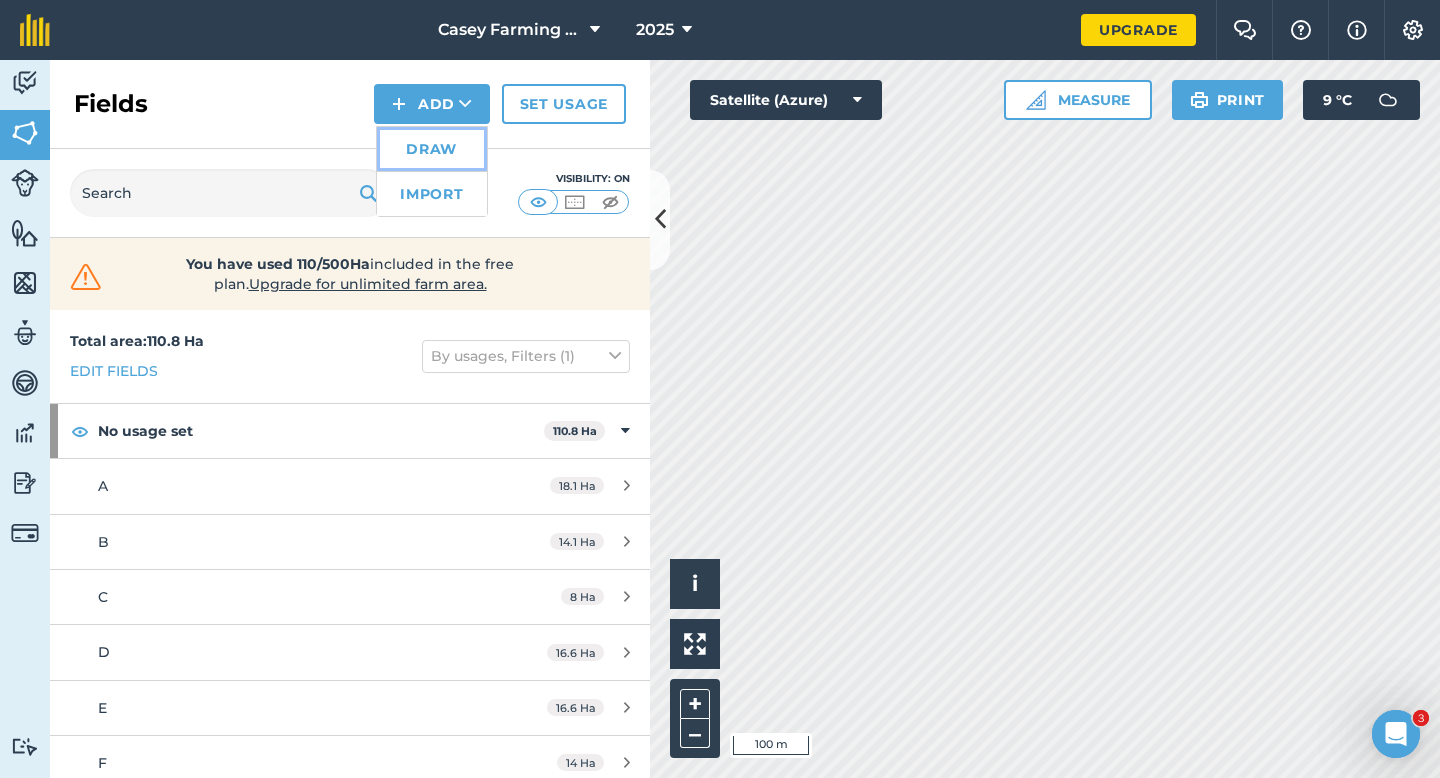 click on "Draw" at bounding box center (432, 149) 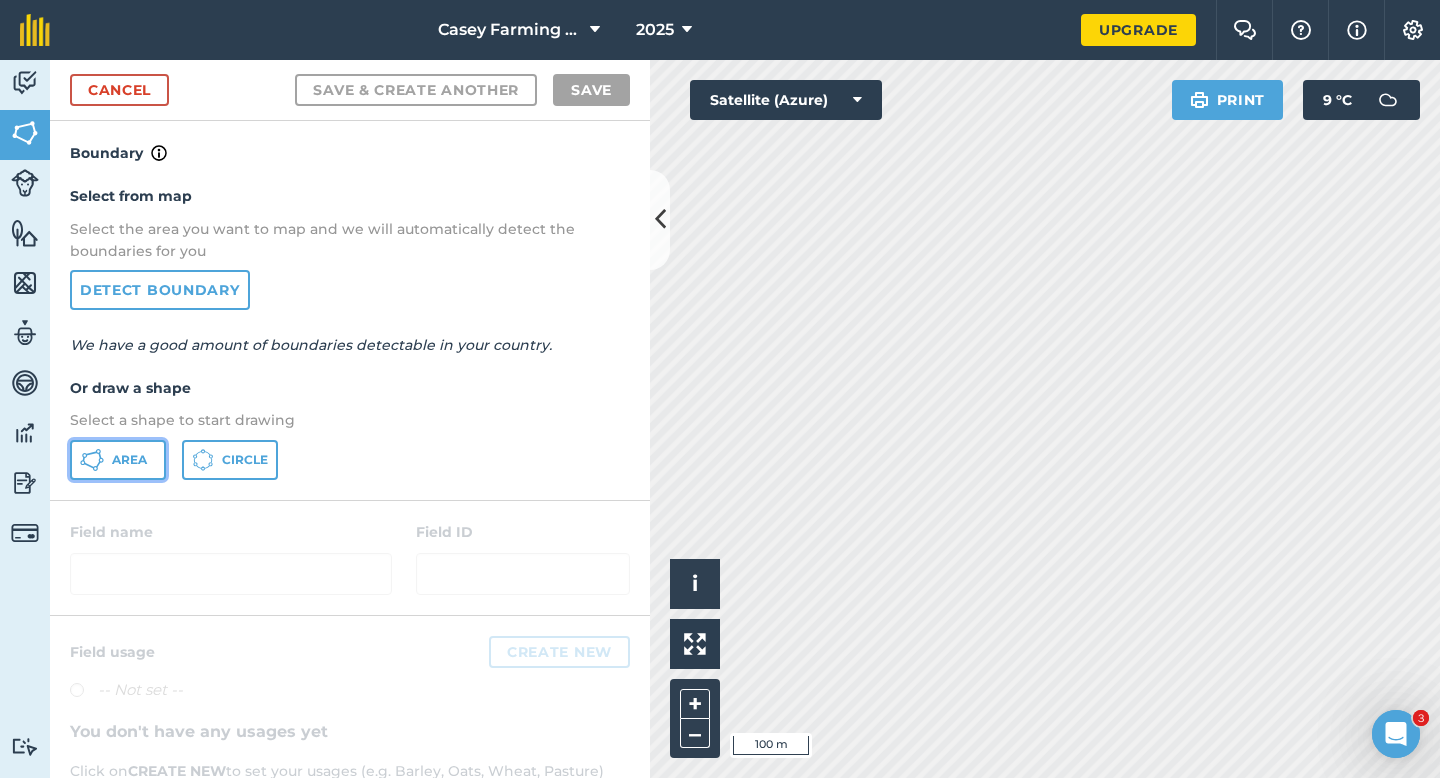 click on "Area" at bounding box center [118, 460] 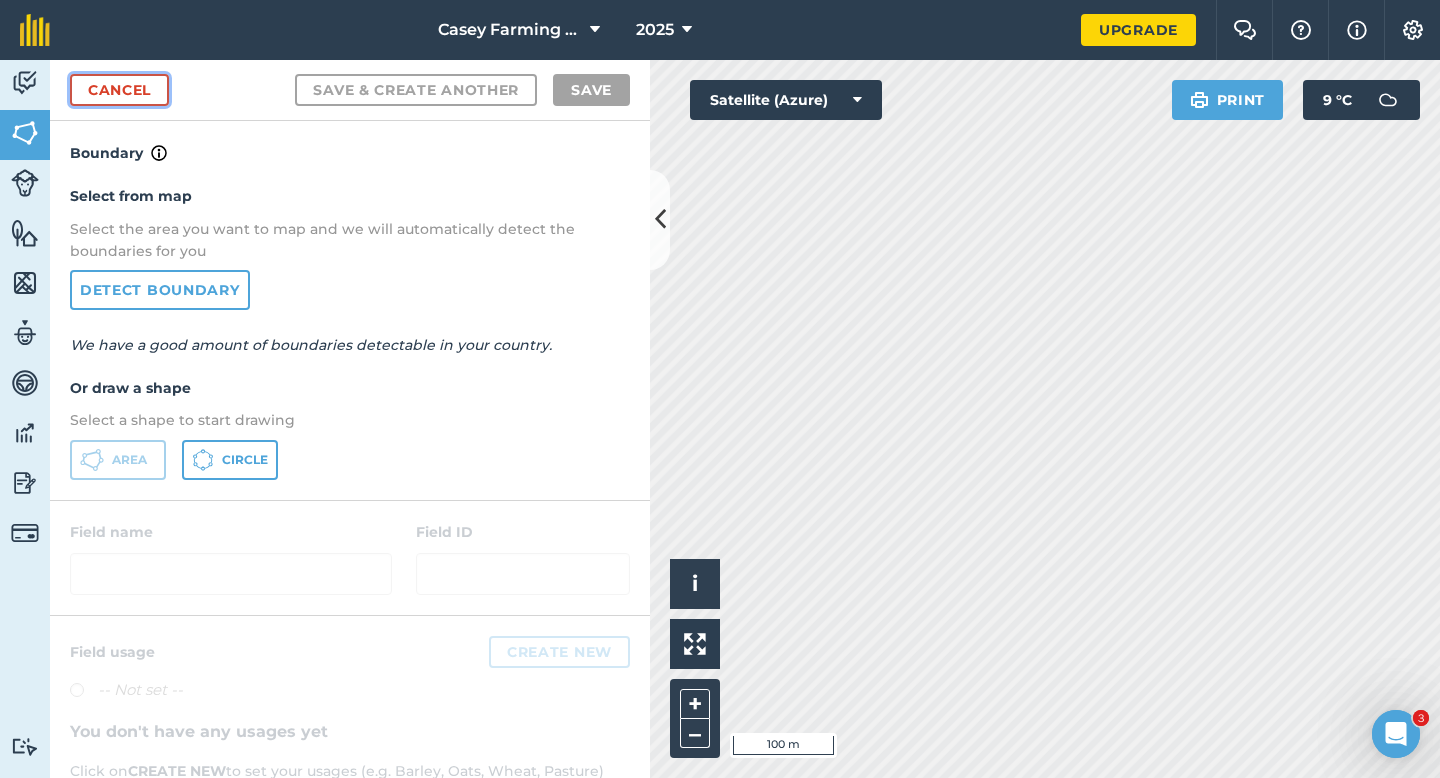 click on "Cancel" at bounding box center (119, 90) 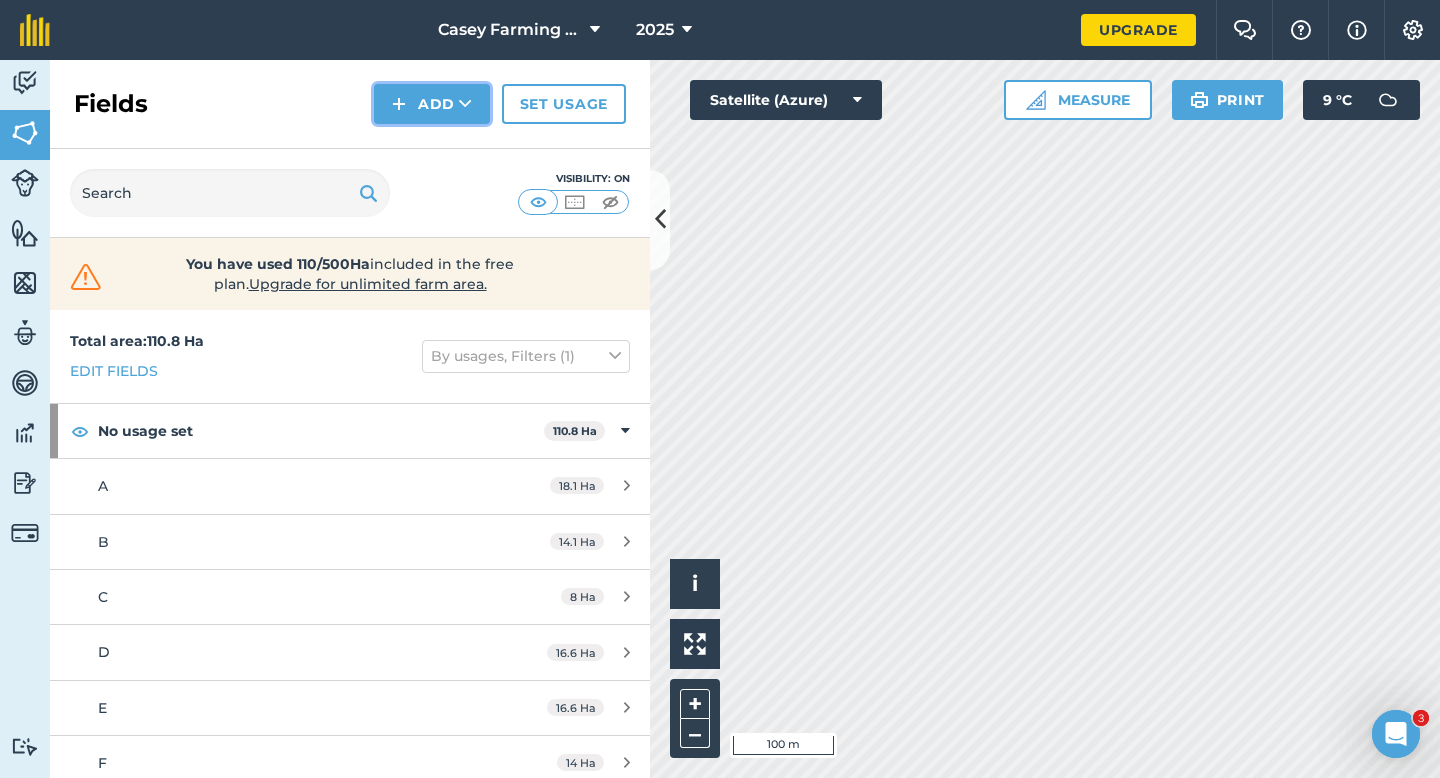 click on "Add" at bounding box center [432, 104] 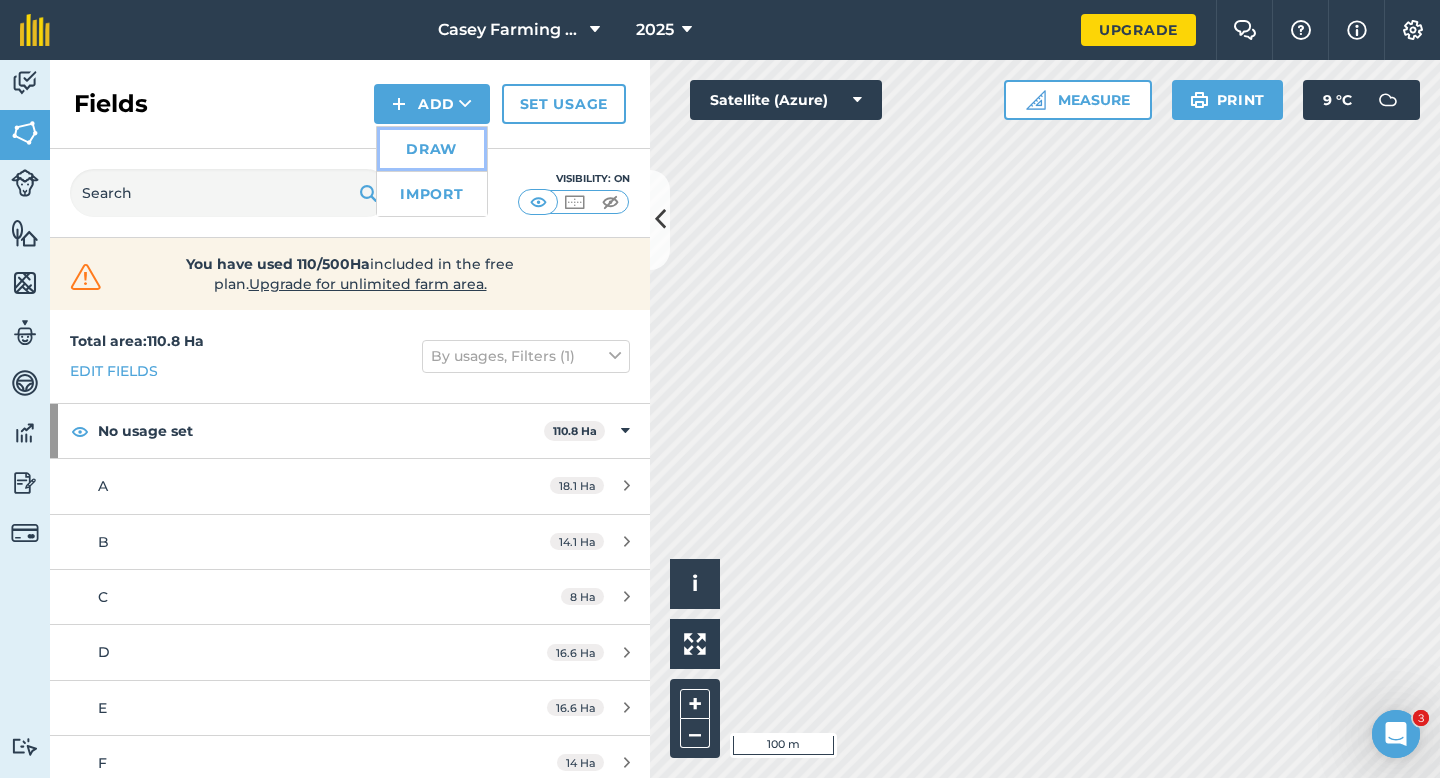 click on "Draw" at bounding box center [432, 149] 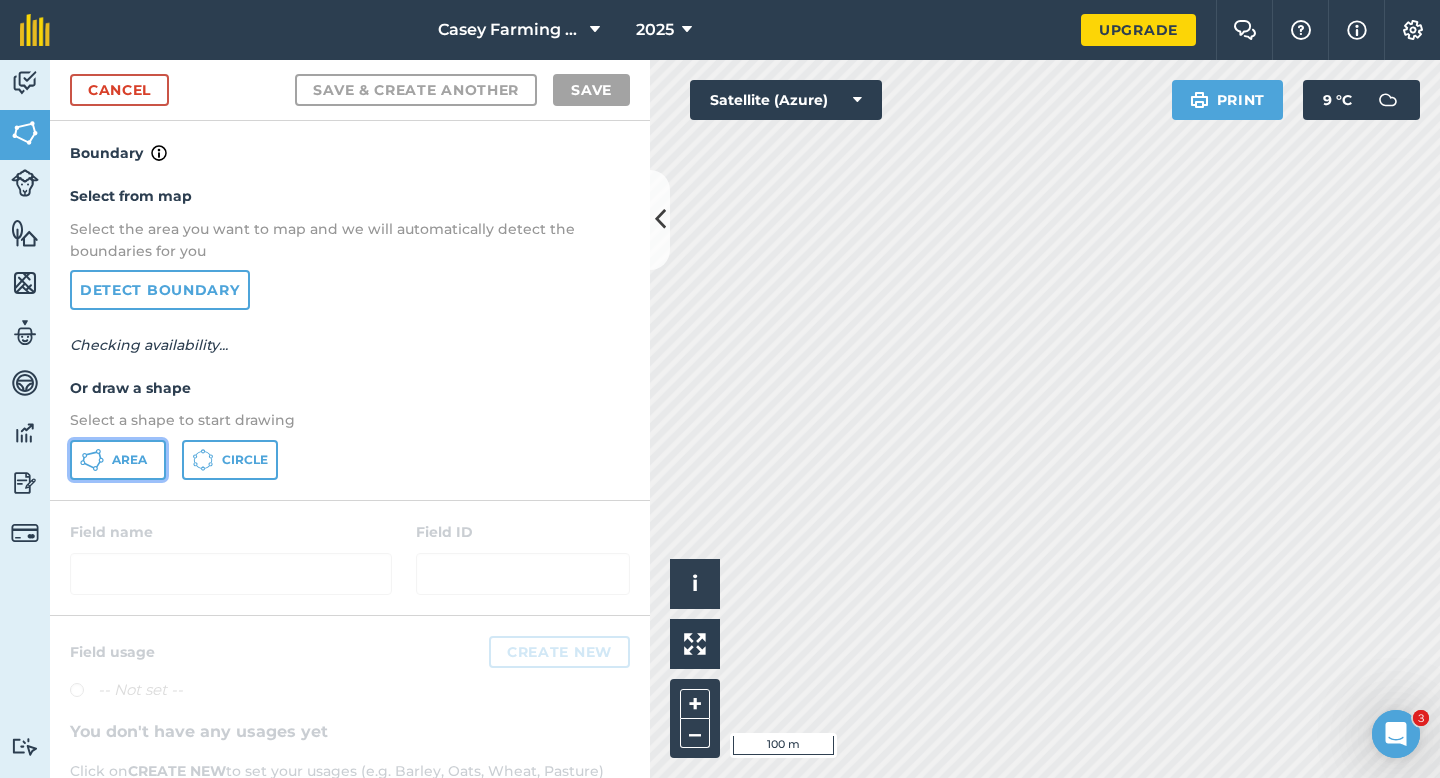 click on "Area" at bounding box center (118, 460) 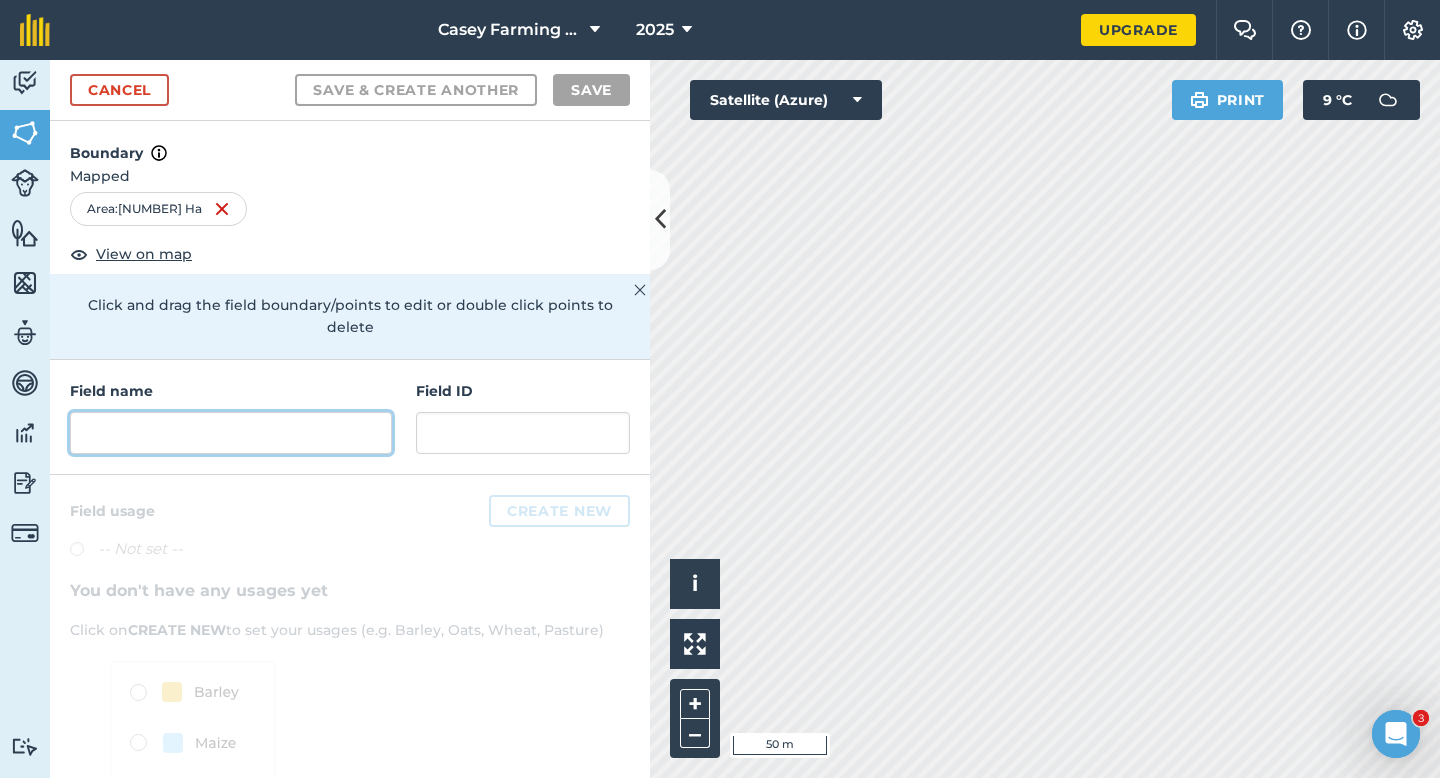 click at bounding box center [231, 433] 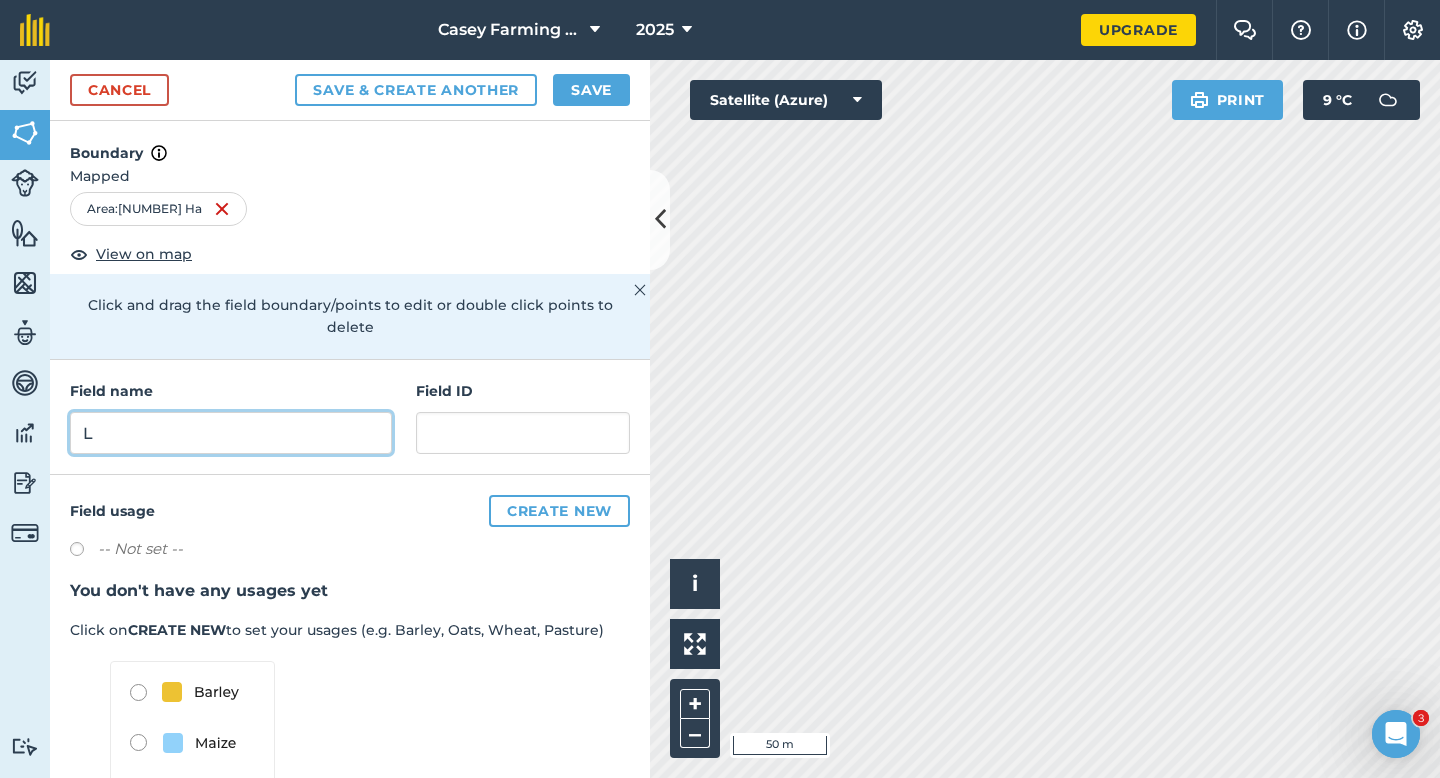 type on "L" 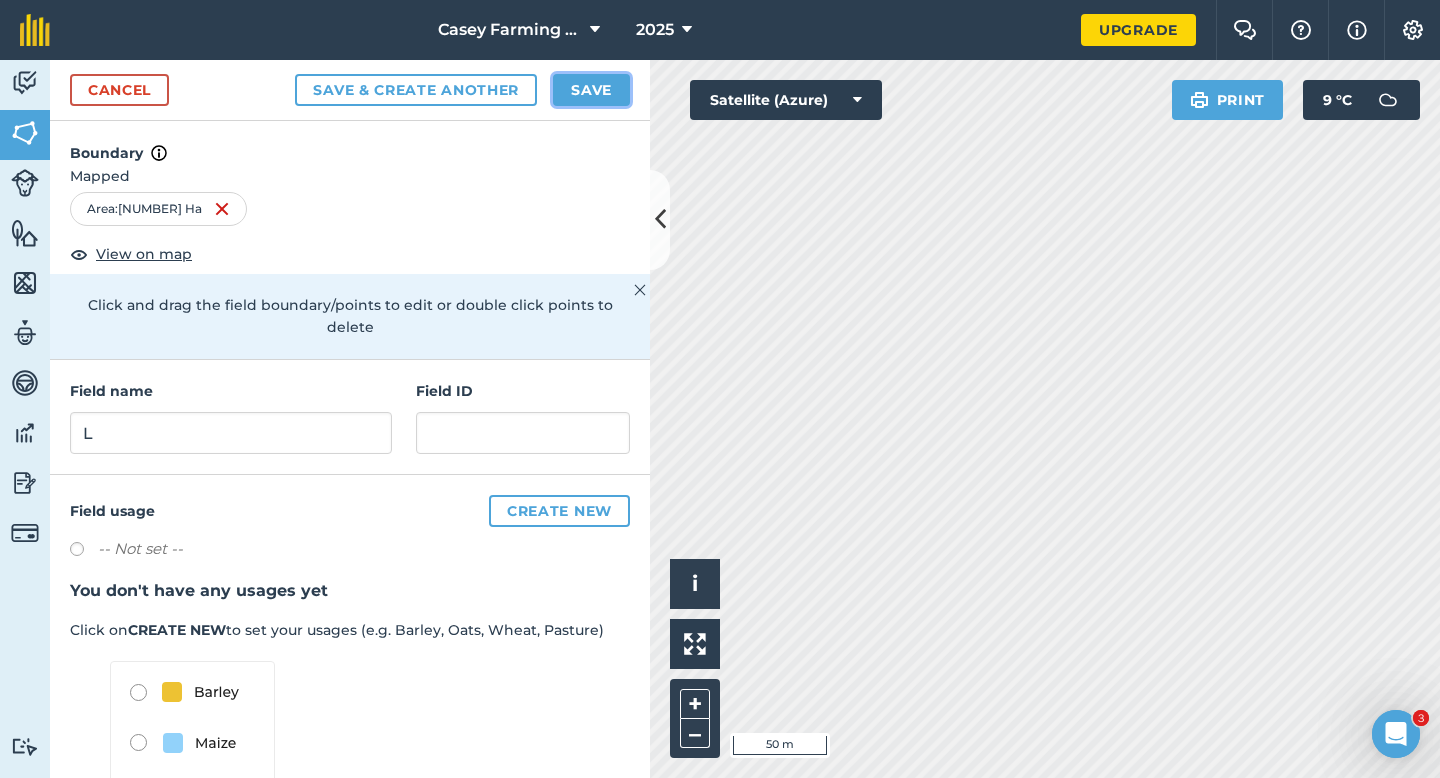 click on "Save" at bounding box center [591, 90] 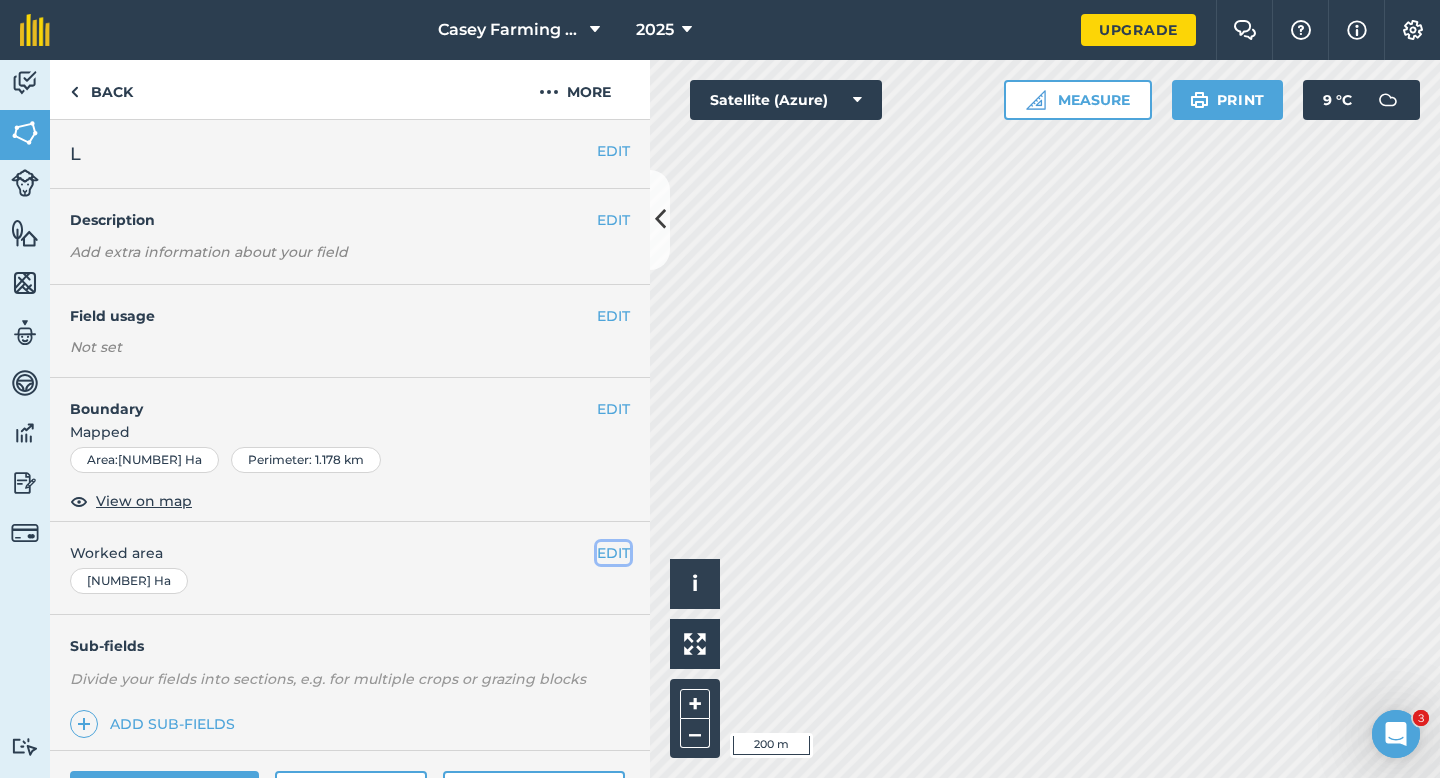 click on "EDIT" at bounding box center (613, 553) 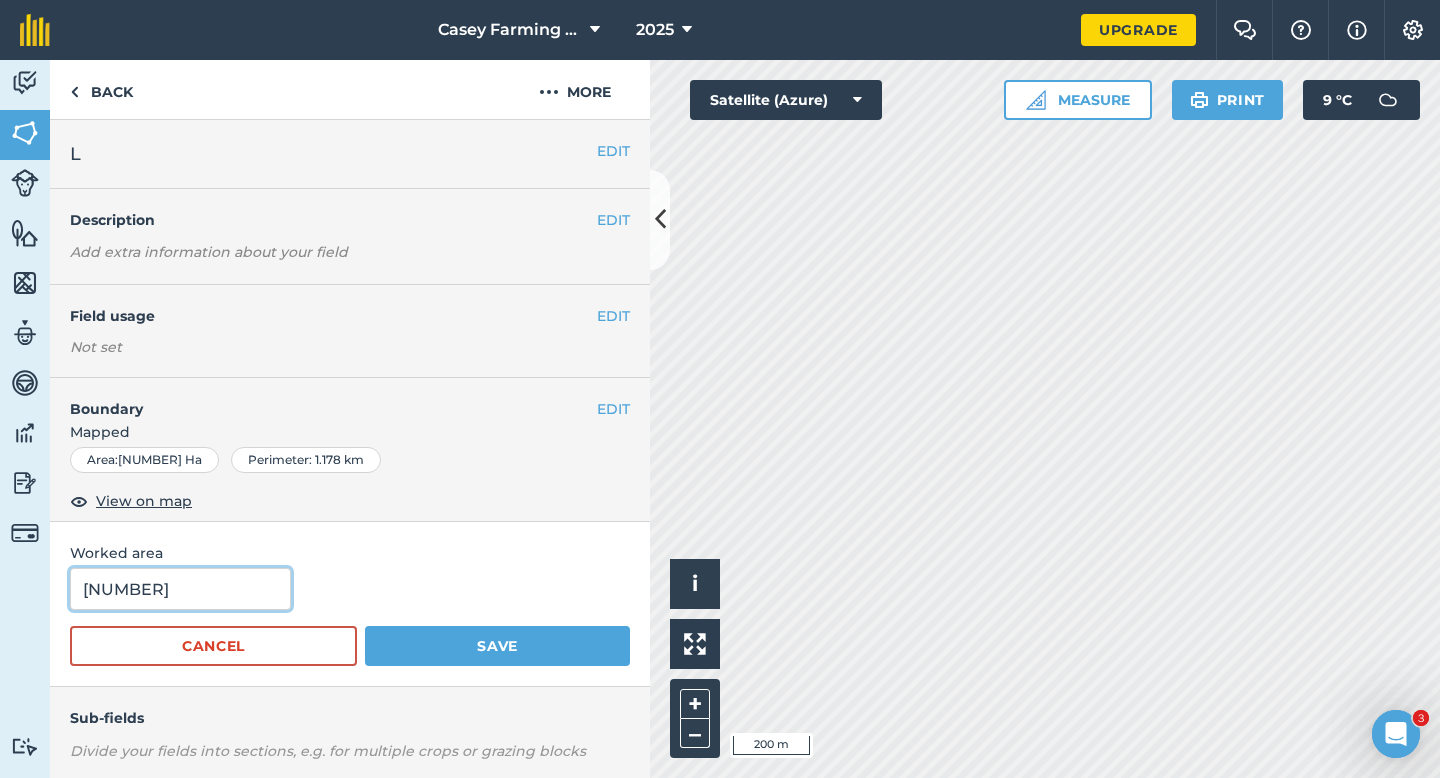 click on "[NUMBER]" at bounding box center [180, 589] 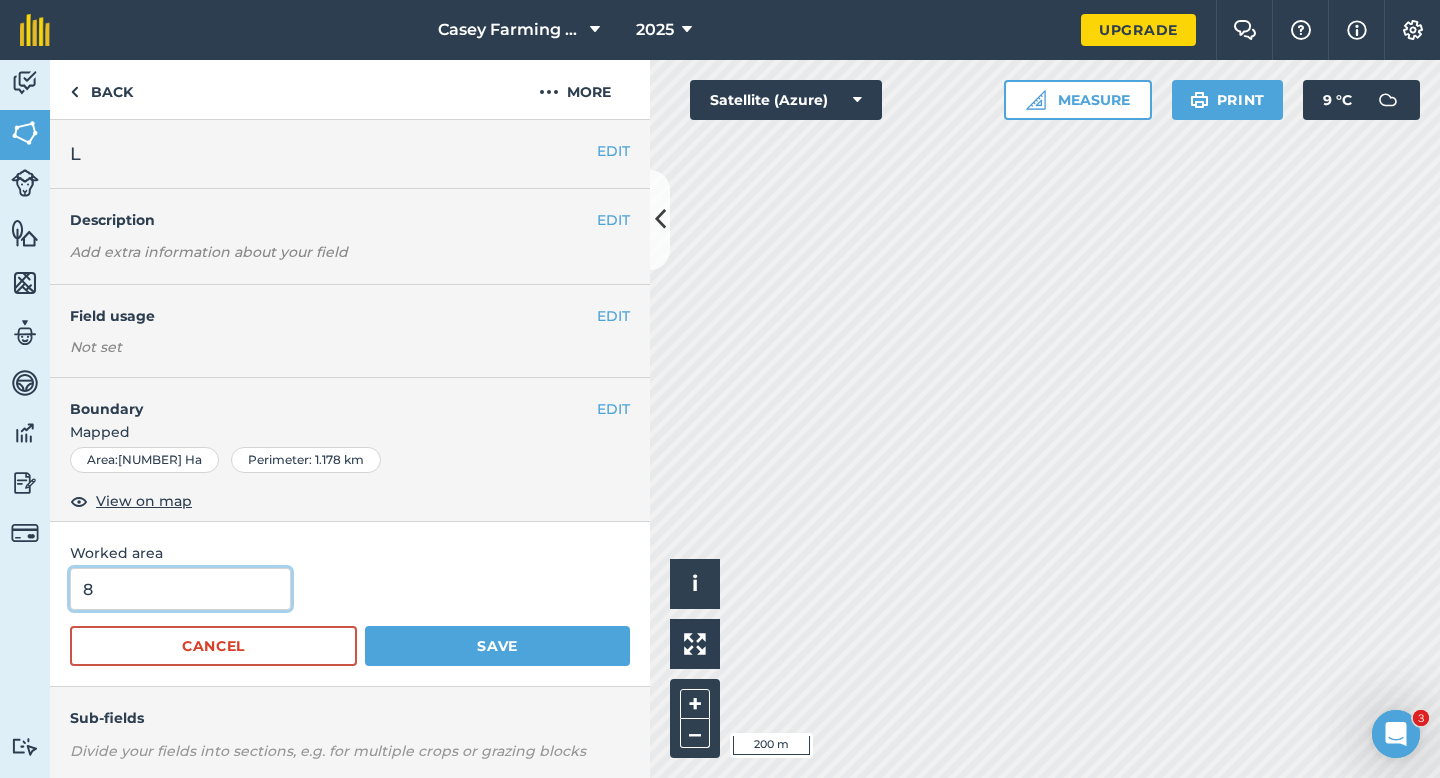 click on "Save" at bounding box center (497, 646) 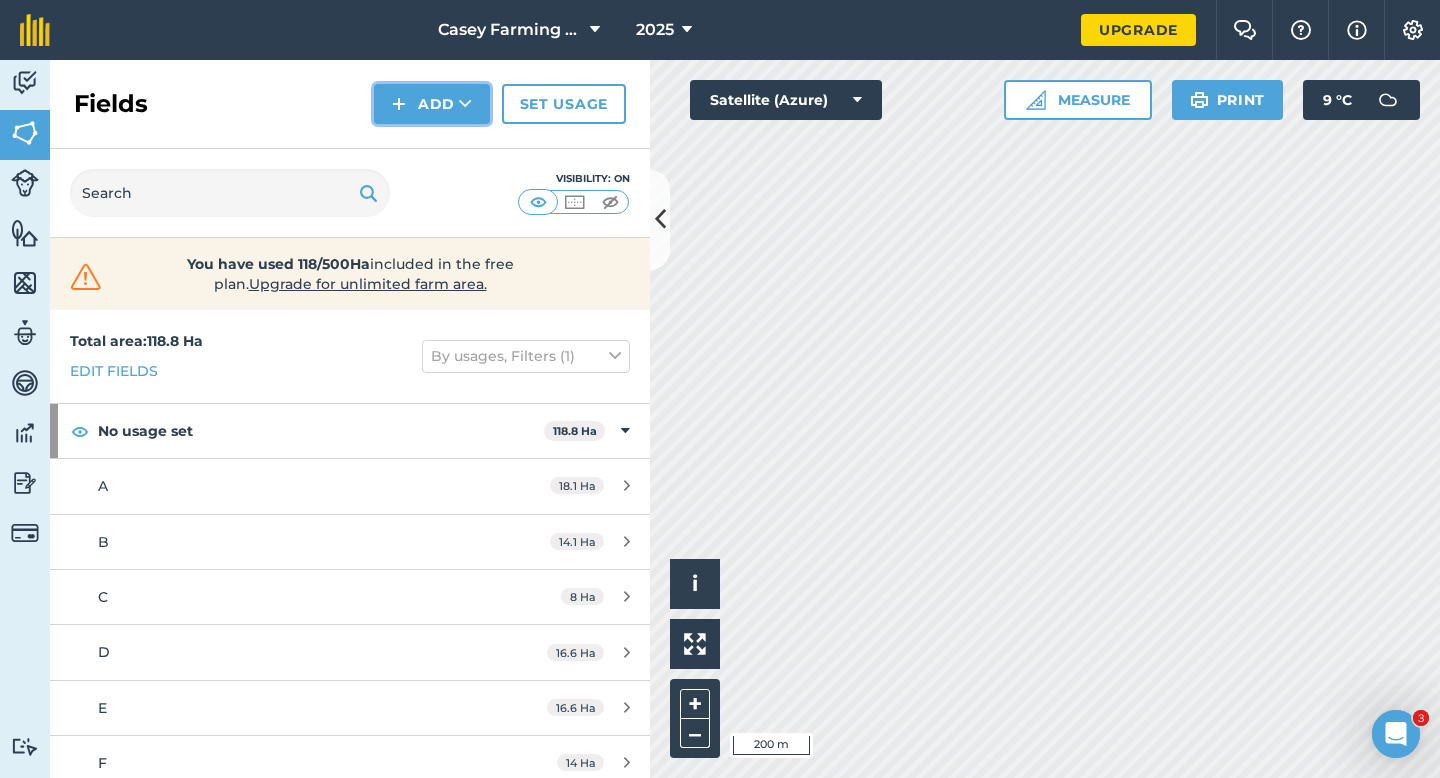 click on "Add" at bounding box center [432, 104] 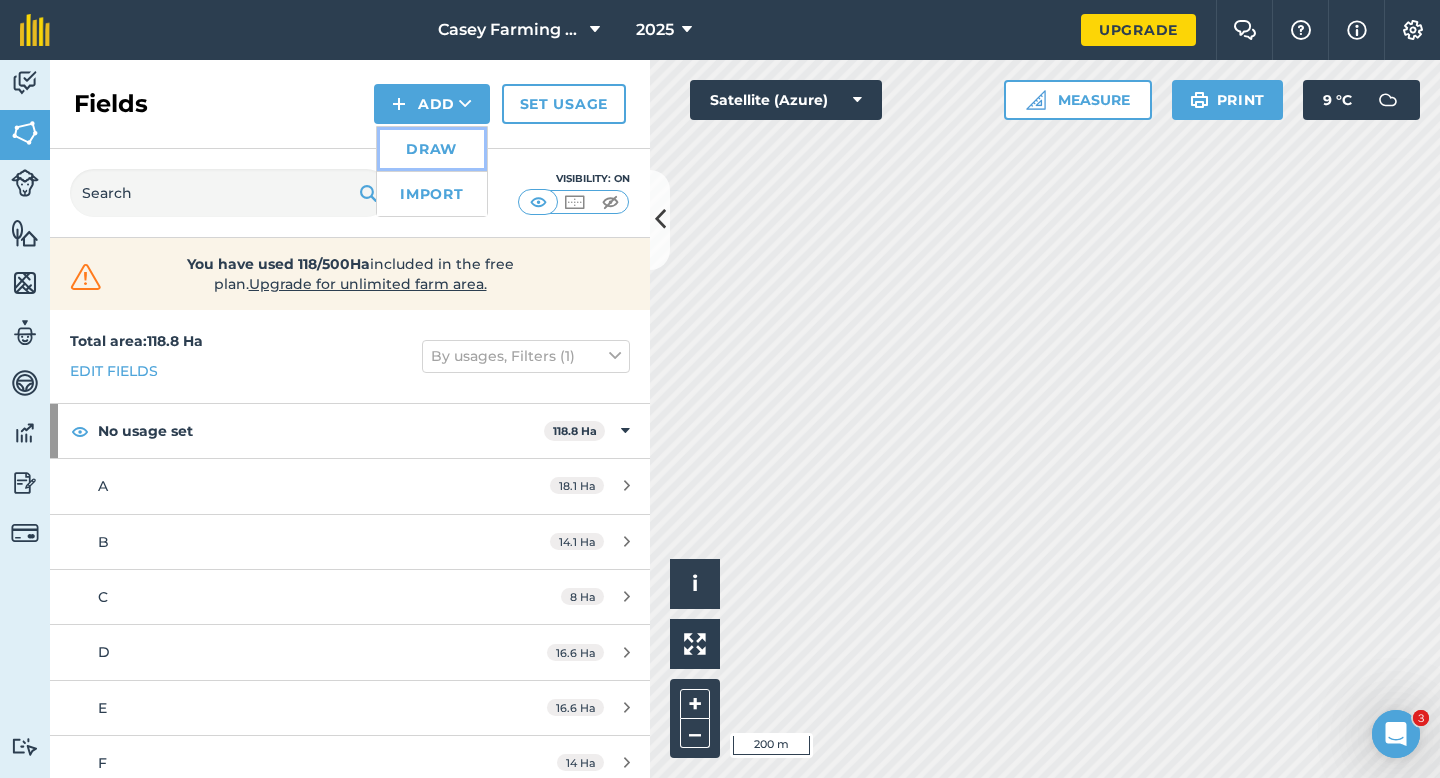 click on "Draw" at bounding box center (432, 149) 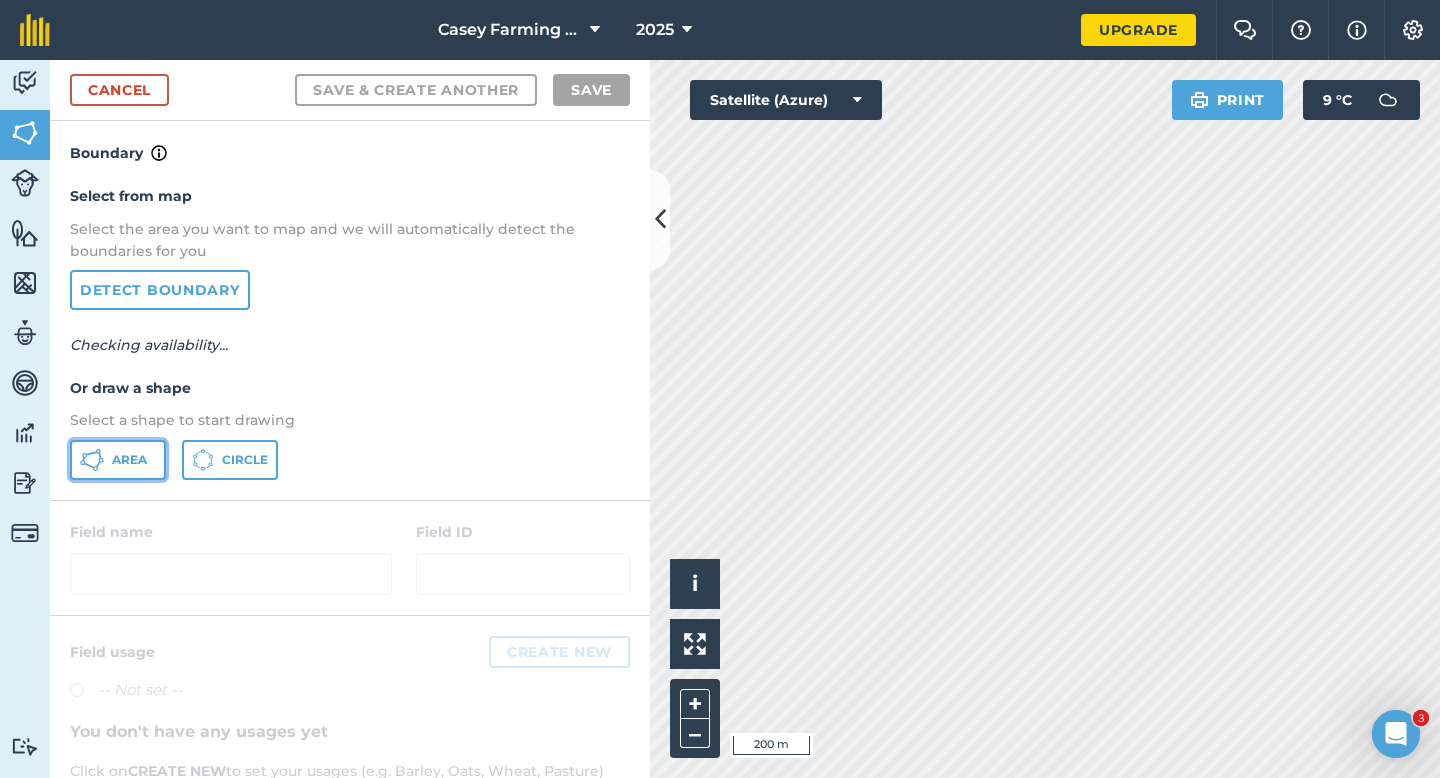 click on "Area" at bounding box center (129, 460) 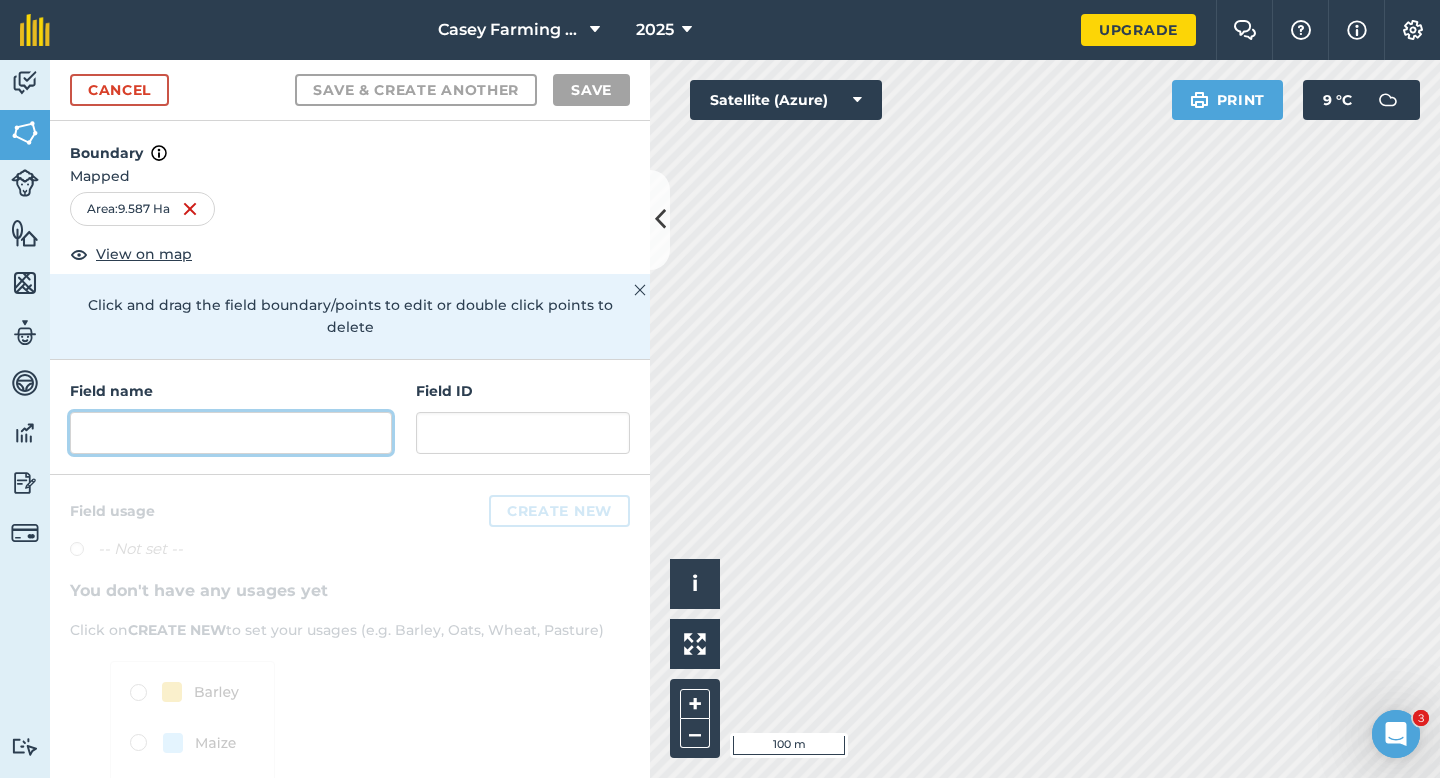 click at bounding box center [231, 433] 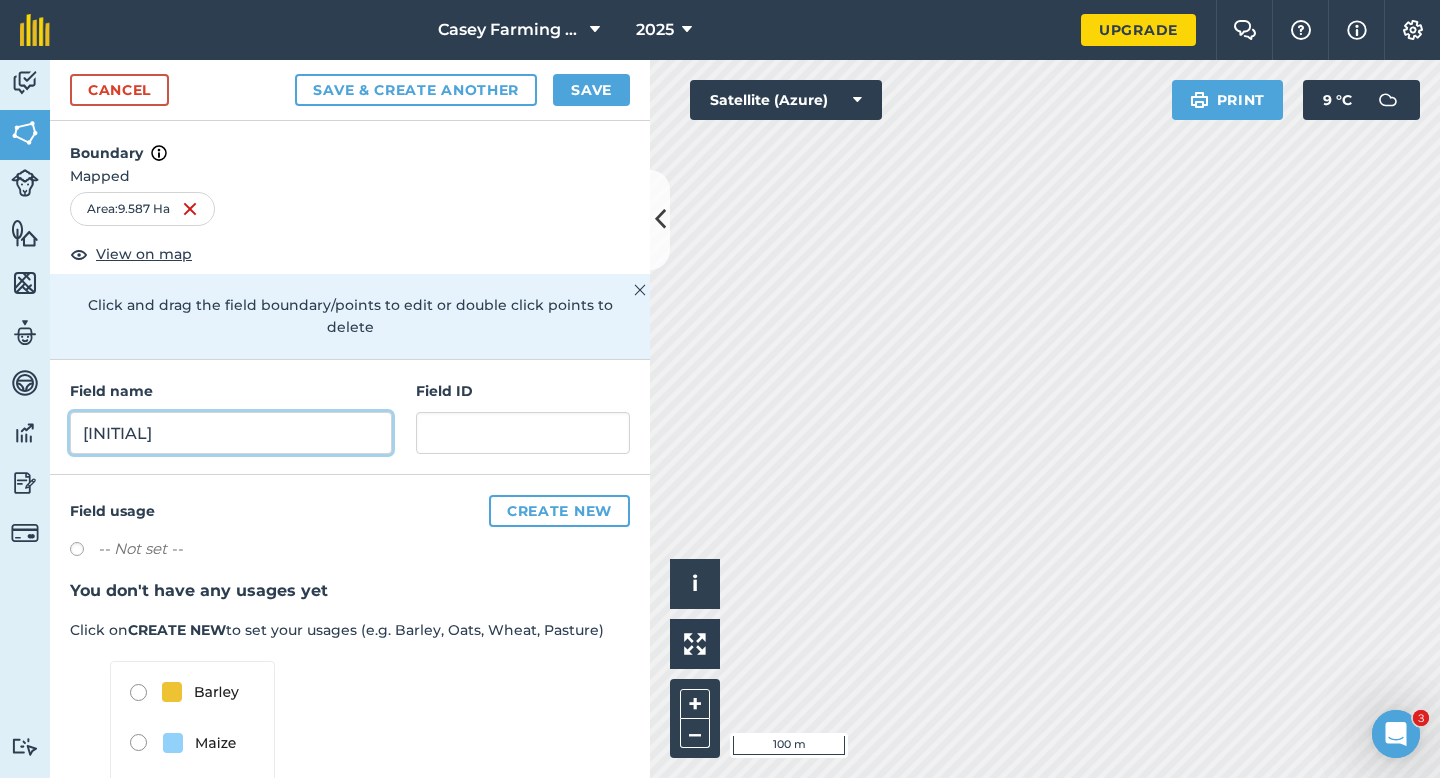 type on "[INITIAL]" 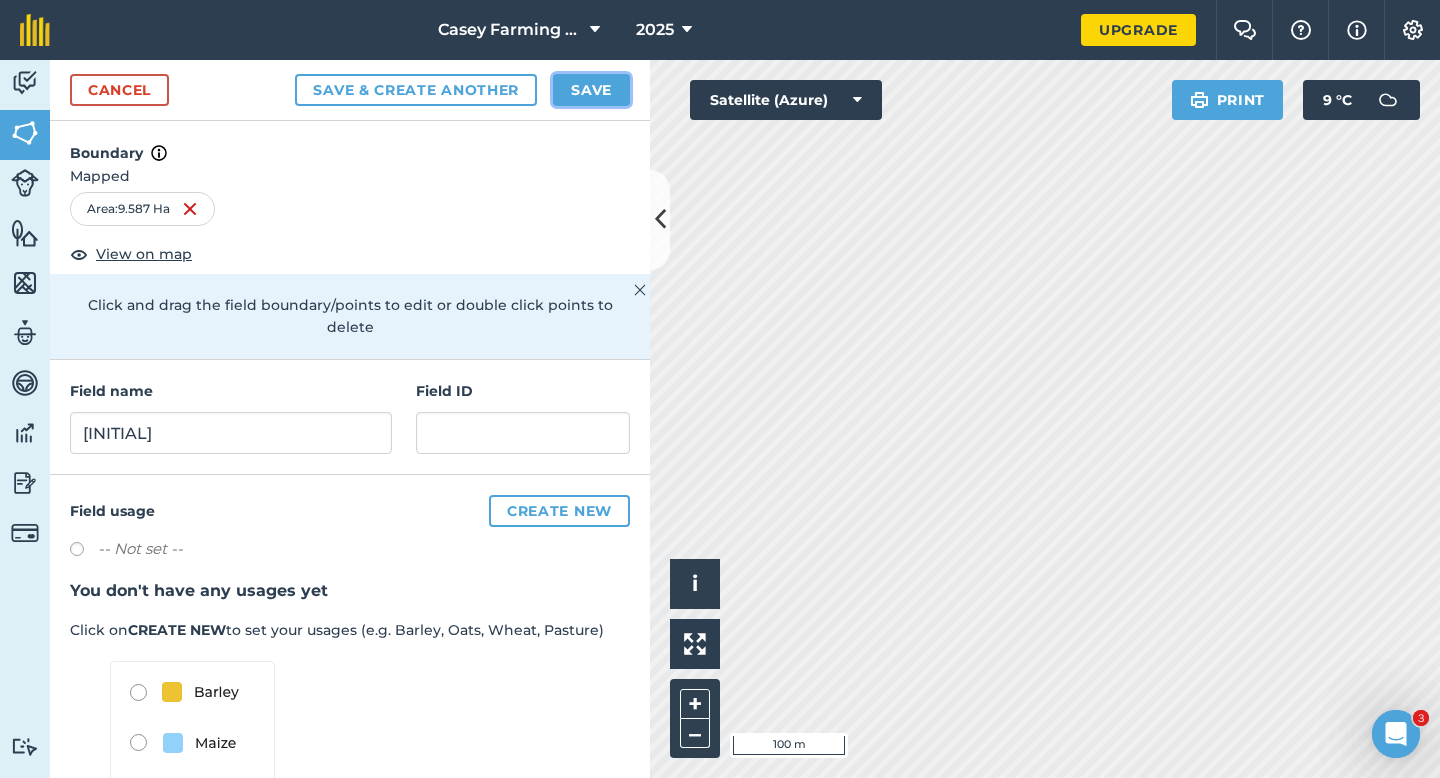 click on "Save" at bounding box center (591, 90) 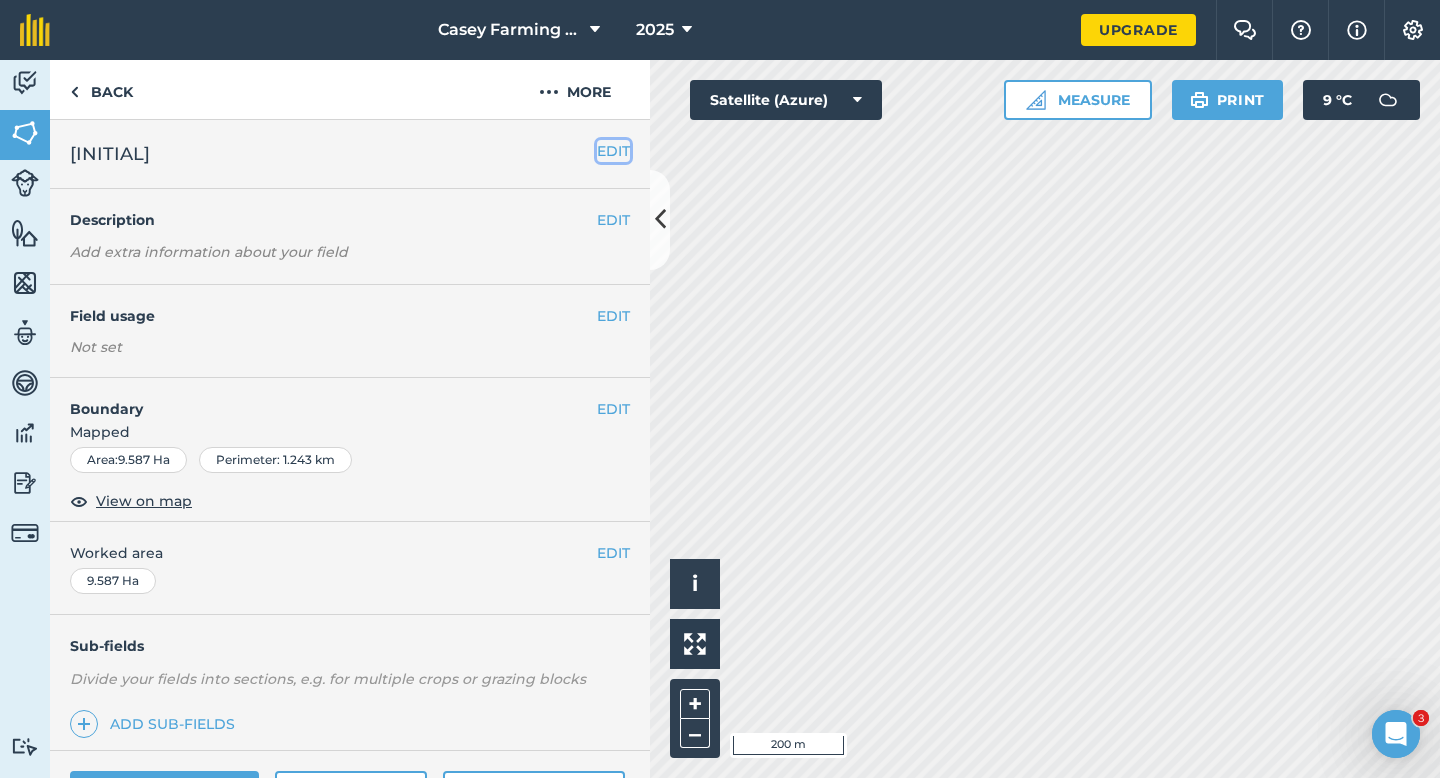 click on "EDIT" at bounding box center [613, 151] 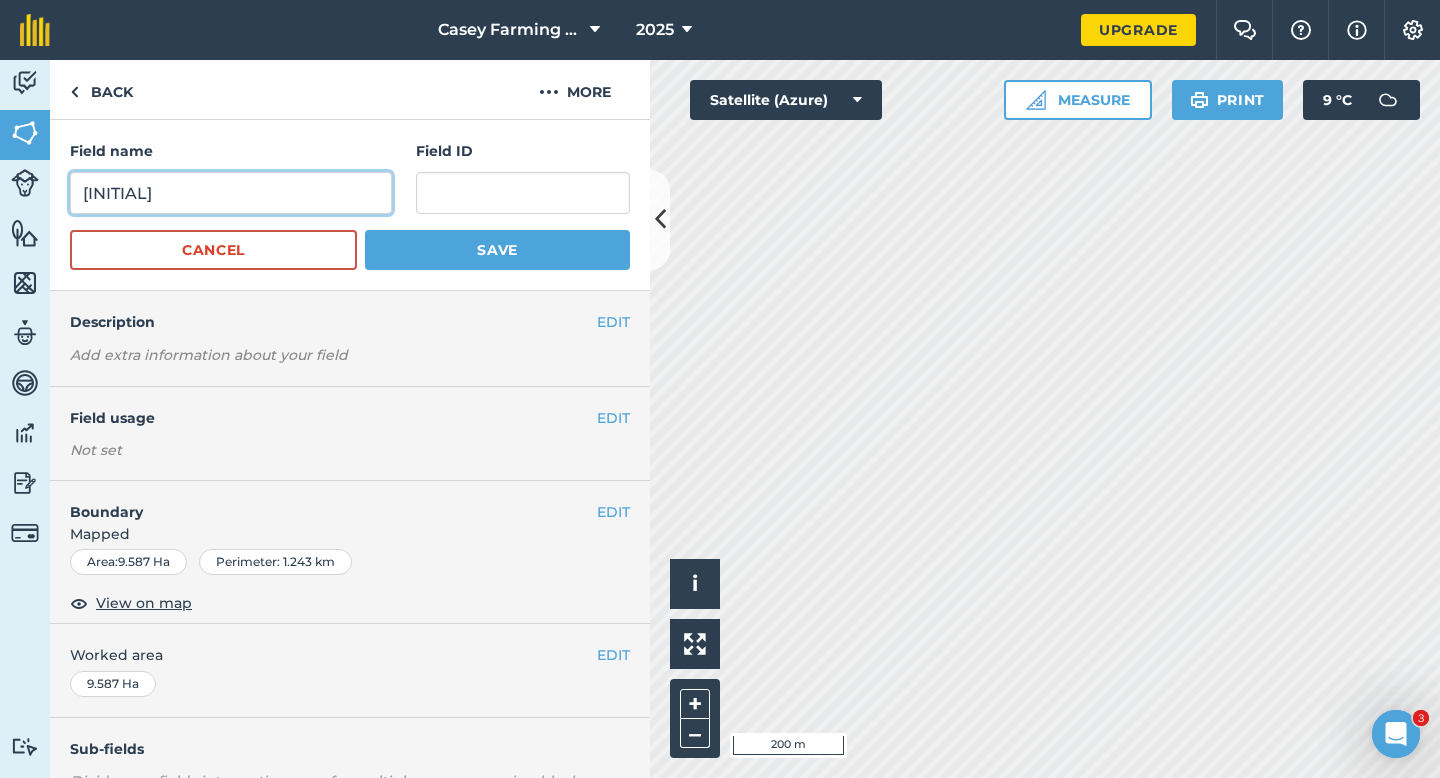 click on "[INITIAL]" at bounding box center (231, 193) 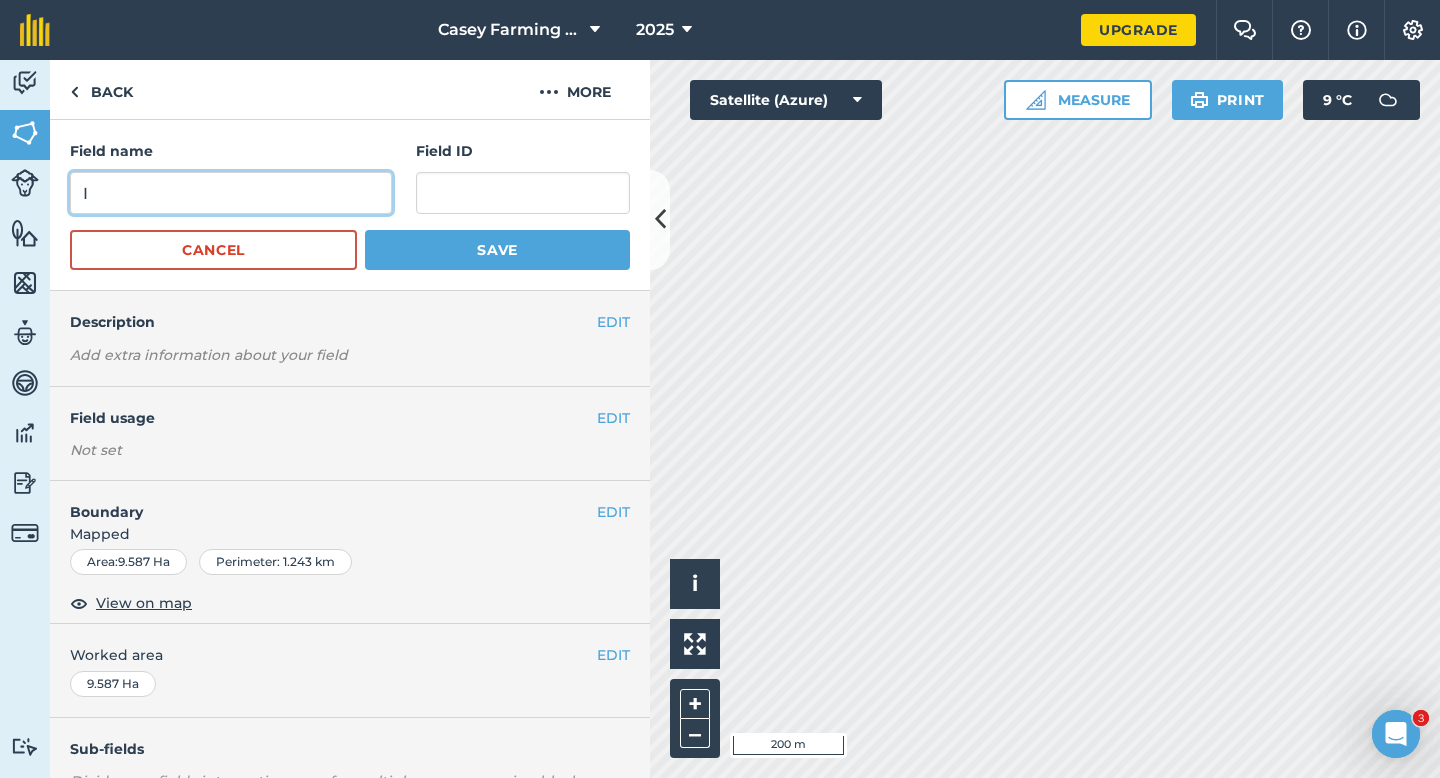 type on "I" 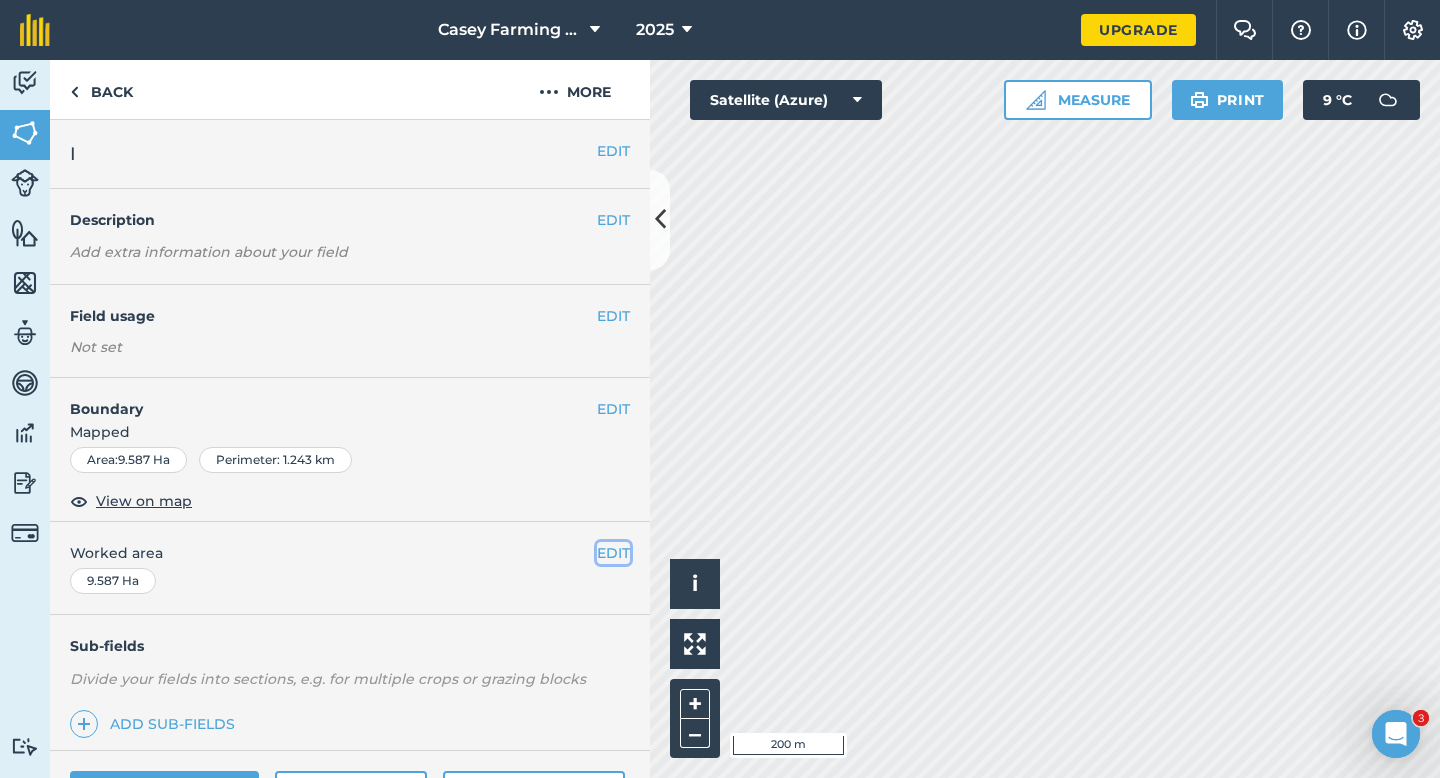 click on "EDIT" at bounding box center (613, 553) 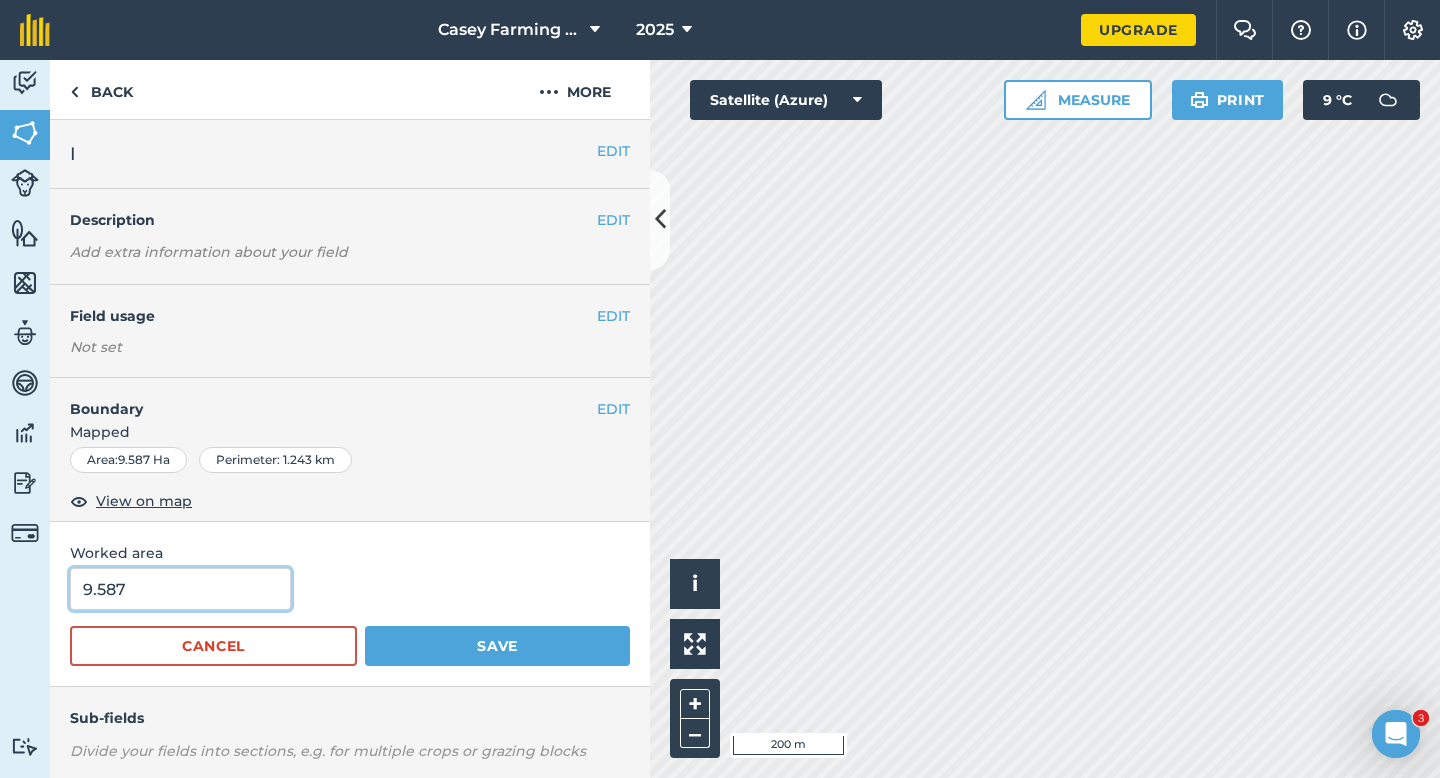click on "9.587" at bounding box center [180, 589] 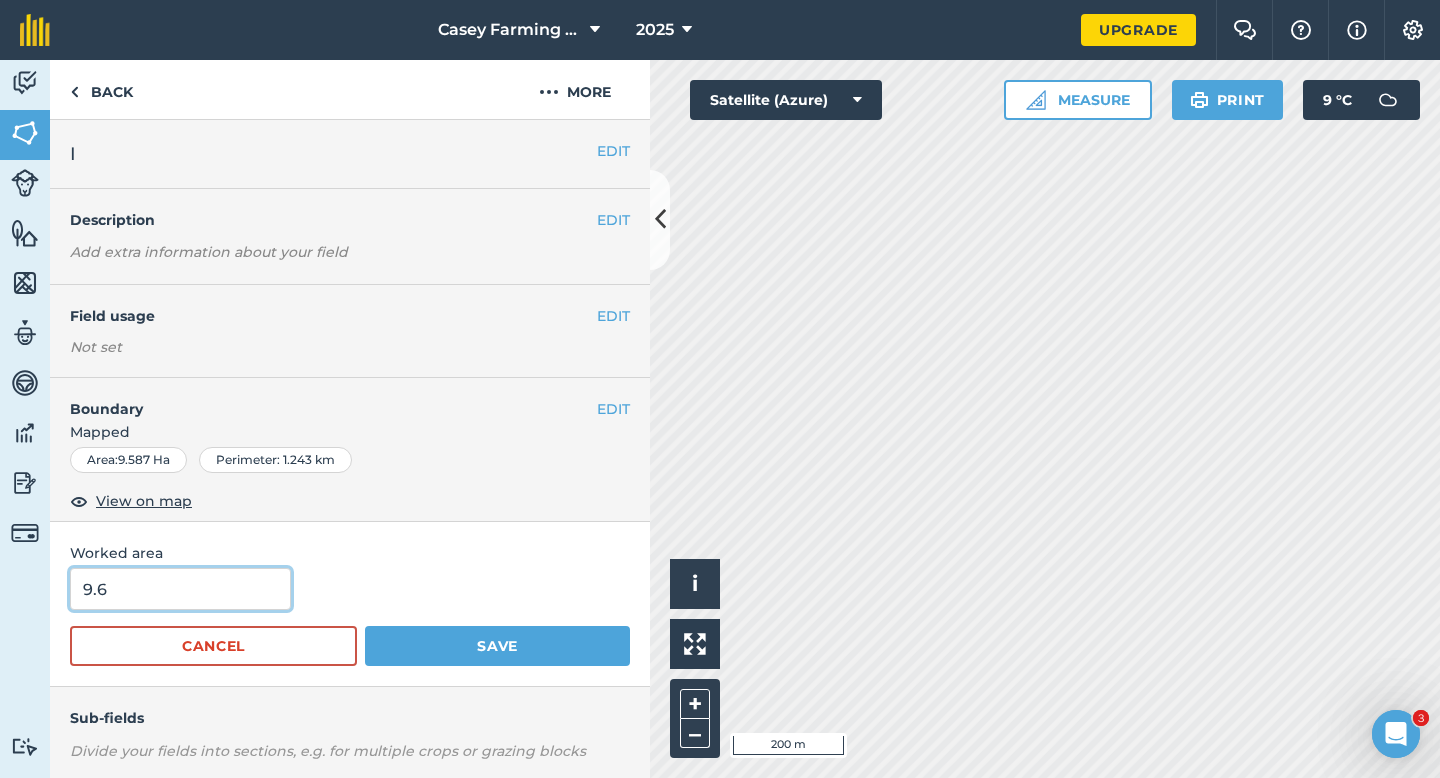 type on "9.6" 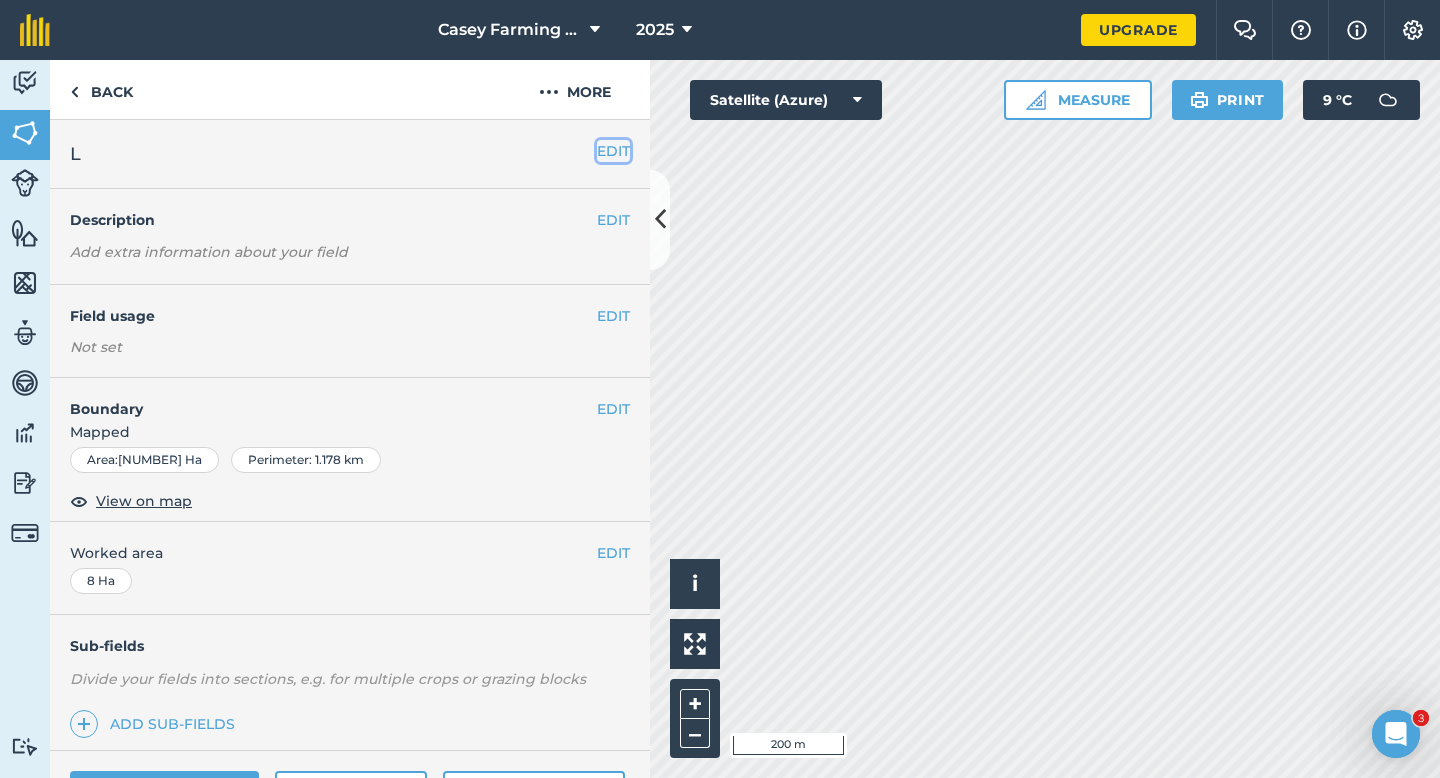 click on "EDIT" at bounding box center [613, 151] 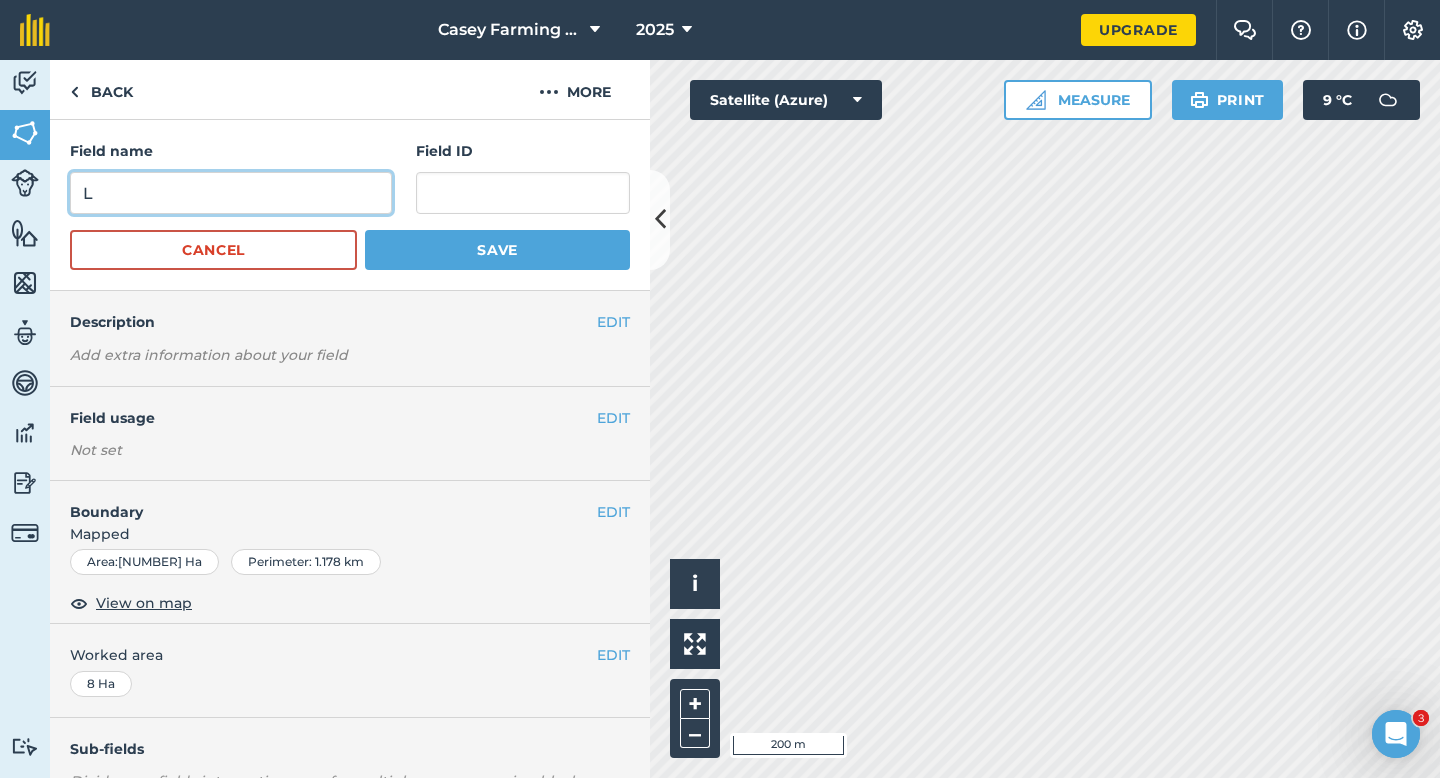 click on "L" at bounding box center (231, 193) 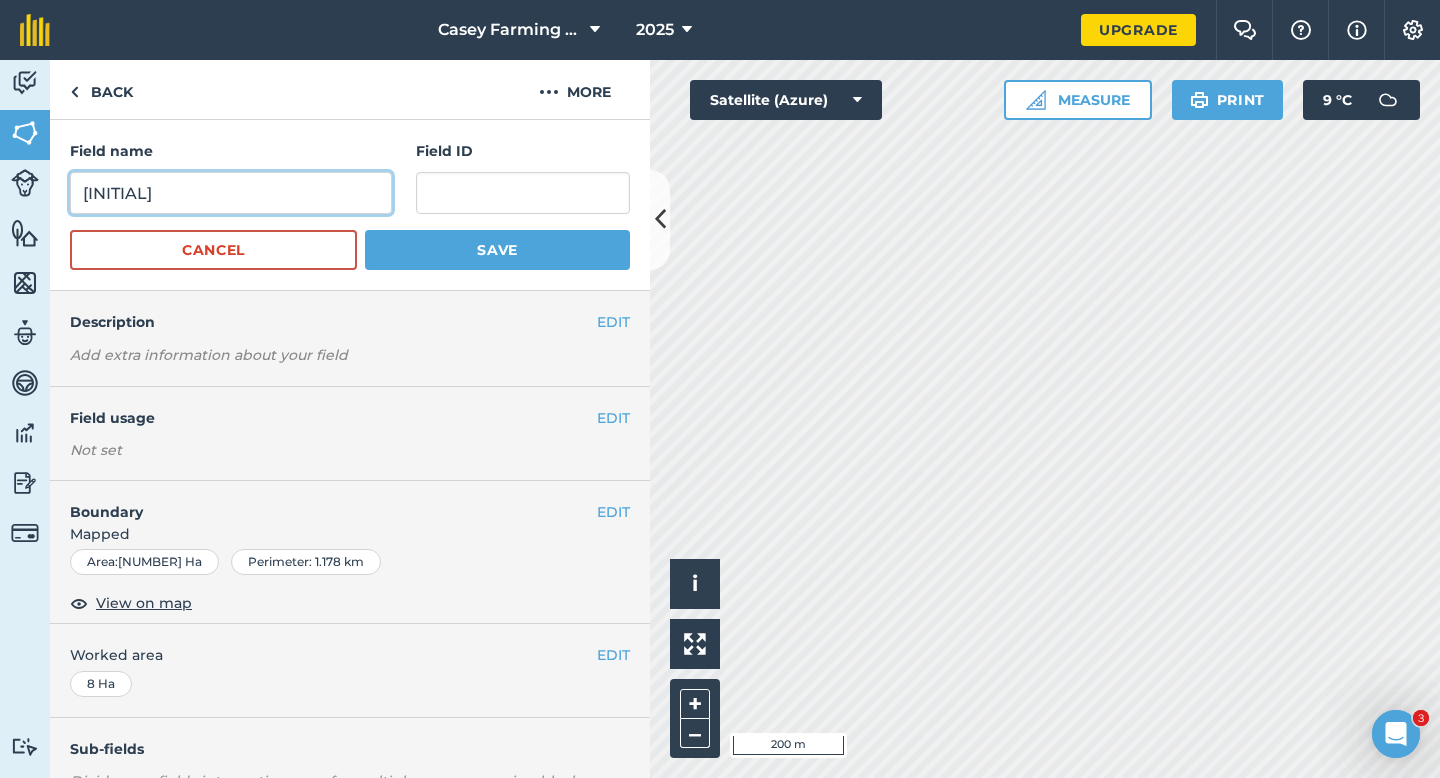 click on "[INITIAL]" at bounding box center [231, 193] 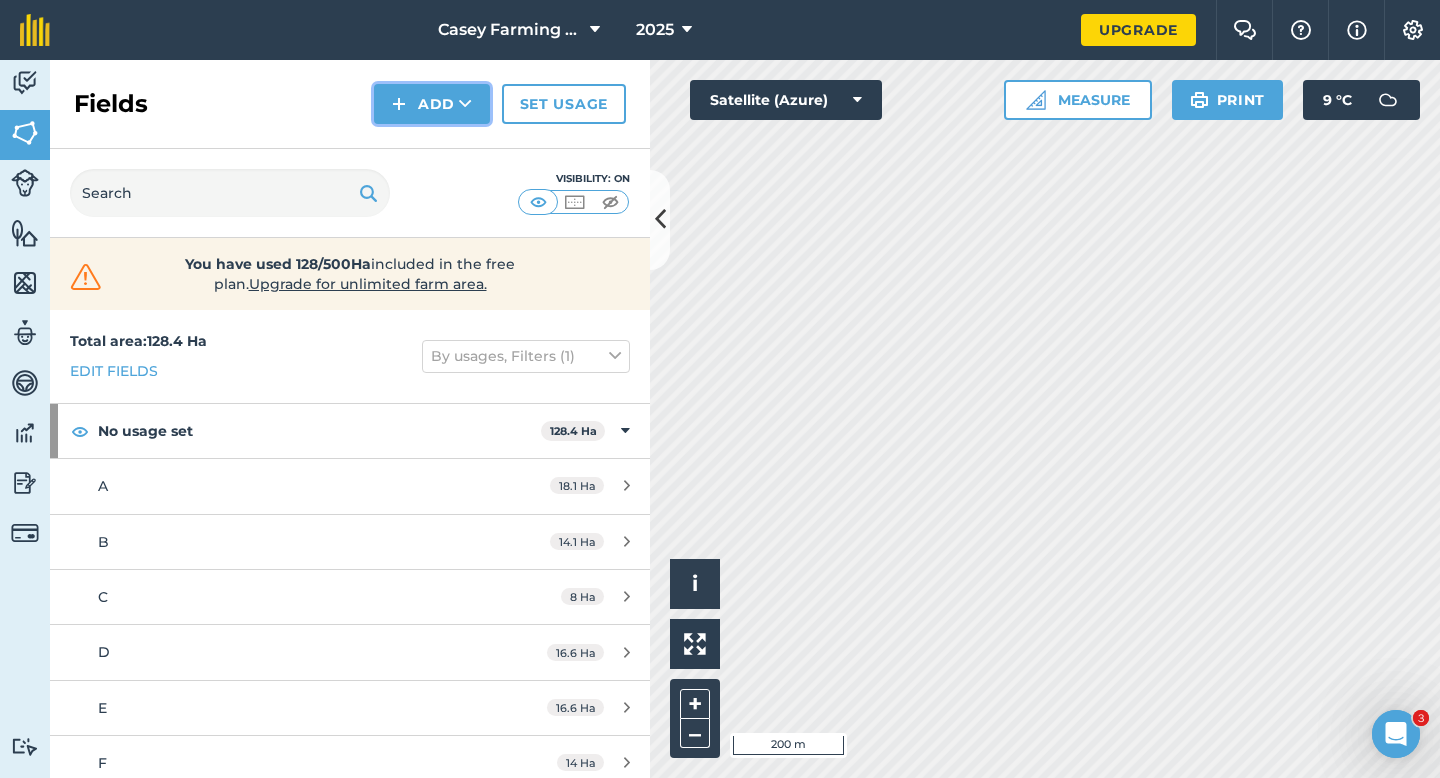 click on "Add" at bounding box center (432, 104) 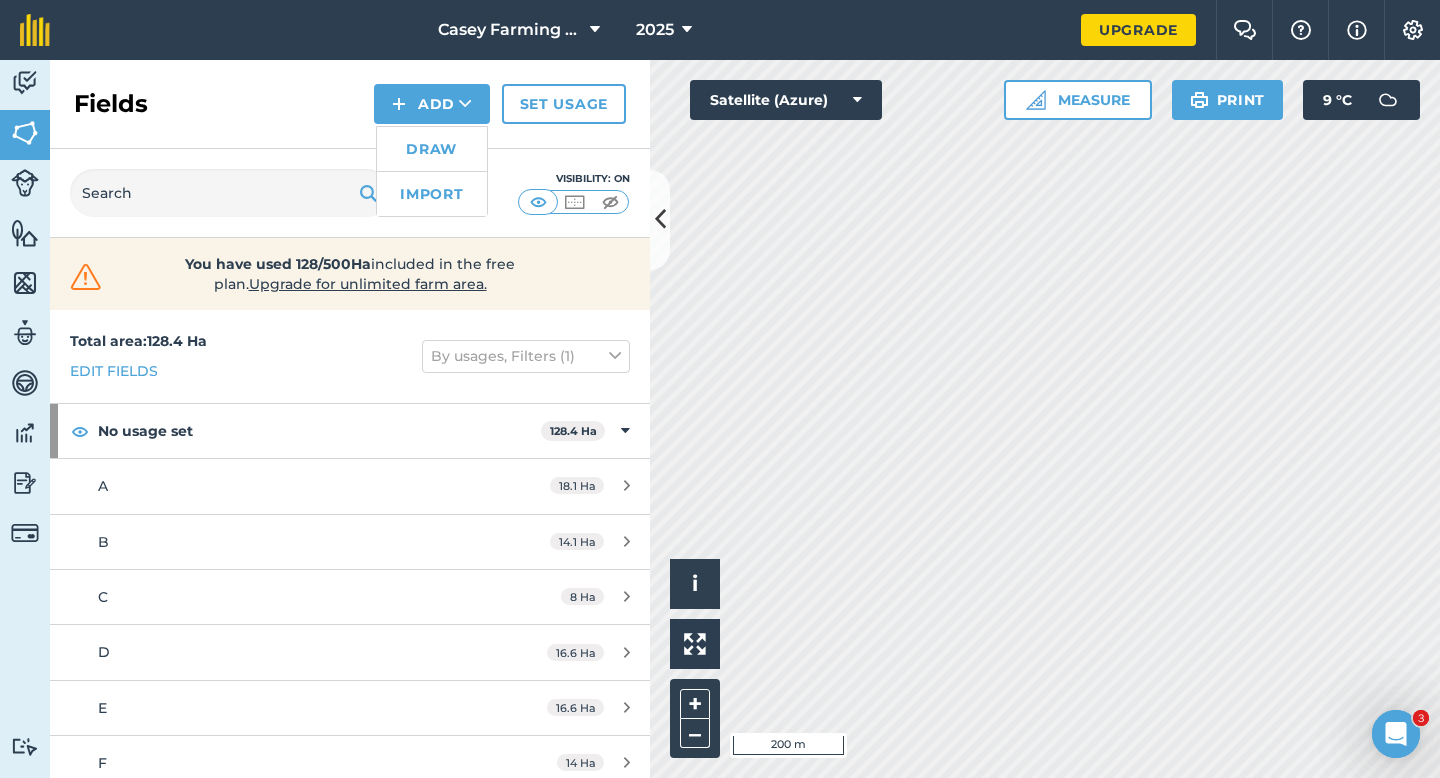 click on "Draw" at bounding box center (432, 149) 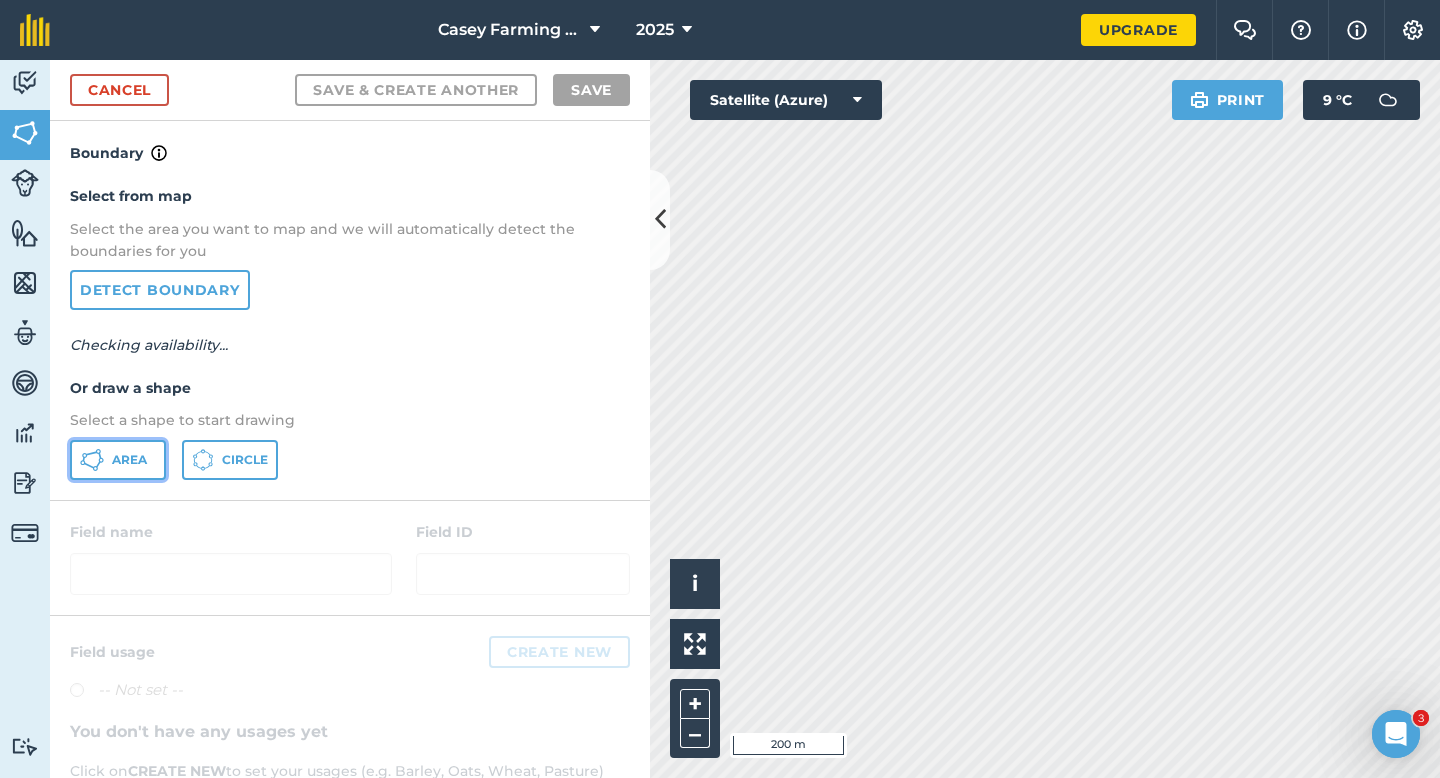 click on "Area" at bounding box center [118, 460] 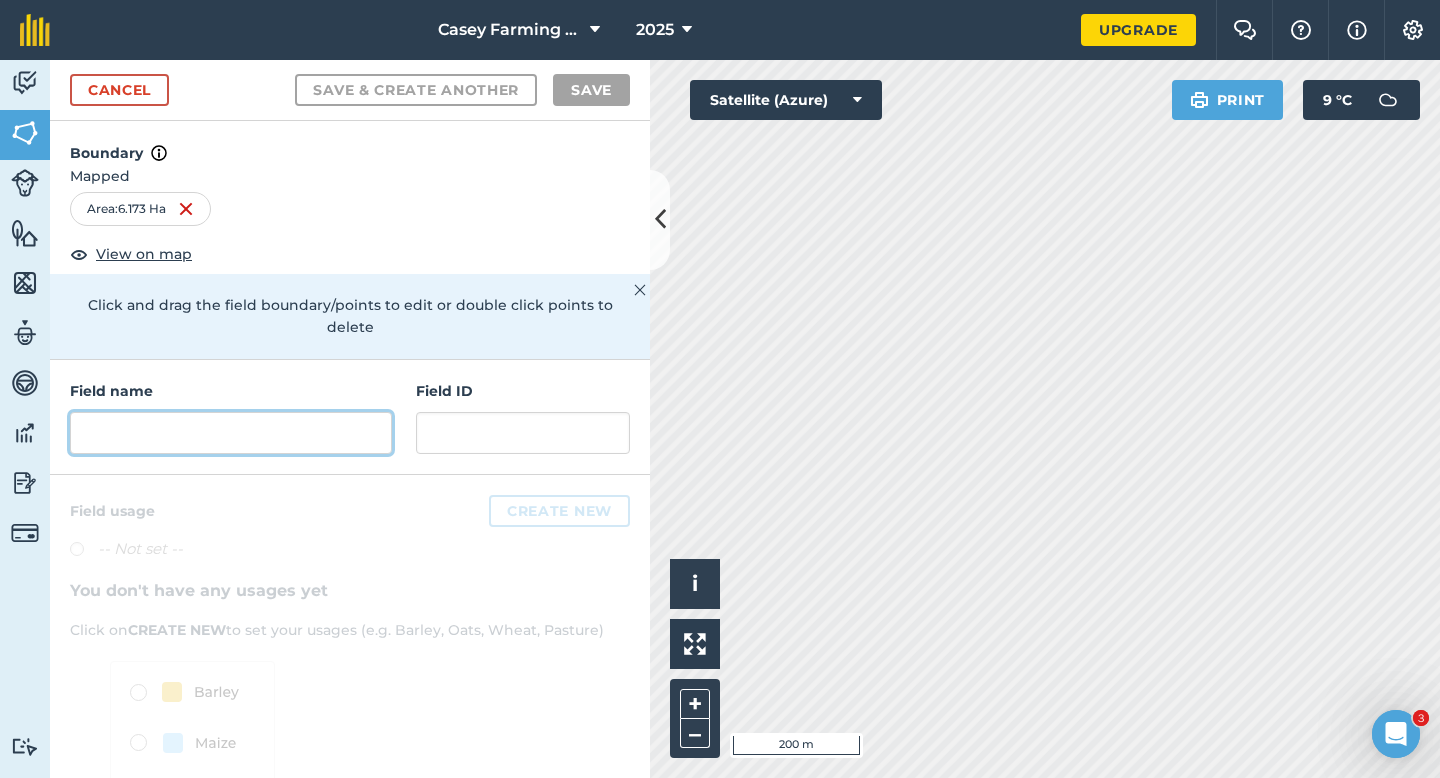 click at bounding box center (231, 433) 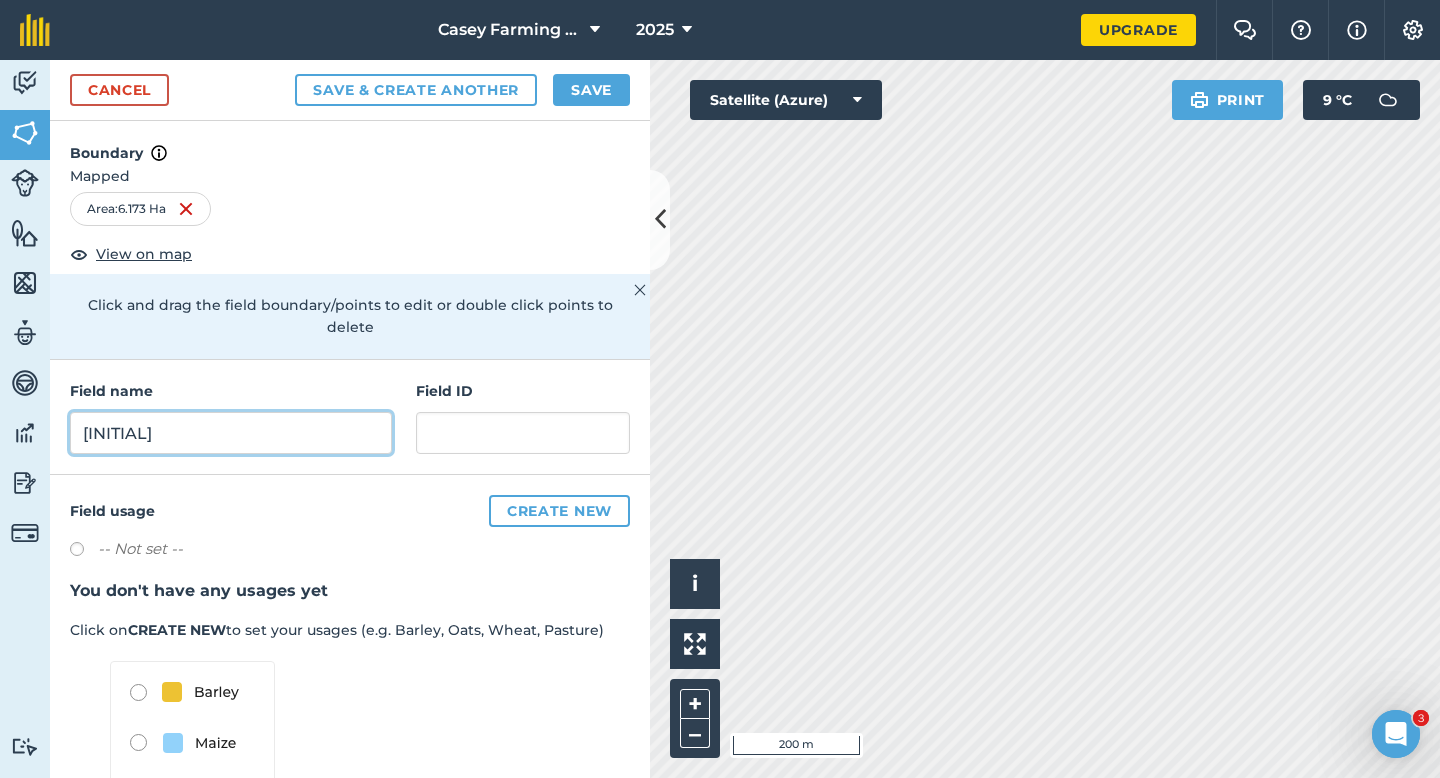 type on "[INITIAL]" 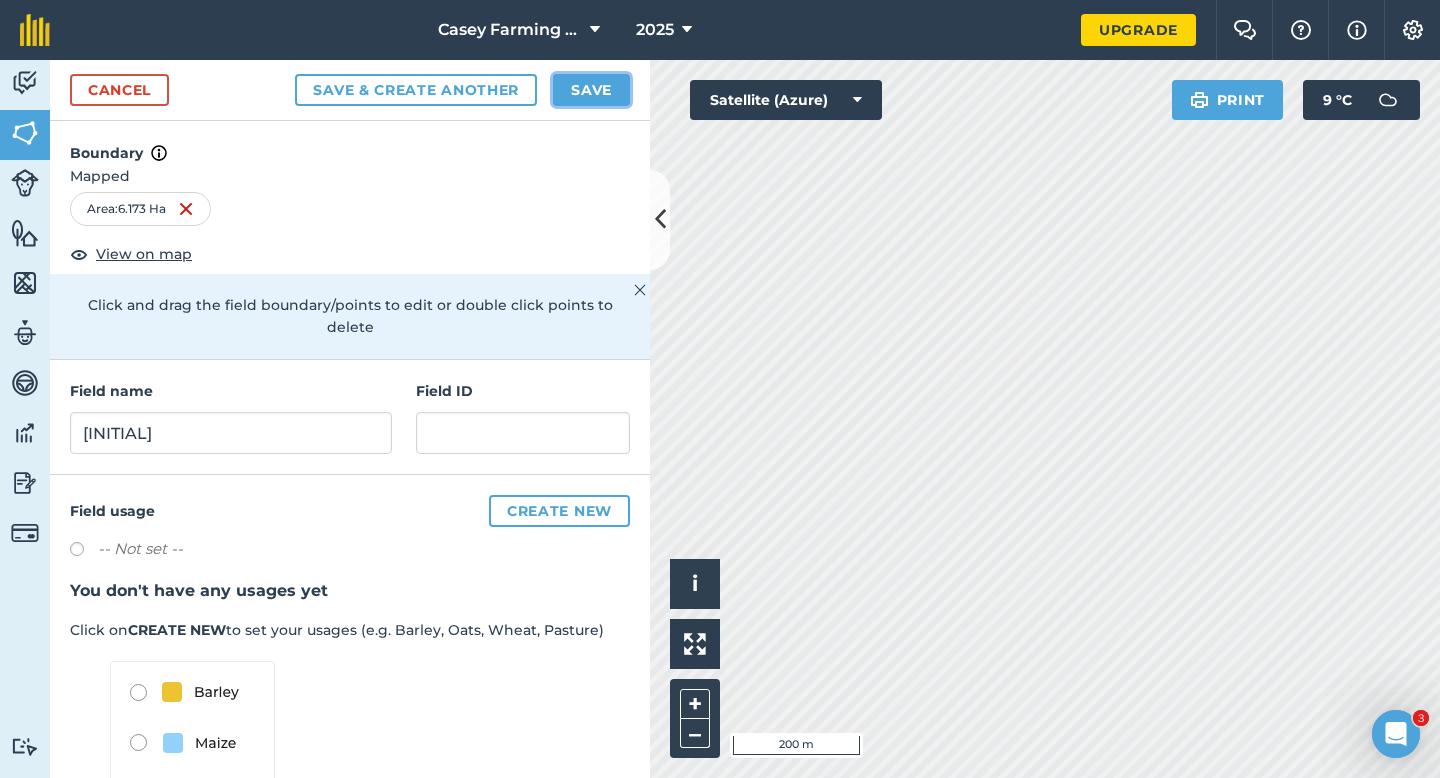 click on "Save" at bounding box center (591, 90) 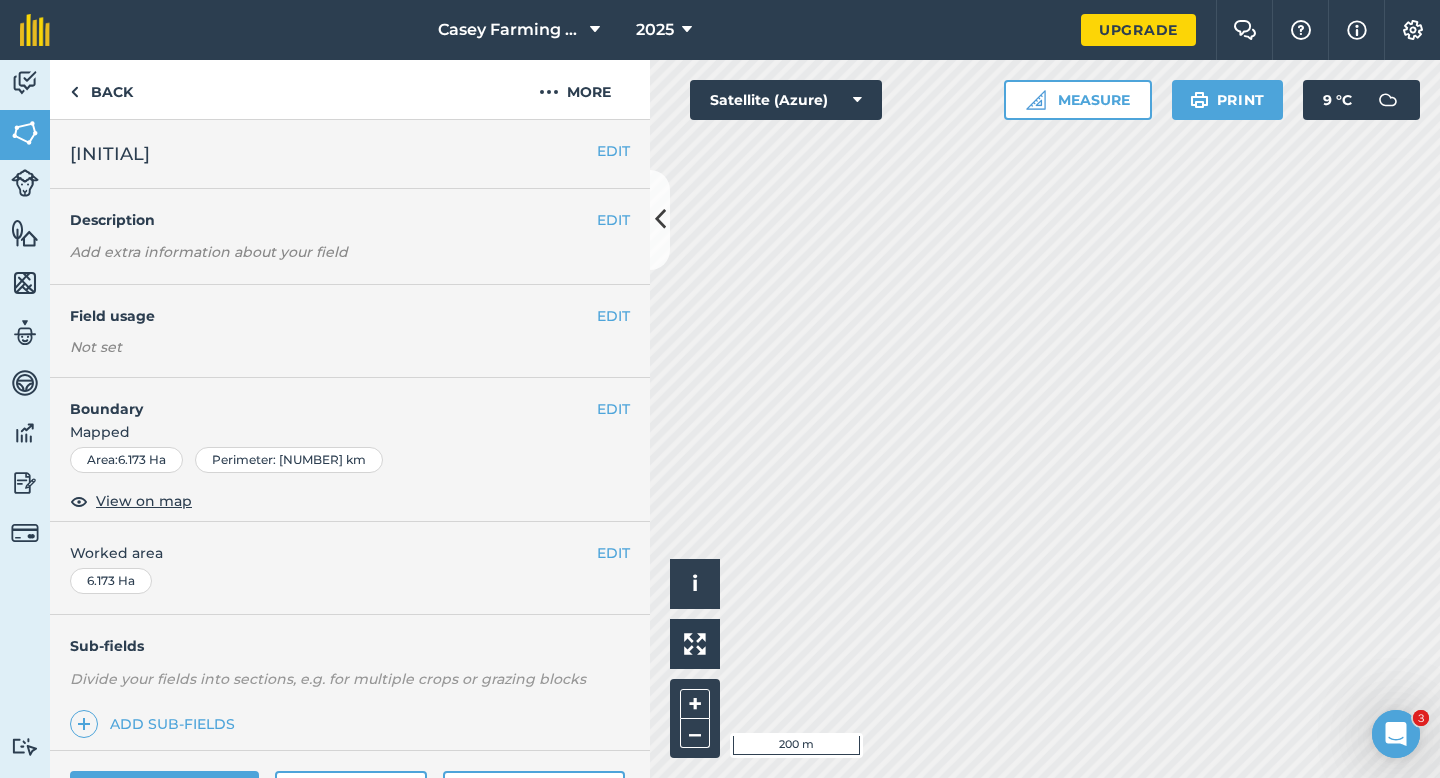click on "EDIT Worked area 6.173   Ha" at bounding box center [350, 568] 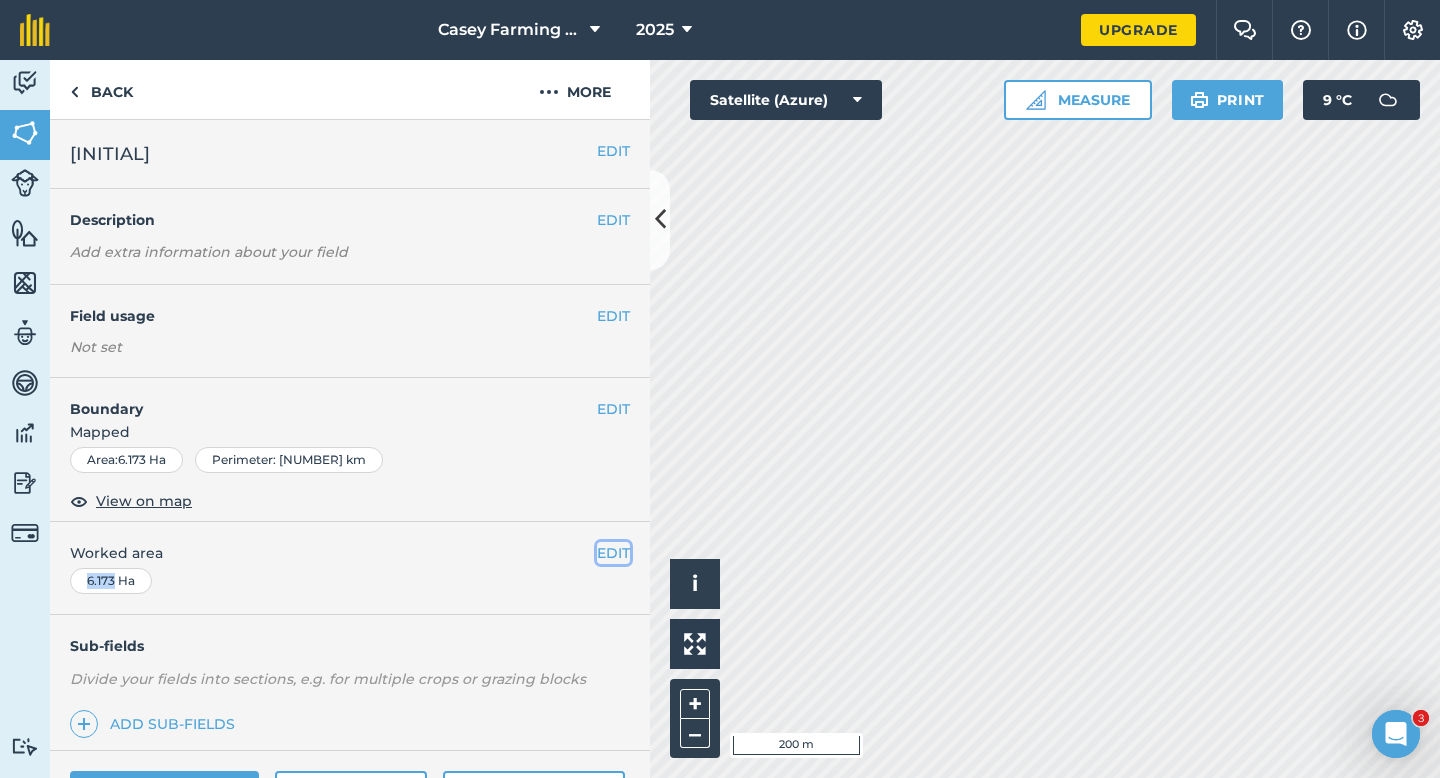 click on "EDIT" at bounding box center [613, 553] 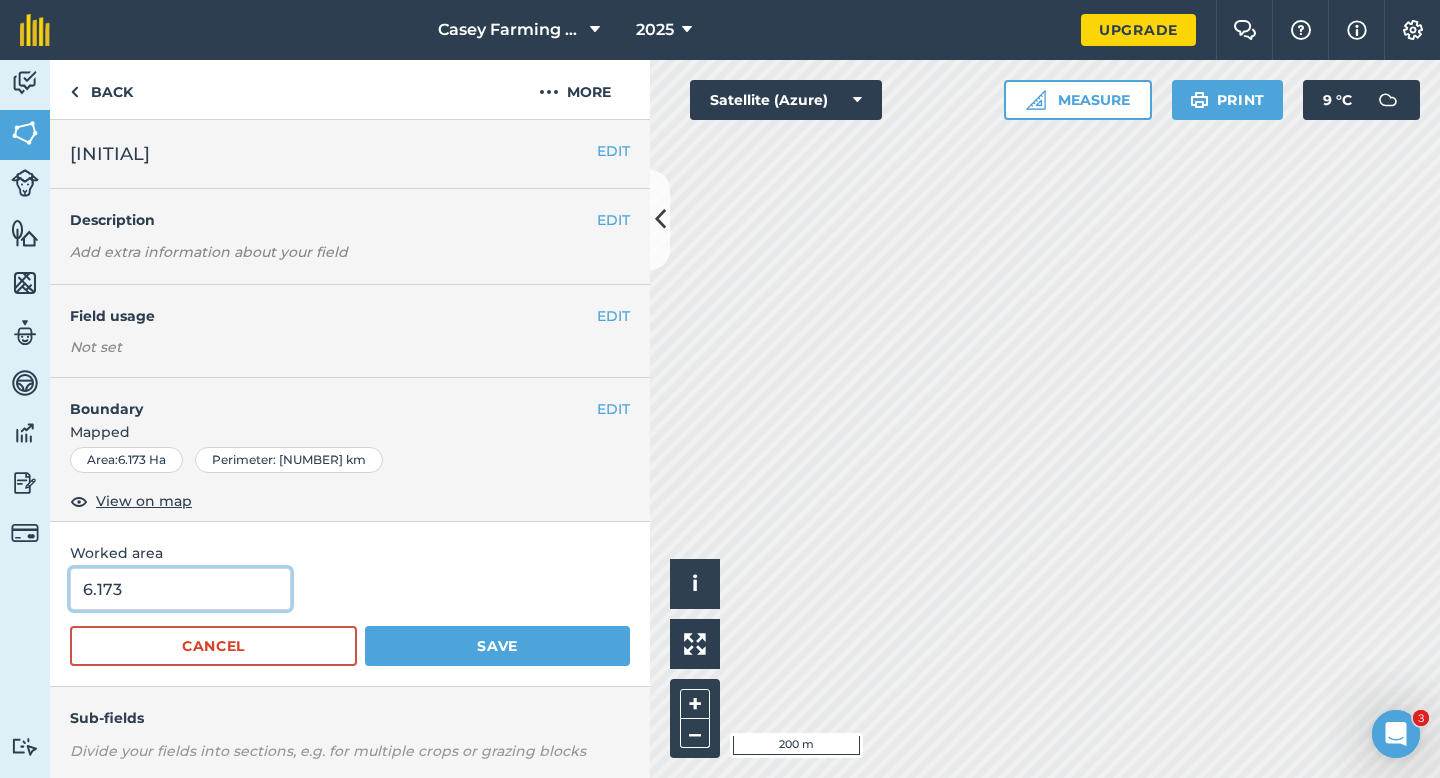 click on "6.173" at bounding box center (180, 589) 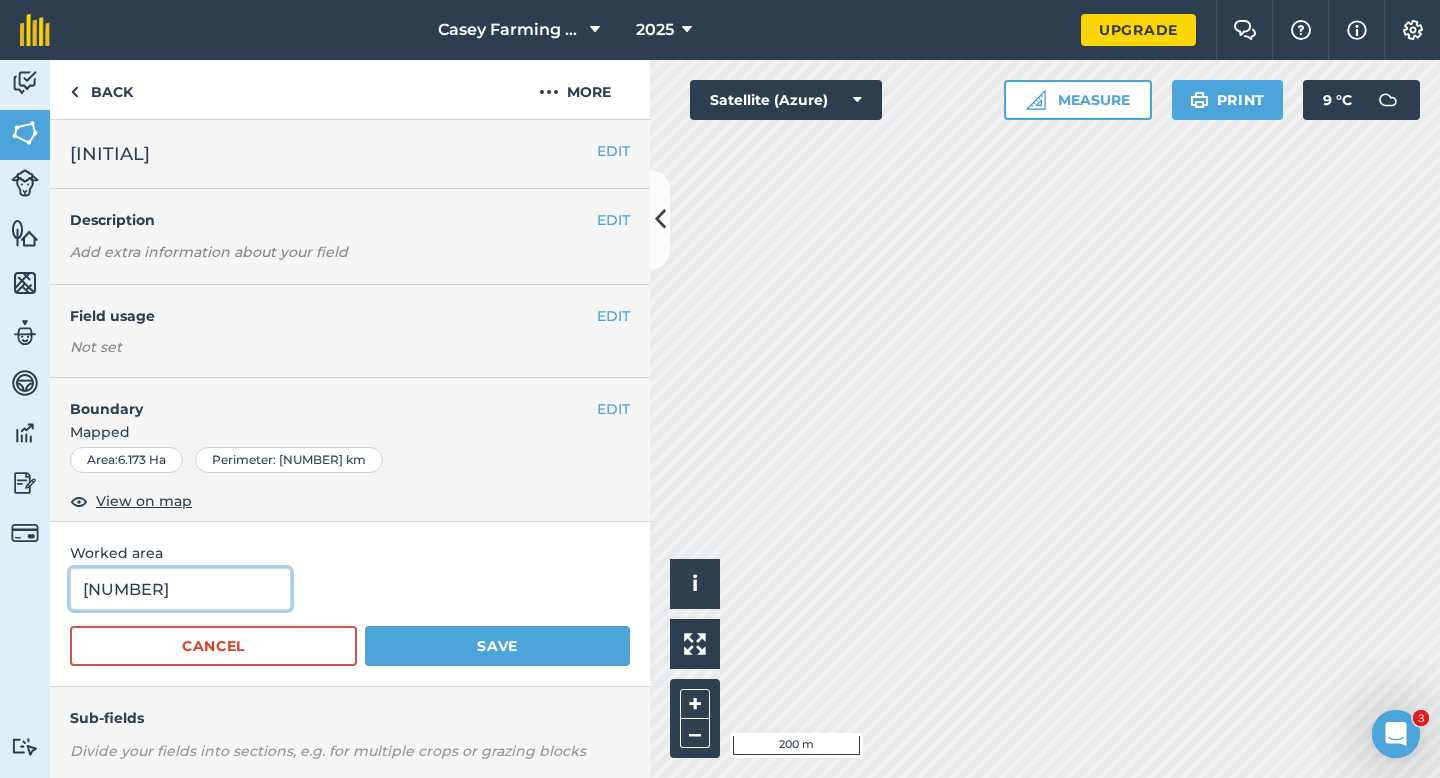type on "[NUMBER]" 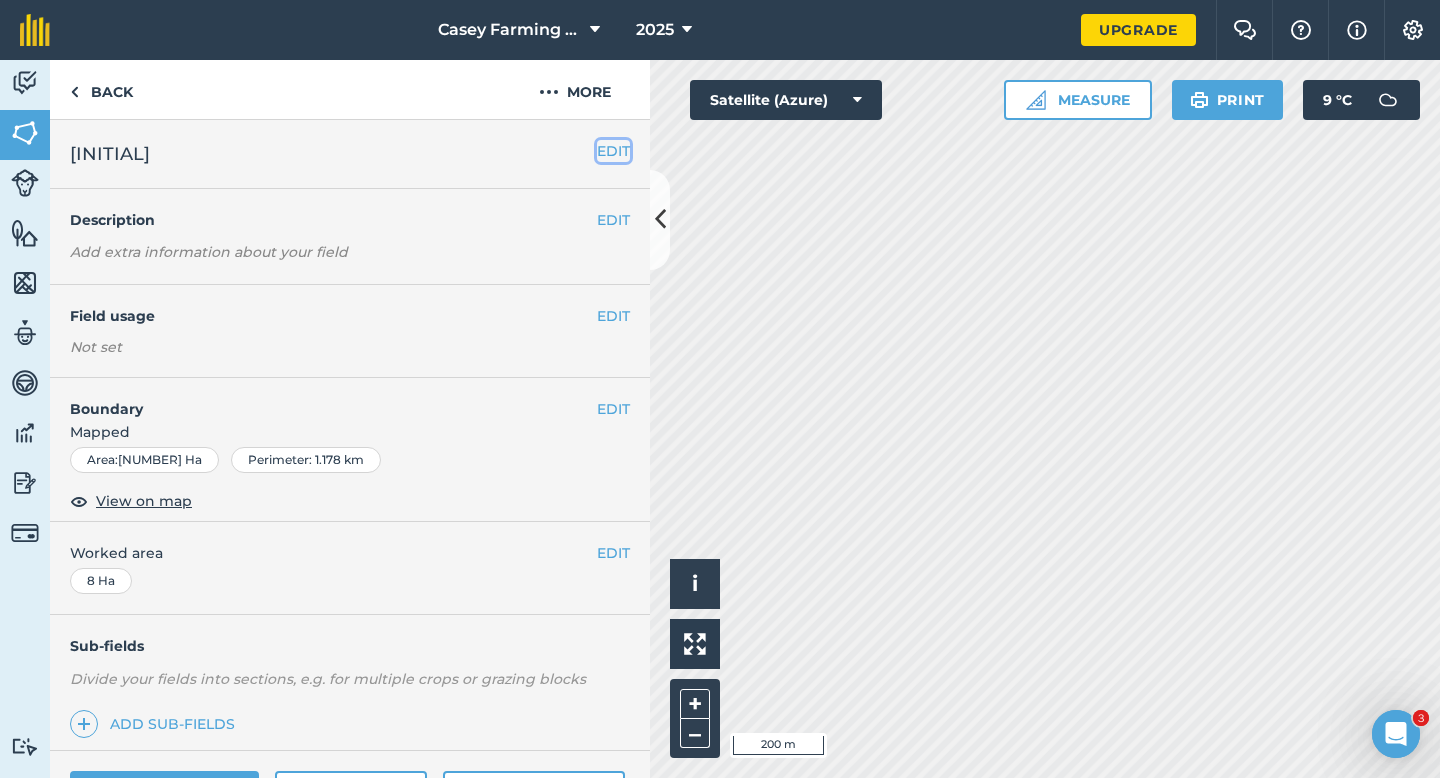 click on "EDIT" at bounding box center [613, 151] 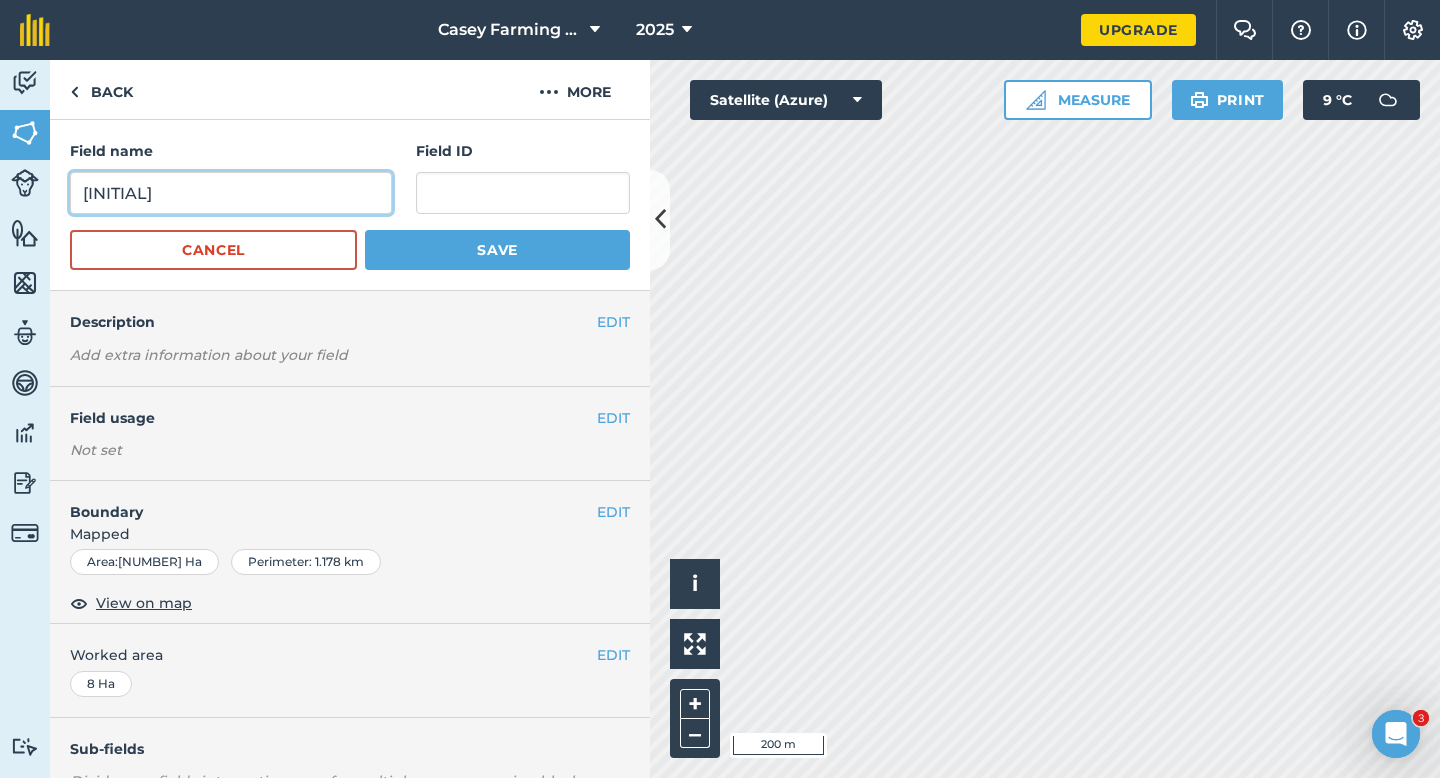 click on "[INITIAL]" at bounding box center (231, 193) 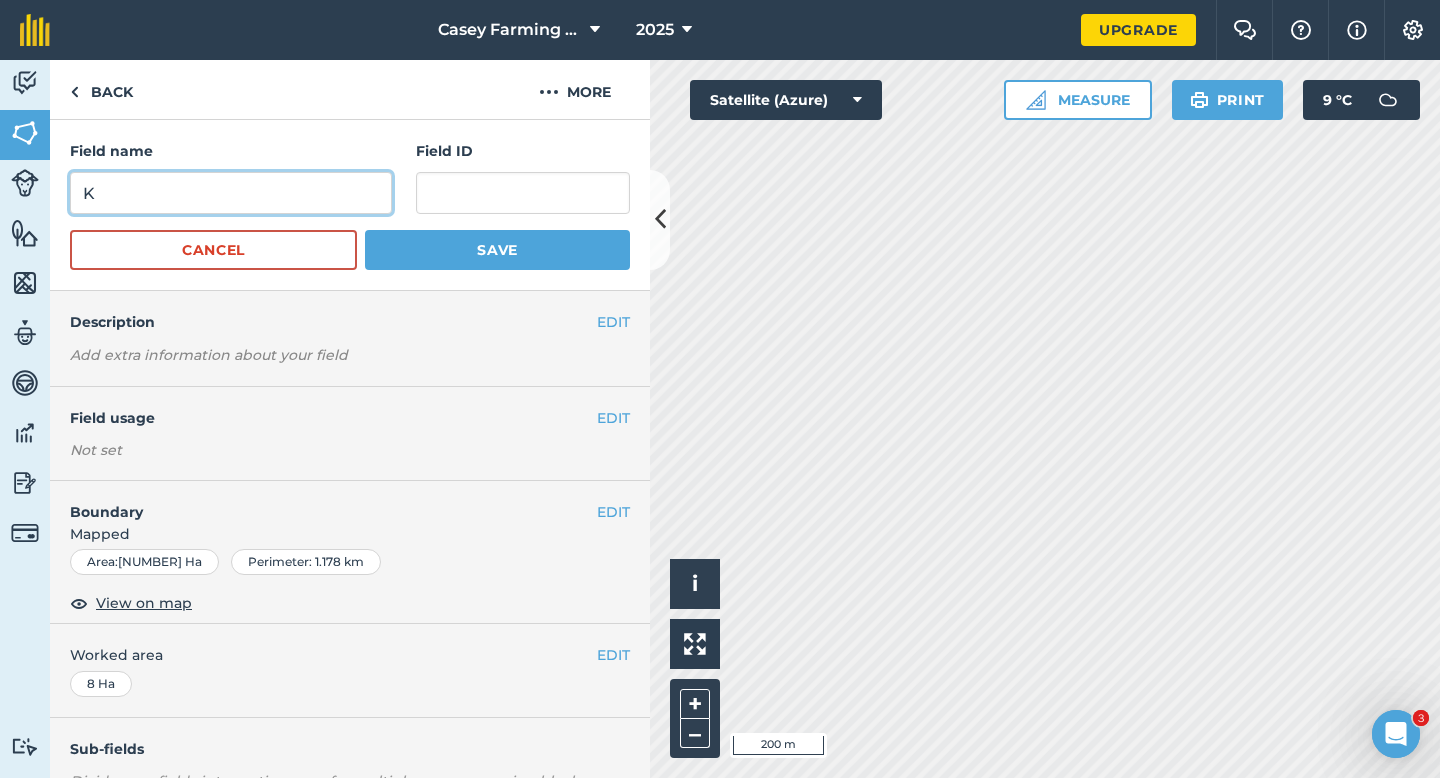 type on "K" 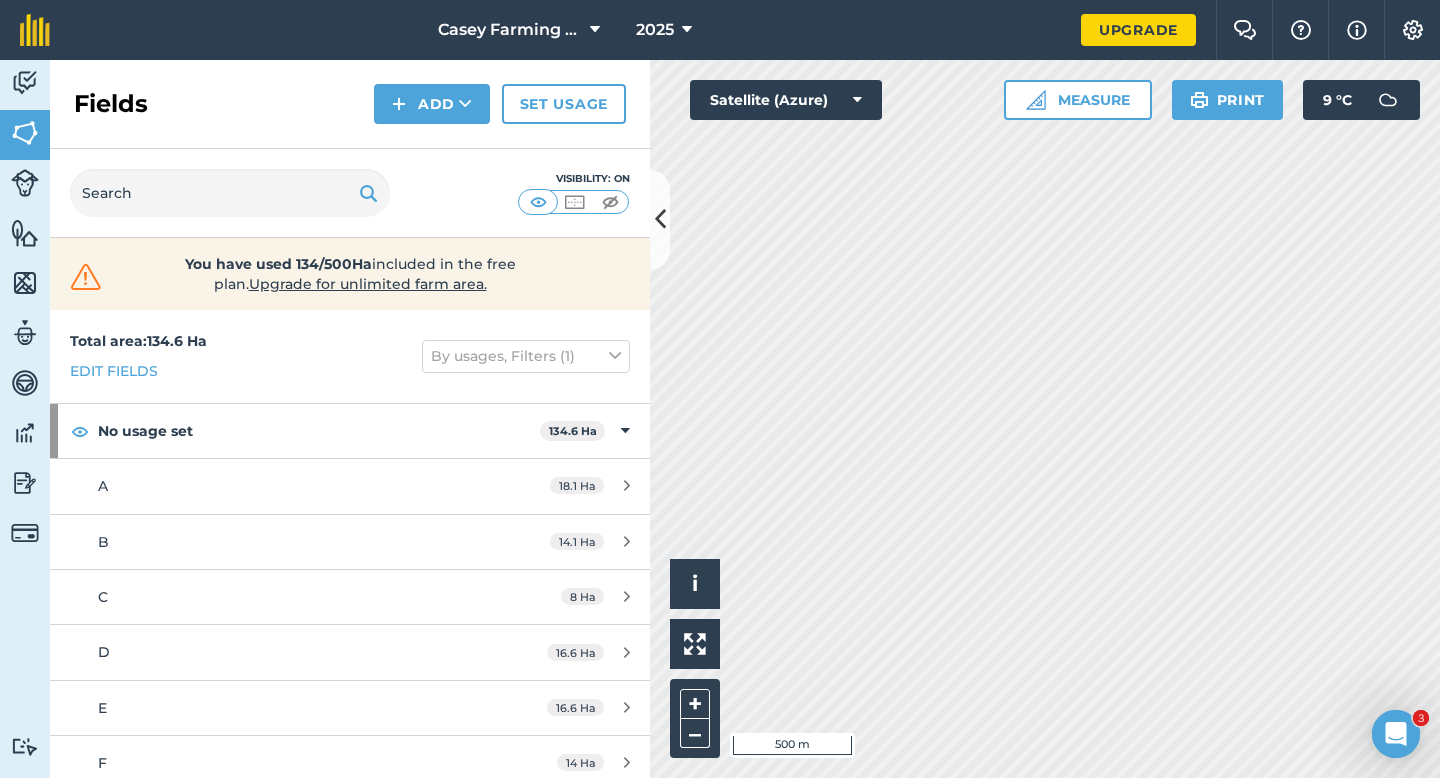 click on "Fields   Add   Set usage" at bounding box center (350, 104) 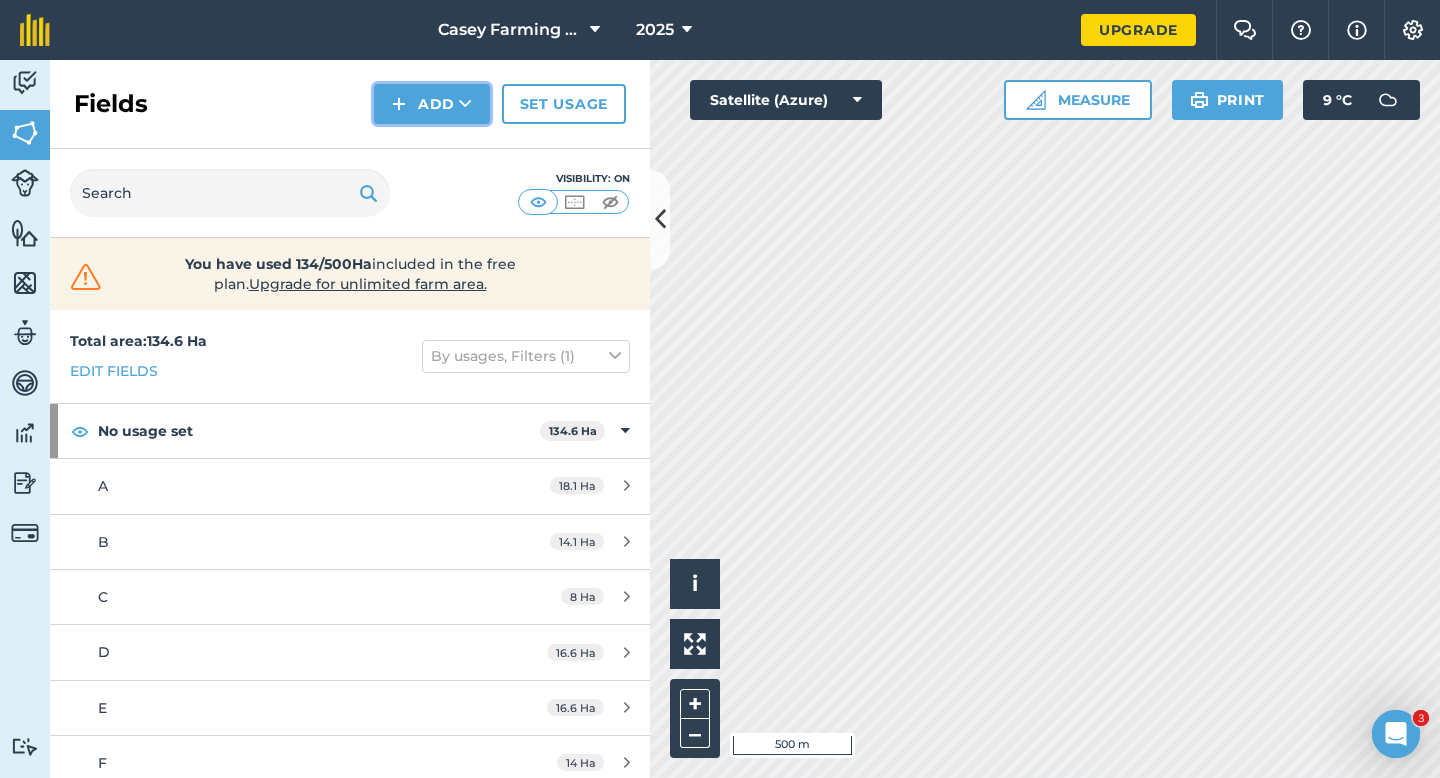click on "Add" at bounding box center [432, 104] 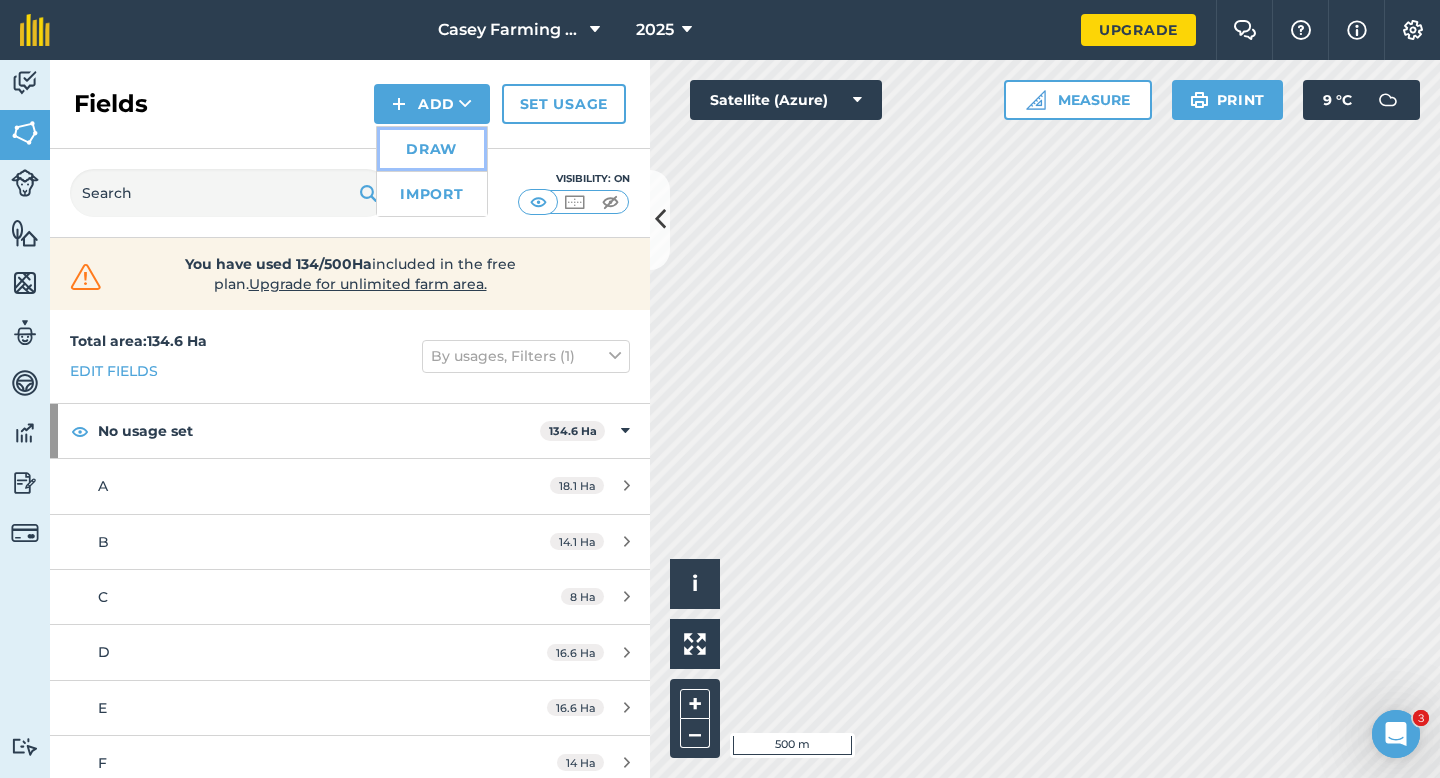 click on "Draw" at bounding box center (432, 149) 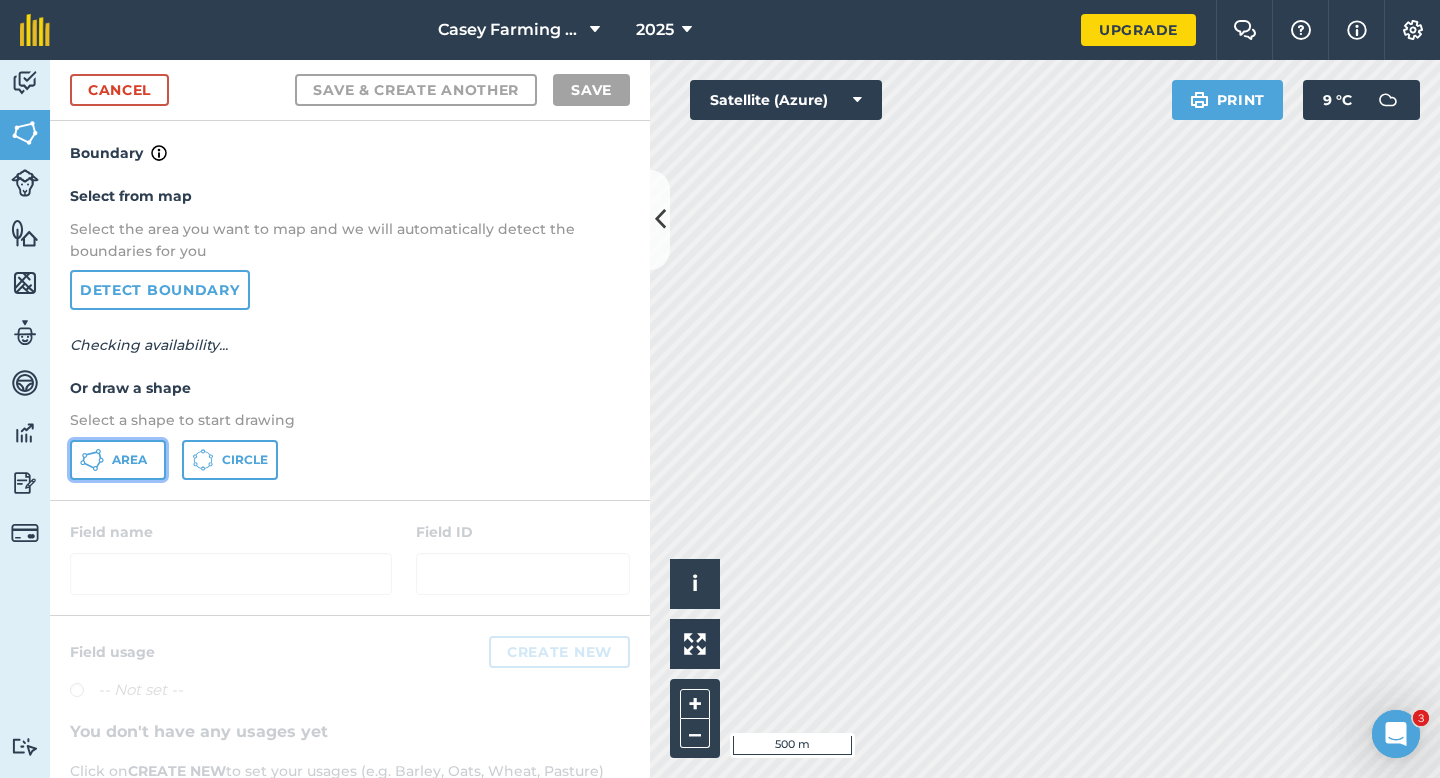 click on "Area" at bounding box center [129, 460] 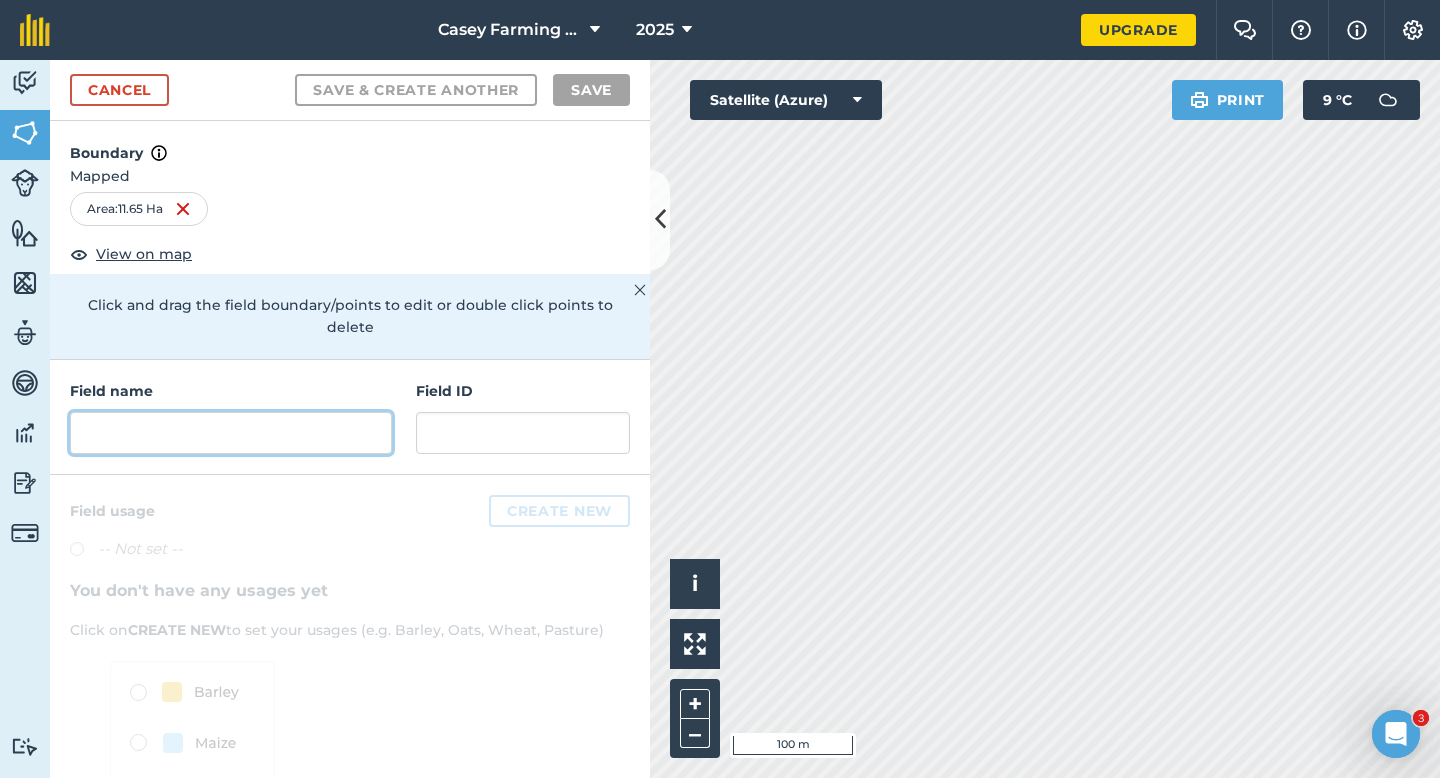 click at bounding box center (231, 433) 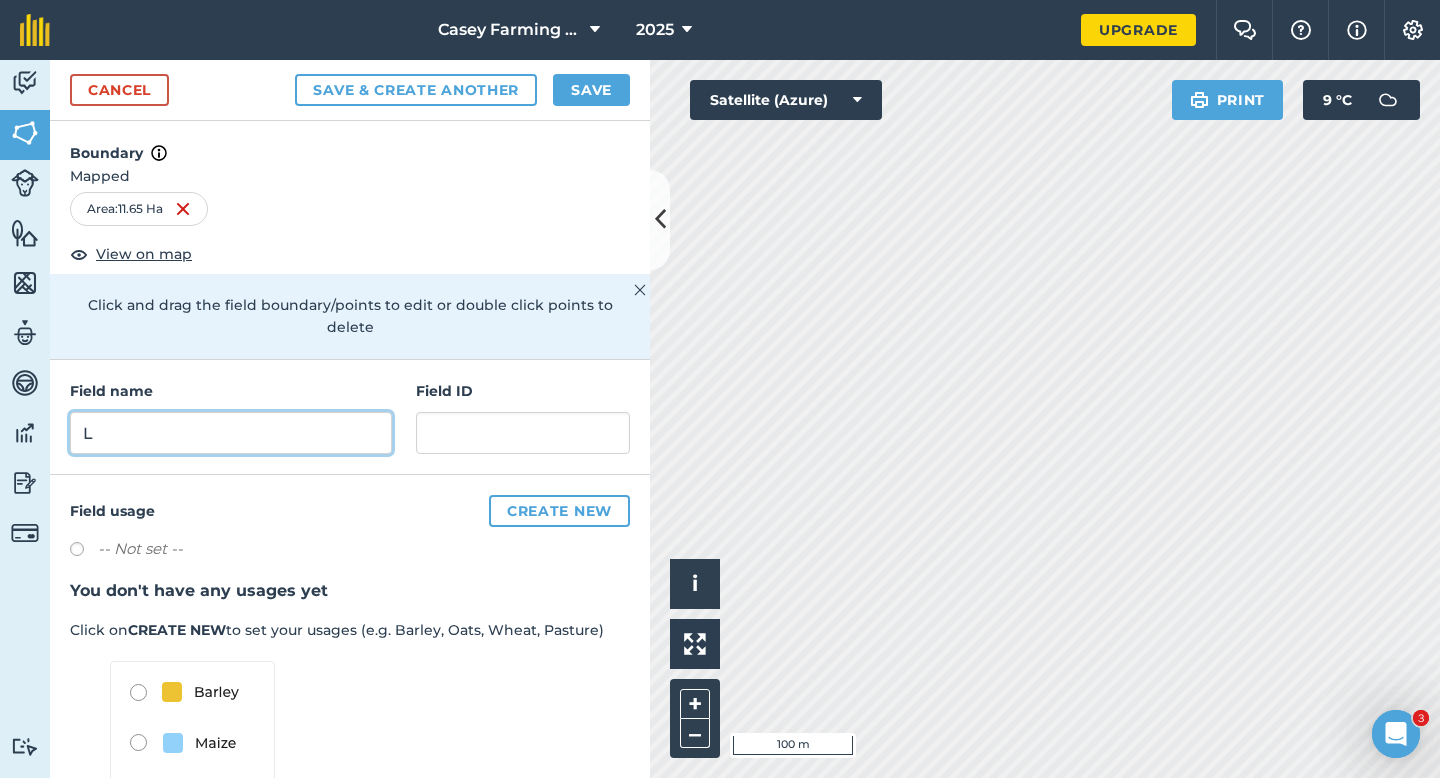 type on "L" 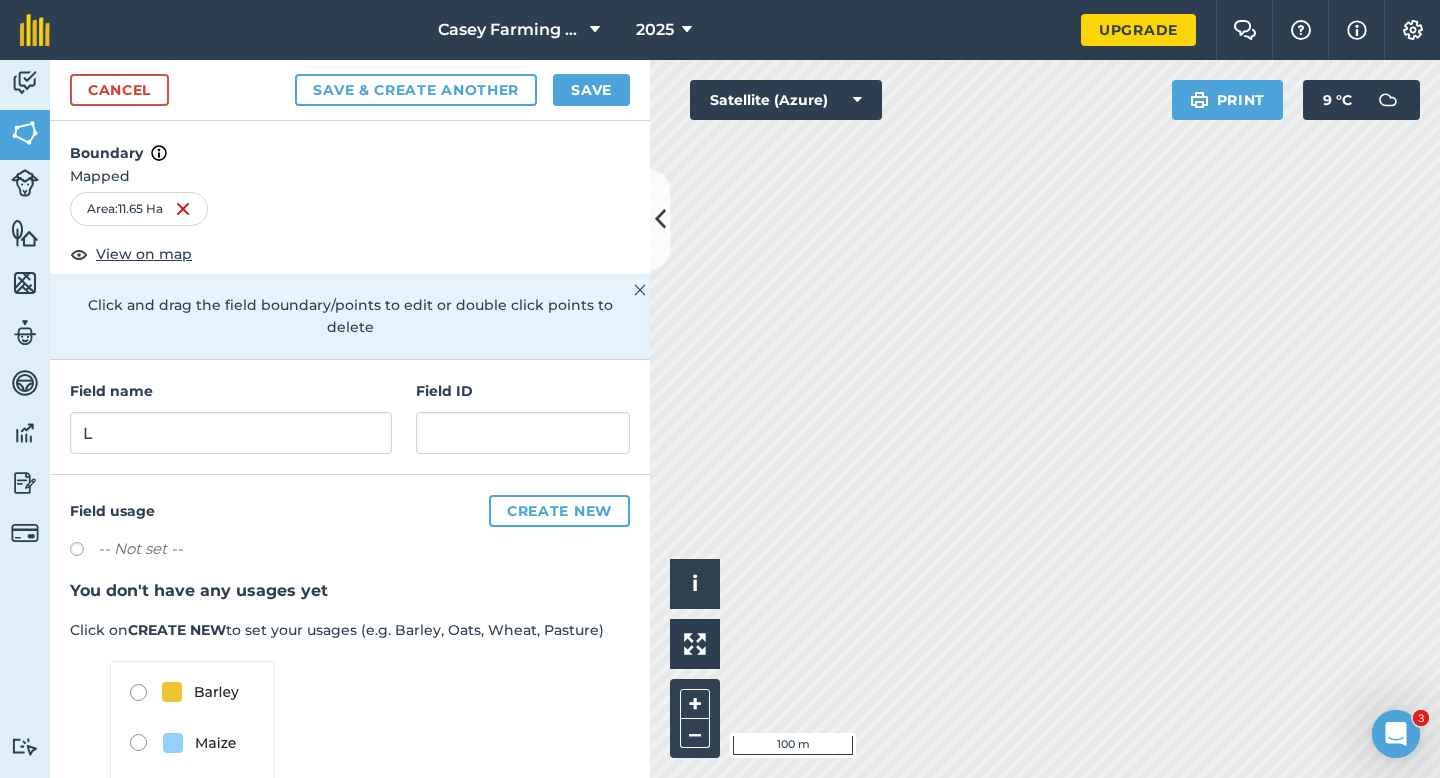 click on "Boundary" at bounding box center [350, 143] 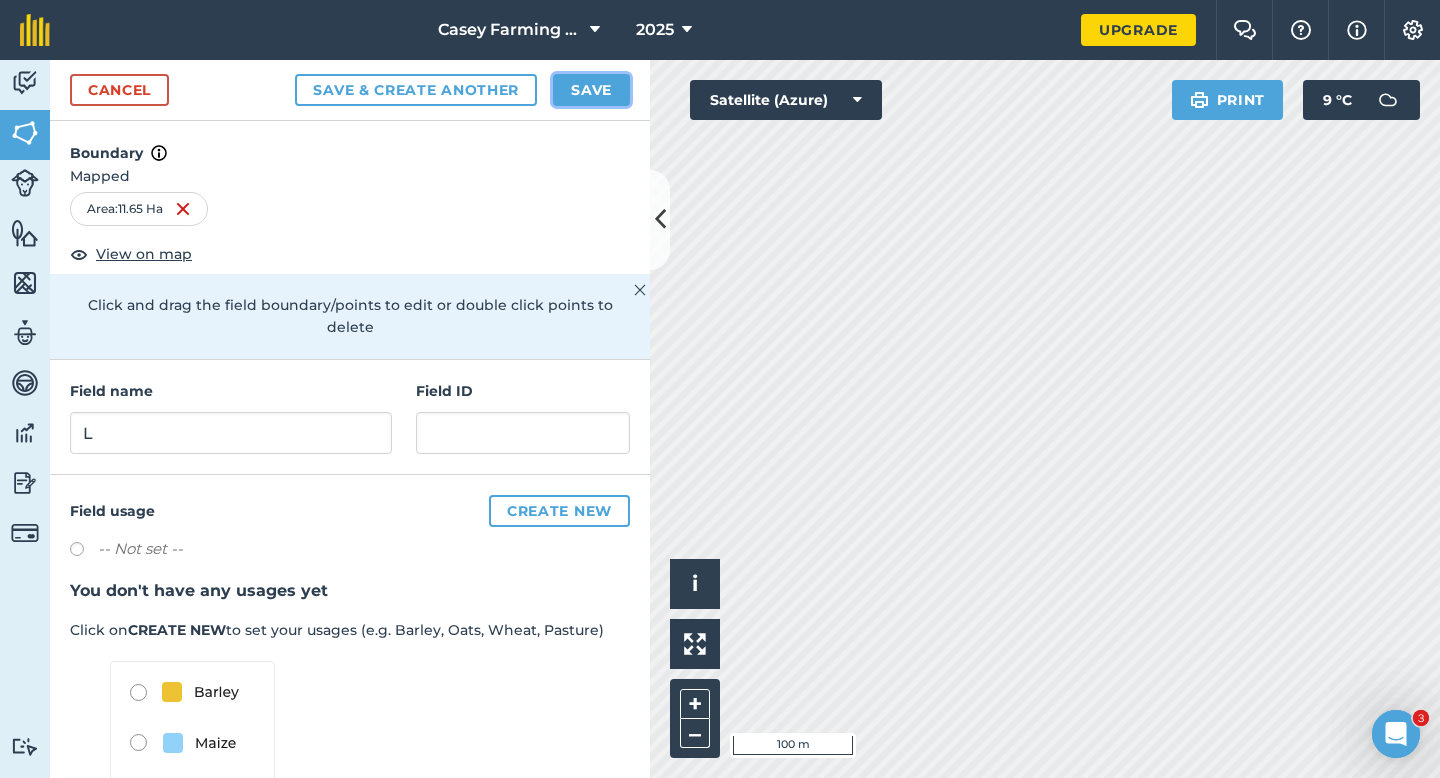 click on "Save" at bounding box center [591, 90] 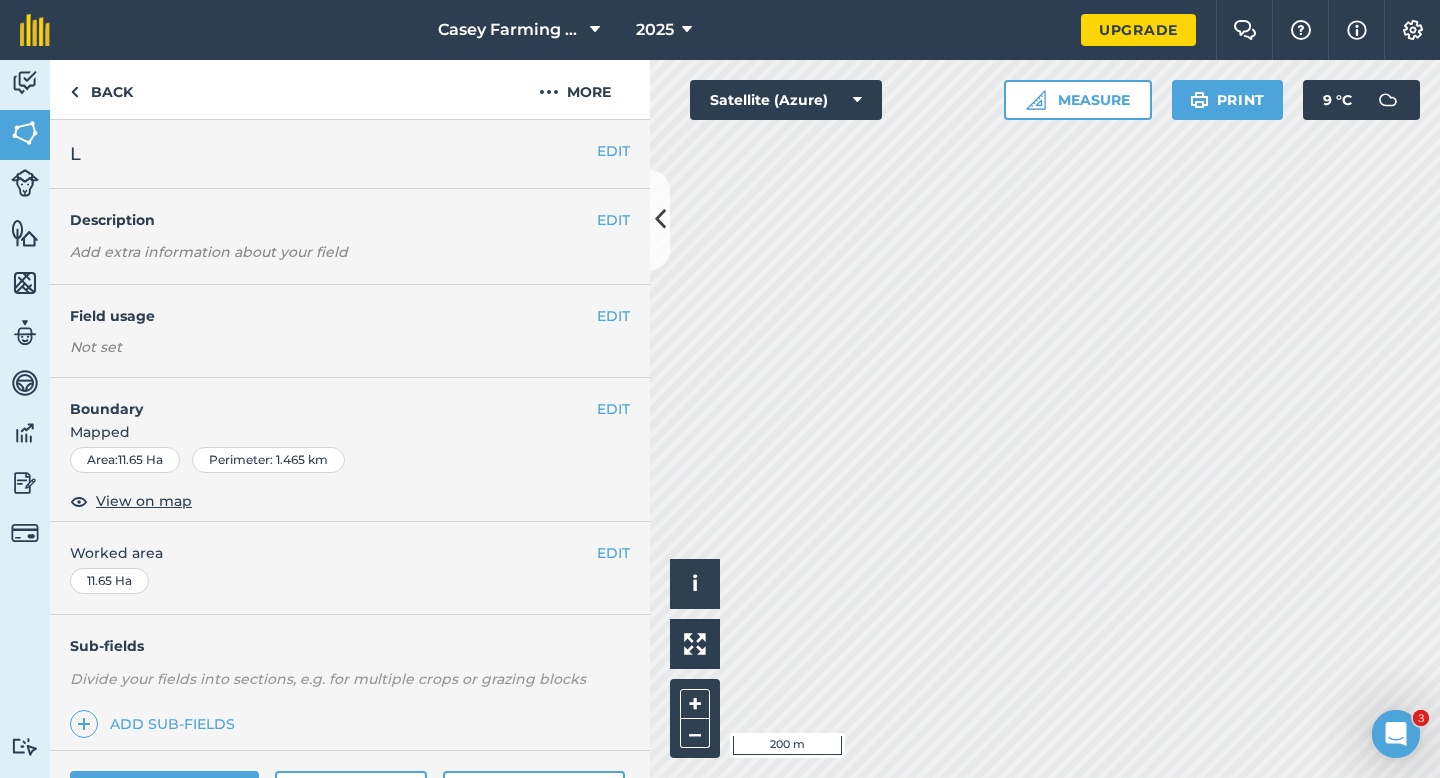 click on "EDIT Worked area 11.65   Ha" at bounding box center (350, 568) 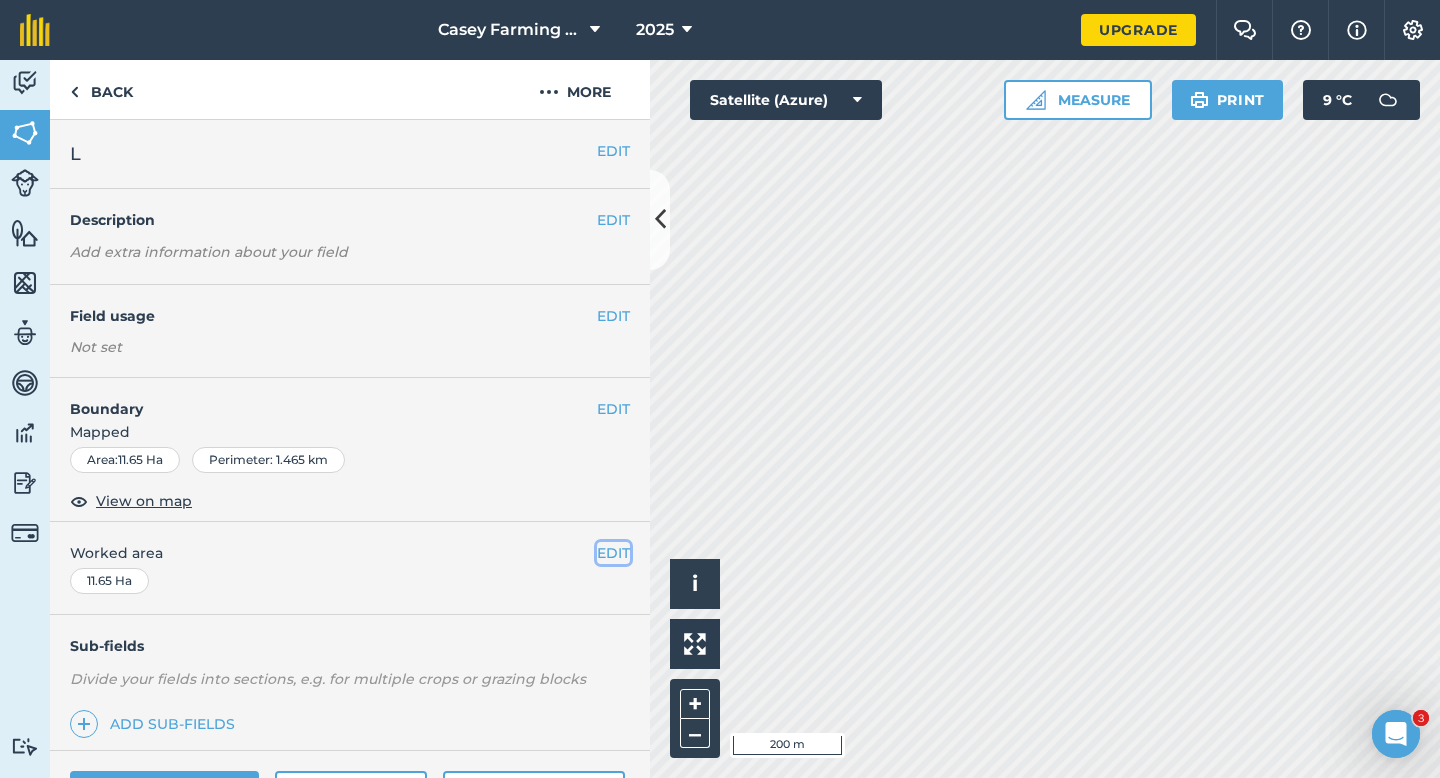 click on "EDIT" at bounding box center (613, 553) 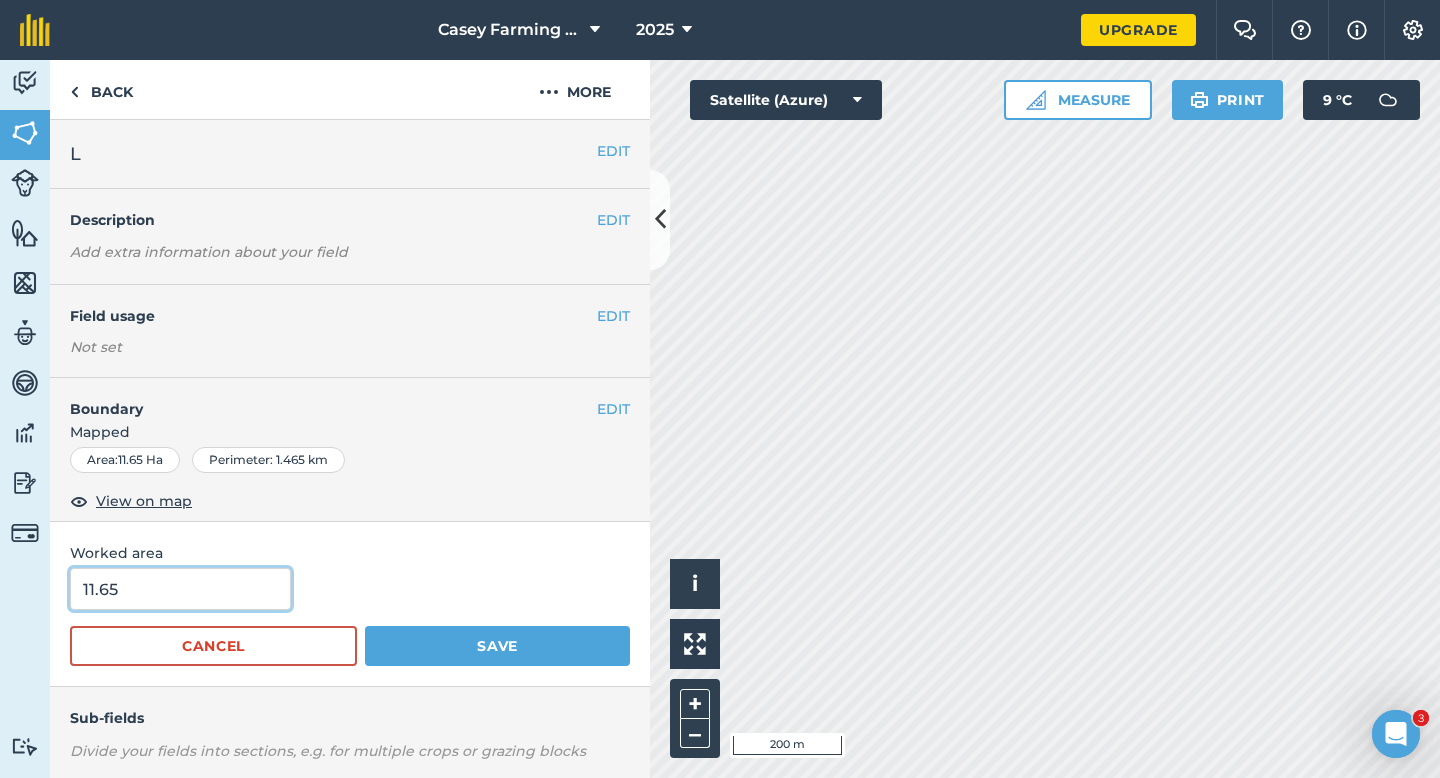 click on "11.65" at bounding box center (180, 589) 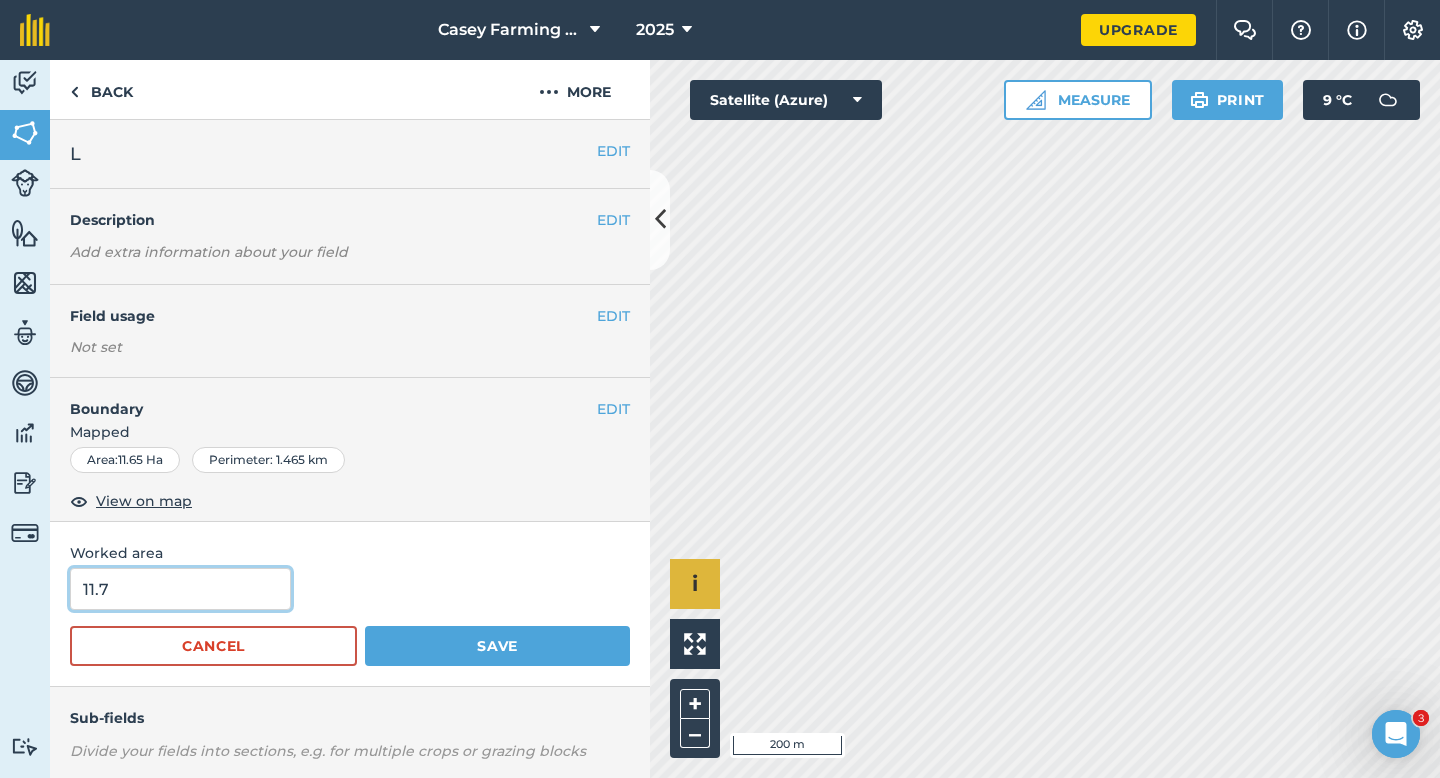 type on "11.7" 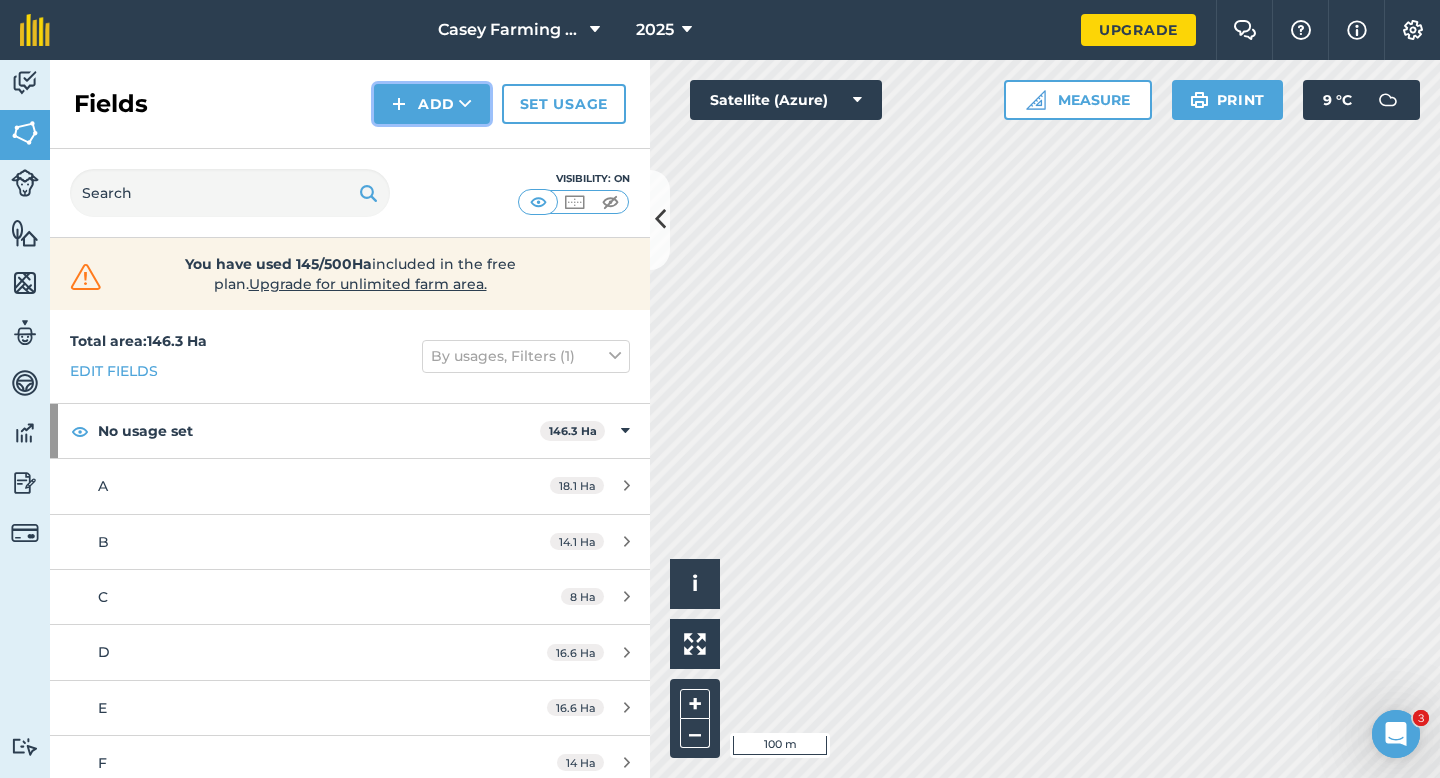 click at bounding box center [399, 104] 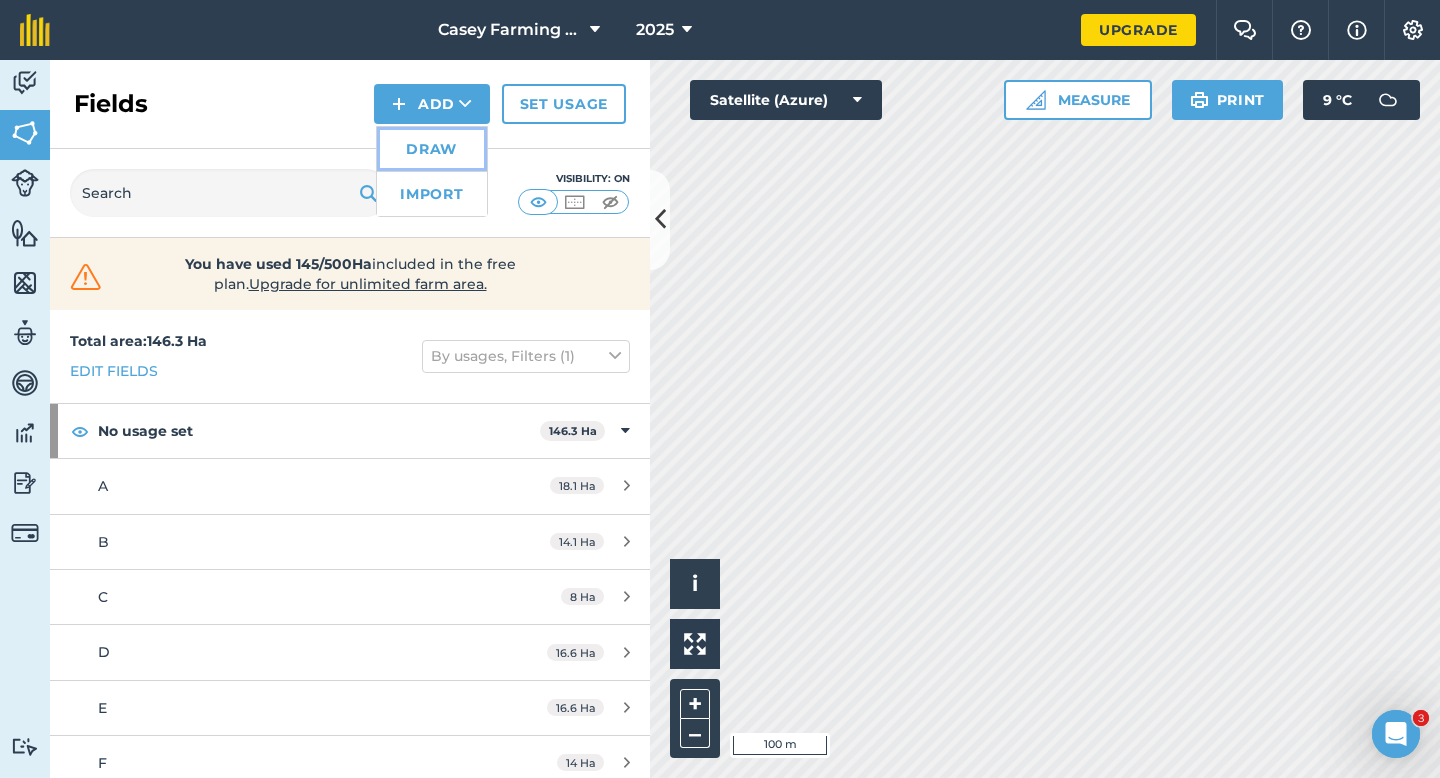 click on "Draw" at bounding box center (432, 149) 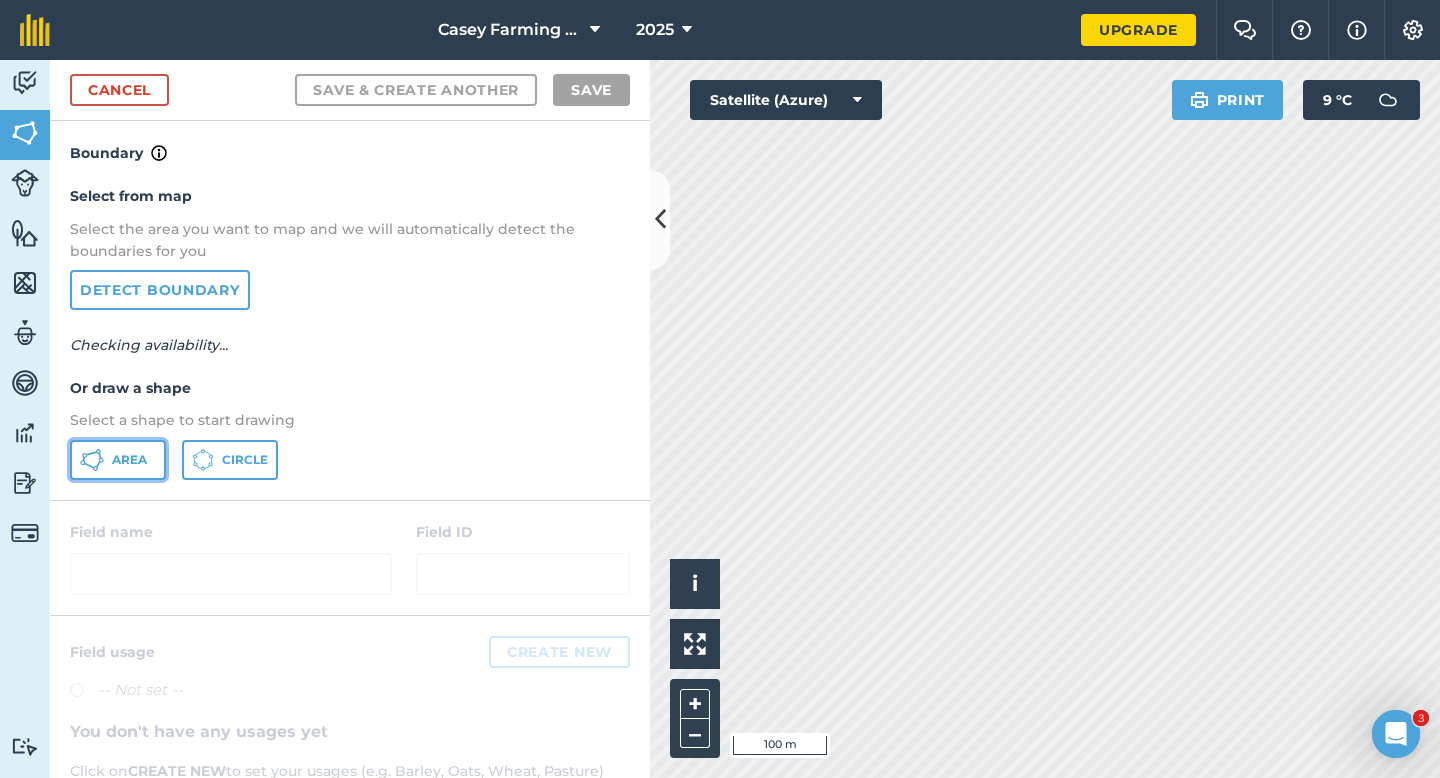 click 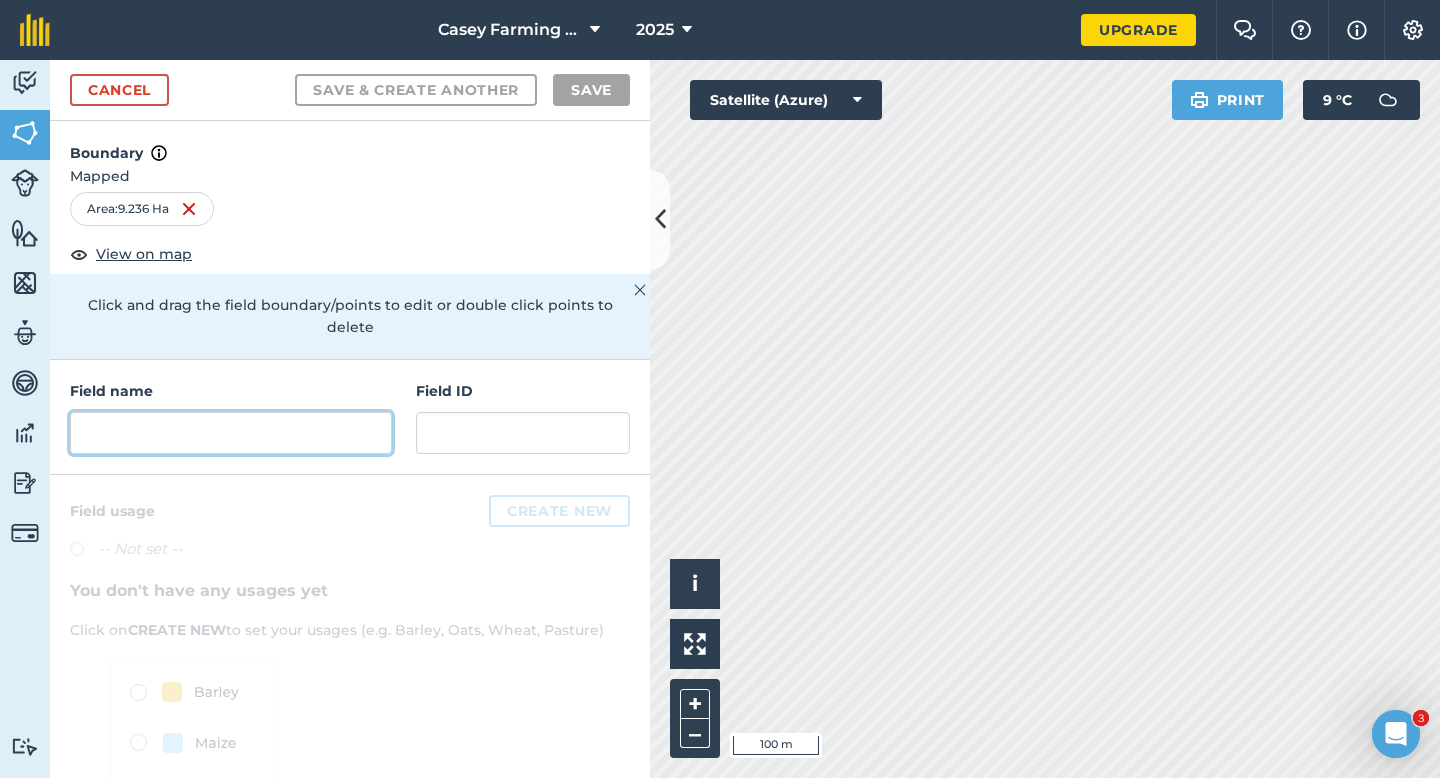 click at bounding box center [231, 433] 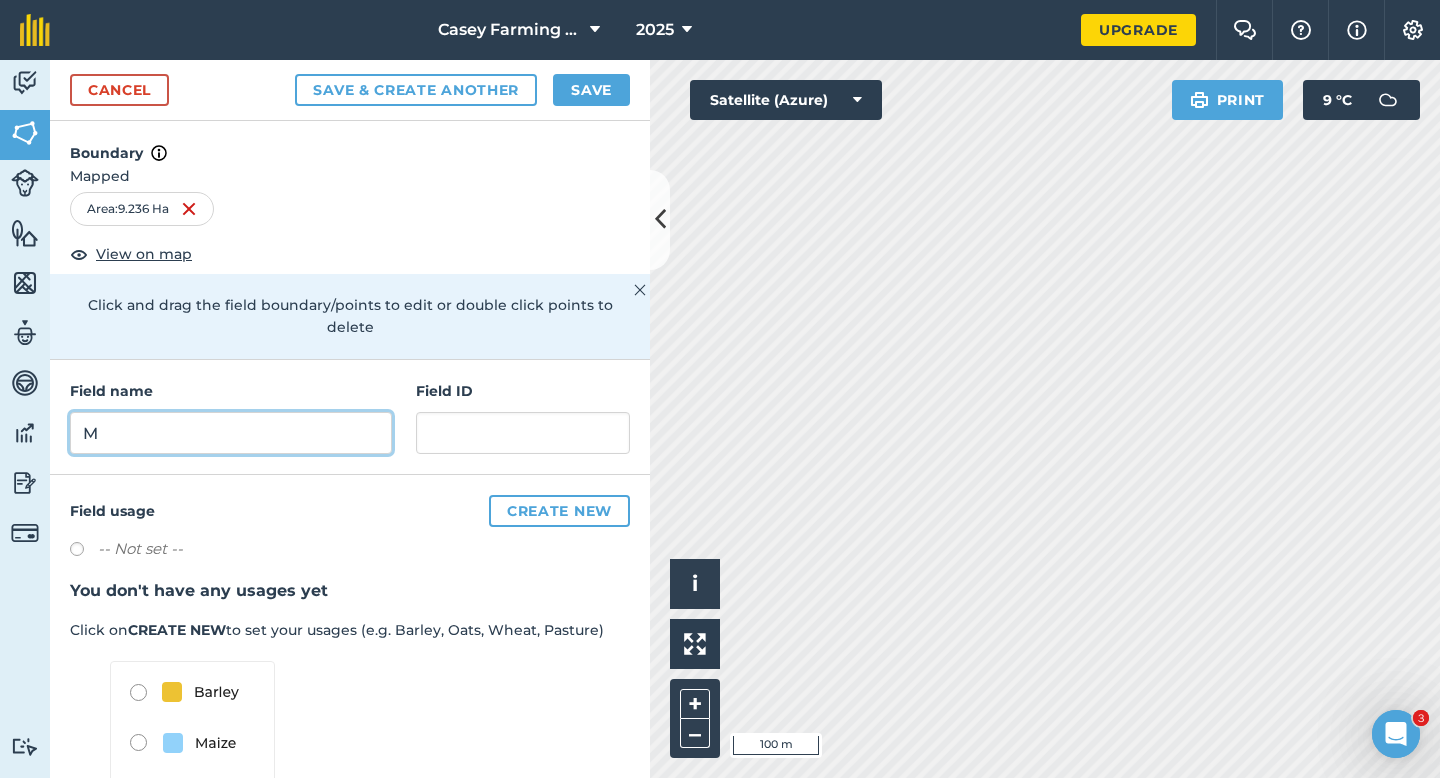 type on "M" 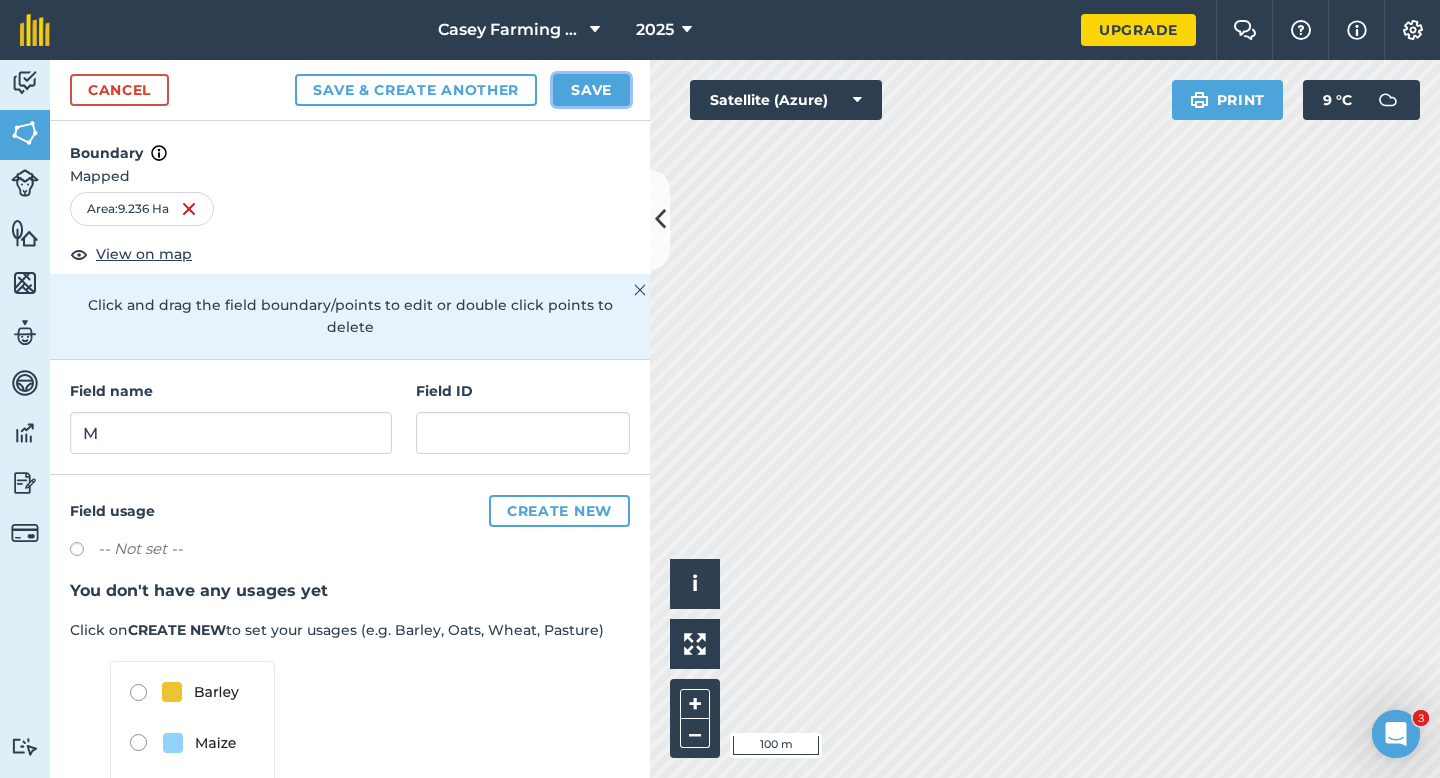 click on "Save" at bounding box center (591, 90) 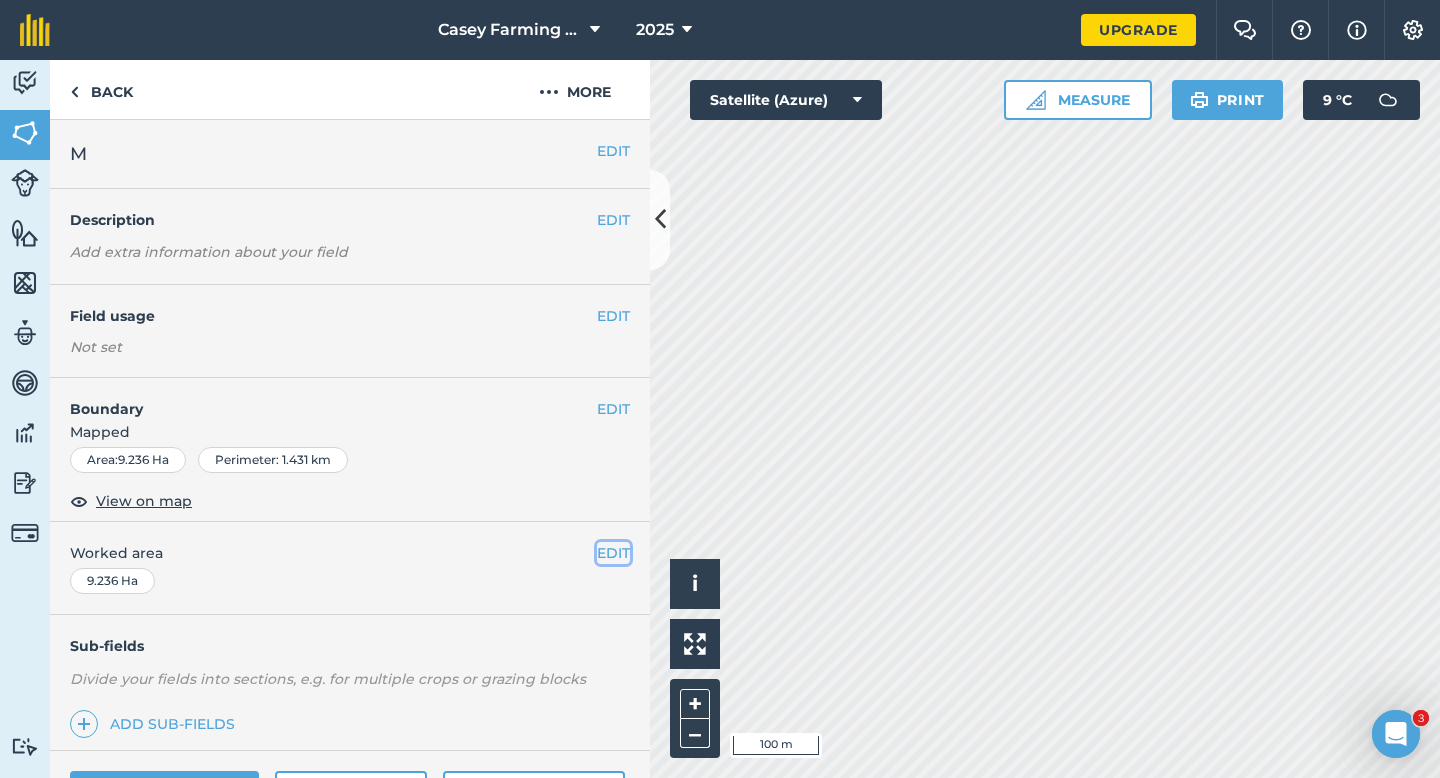 click on "EDIT" at bounding box center (613, 553) 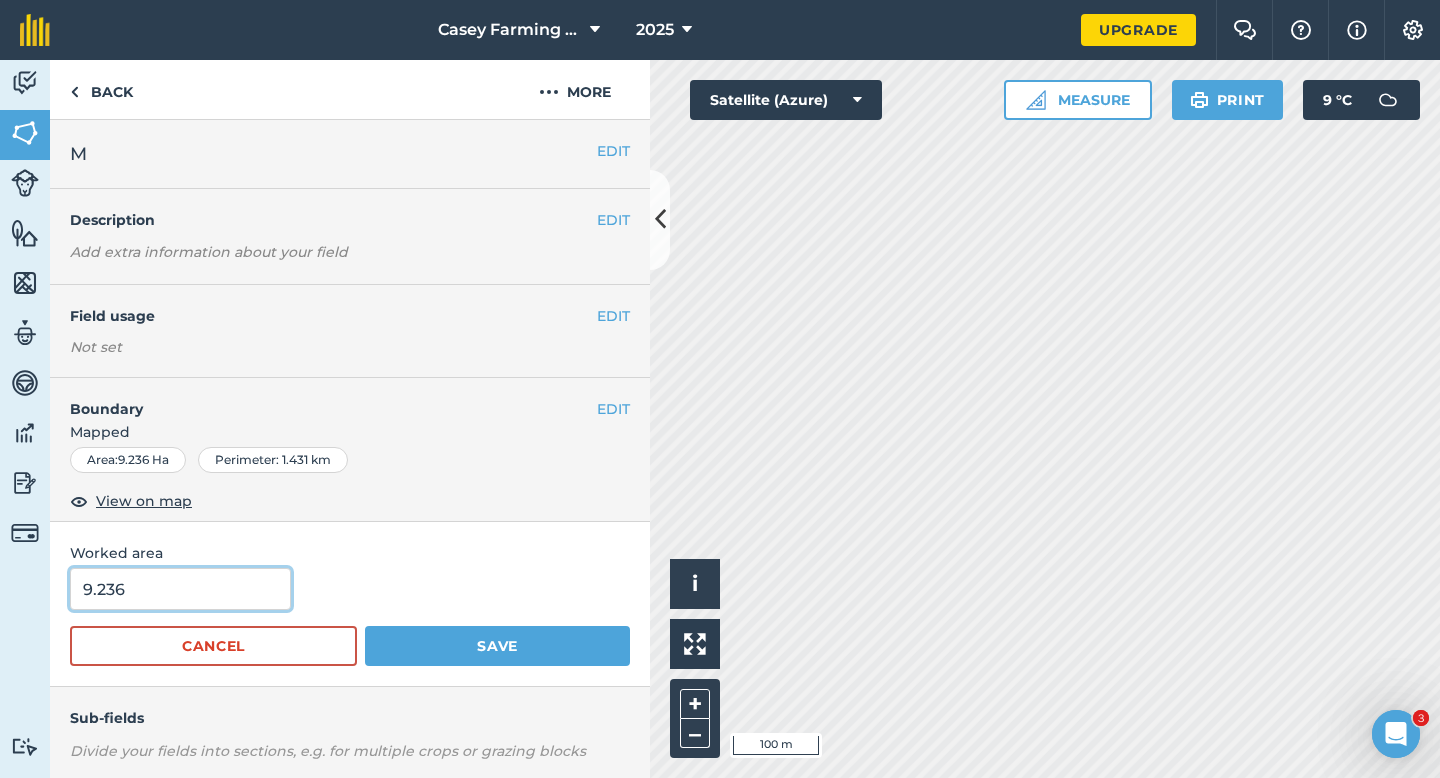 click on "9.236" at bounding box center [180, 589] 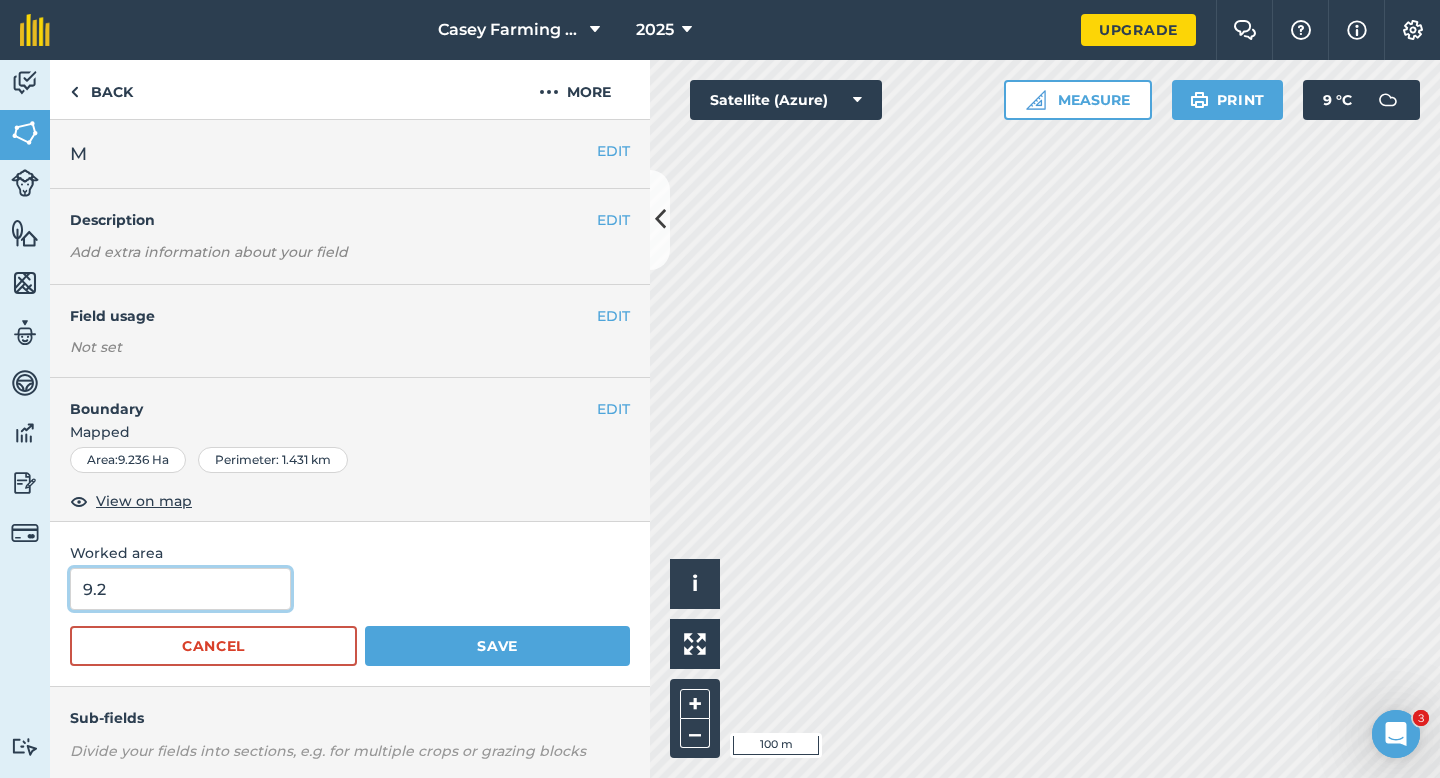 type on "9.2" 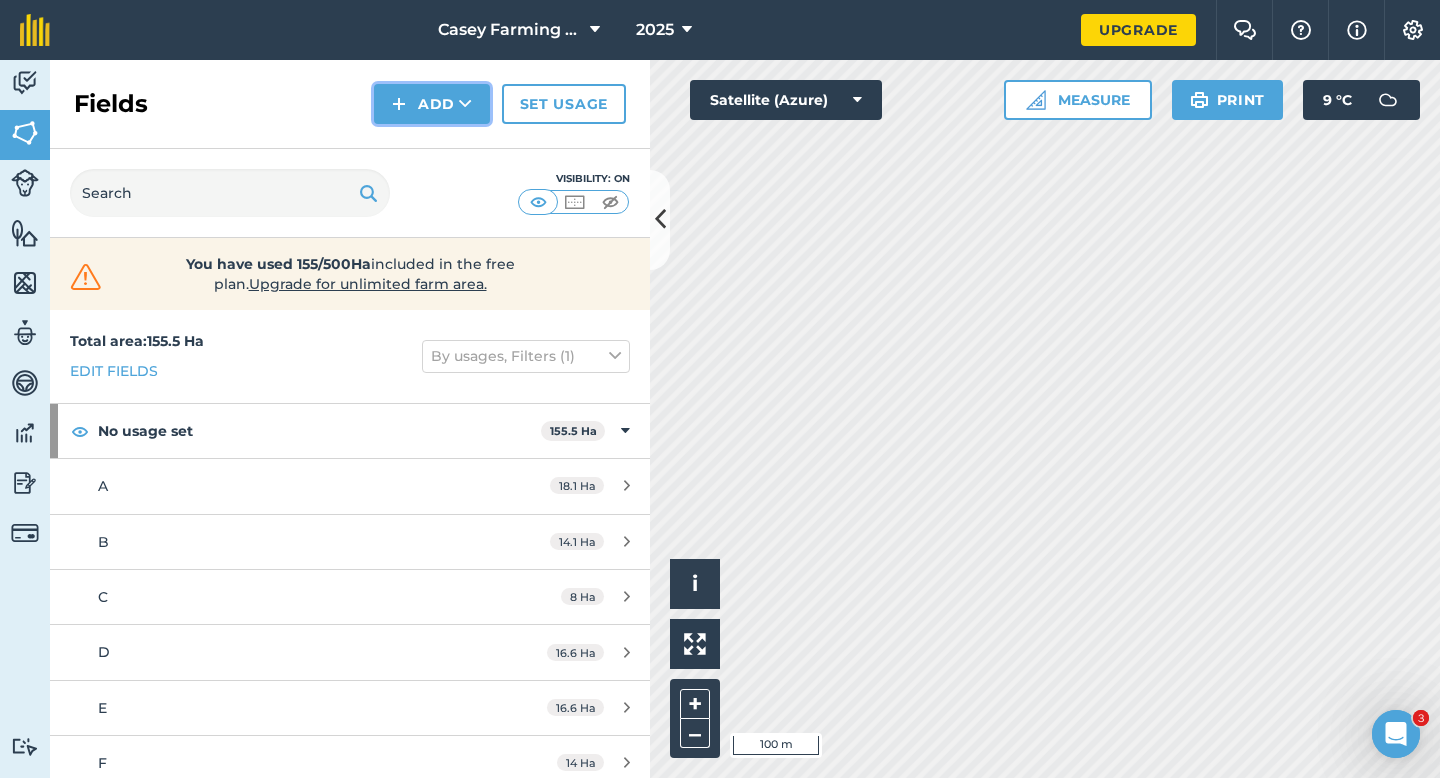 click on "Add" at bounding box center (432, 104) 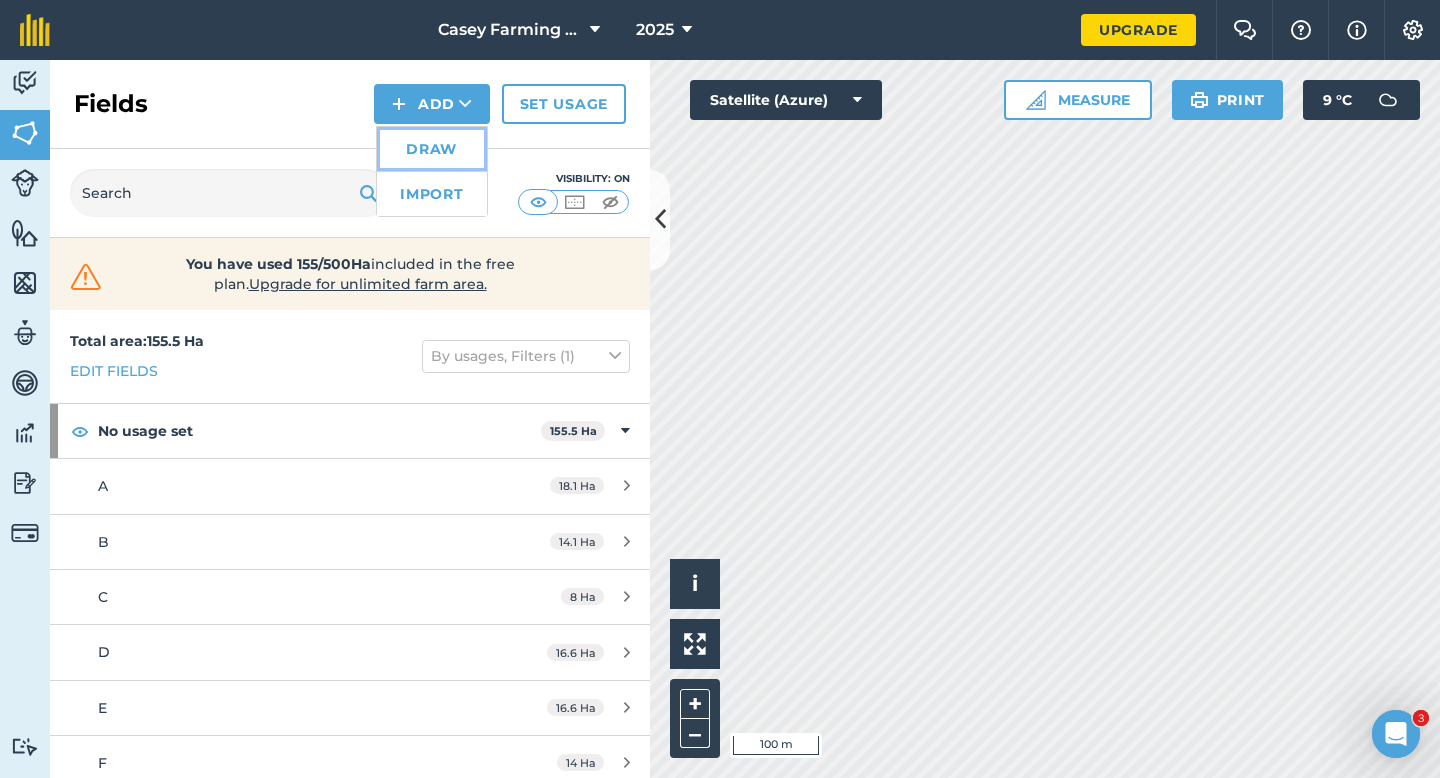 click on "Draw" at bounding box center (432, 149) 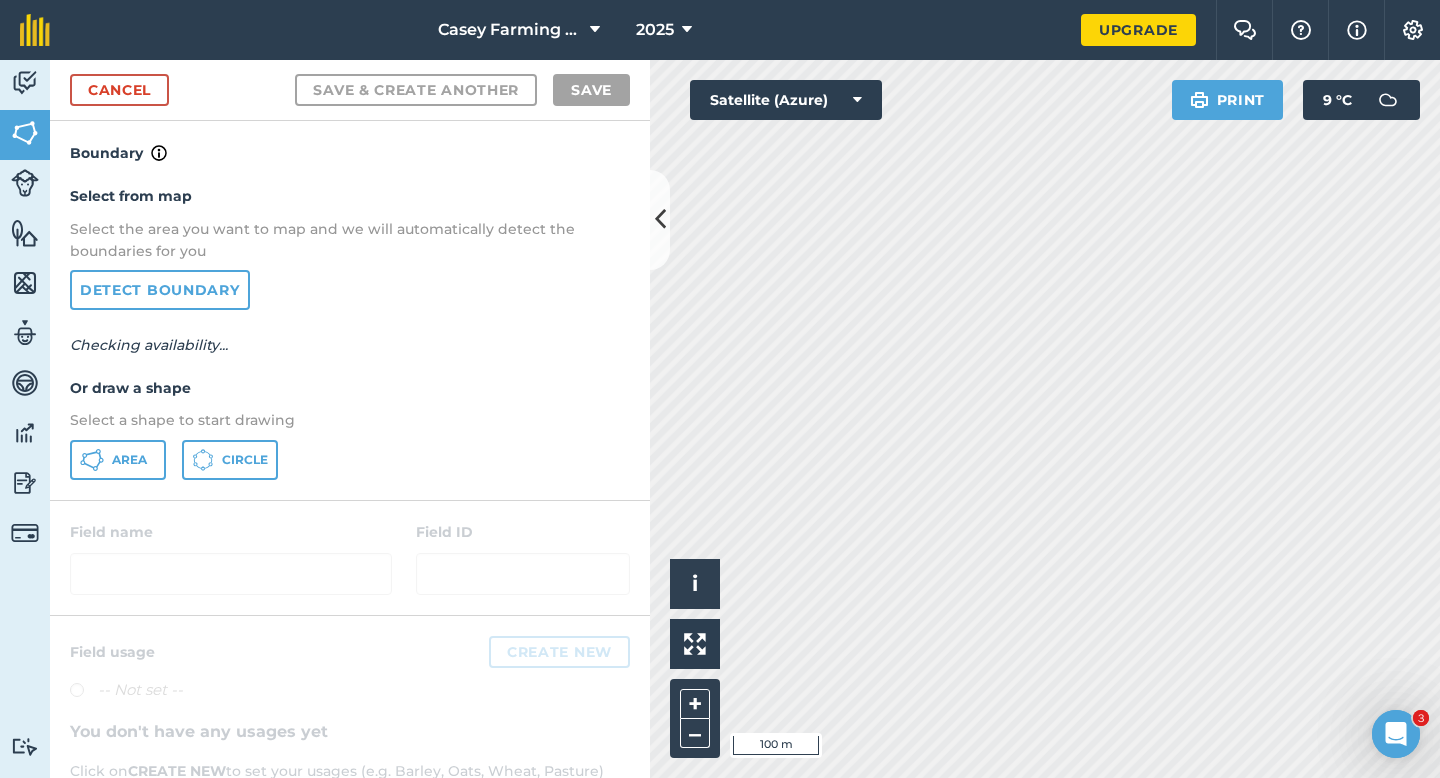 click on "Select a shape to start drawing" at bounding box center (350, 420) 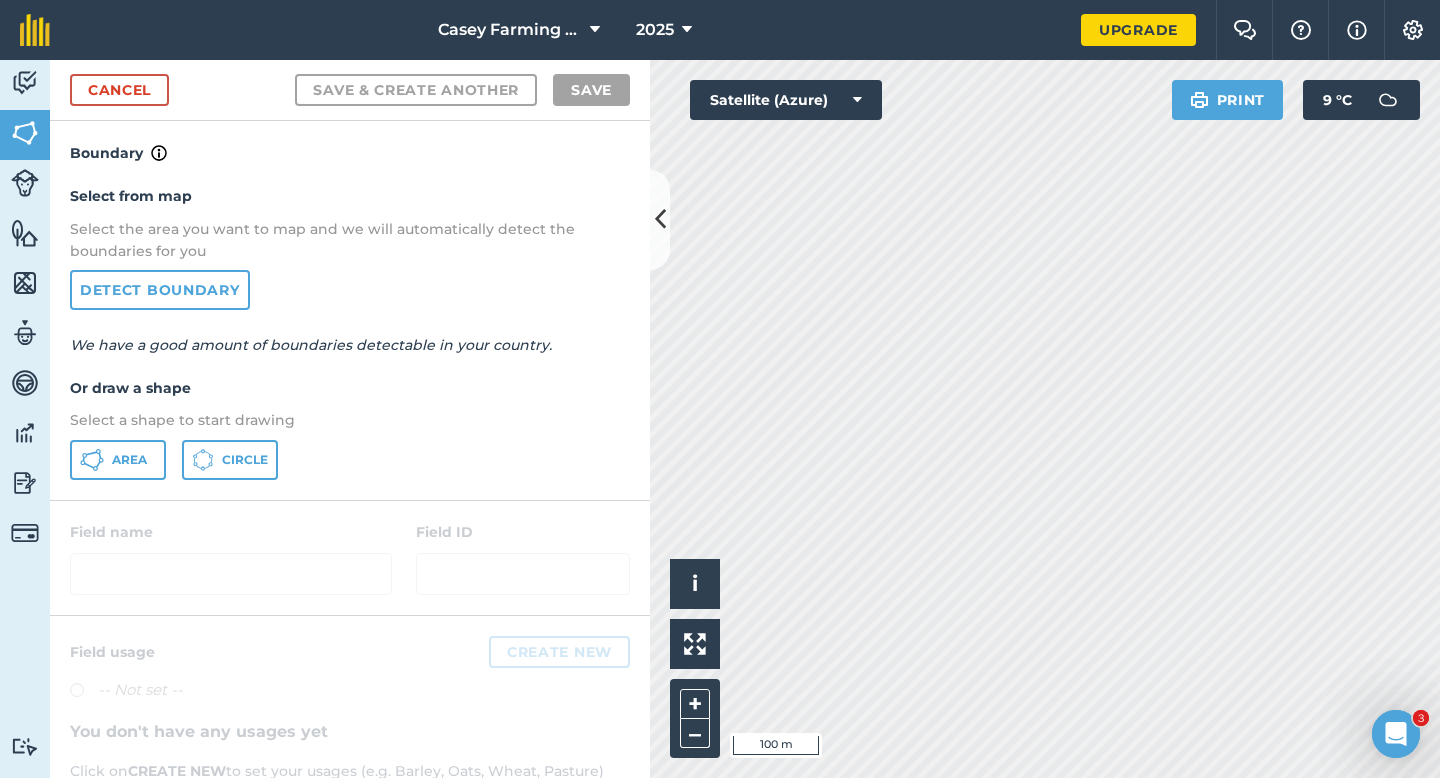 click on "Select a shape to start drawing" at bounding box center [350, 420] 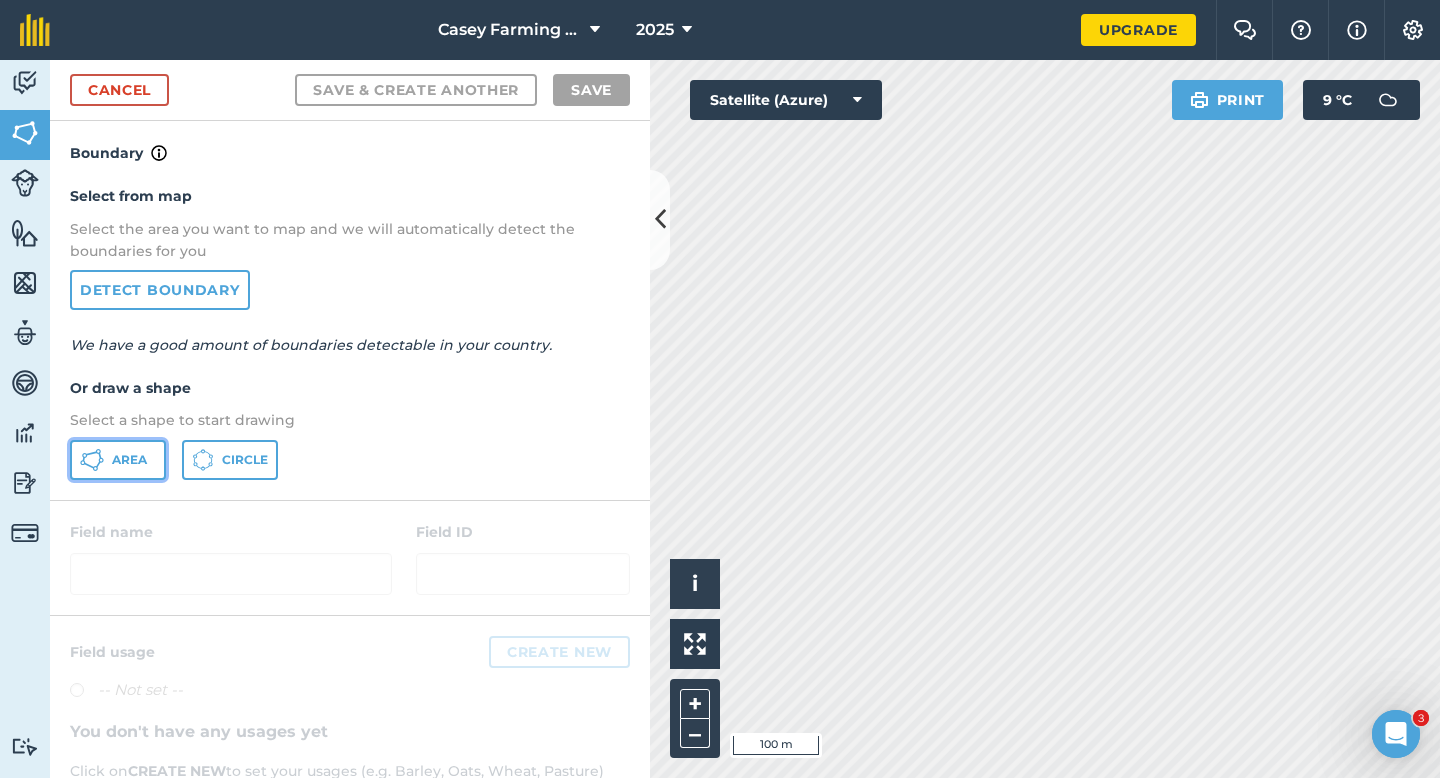 click on "Area" at bounding box center (118, 460) 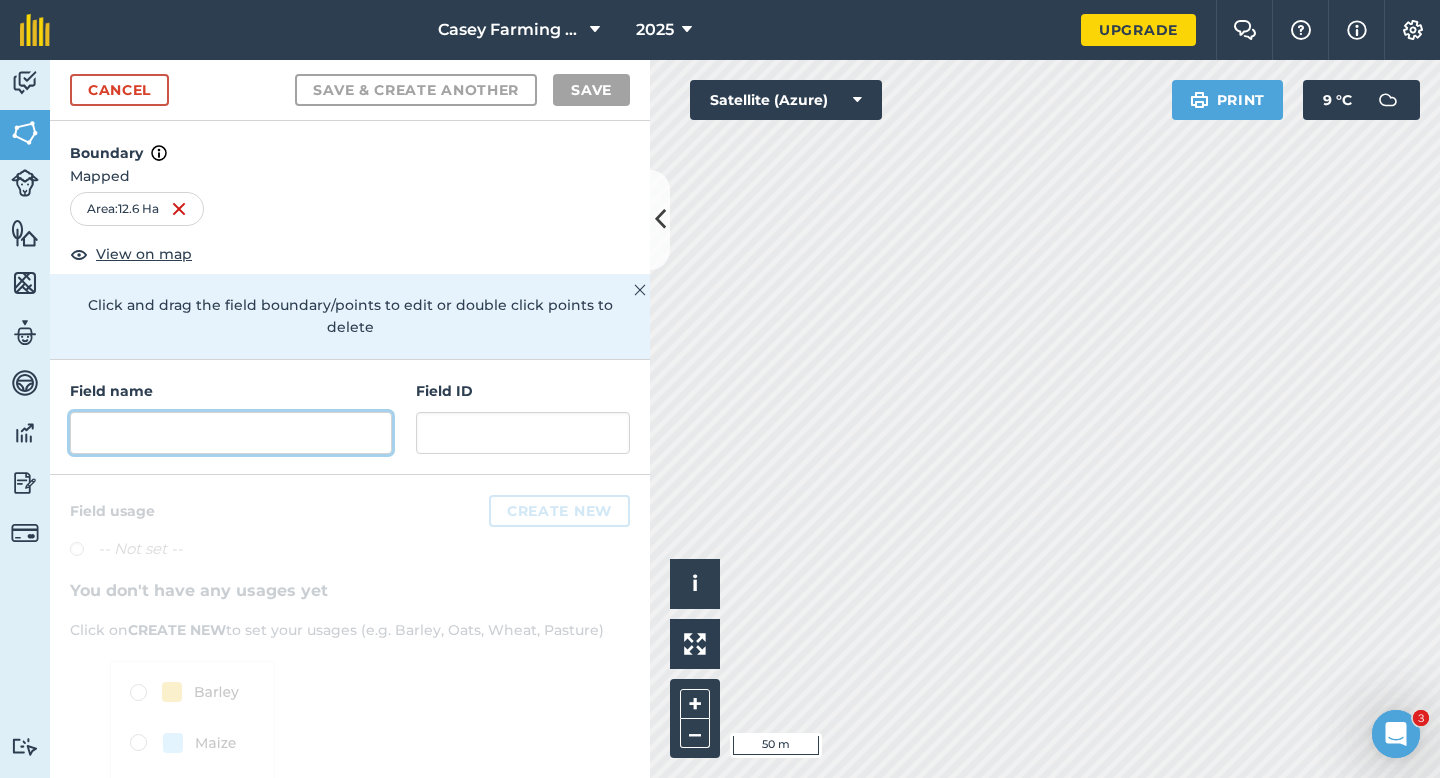 click at bounding box center (231, 433) 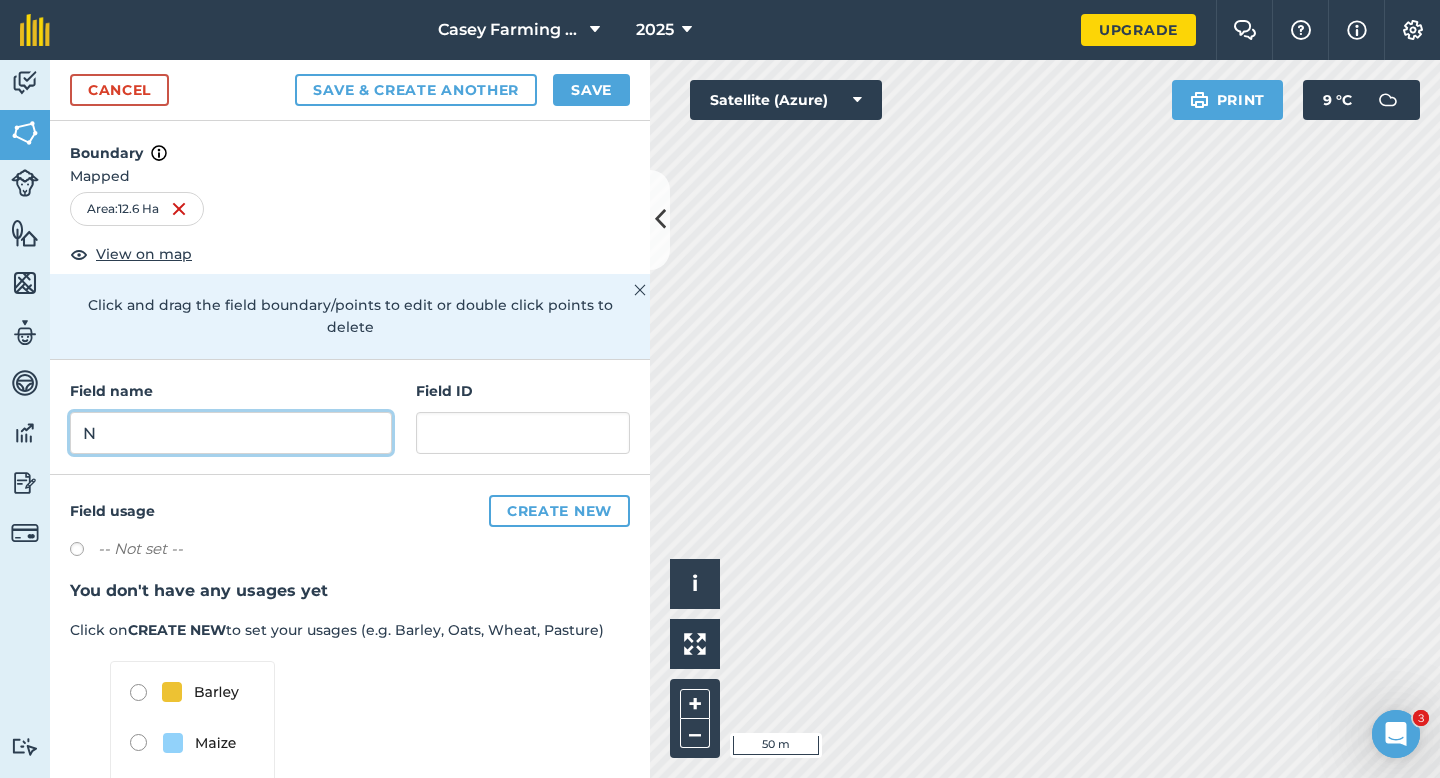 type on "N" 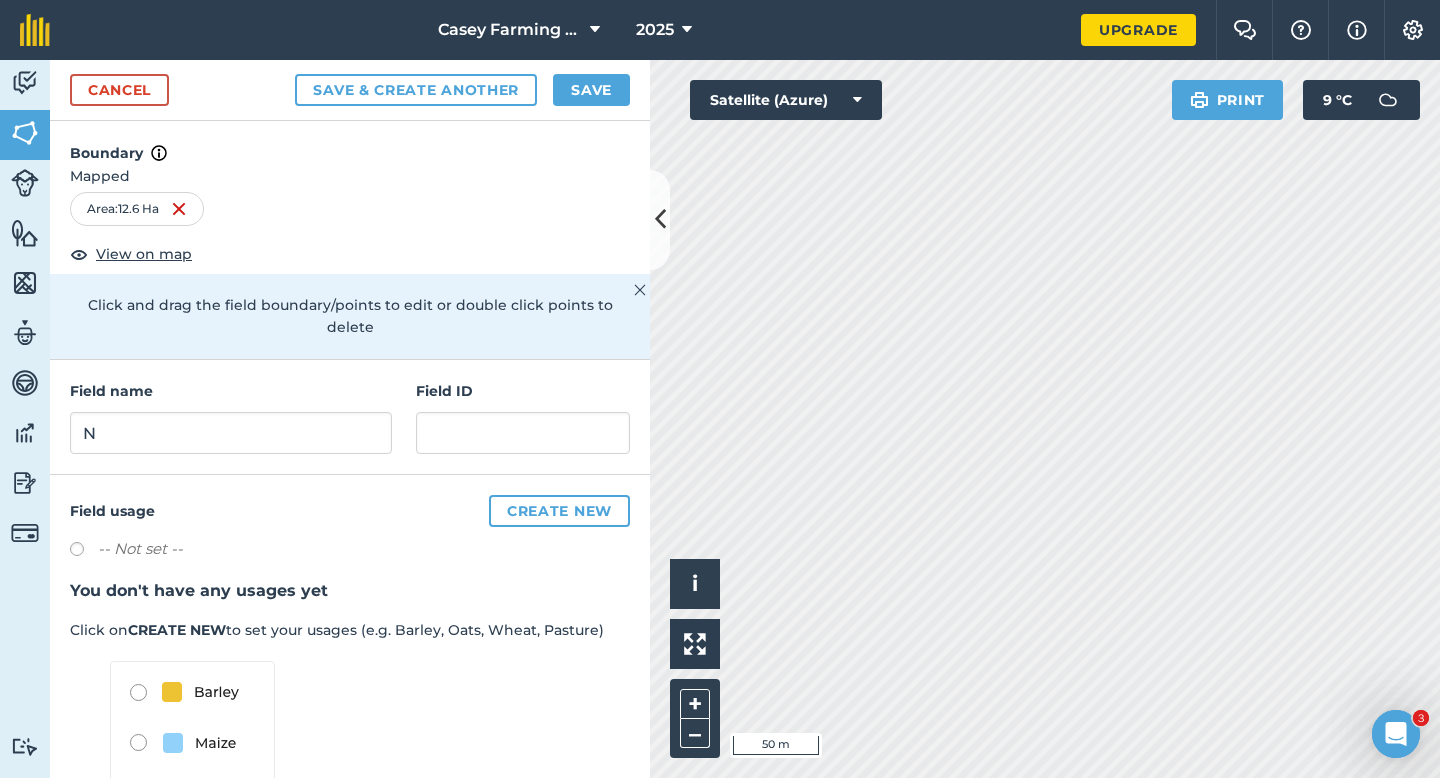 click on "Cancel Save & Create Another Save" at bounding box center (350, 90) 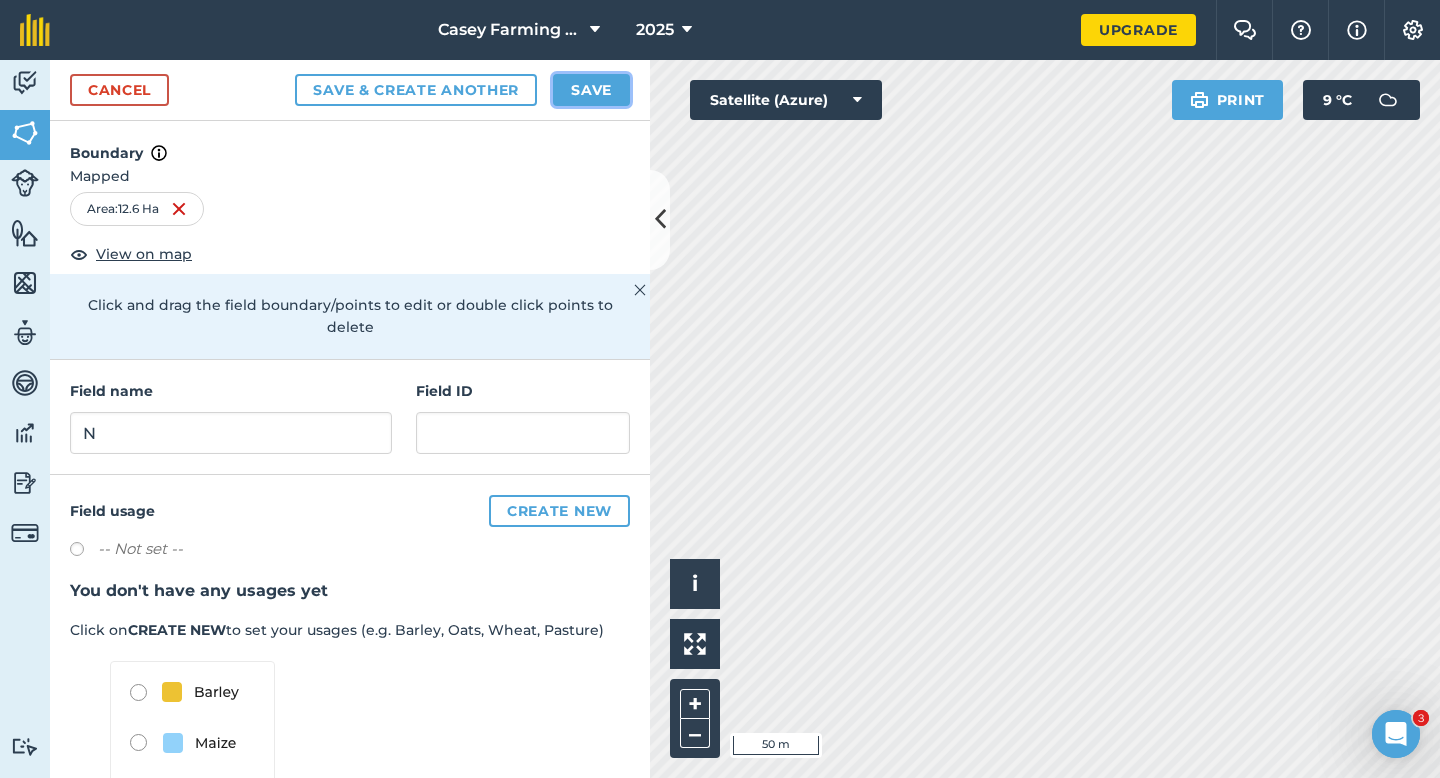 click on "Save" at bounding box center [591, 90] 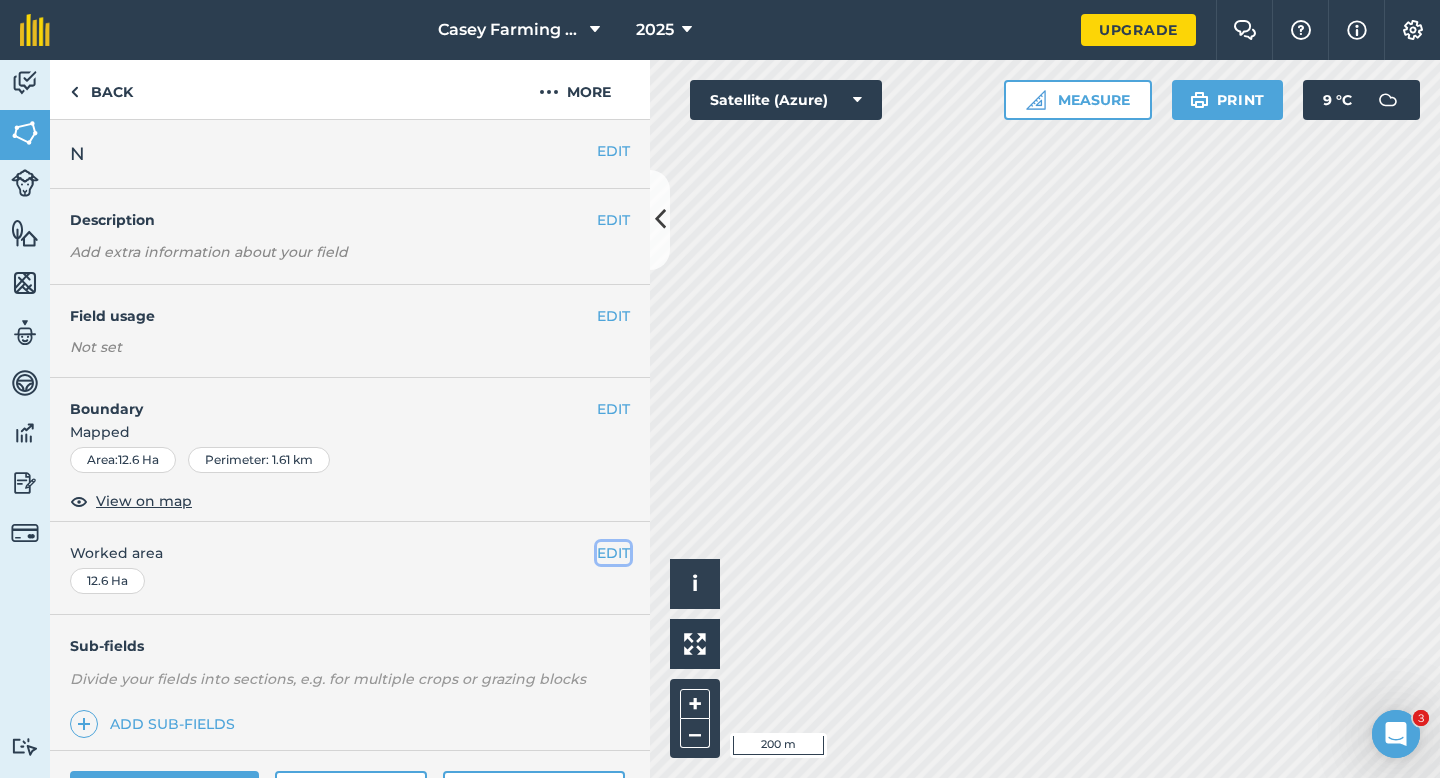 click on "EDIT" at bounding box center [613, 553] 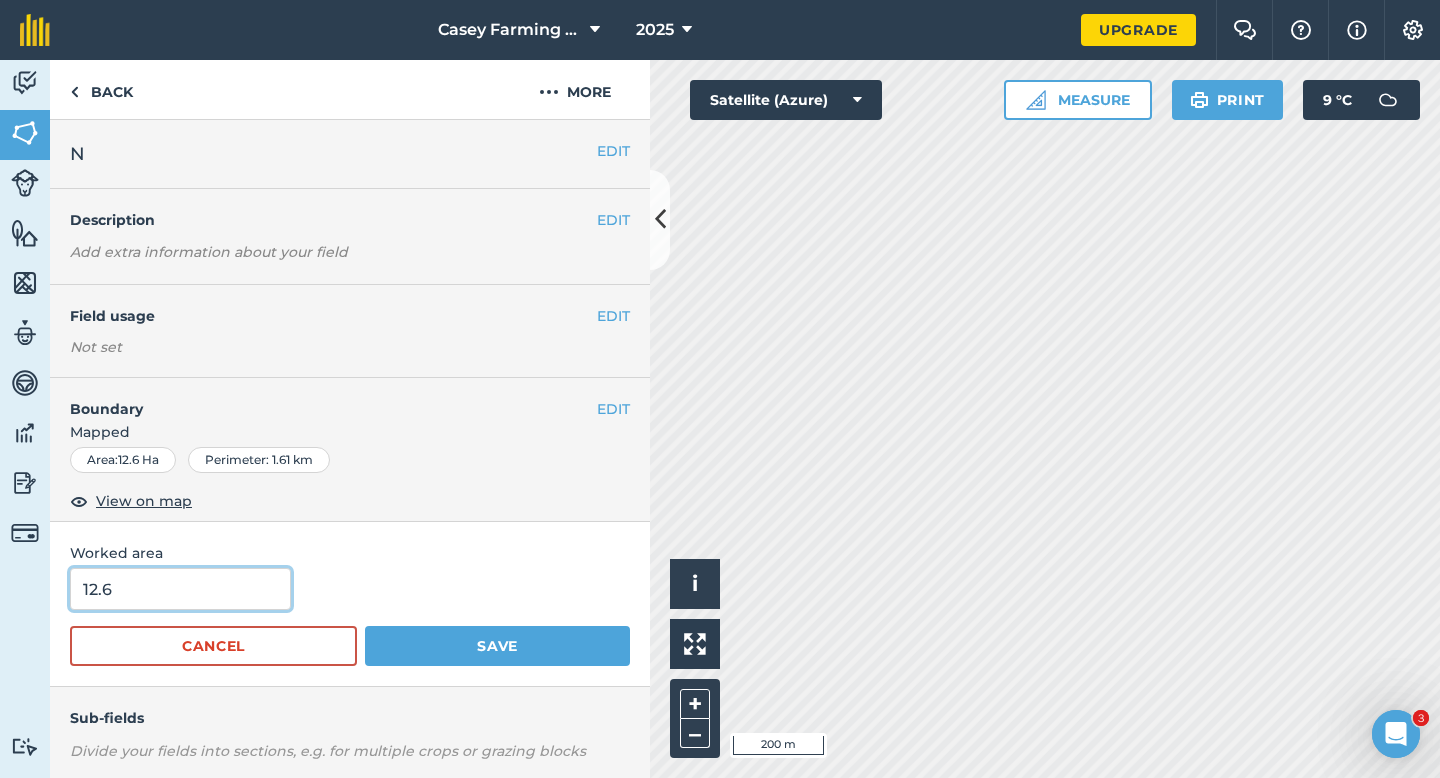 click on "12.6" at bounding box center [180, 589] 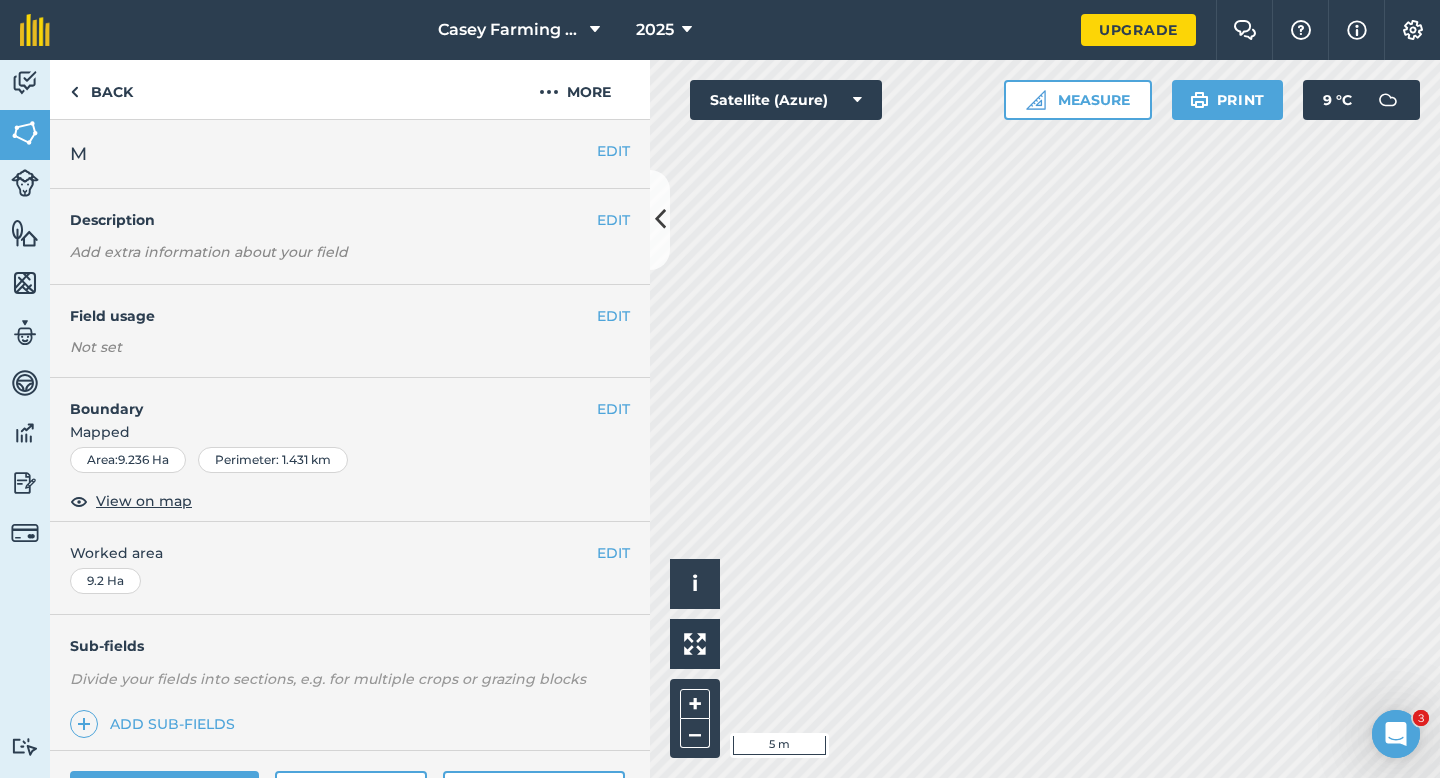 click on "Boundary" at bounding box center (323, 399) 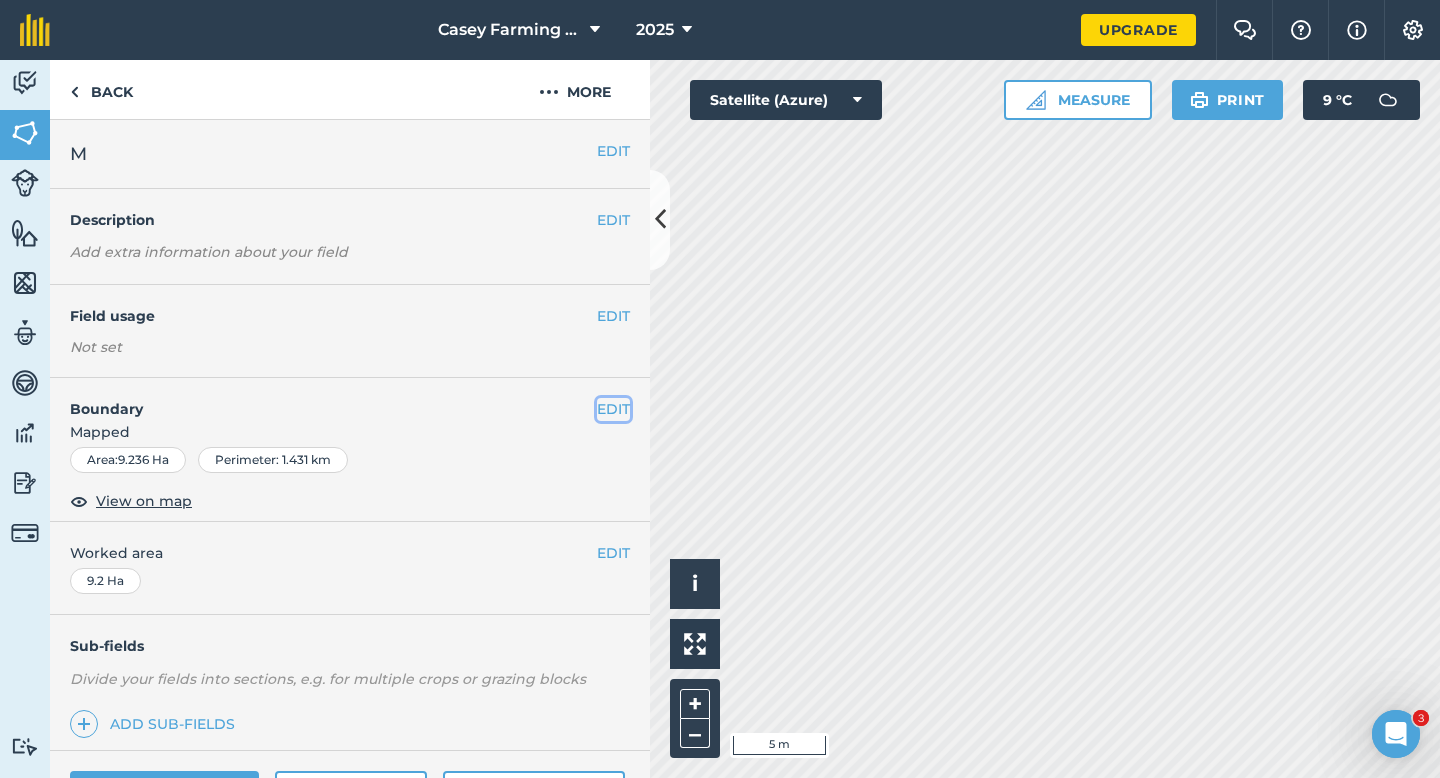 click on "EDIT" at bounding box center [613, 409] 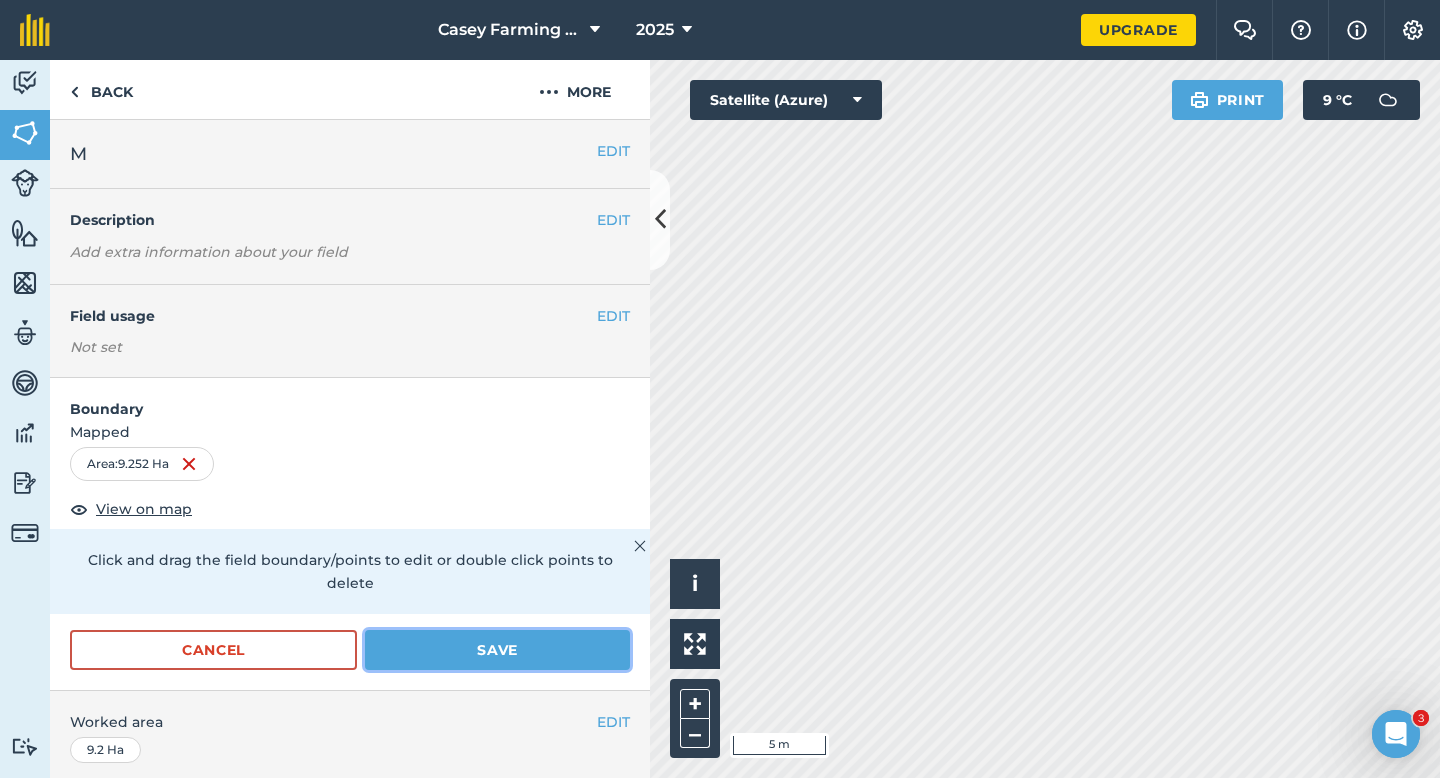 click on "Save" at bounding box center [497, 650] 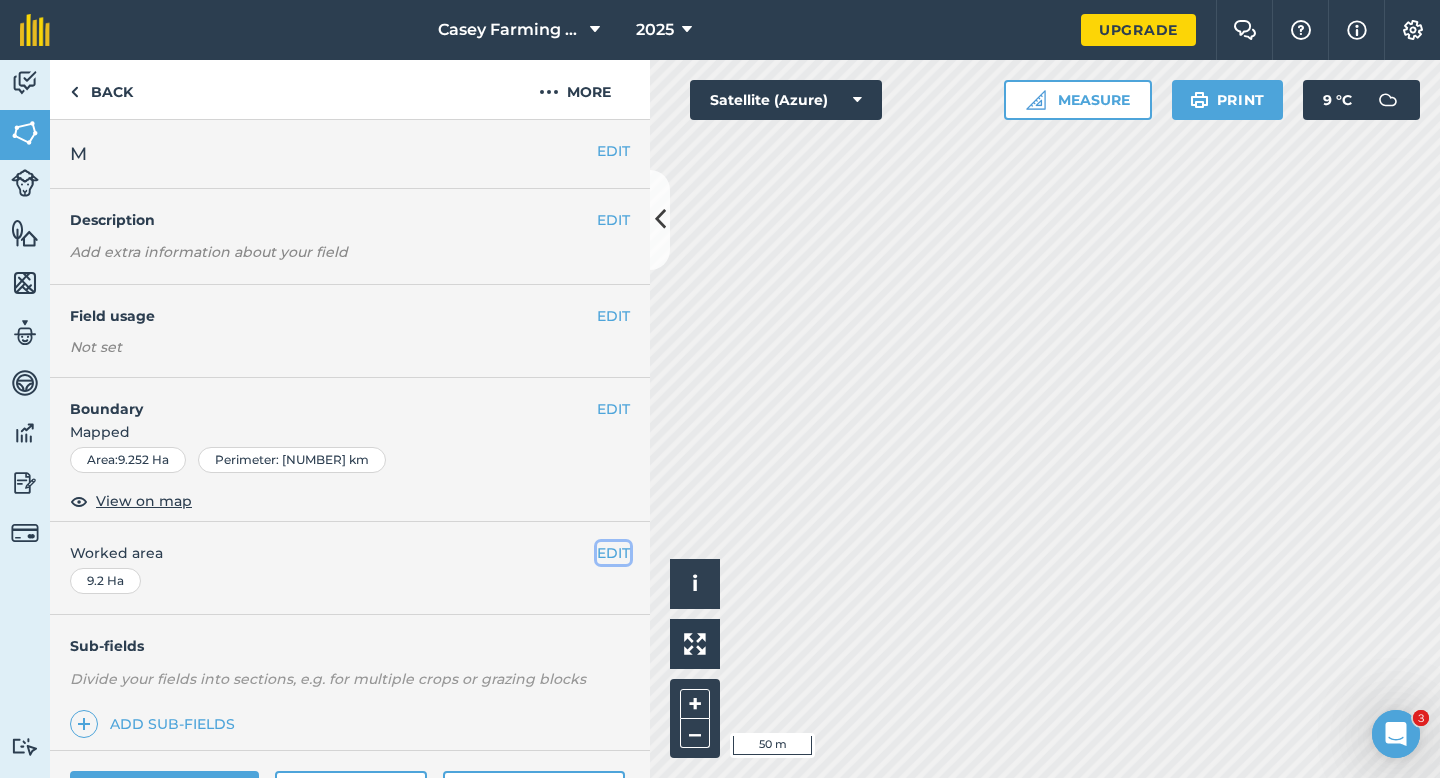 click on "EDIT" at bounding box center [613, 553] 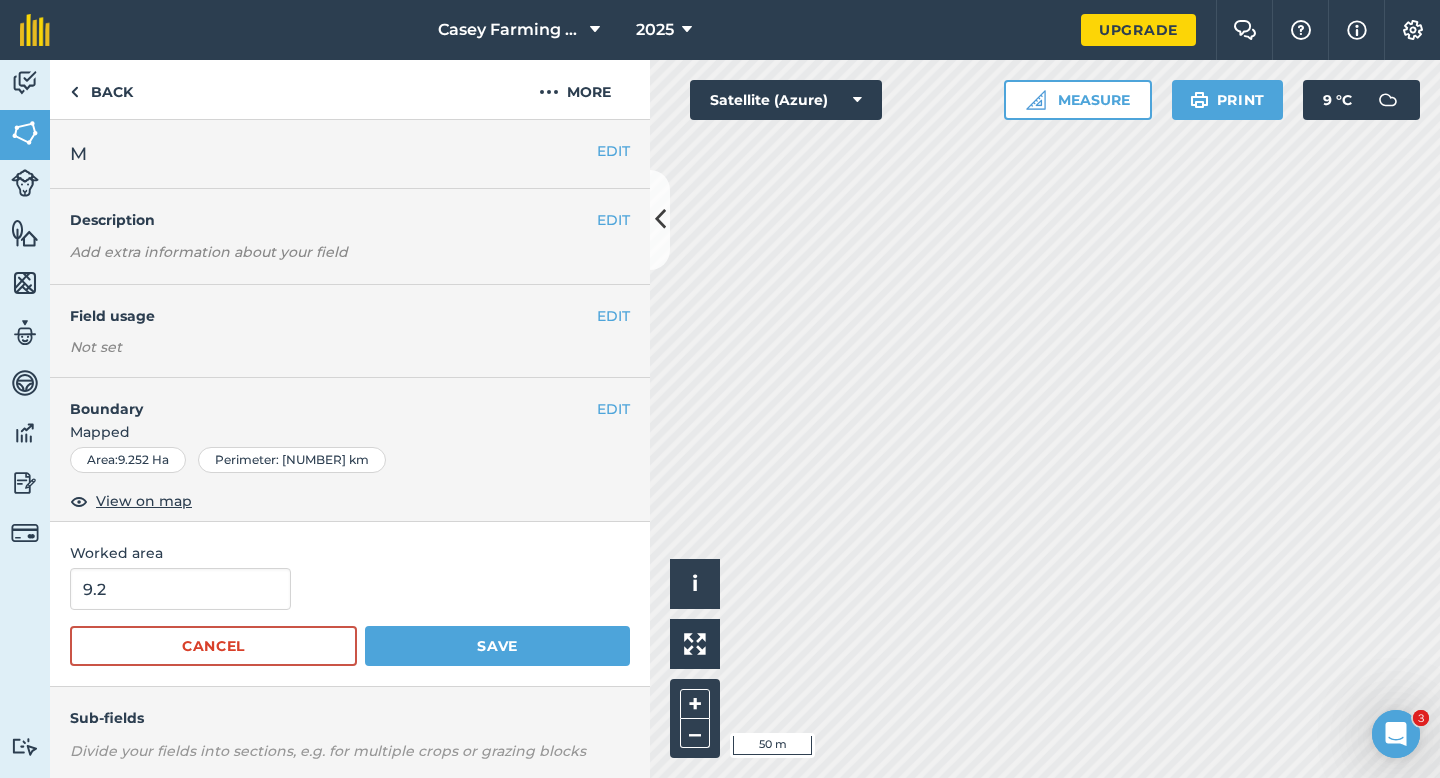 click on "Worked area 9.2 Cancel Save" at bounding box center [350, 604] 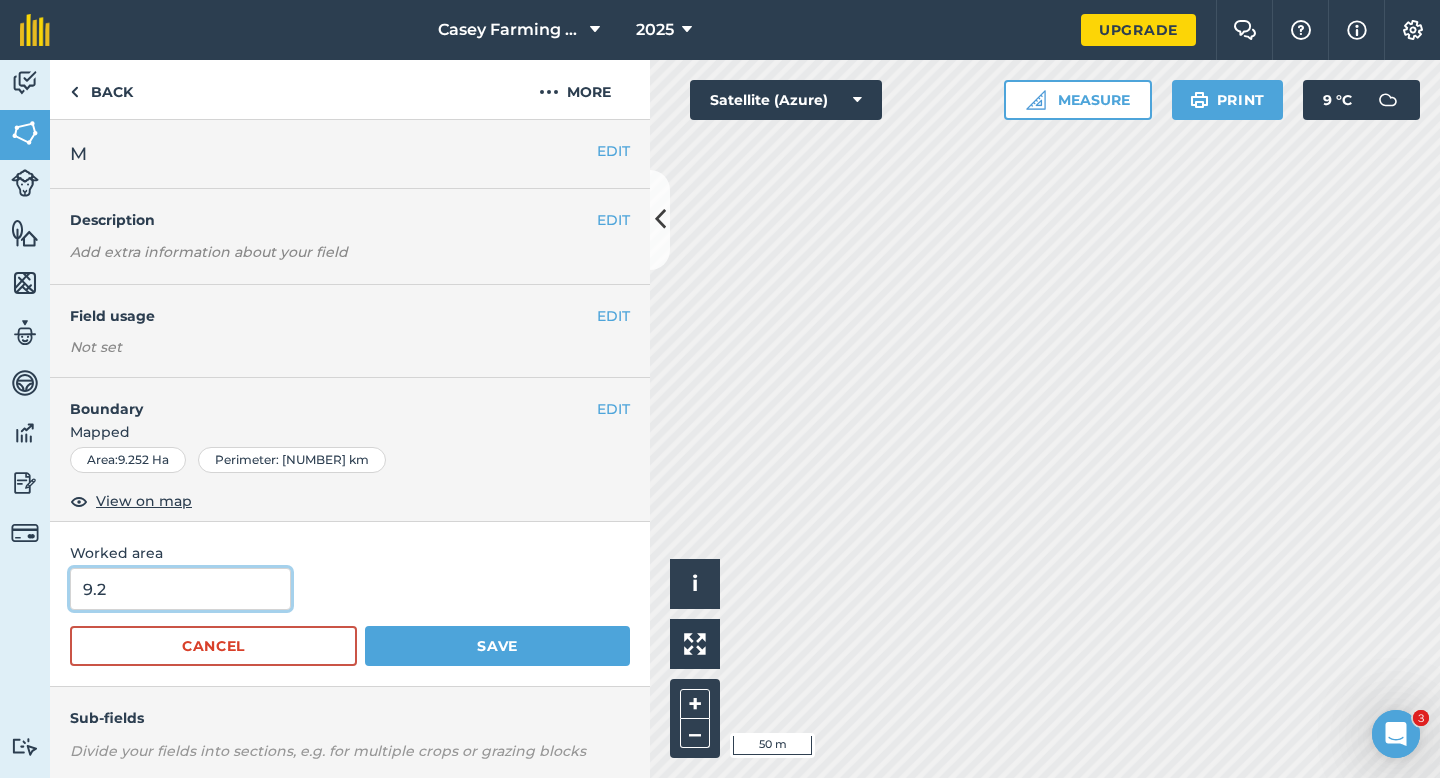 click on "9.2" at bounding box center (180, 589) 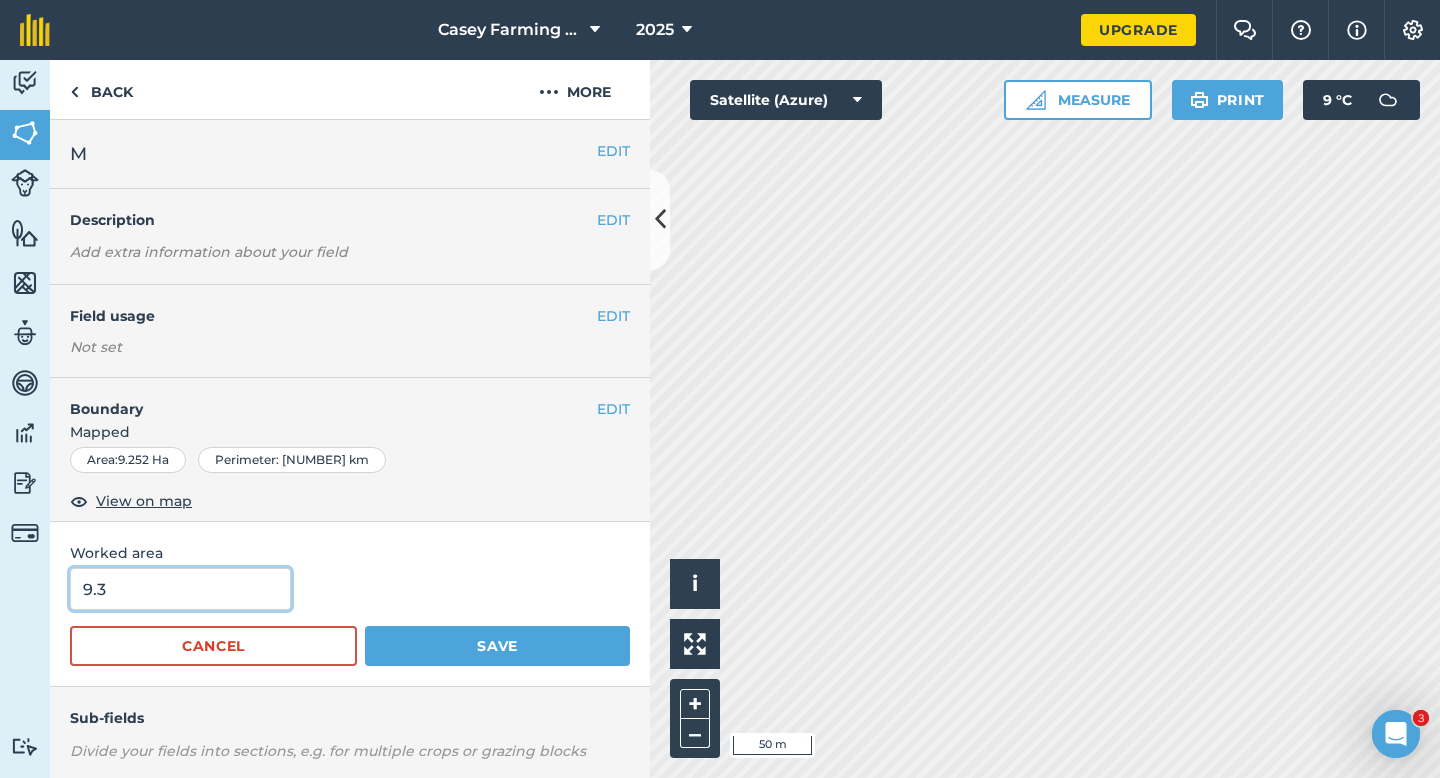type on "9.3" 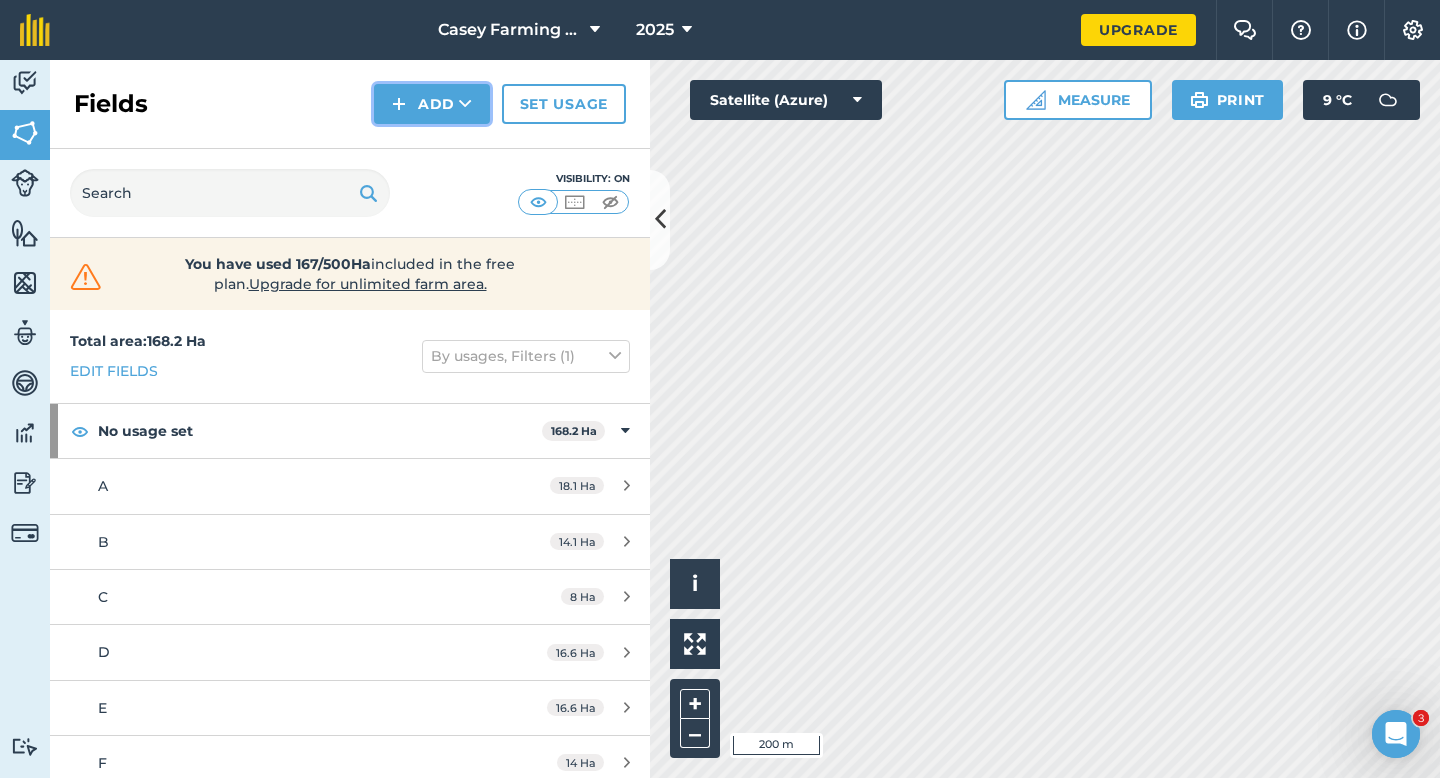 click on "Add" at bounding box center (432, 104) 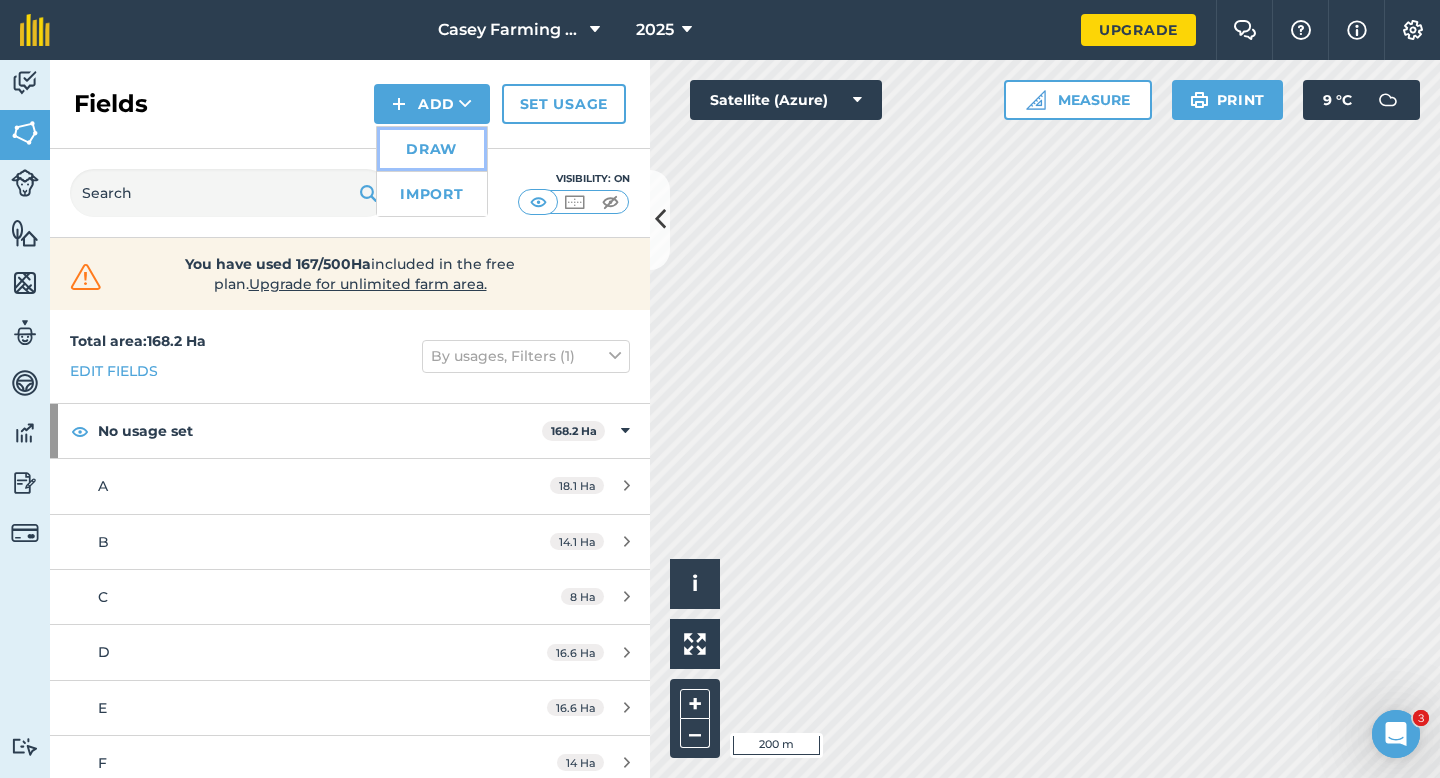 click on "Draw" at bounding box center [432, 149] 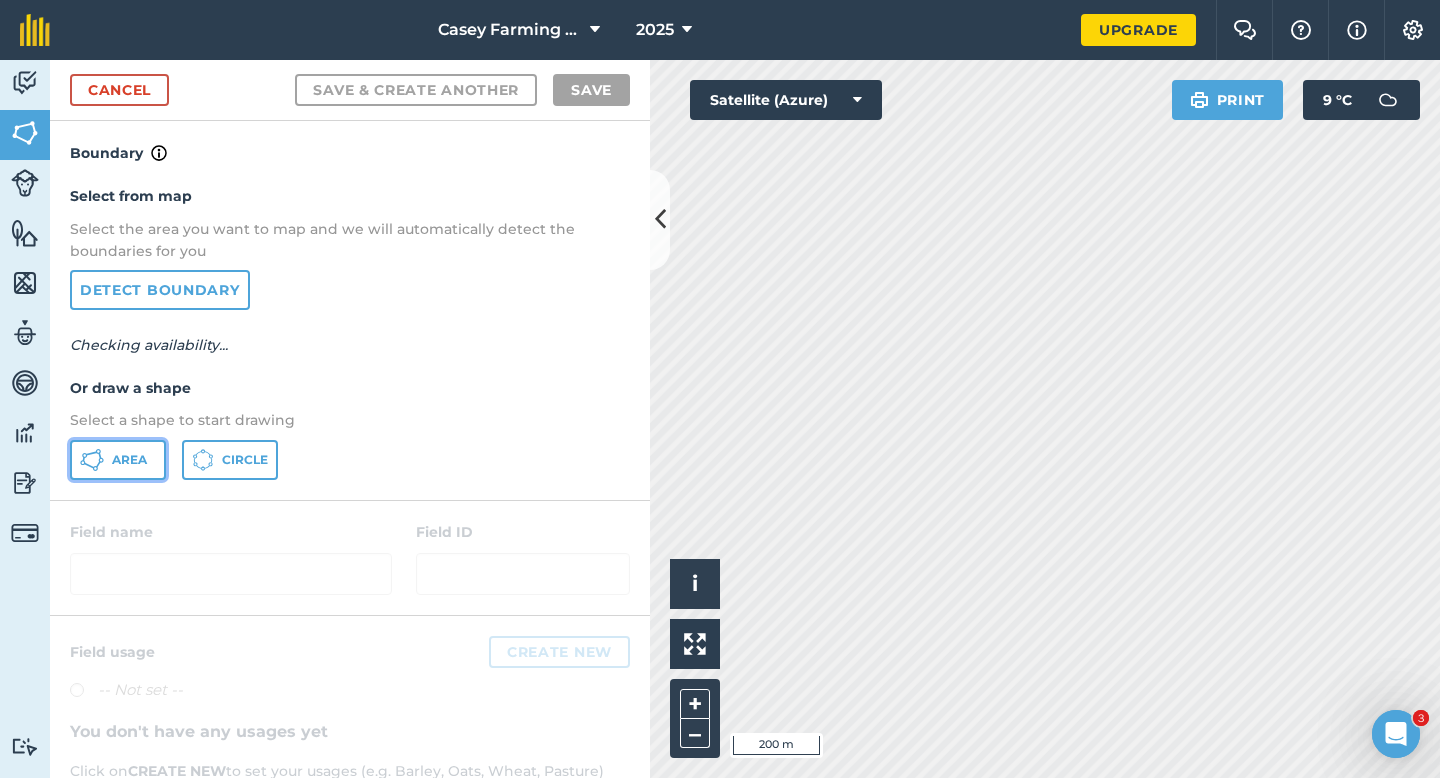 click on "Area" at bounding box center (118, 460) 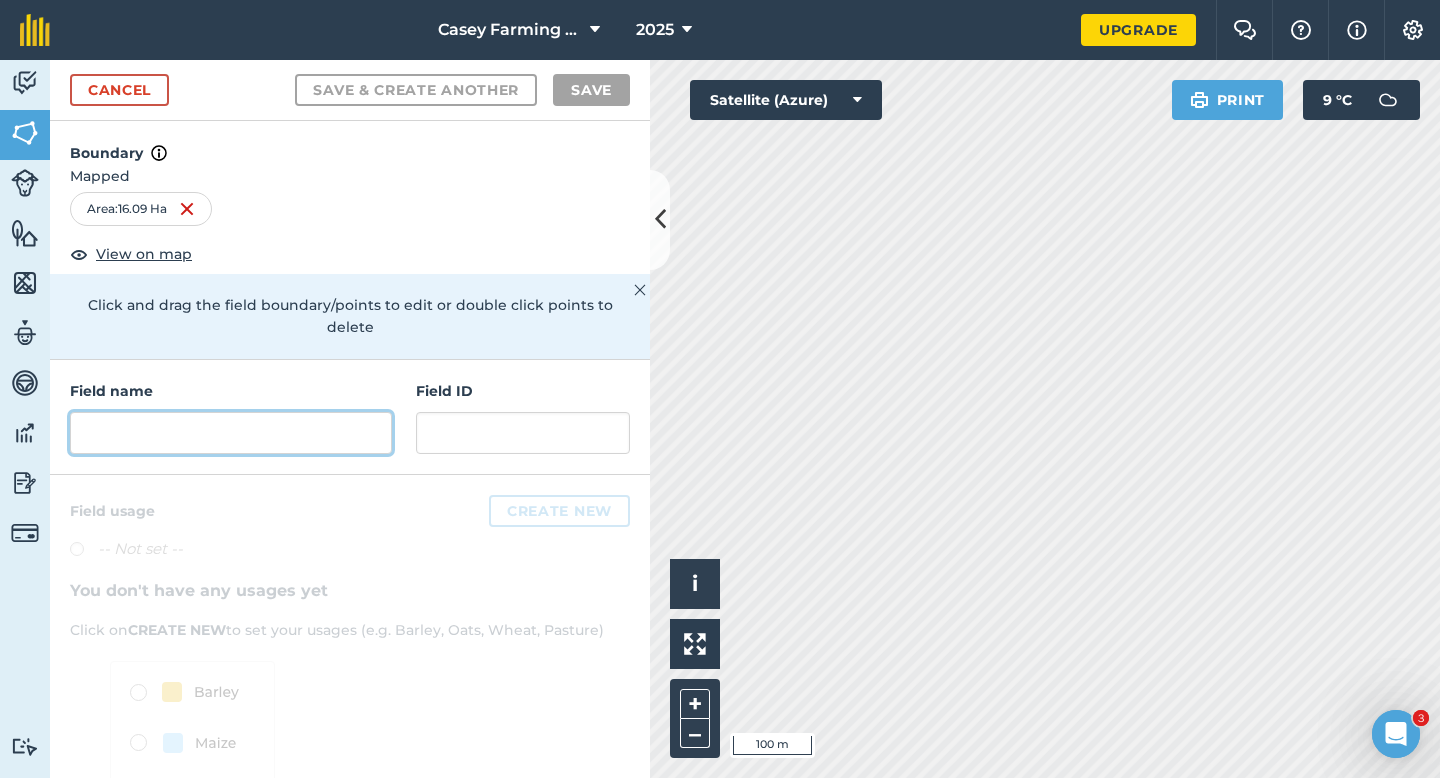 click at bounding box center (231, 433) 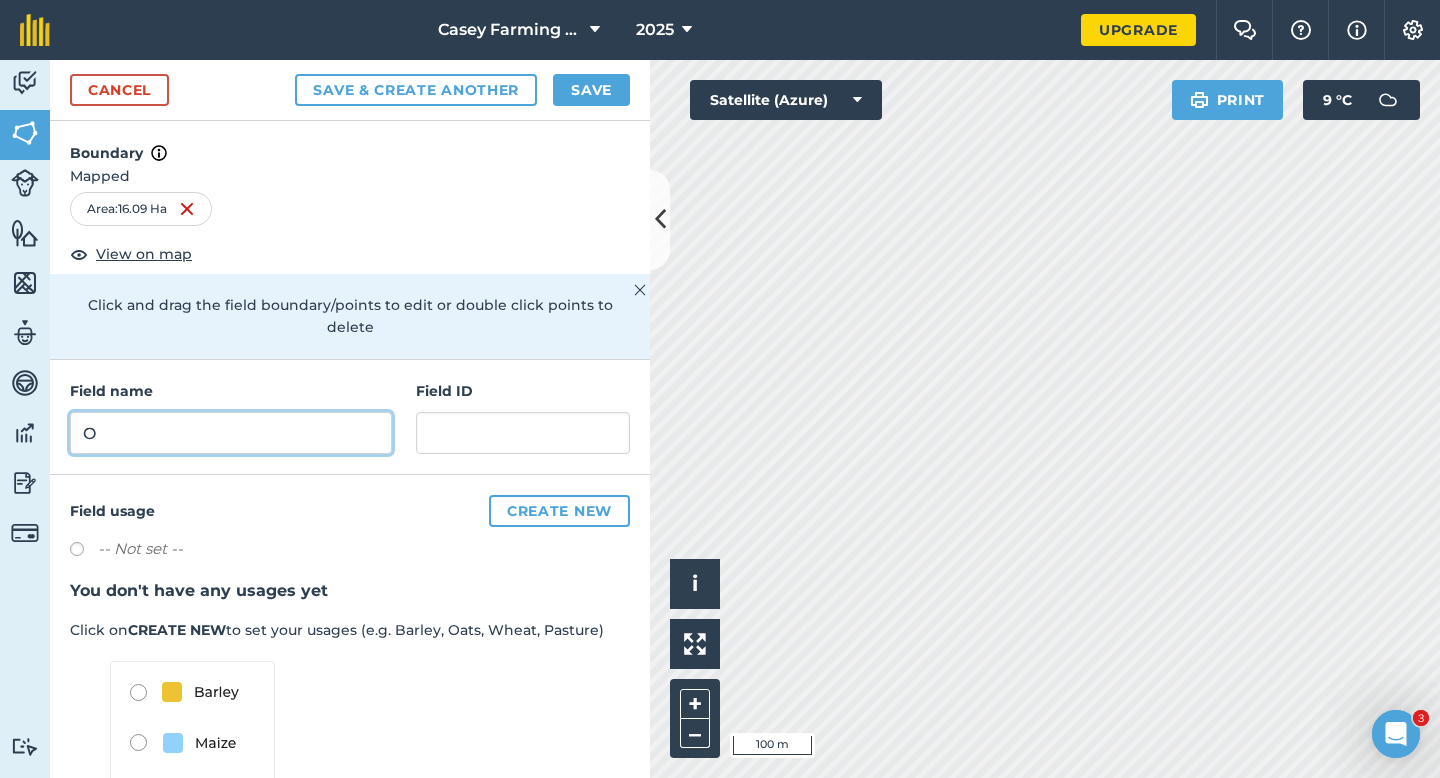 type on "O" 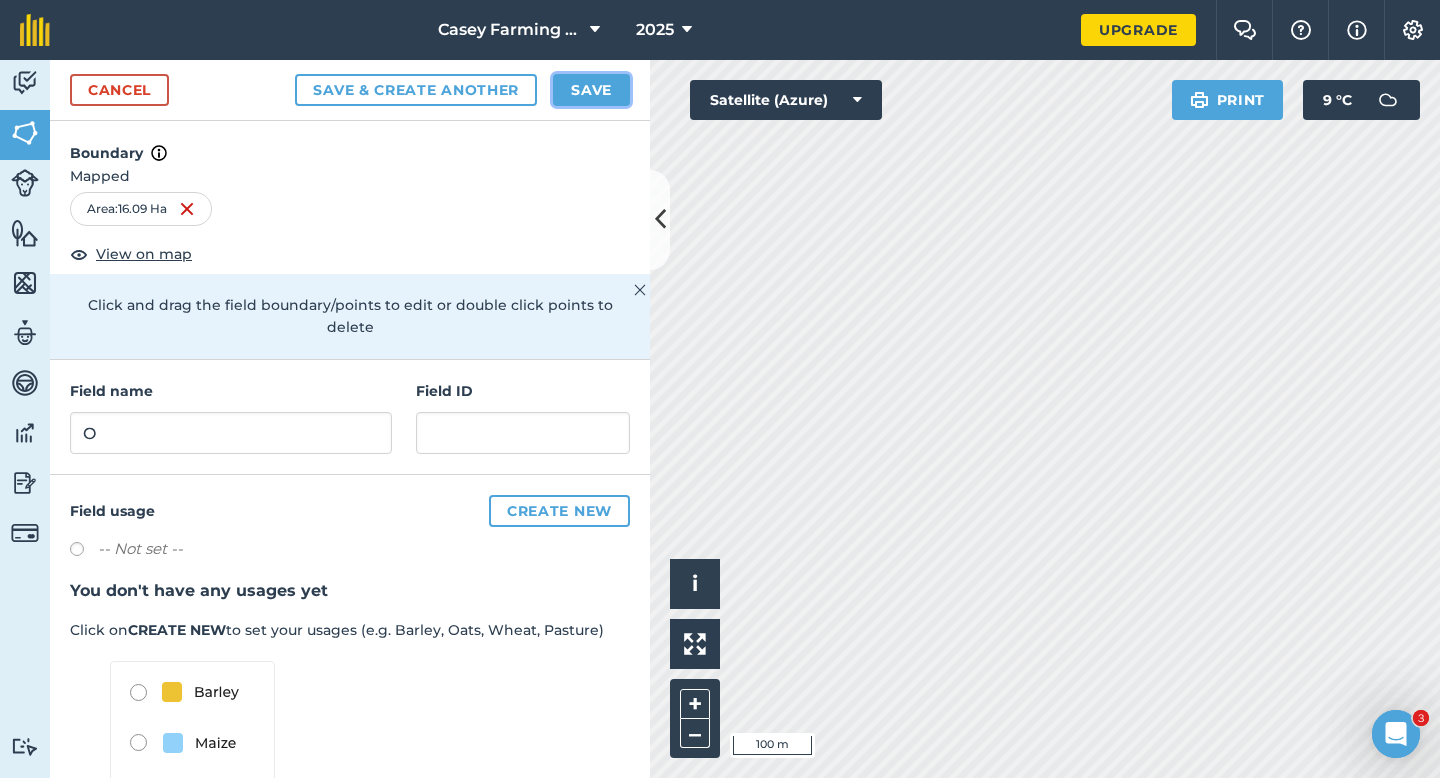 click on "Save" at bounding box center [591, 90] 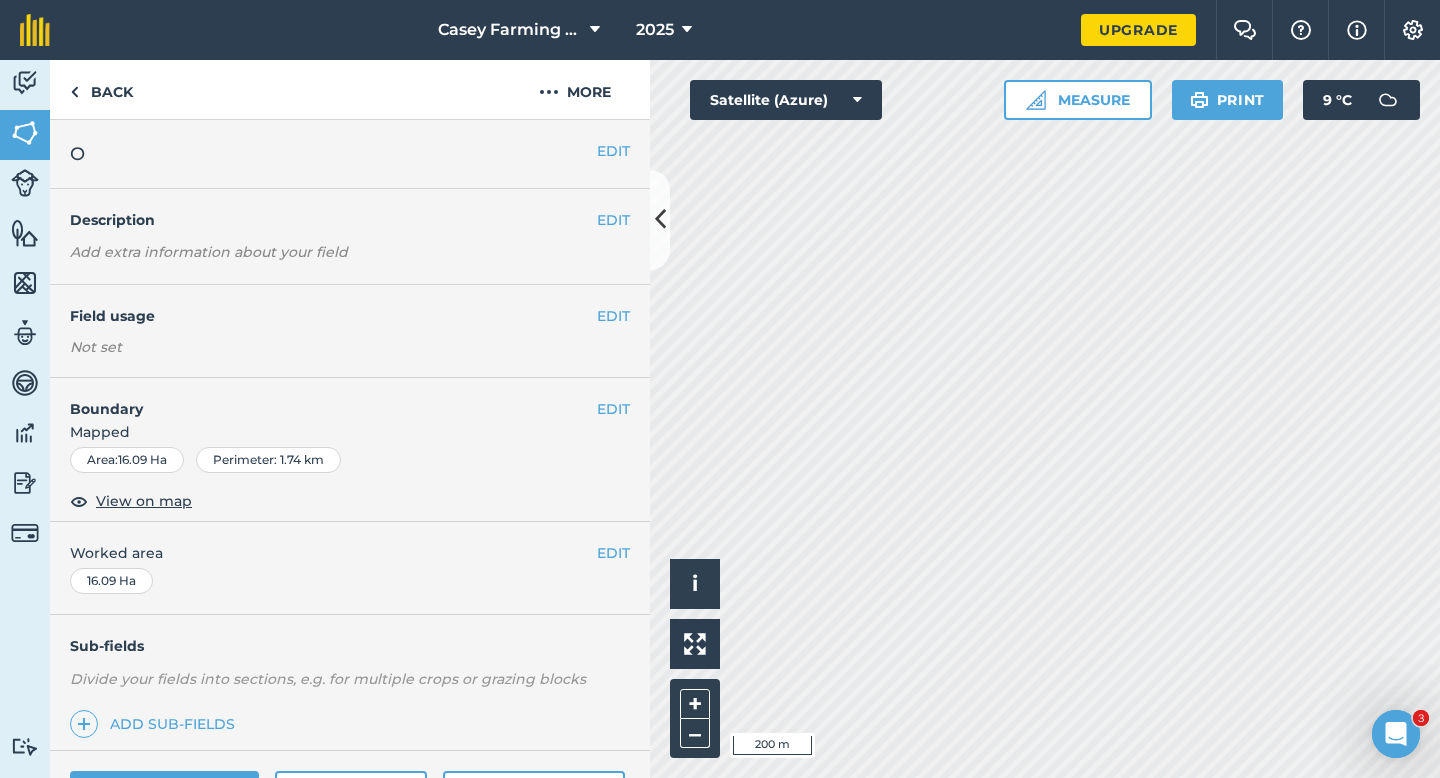 click on "EDIT Worked area 16.09   Ha" at bounding box center (350, 568) 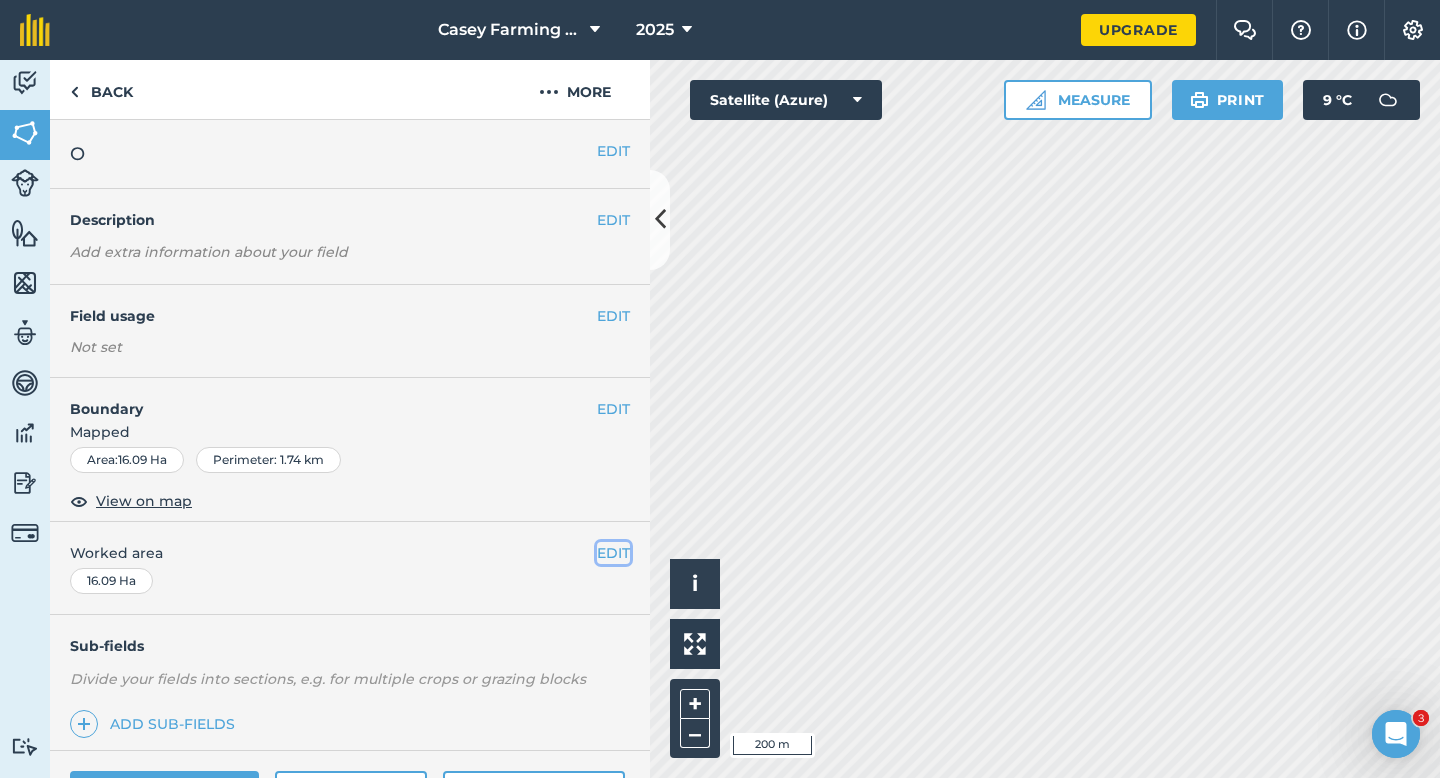 click on "EDIT" at bounding box center [613, 553] 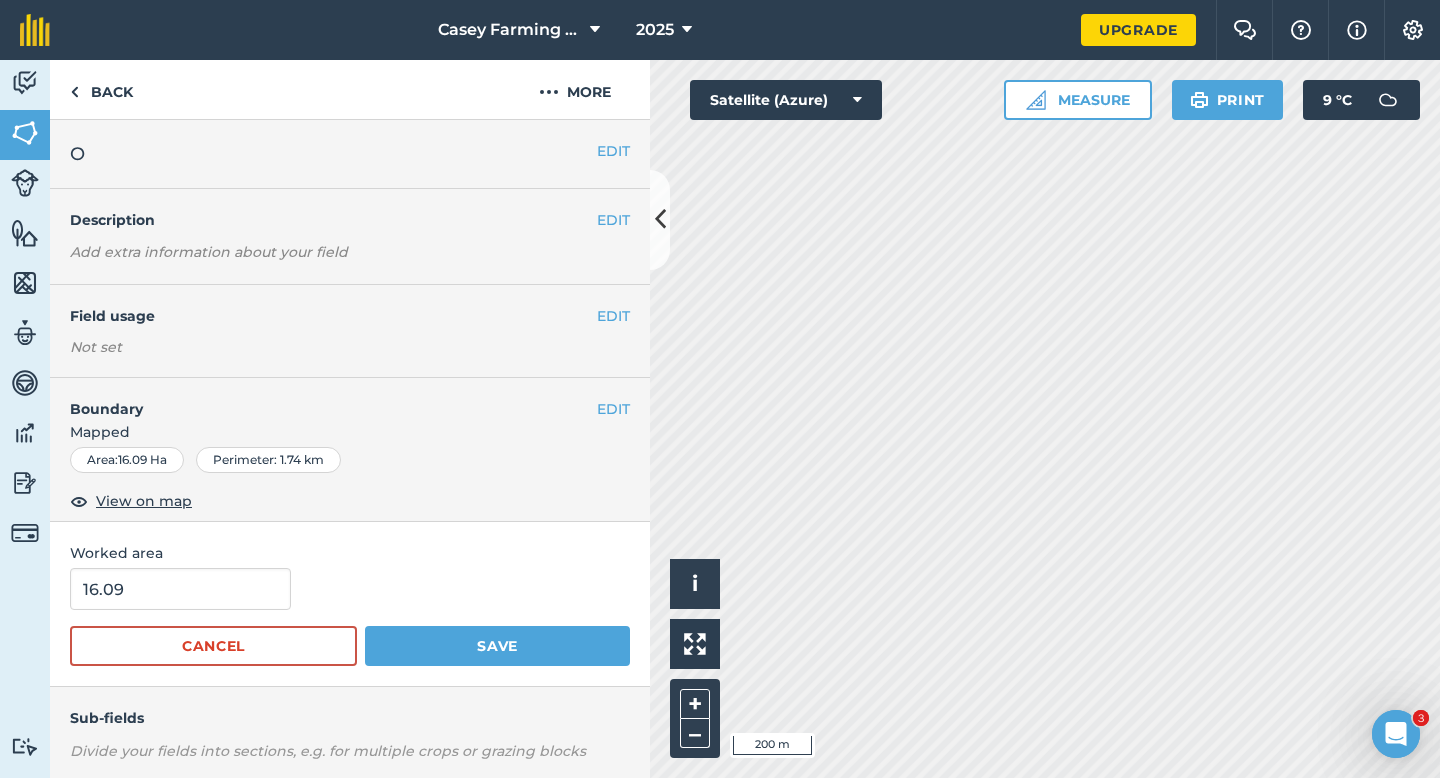 click on "Worked area" at bounding box center [350, 553] 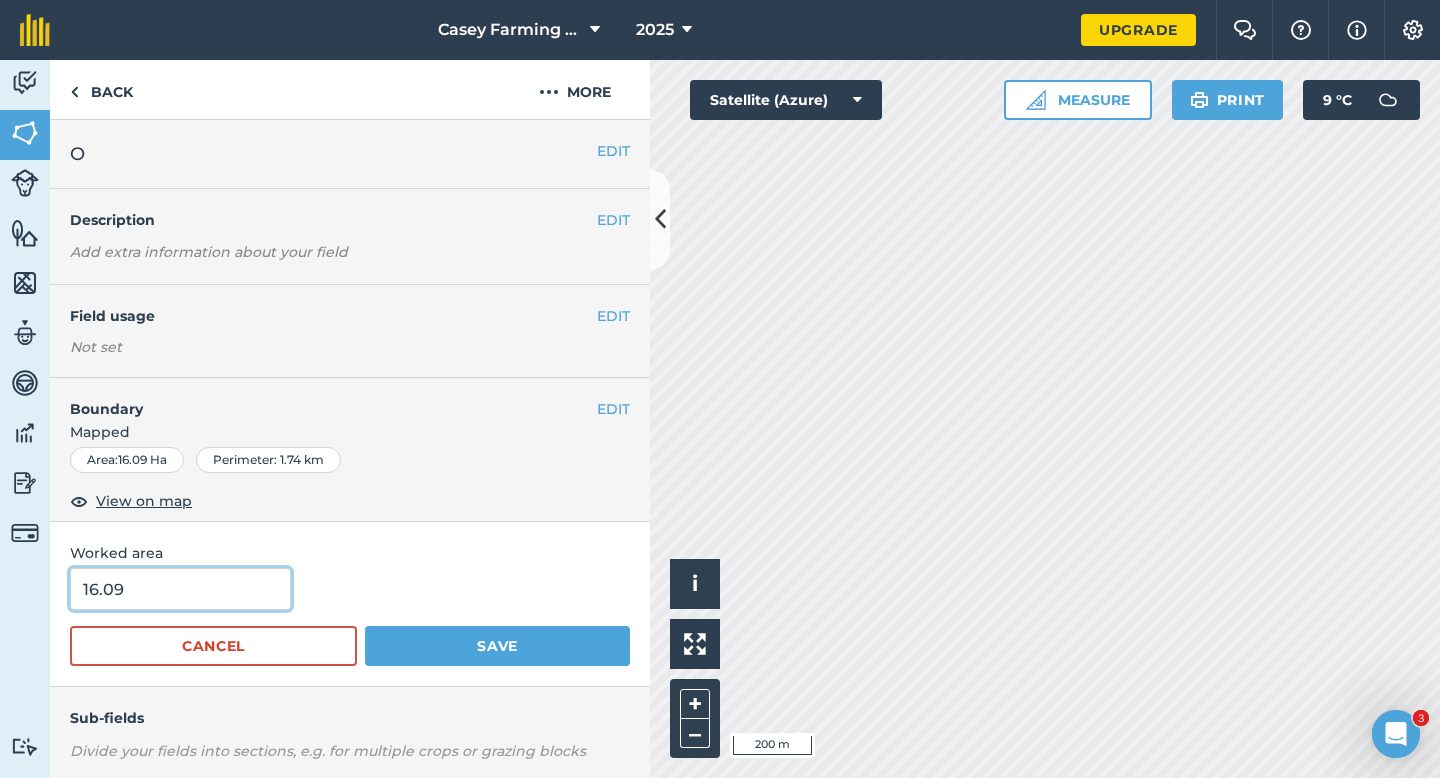 click on "16.09" at bounding box center [180, 589] 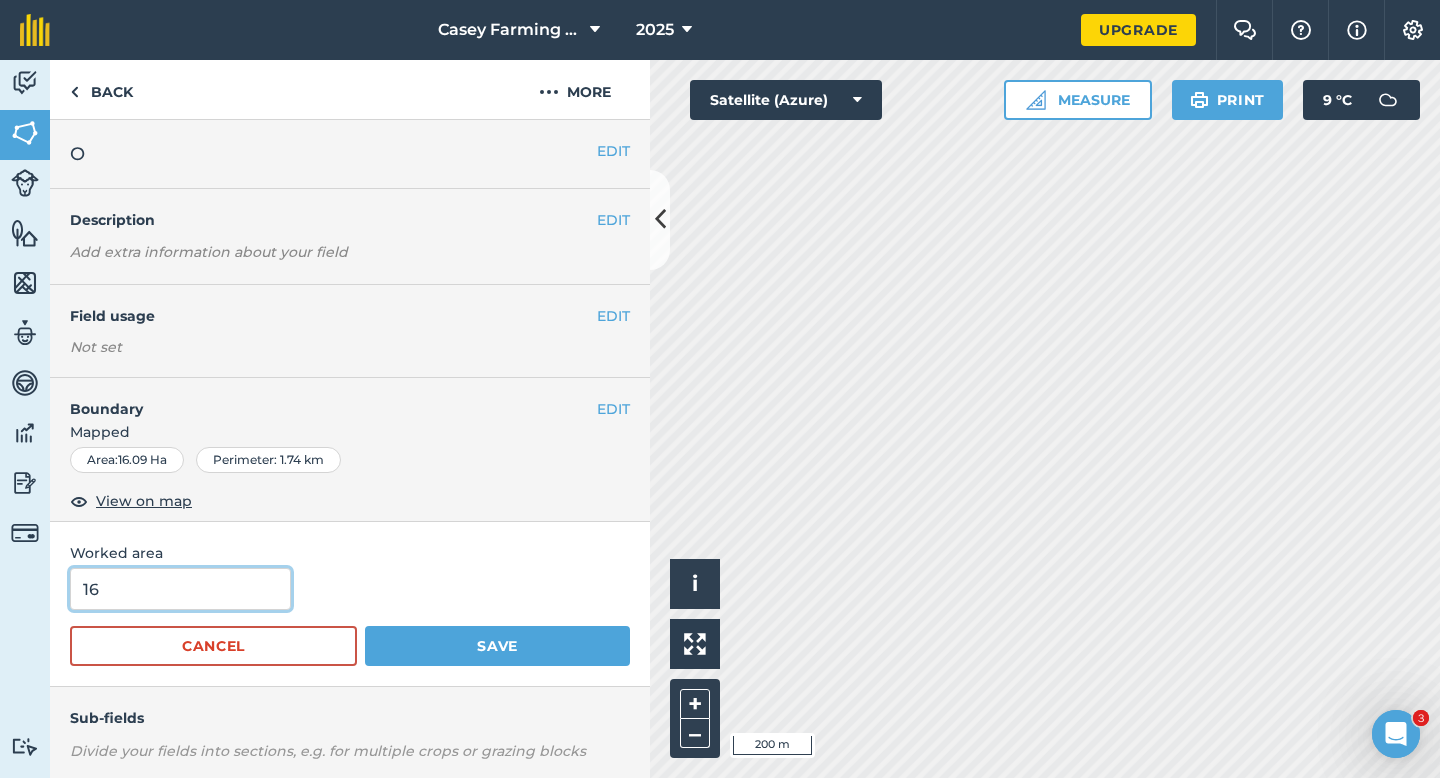 click on "Save" at bounding box center [497, 646] 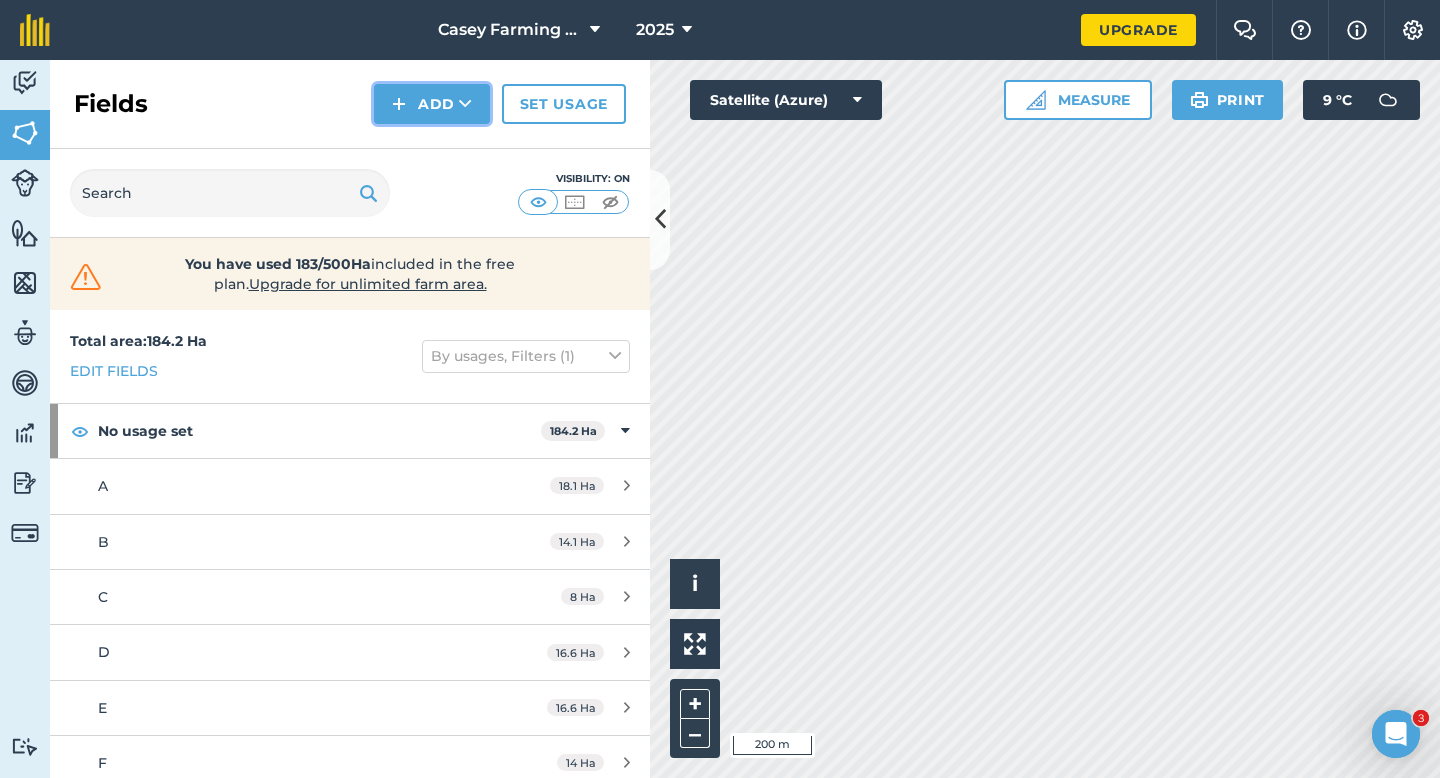click on "Add" at bounding box center [432, 104] 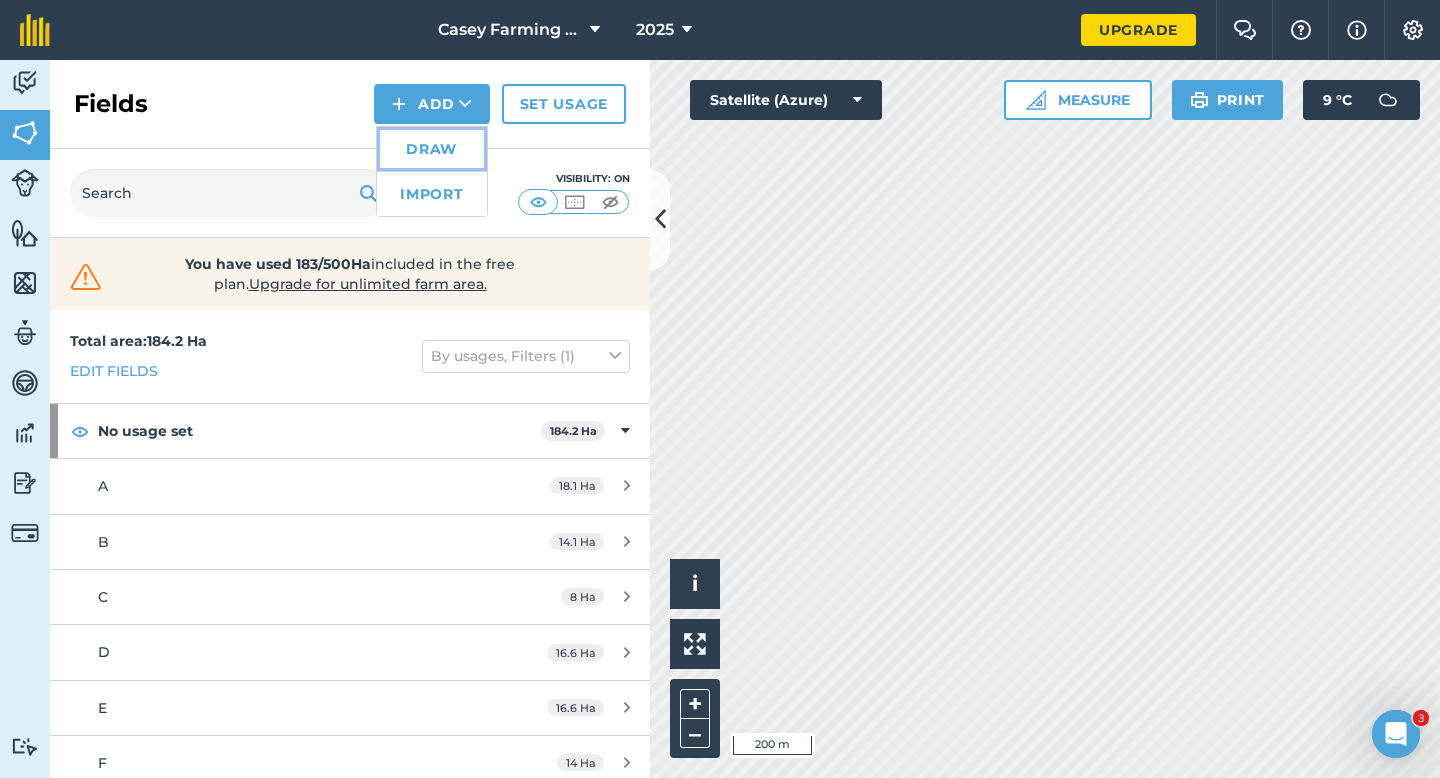 click on "Draw" at bounding box center (432, 149) 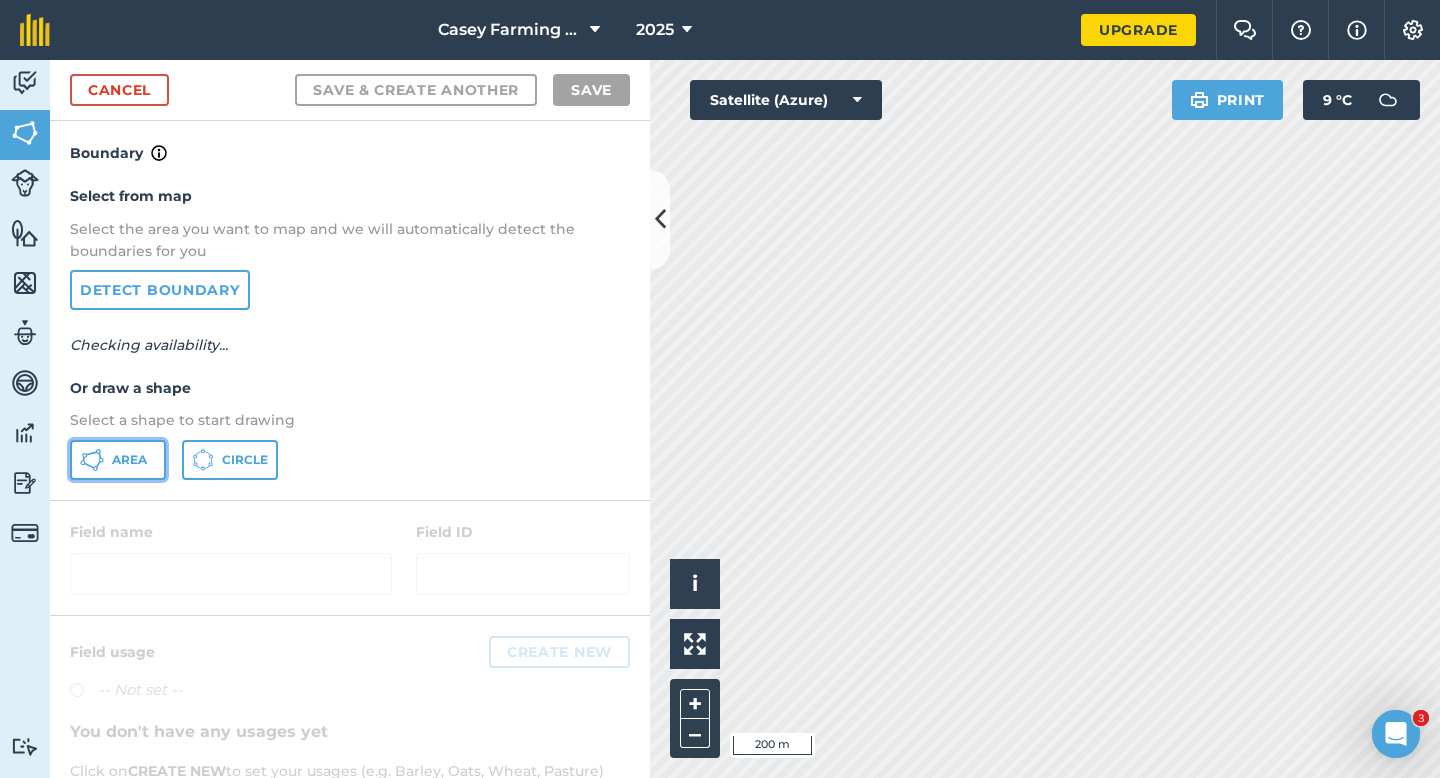 click on "Area" at bounding box center [118, 460] 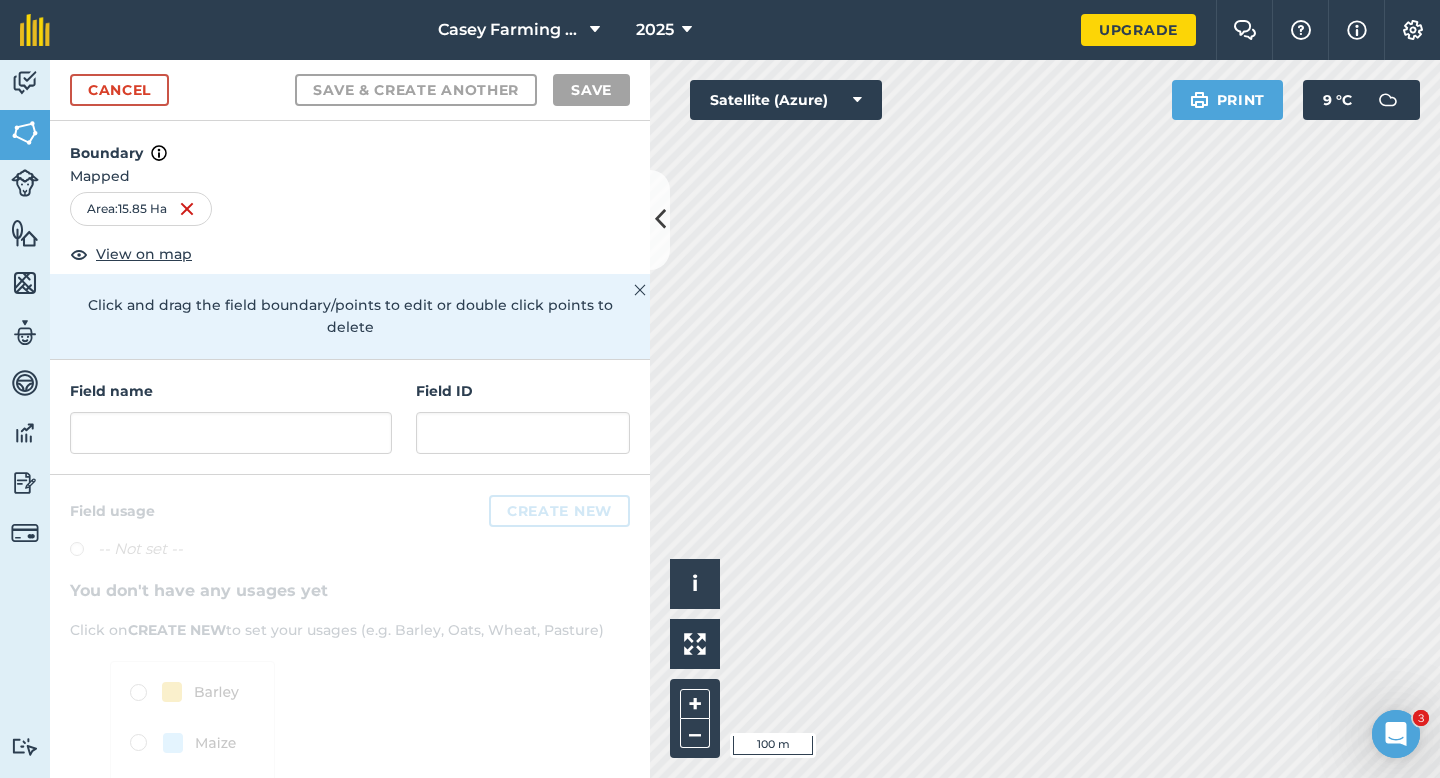 click on "Field name Field ID" at bounding box center (350, 417) 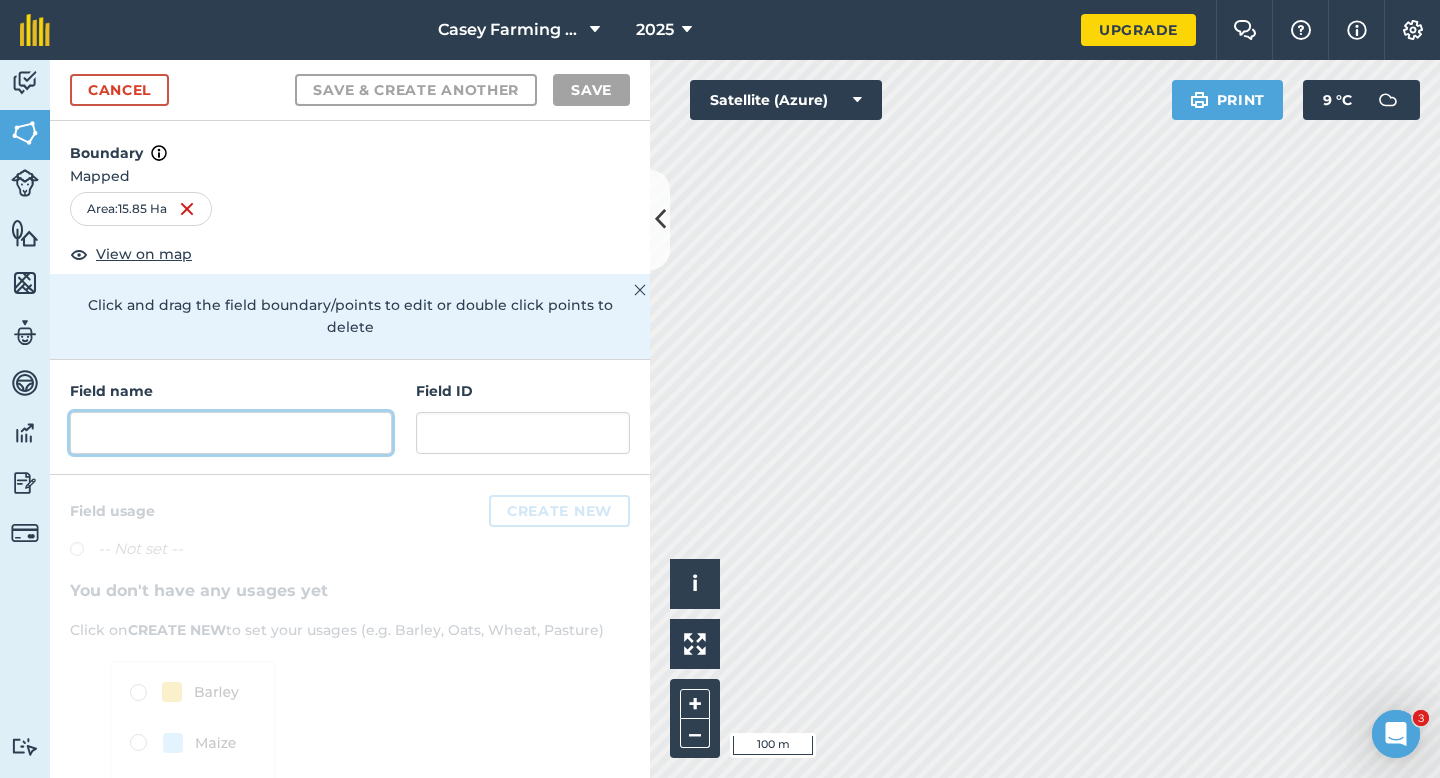 click at bounding box center (231, 433) 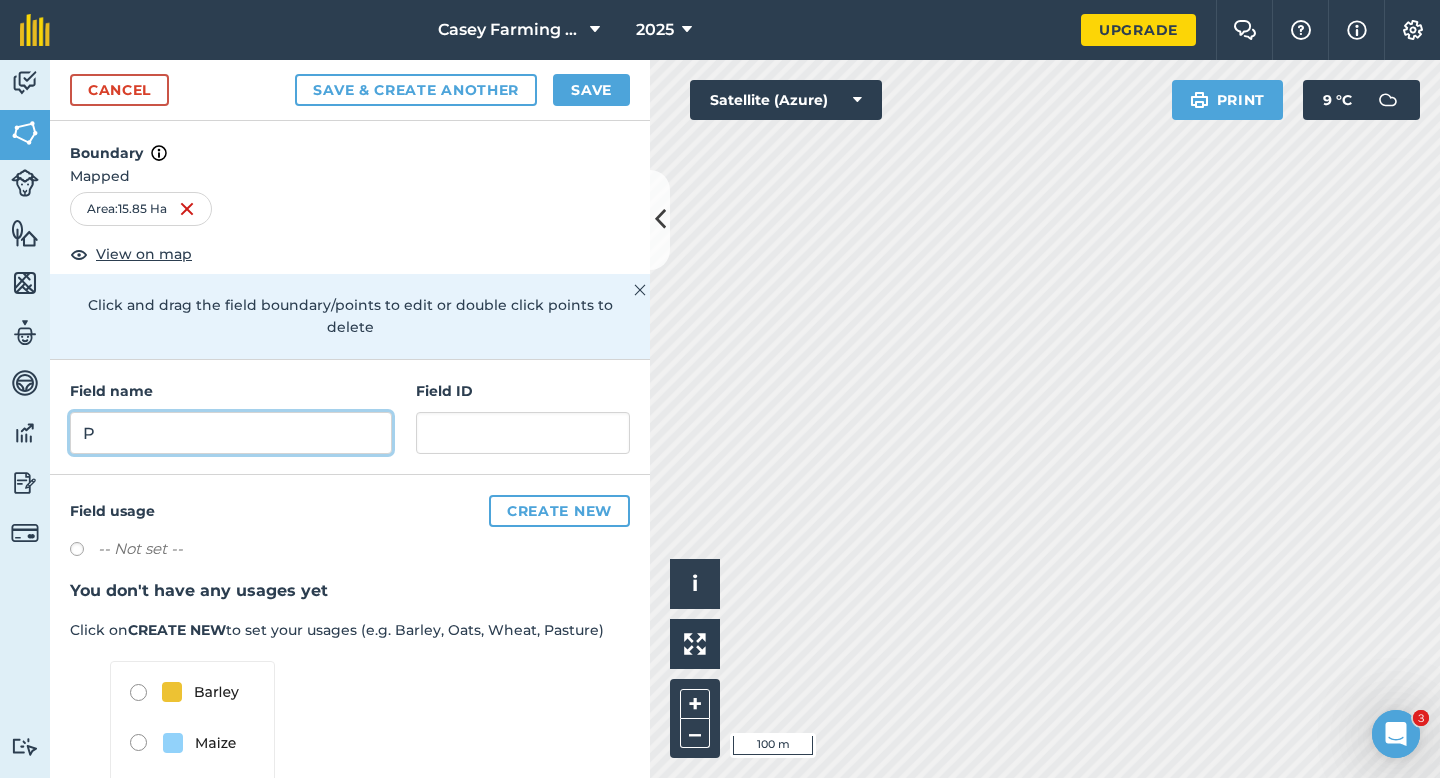 type on "P" 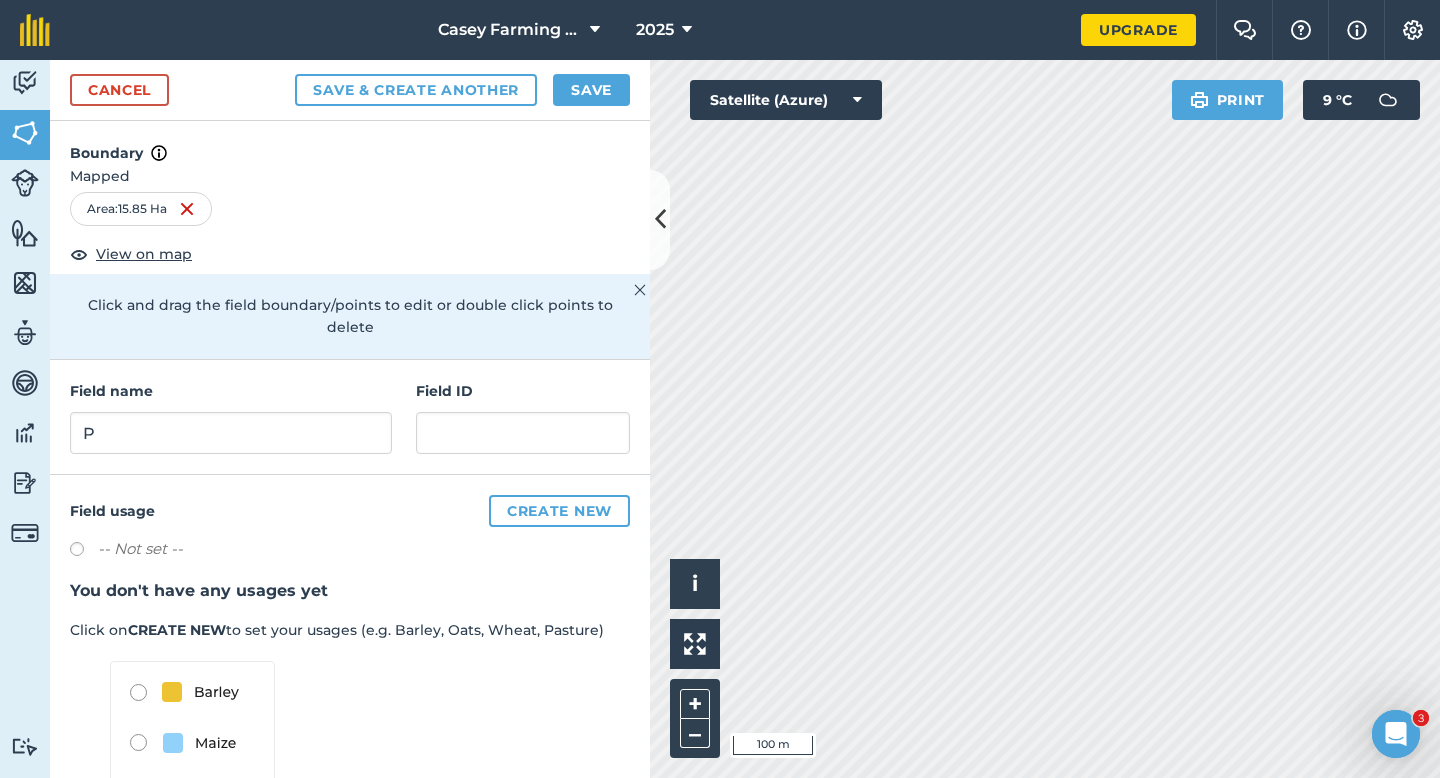 click on "Cancel Save & Create Another Save" at bounding box center [350, 90] 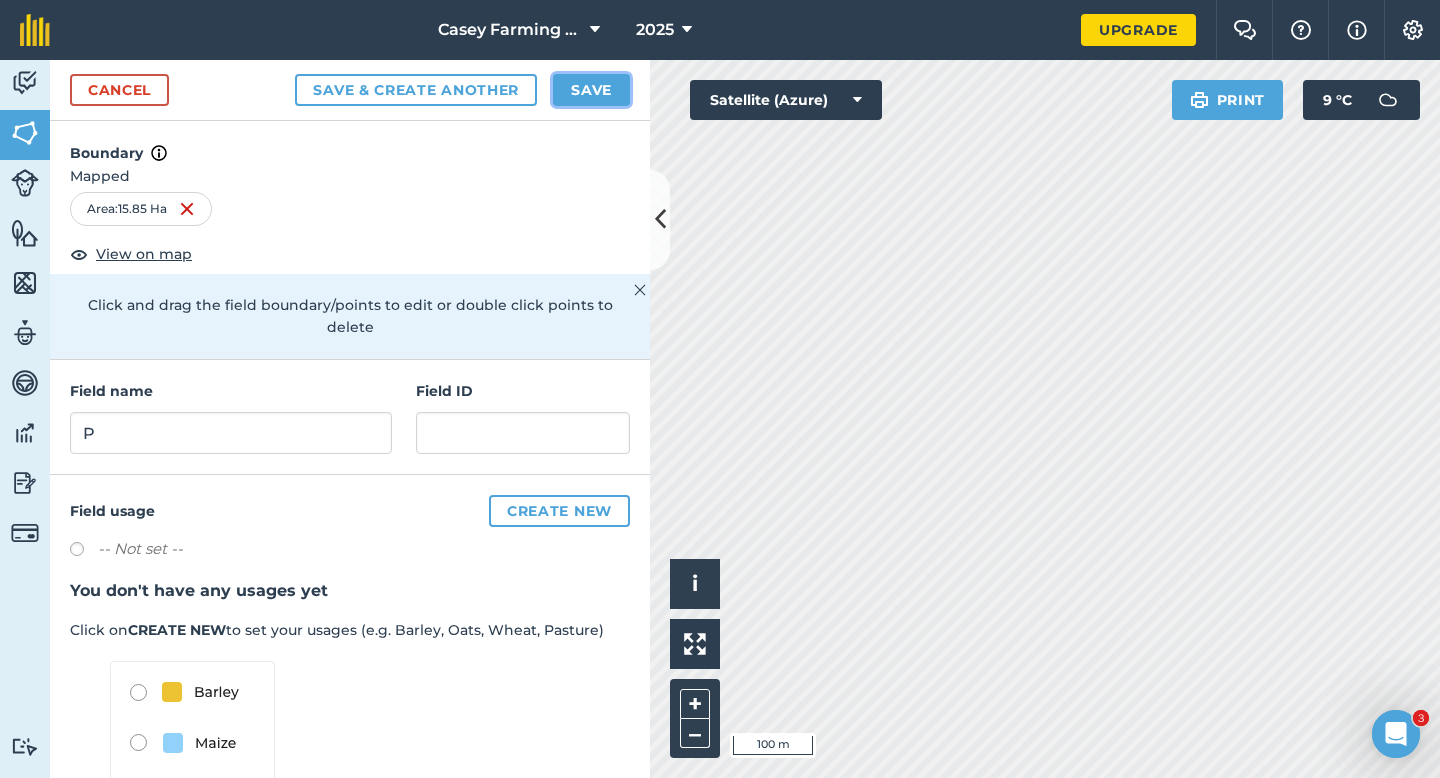 click on "Save" at bounding box center (591, 90) 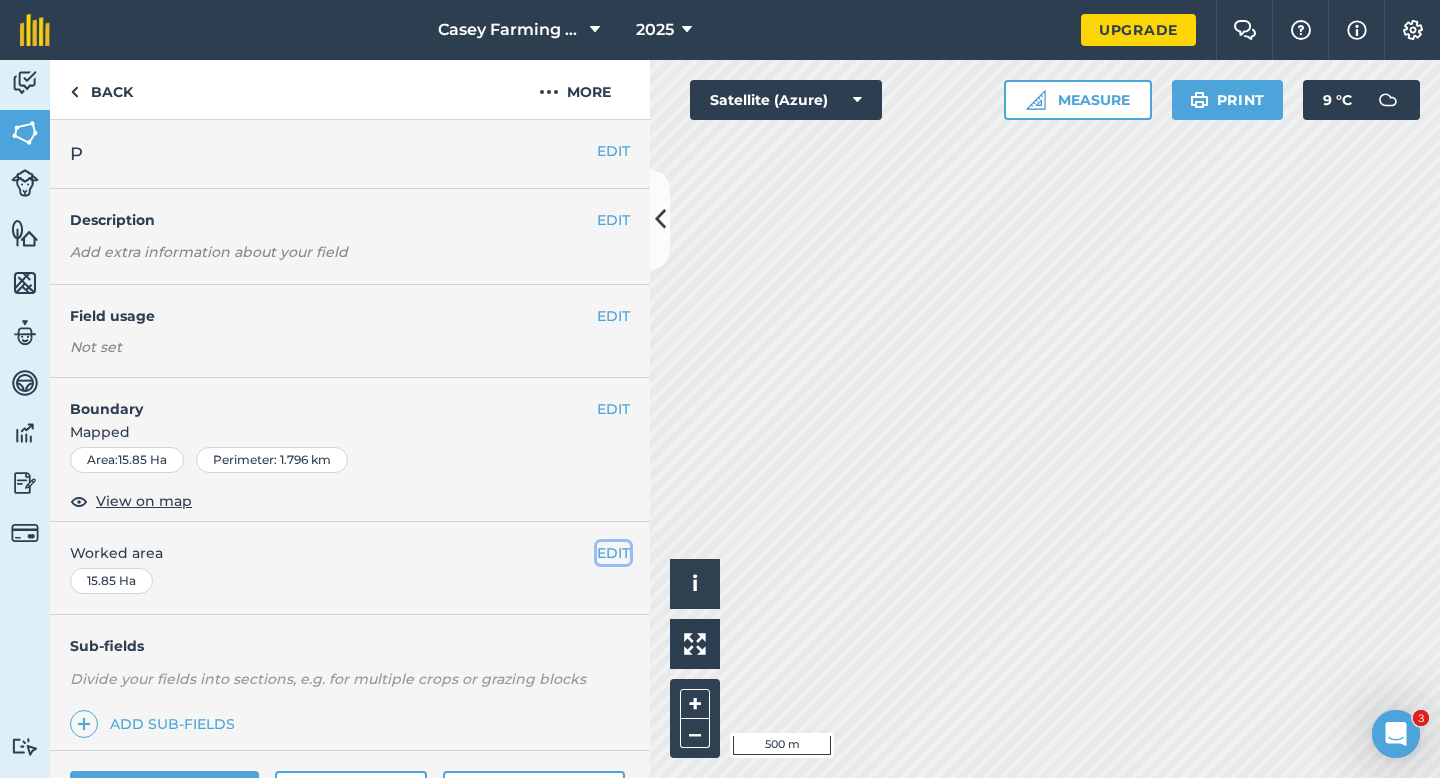 click on "EDIT" at bounding box center [613, 553] 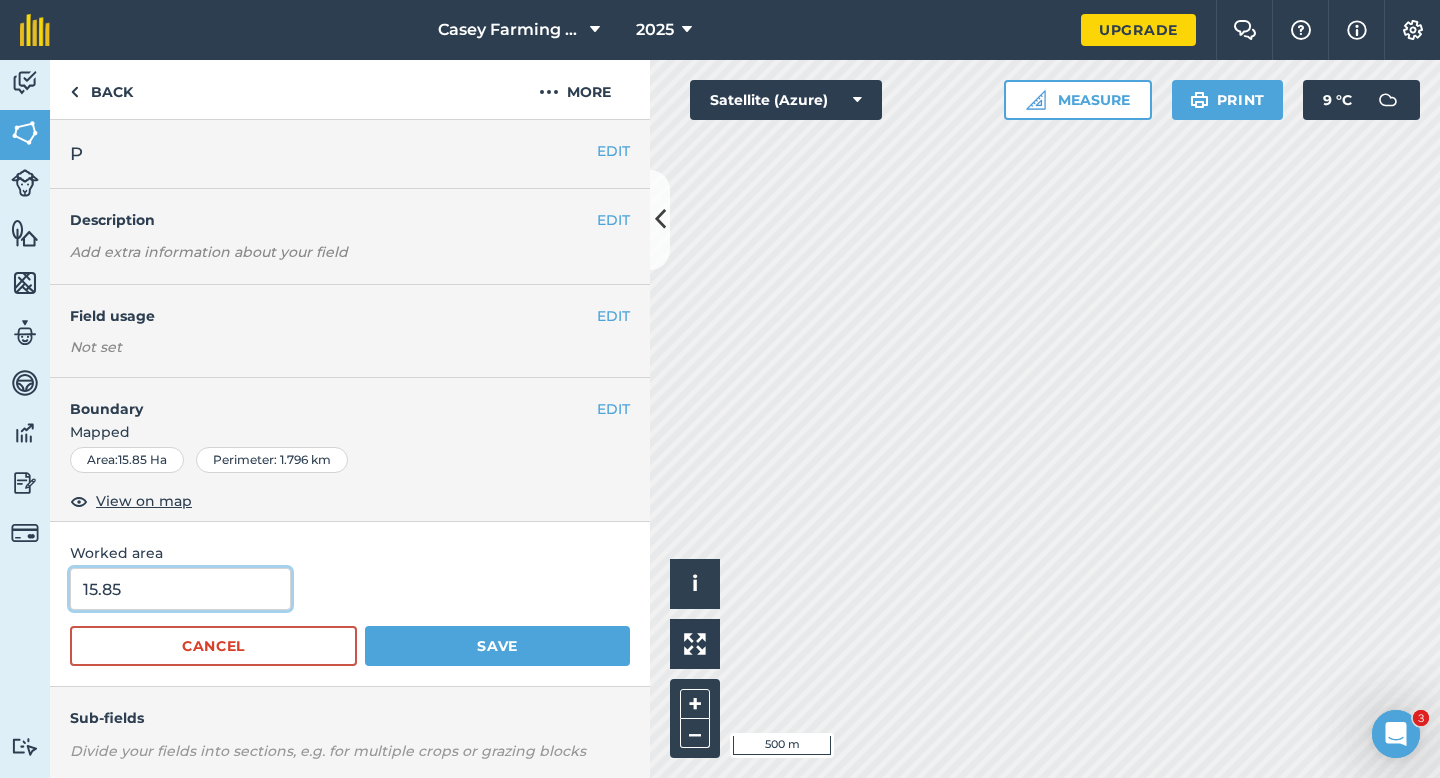 click on "15.85" at bounding box center [180, 589] 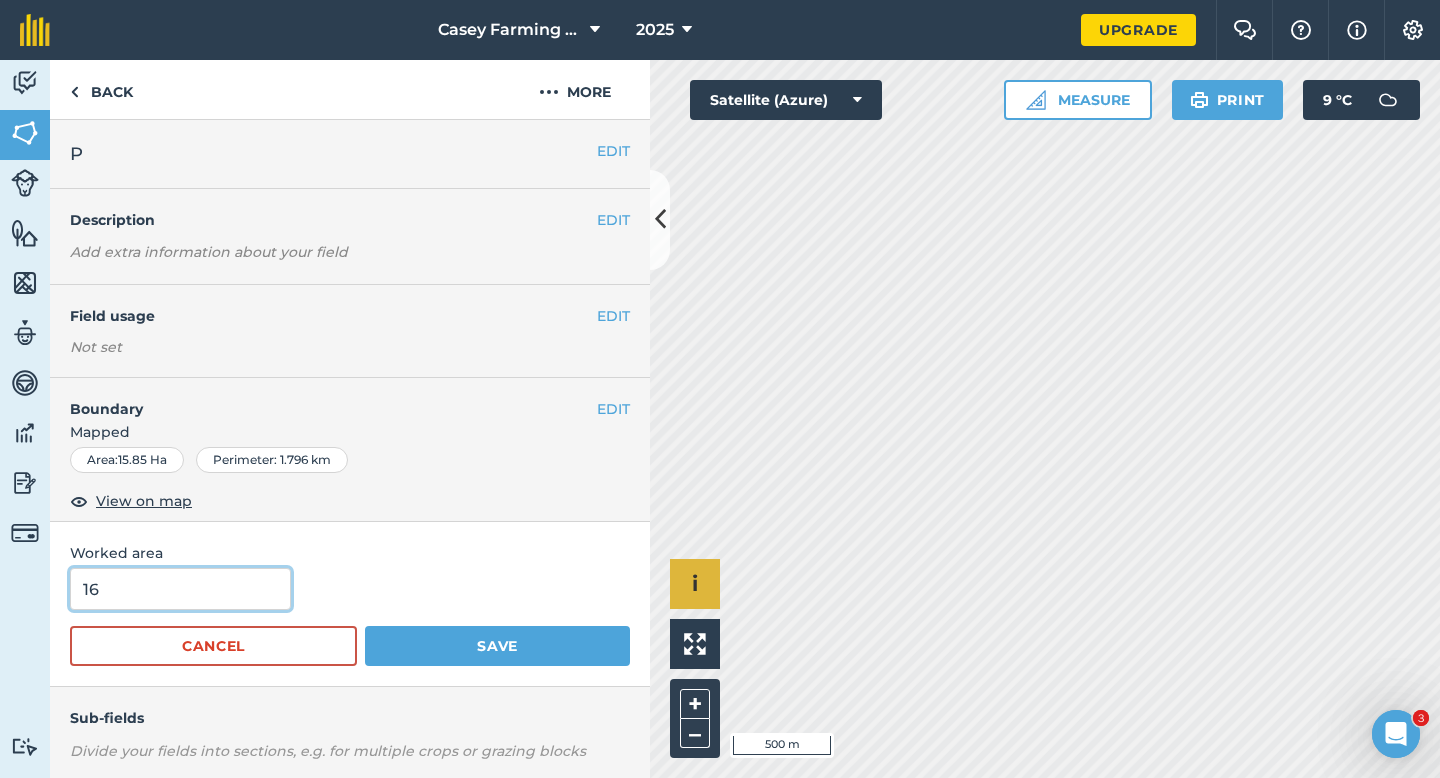 click on "Save" at bounding box center (497, 646) 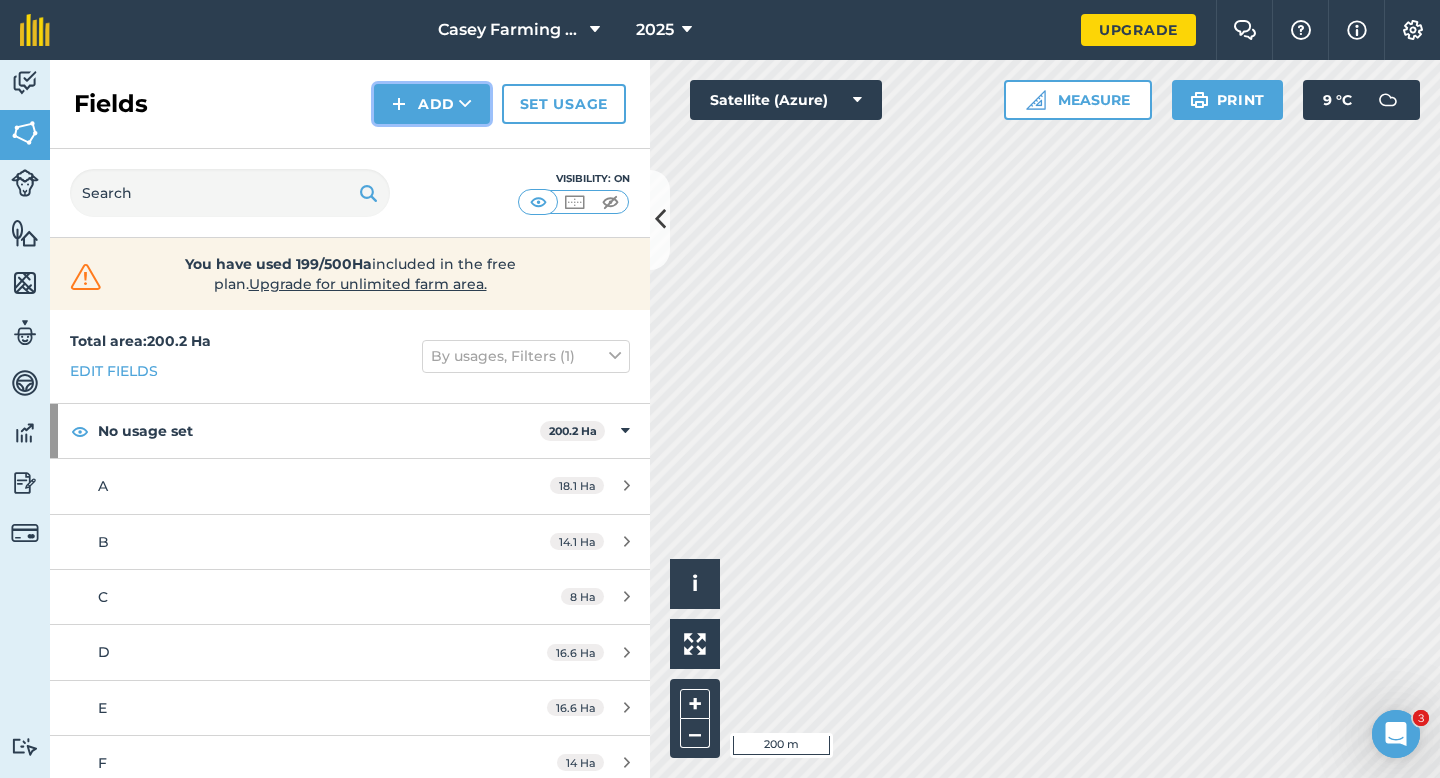 click on "Add" at bounding box center (432, 104) 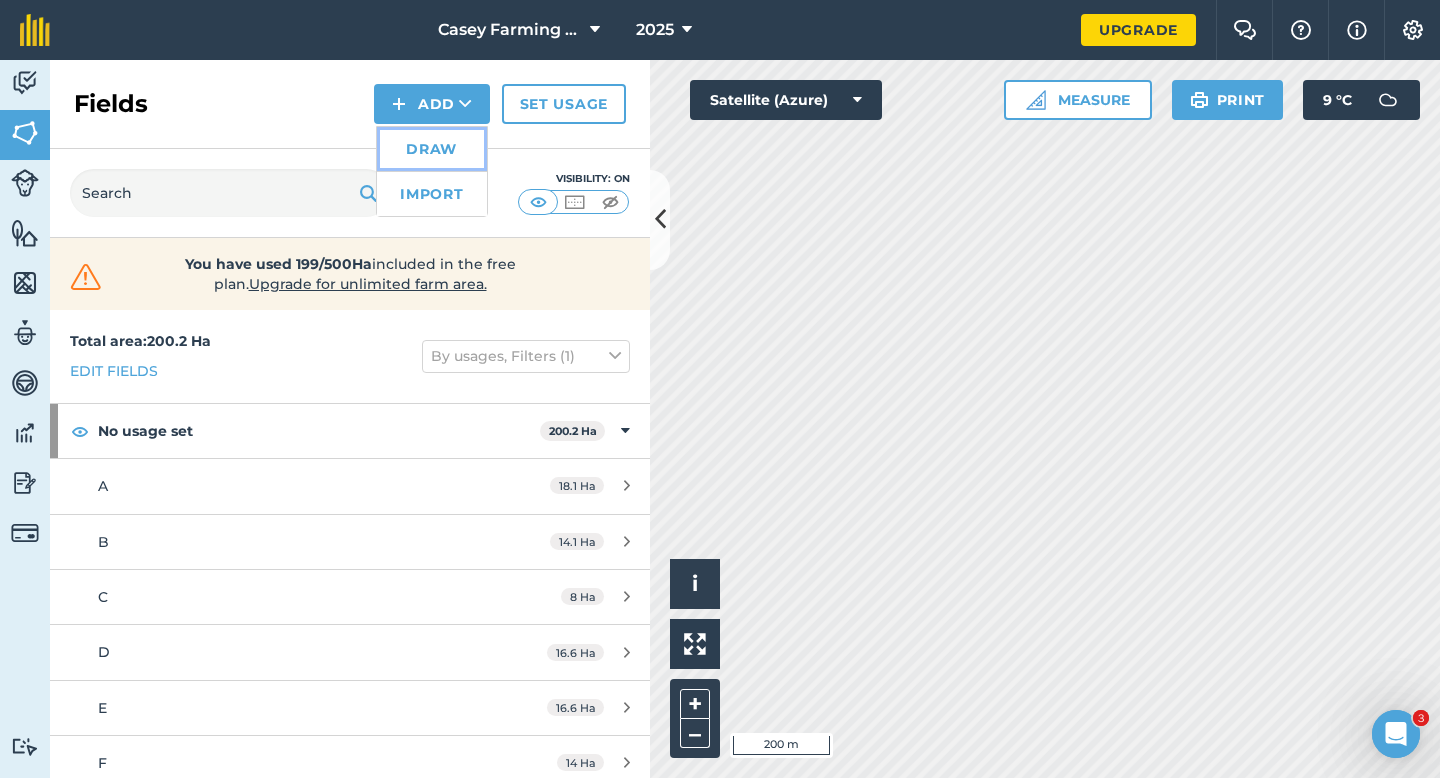 click on "Draw" at bounding box center [432, 149] 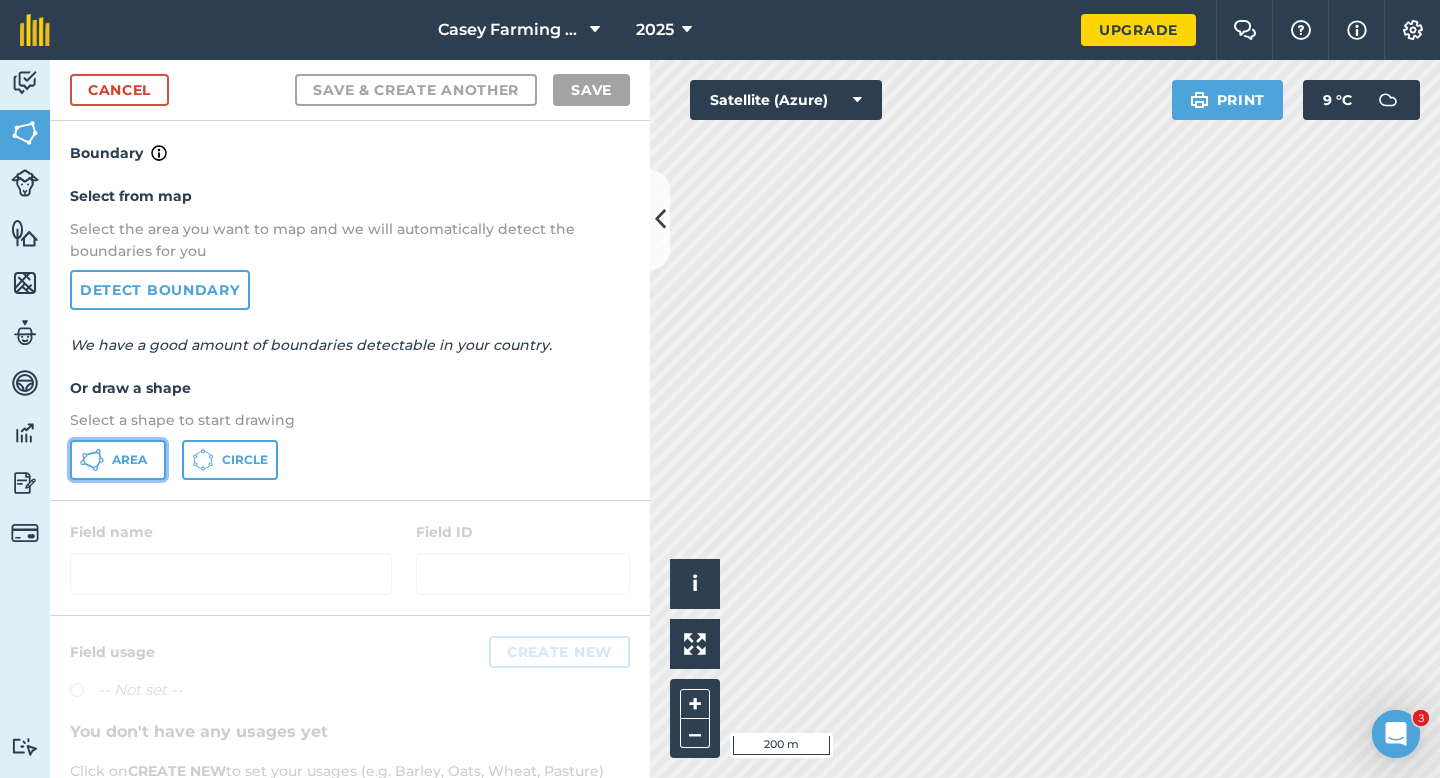 click on "Area" at bounding box center [129, 460] 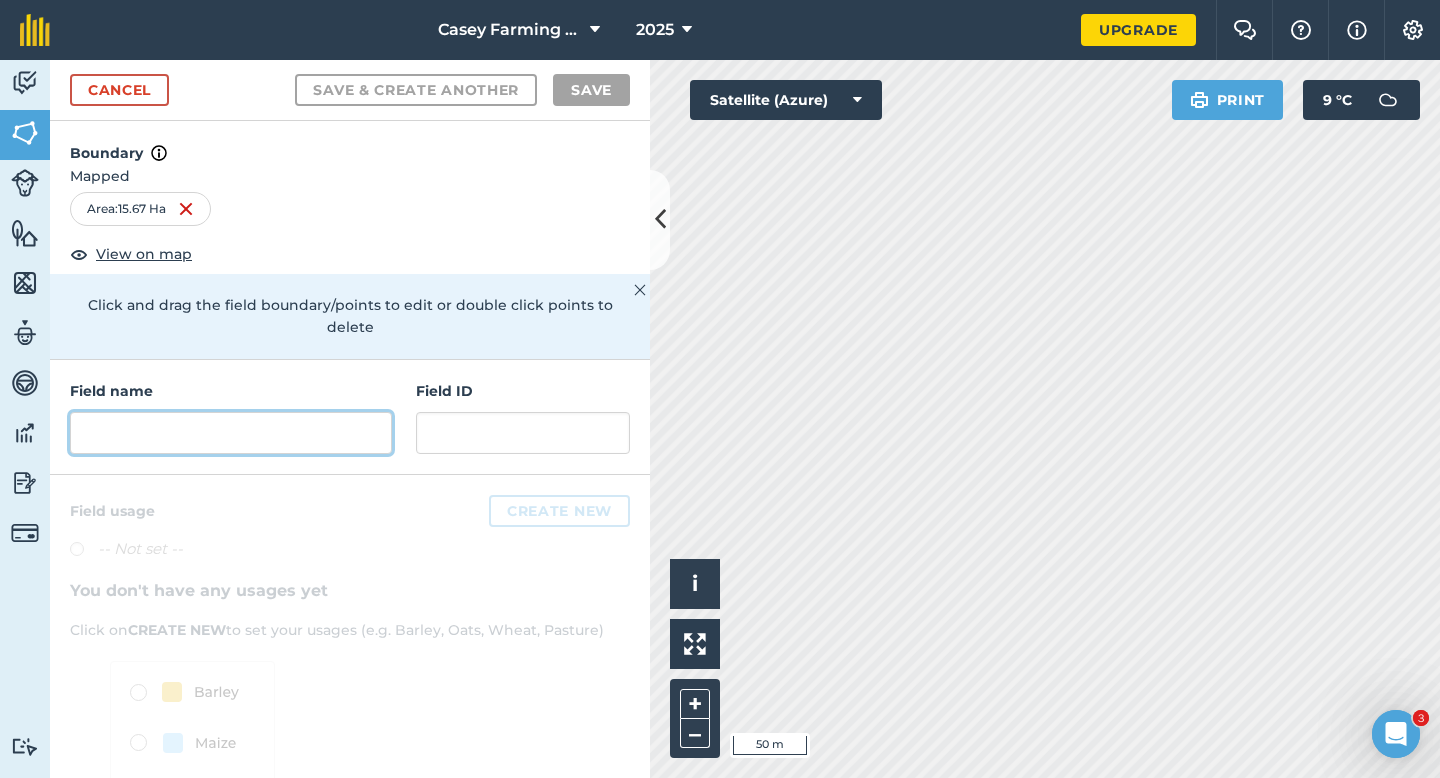 click at bounding box center [231, 433] 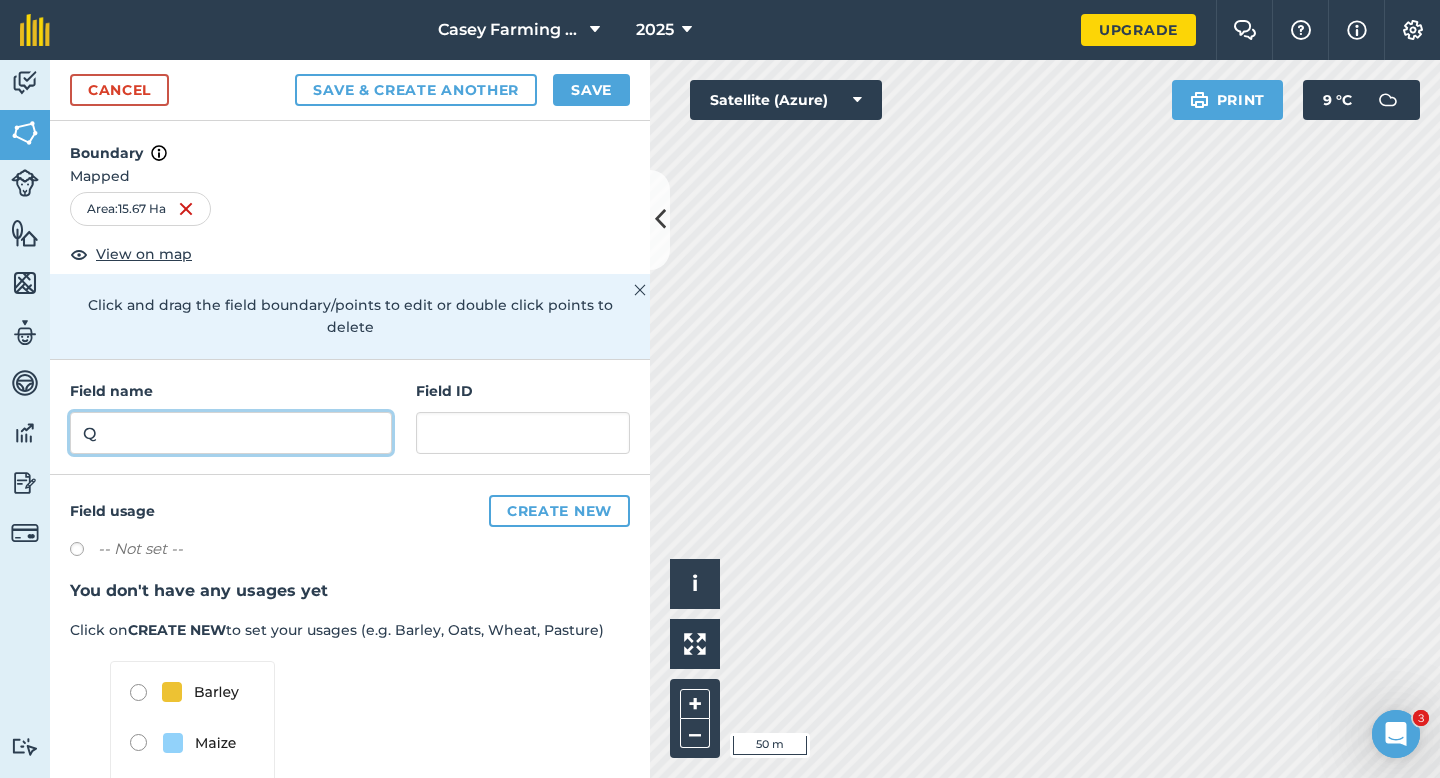 type on "Q" 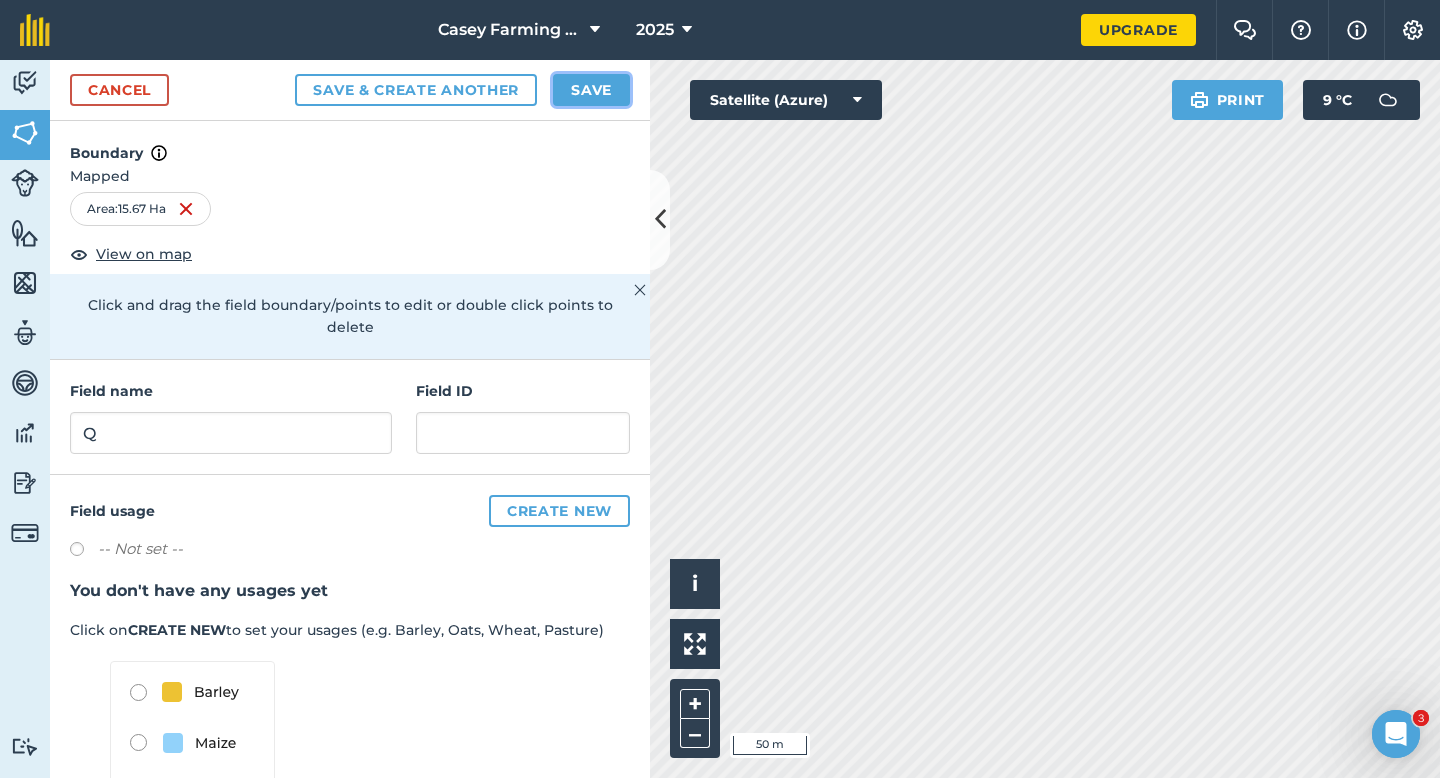 click on "Save" at bounding box center [591, 90] 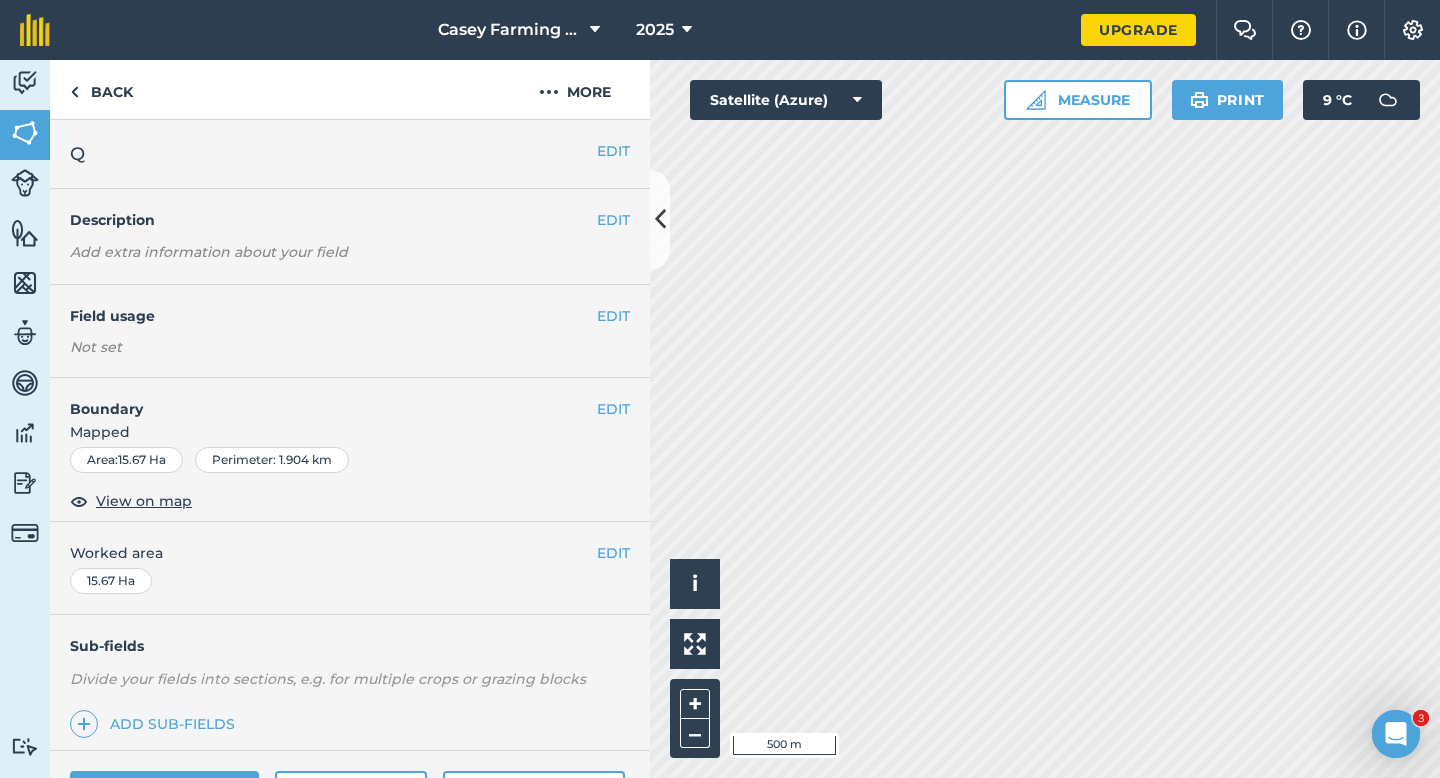 click on "EDIT Worked area 15.67   Ha" at bounding box center [350, 568] 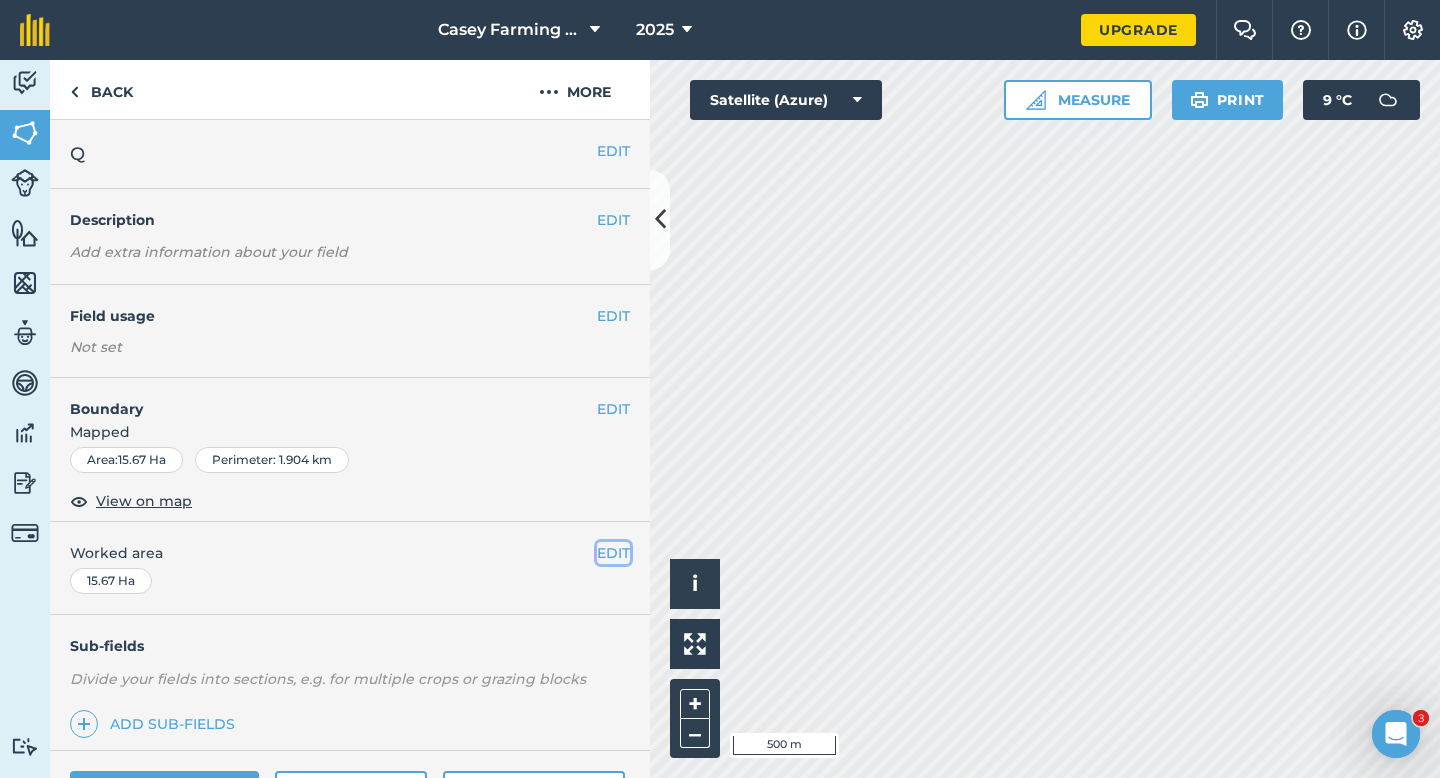 click on "EDIT" at bounding box center (613, 553) 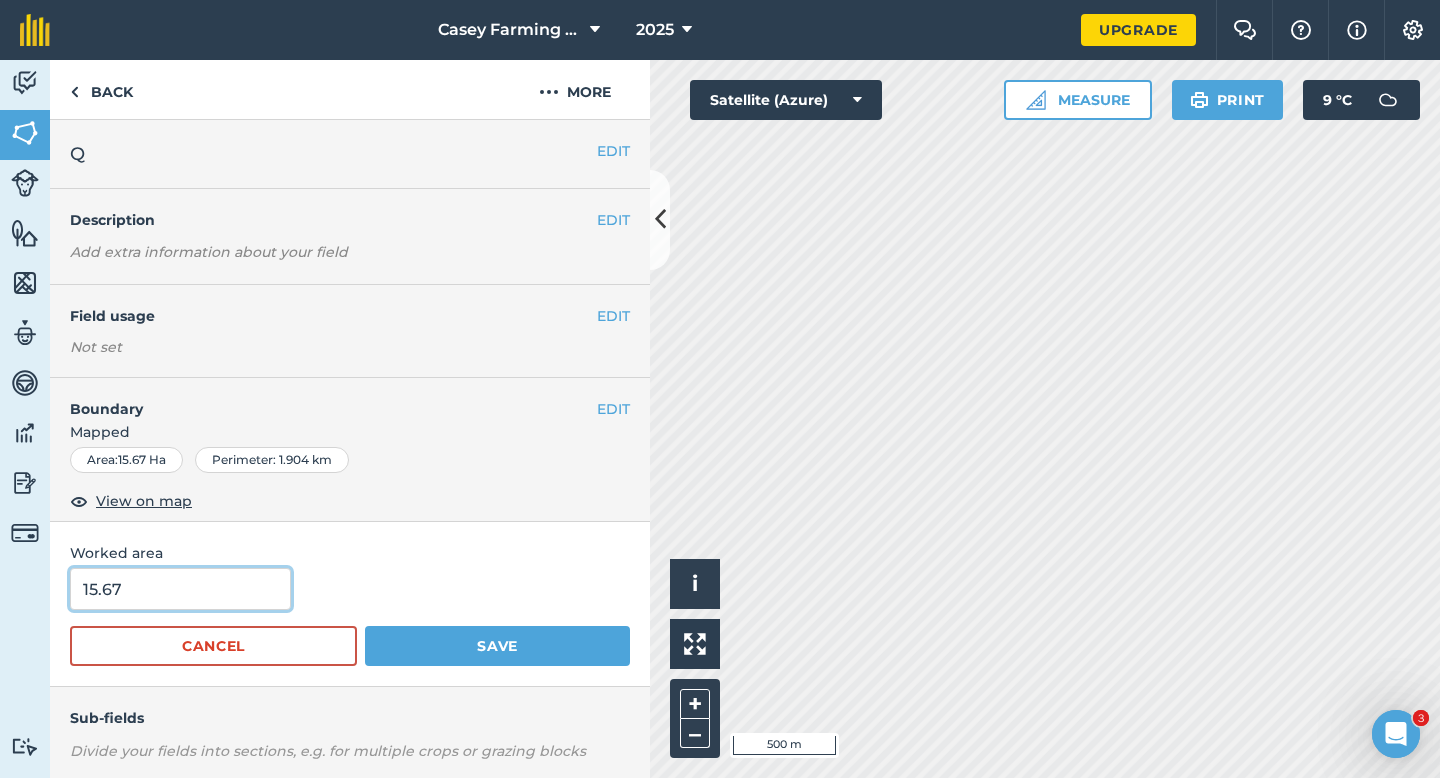 click on "15.67" at bounding box center (180, 589) 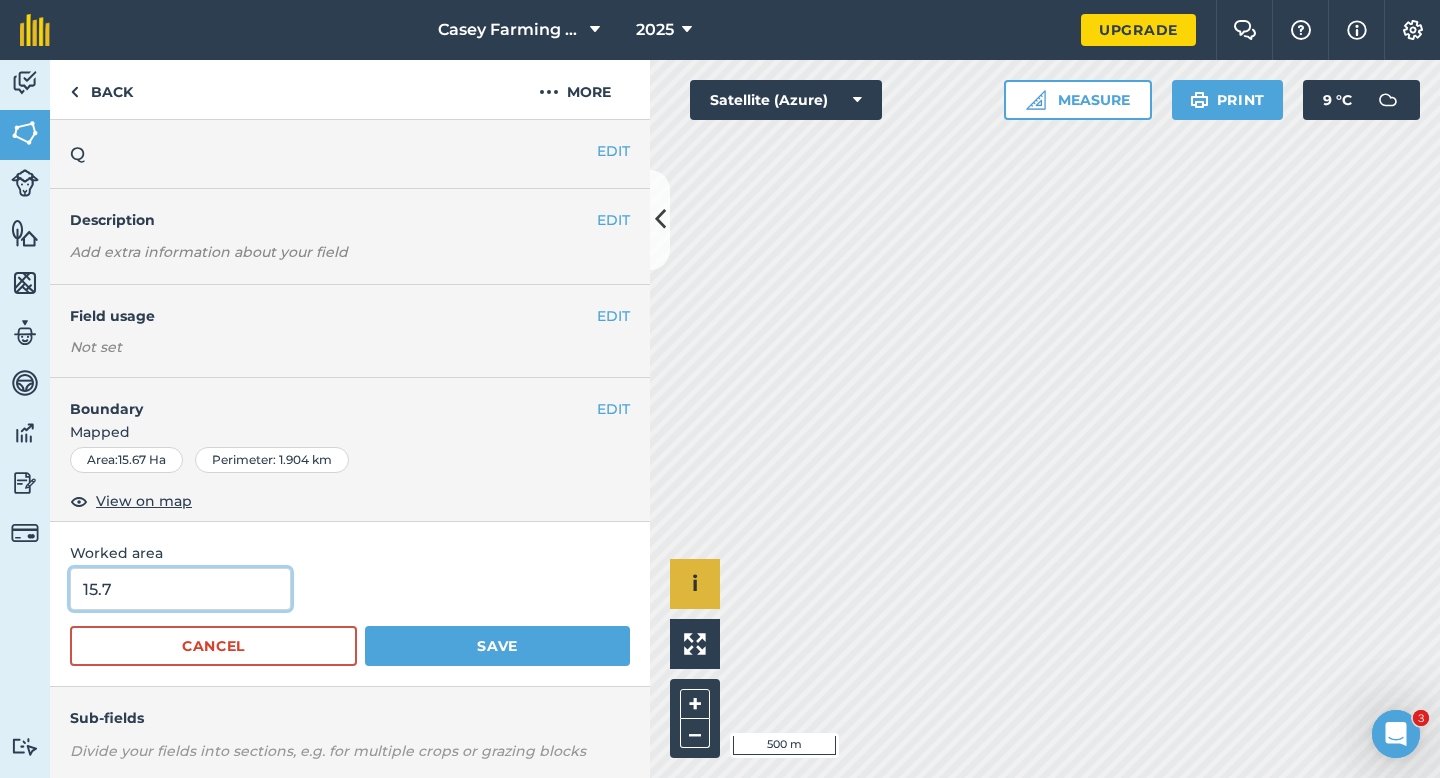 type on "15.7" 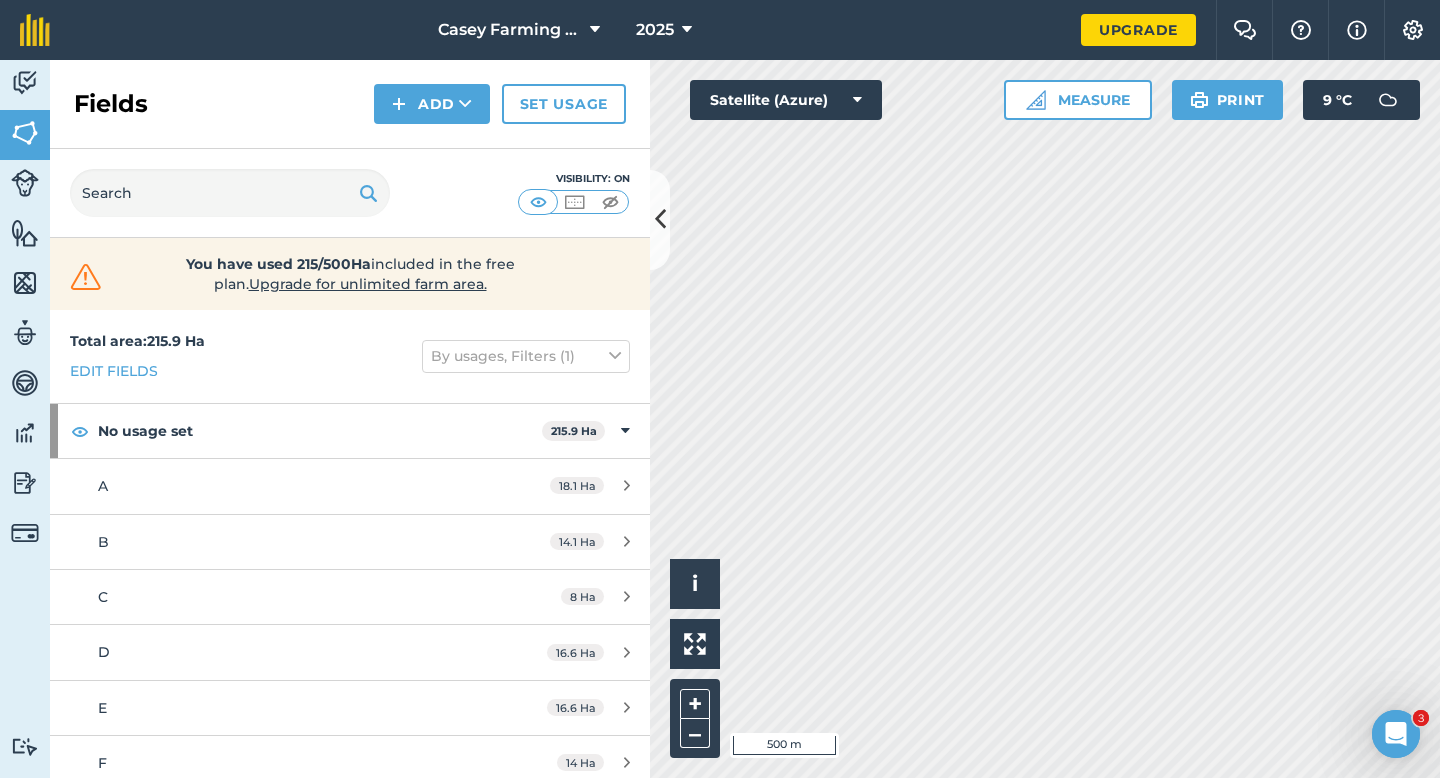 click on "Fields   Add   Set usage" at bounding box center [350, 104] 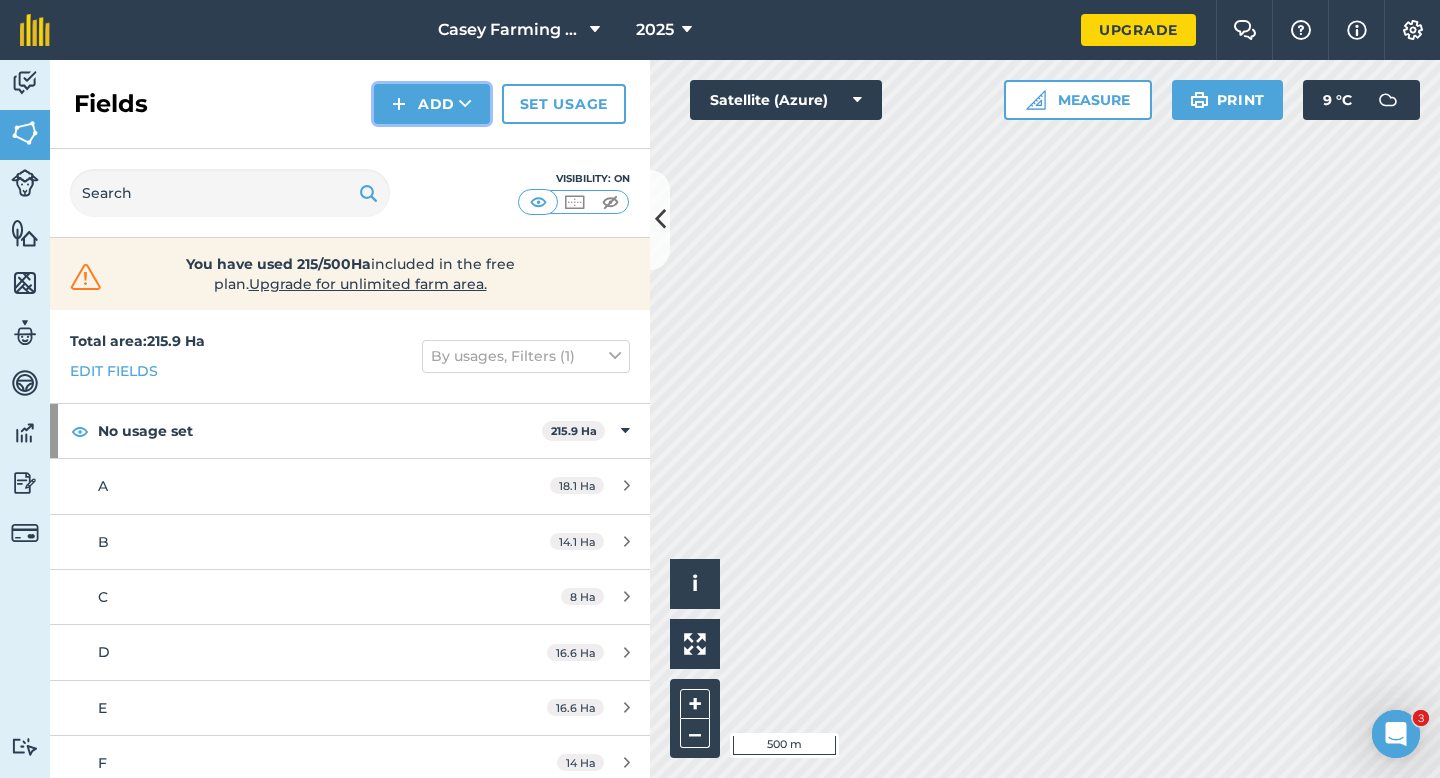 click on "Add" at bounding box center (432, 104) 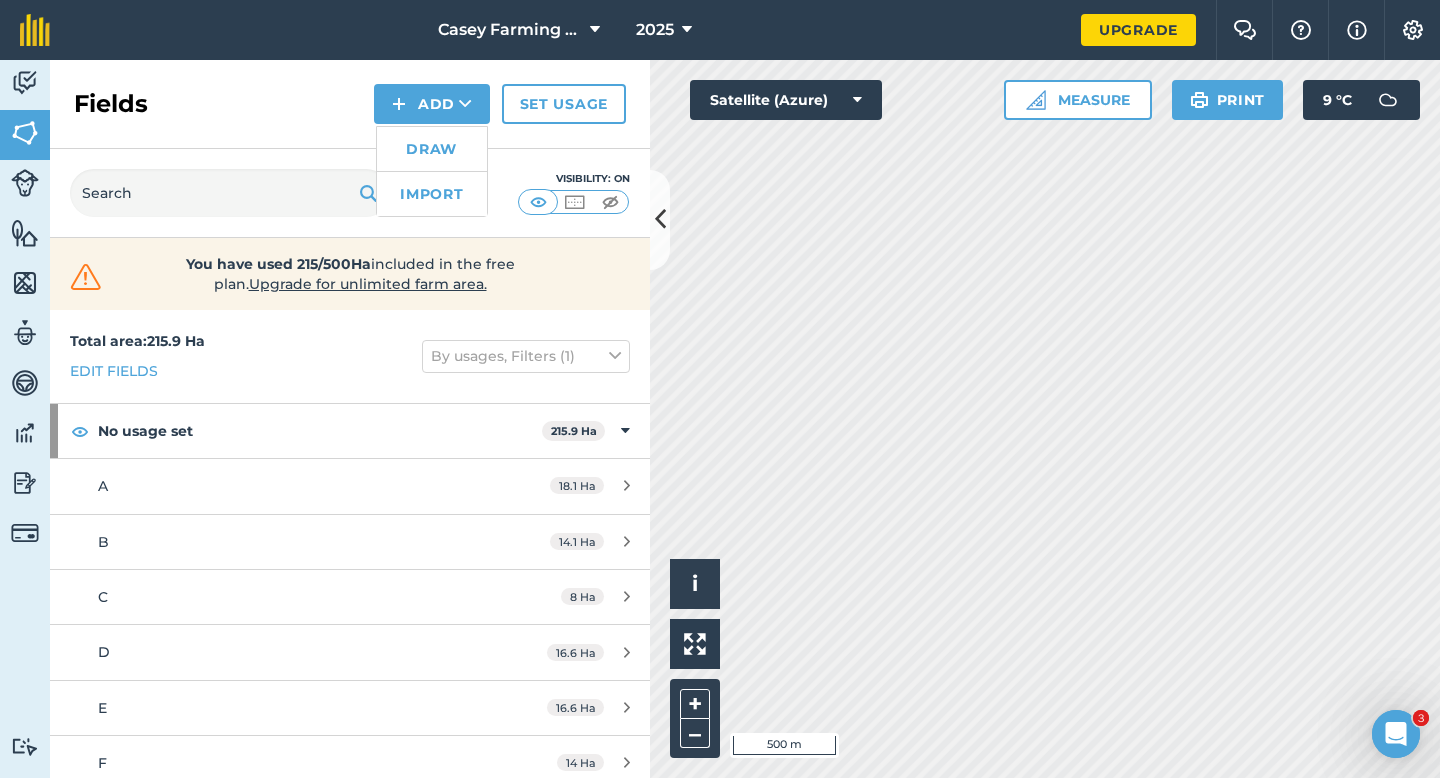 click on "Draw" at bounding box center [432, 149] 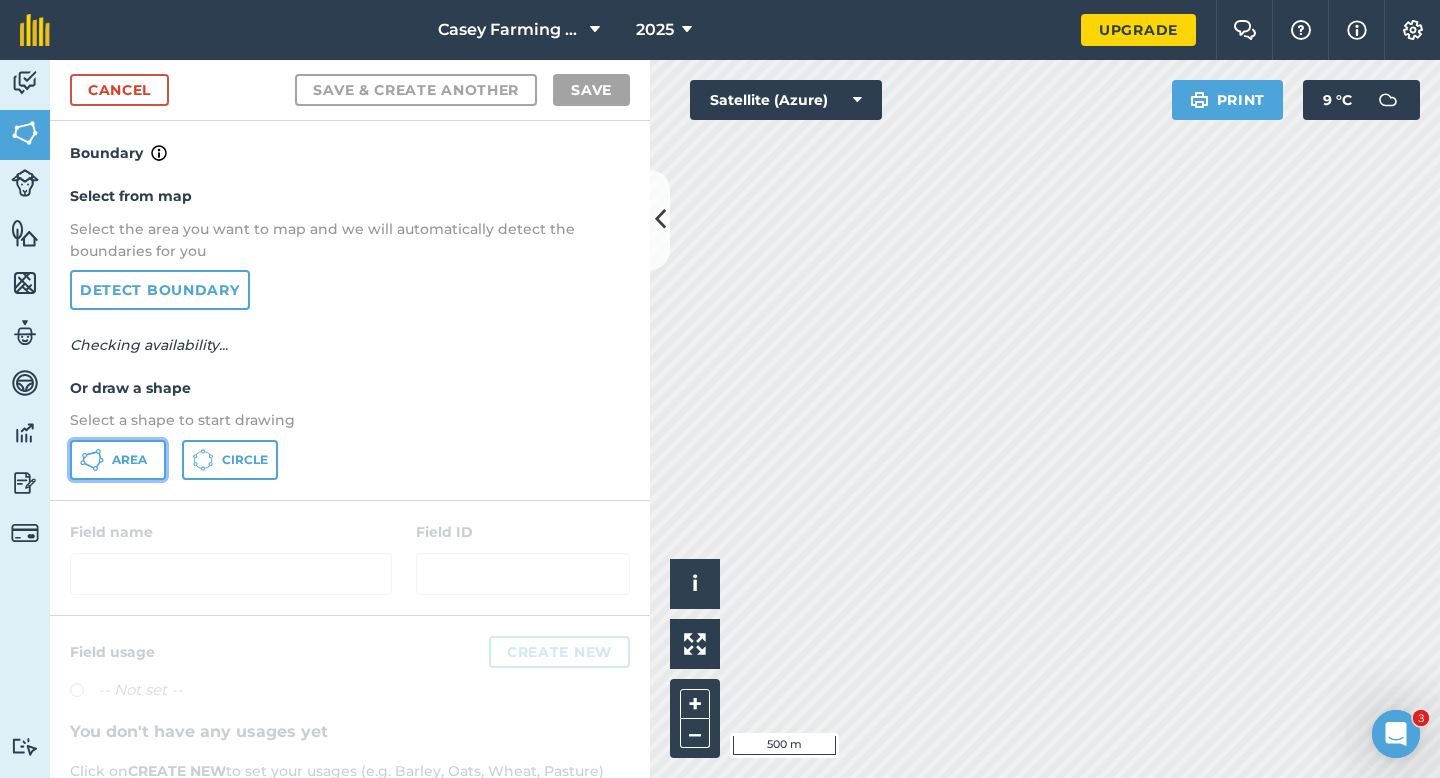 click on "Area" at bounding box center [118, 460] 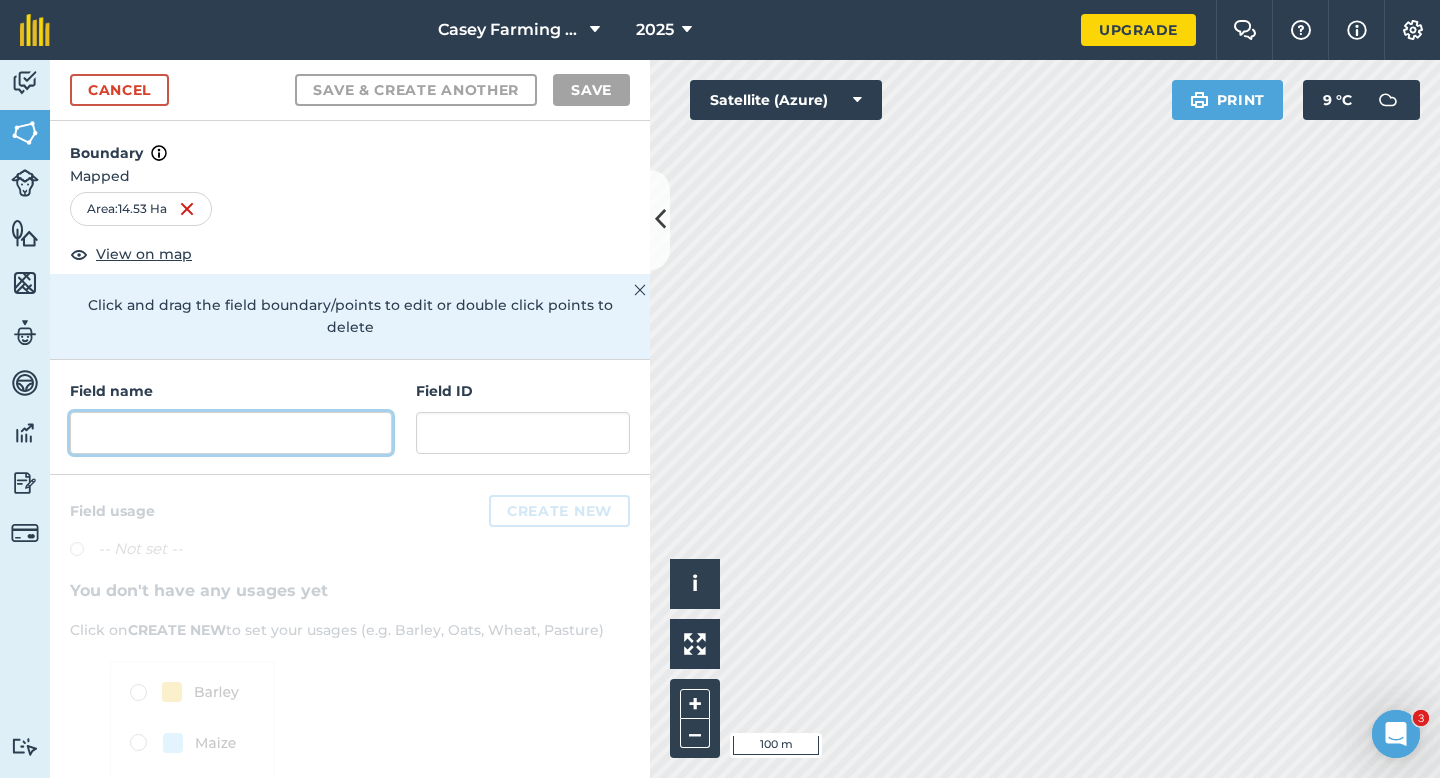 click at bounding box center (231, 433) 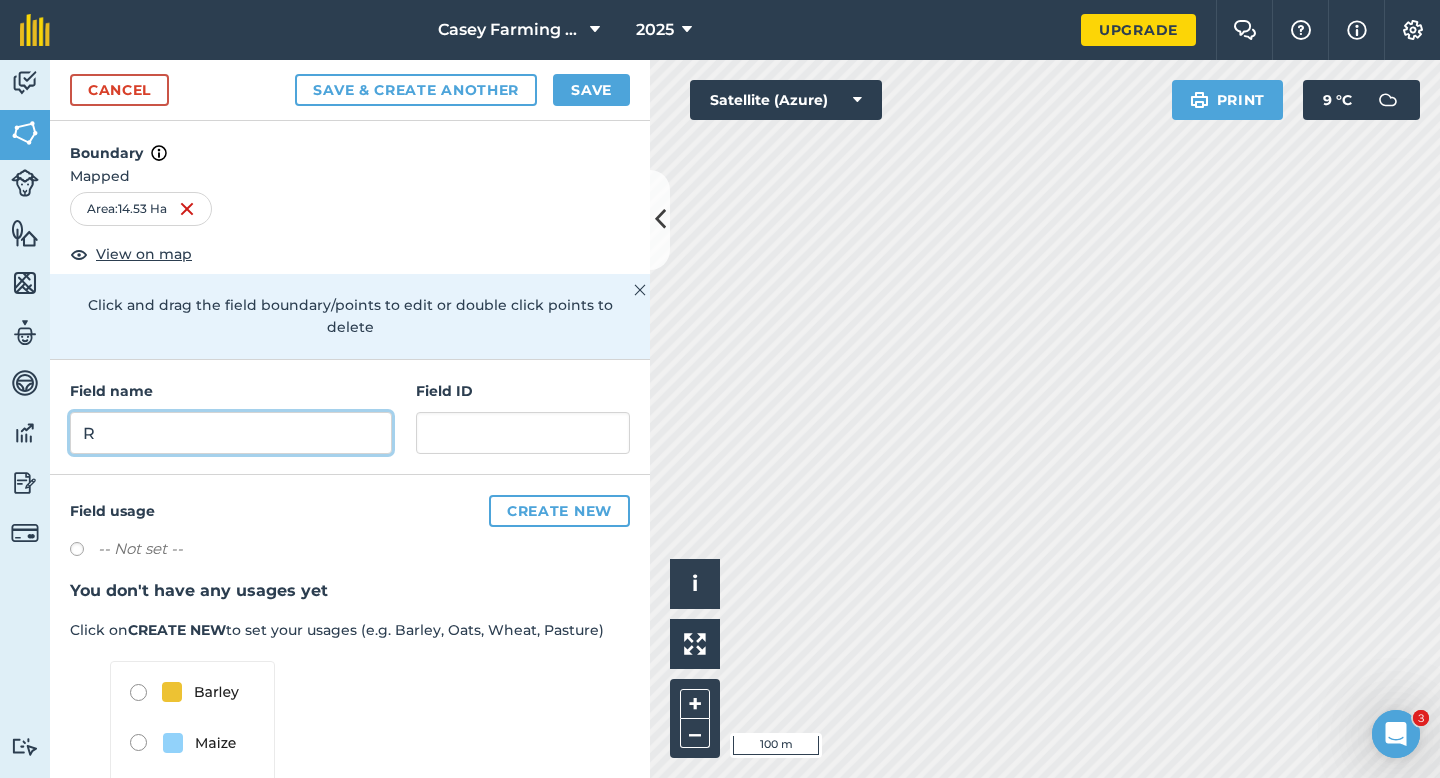 type on "R" 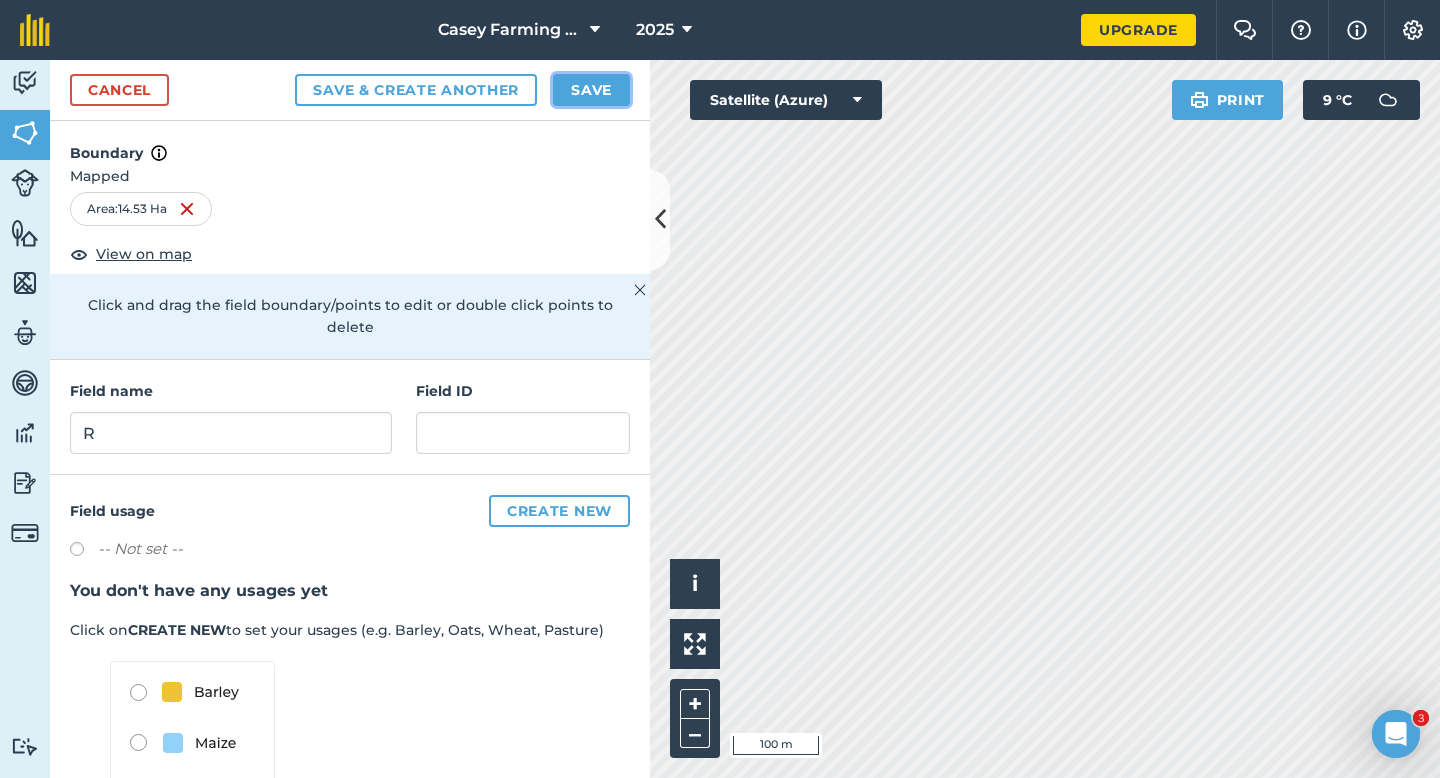 click on "Save" at bounding box center [591, 90] 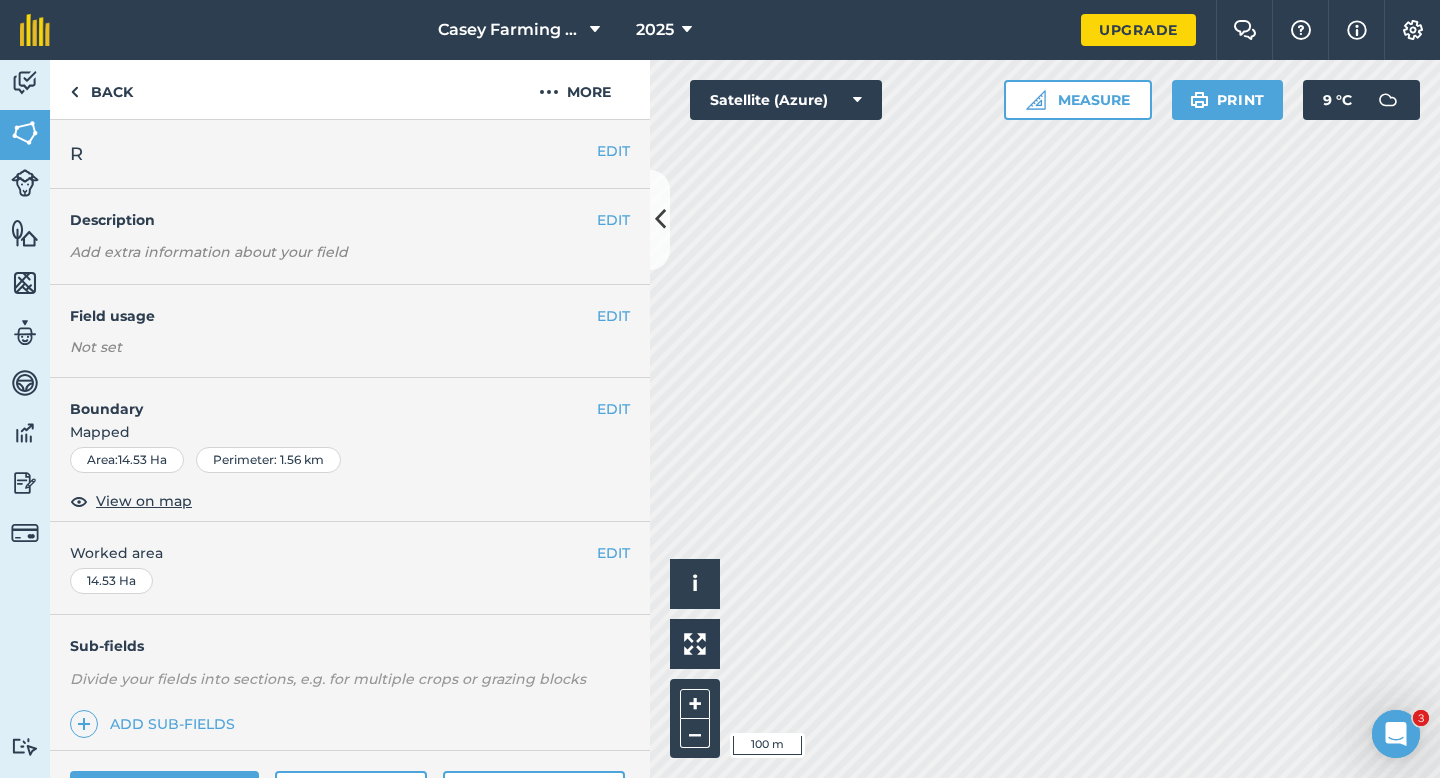 click on "Worked area" at bounding box center [350, 553] 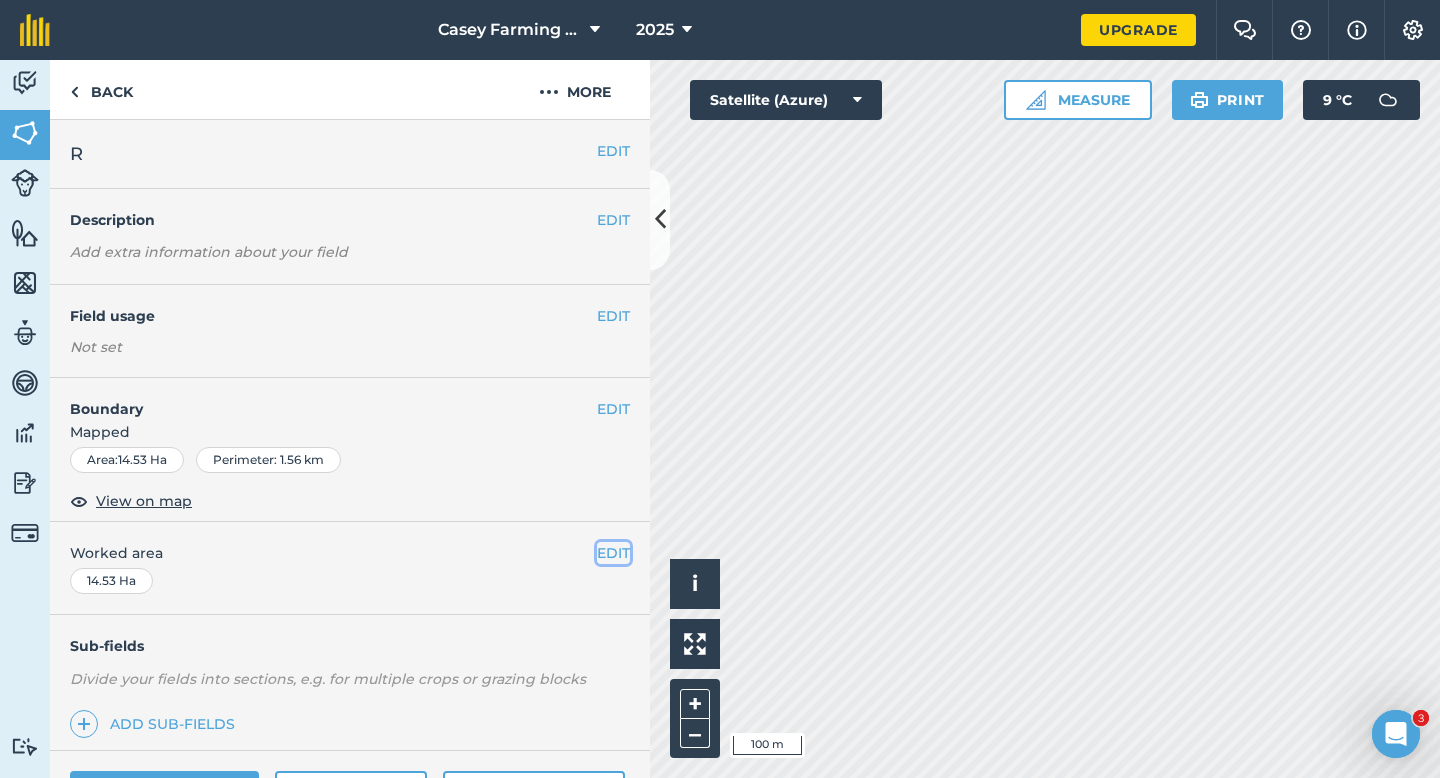 click on "EDIT" at bounding box center (613, 553) 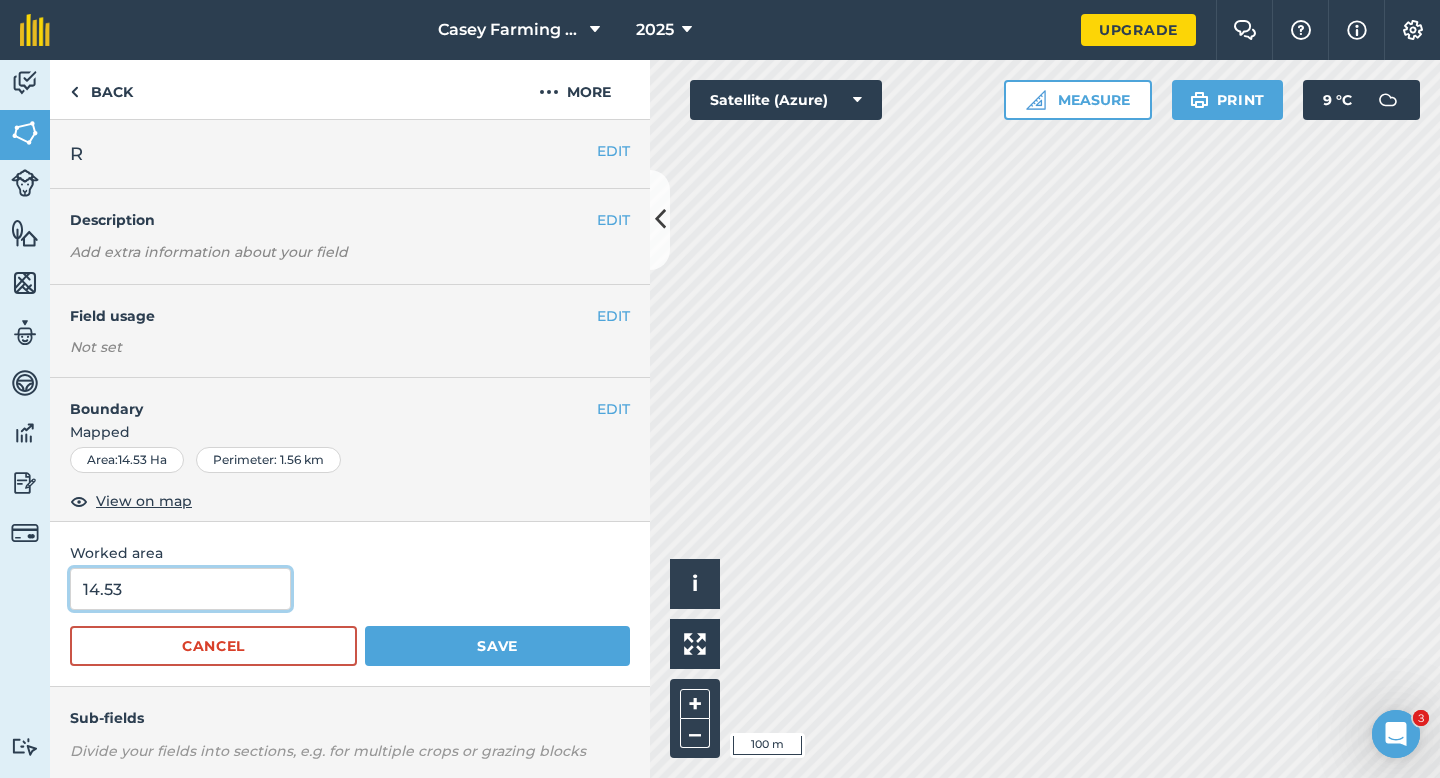 click on "14.53" at bounding box center [180, 589] 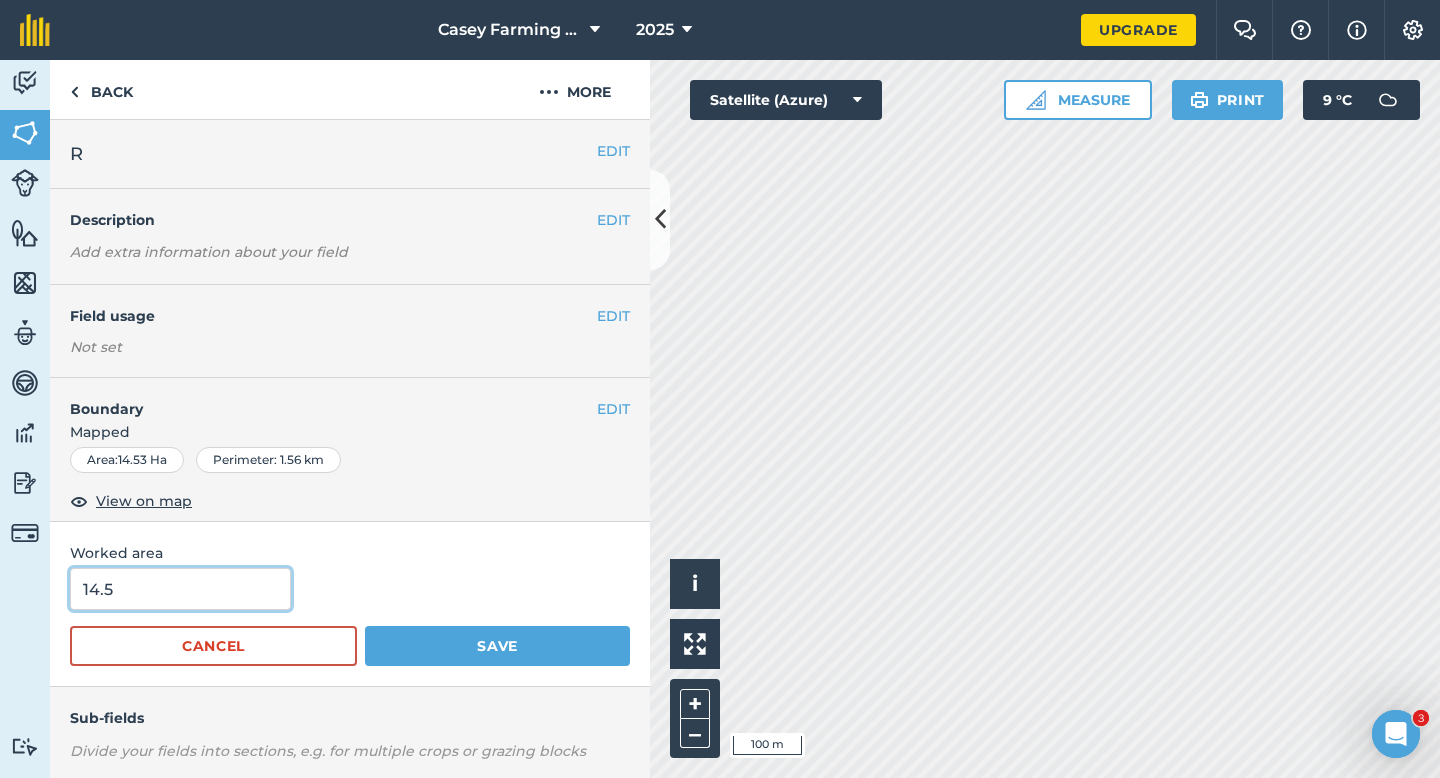 type on "14.5" 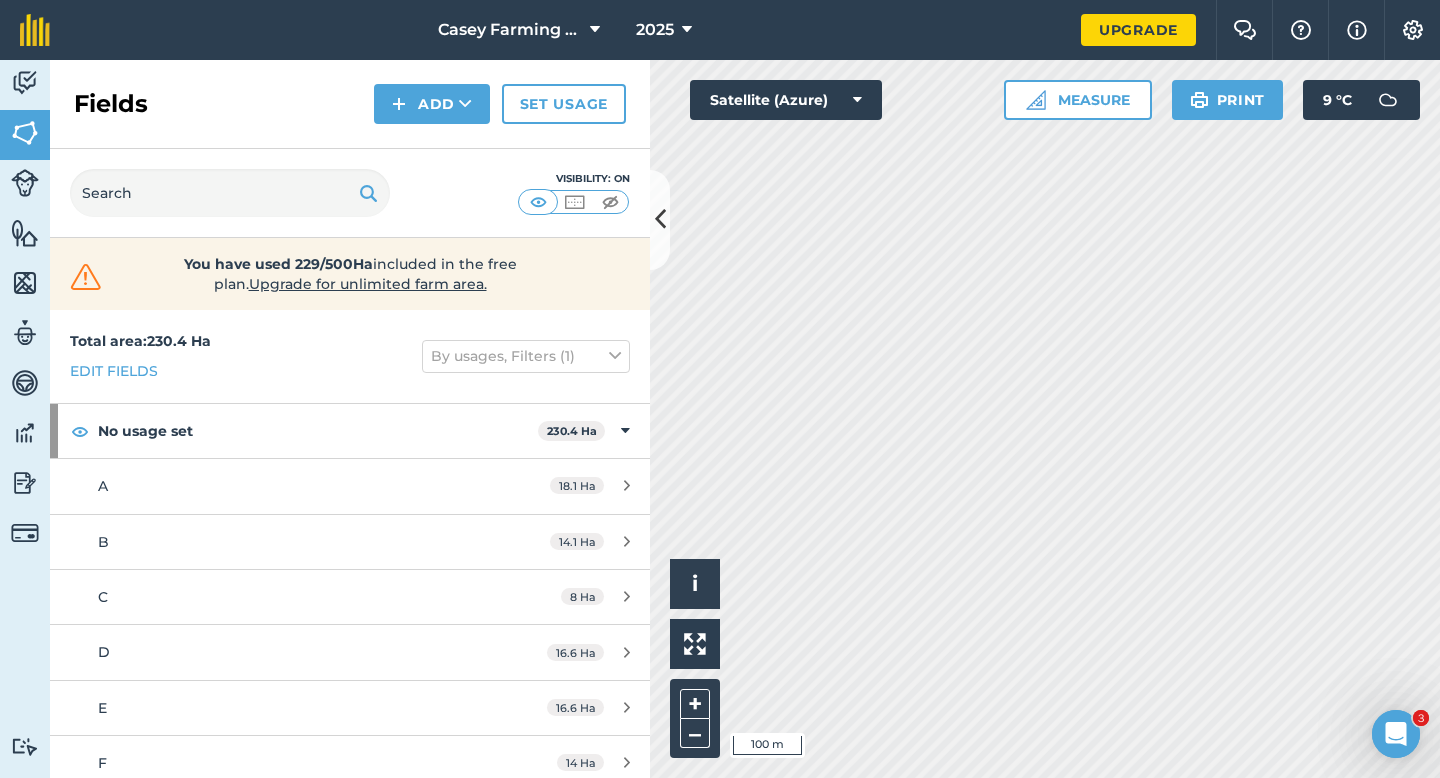 click on "Fields   Add   Set usage" at bounding box center (350, 104) 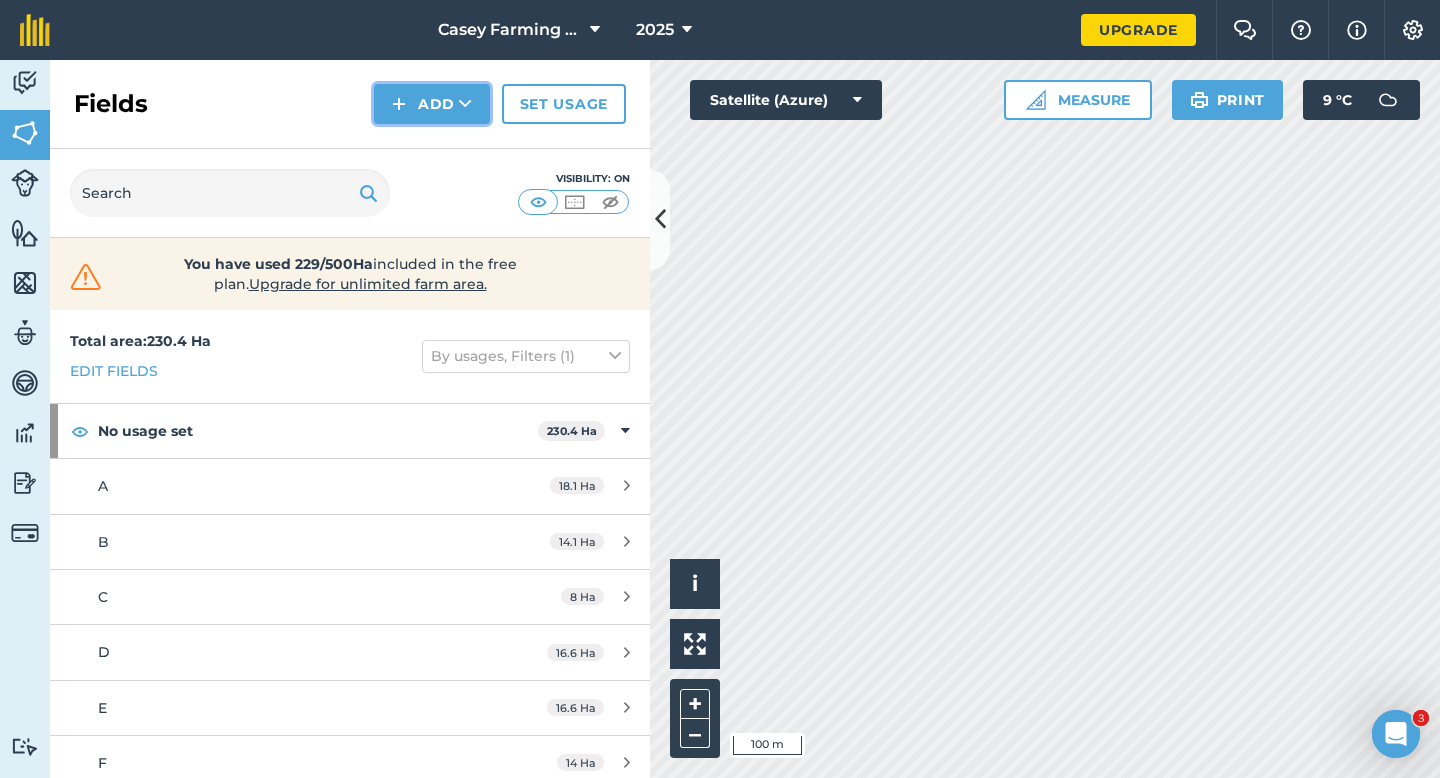 click on "Add" at bounding box center [432, 104] 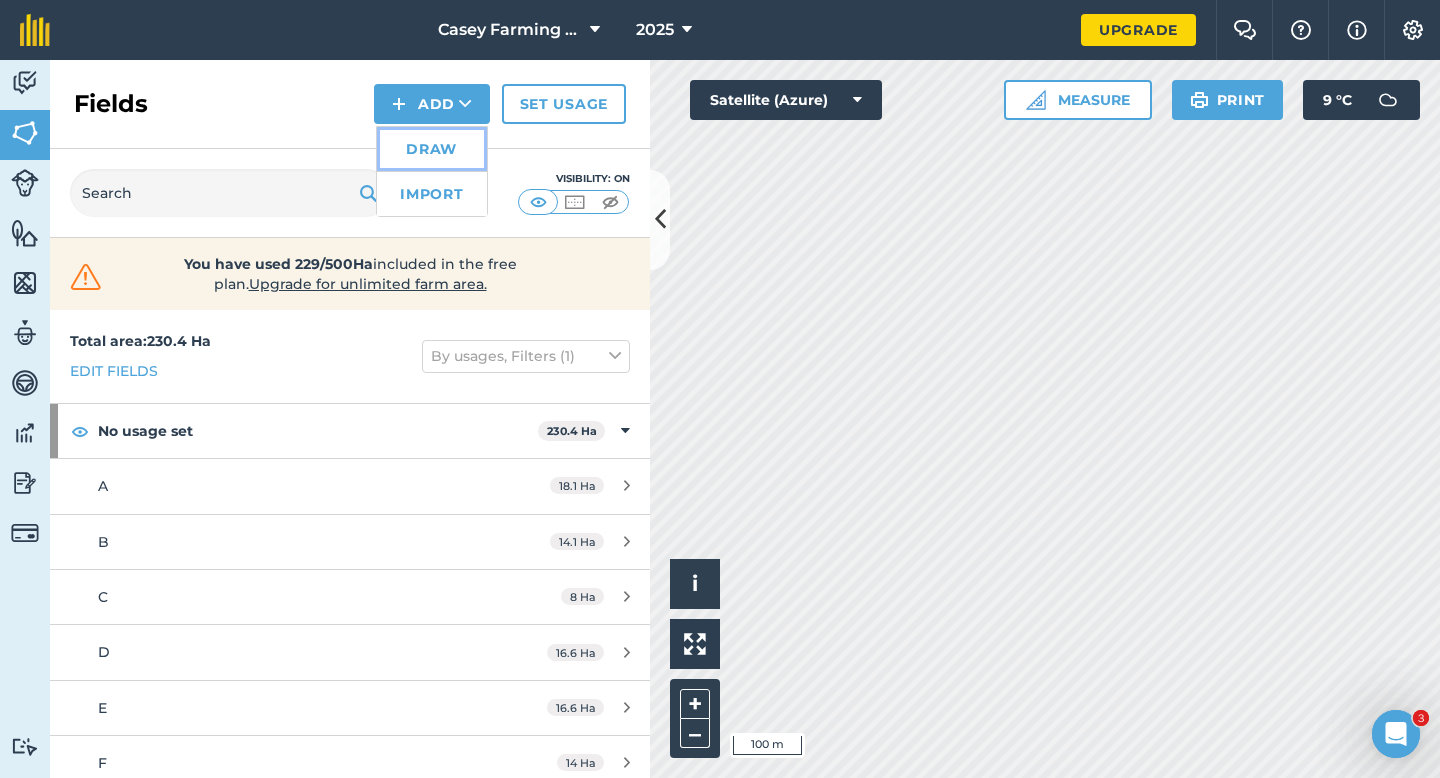 click on "Draw" at bounding box center [432, 149] 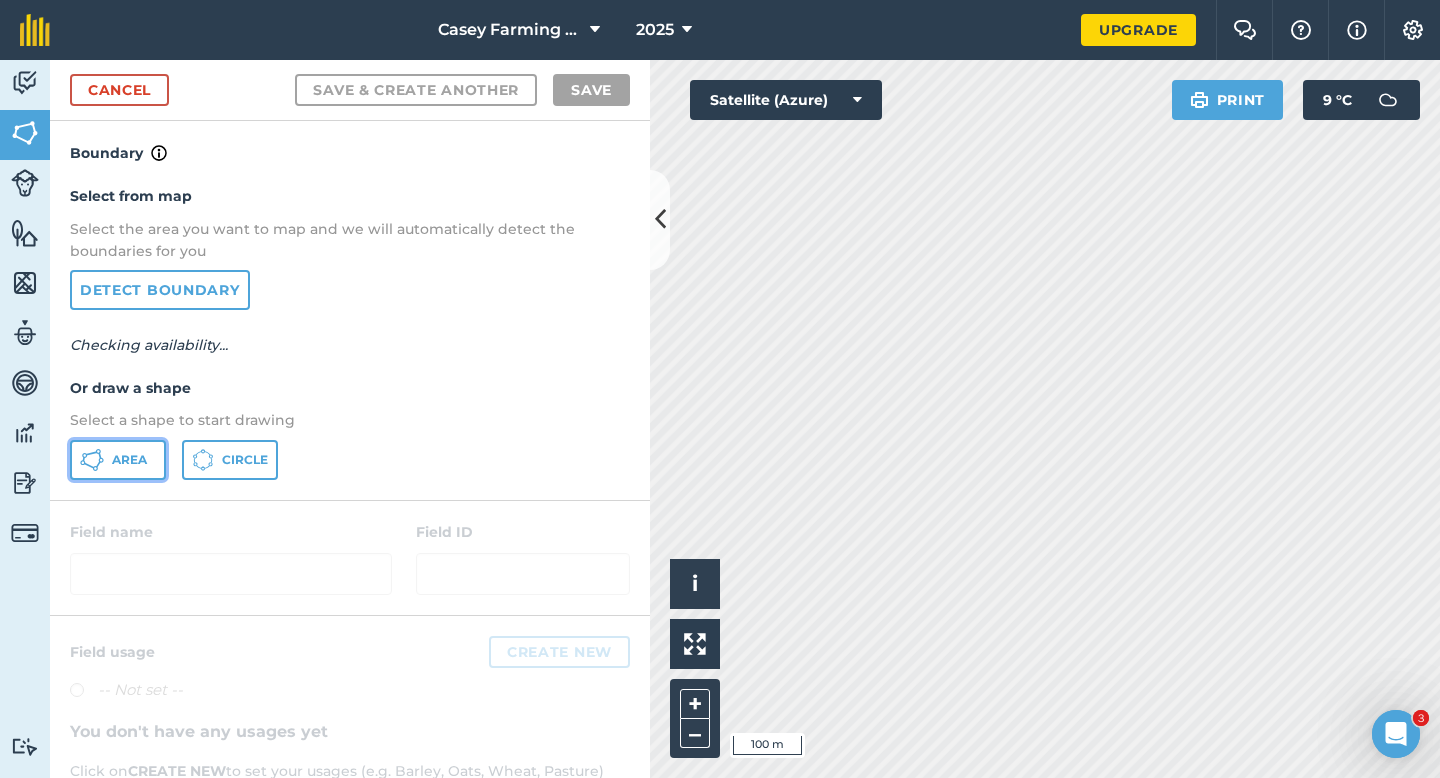 click on "Area" at bounding box center [118, 460] 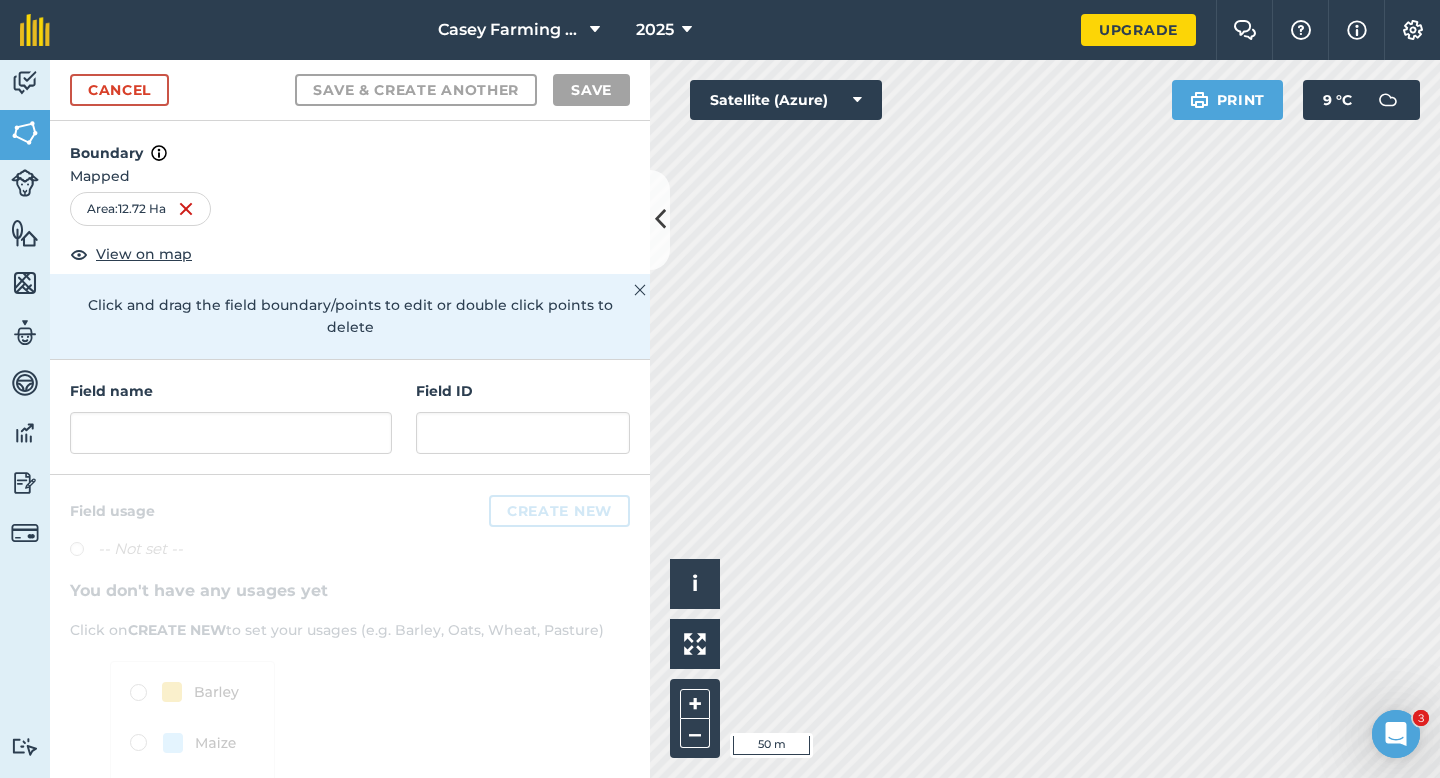 click on "Field name Field ID" at bounding box center (350, 417) 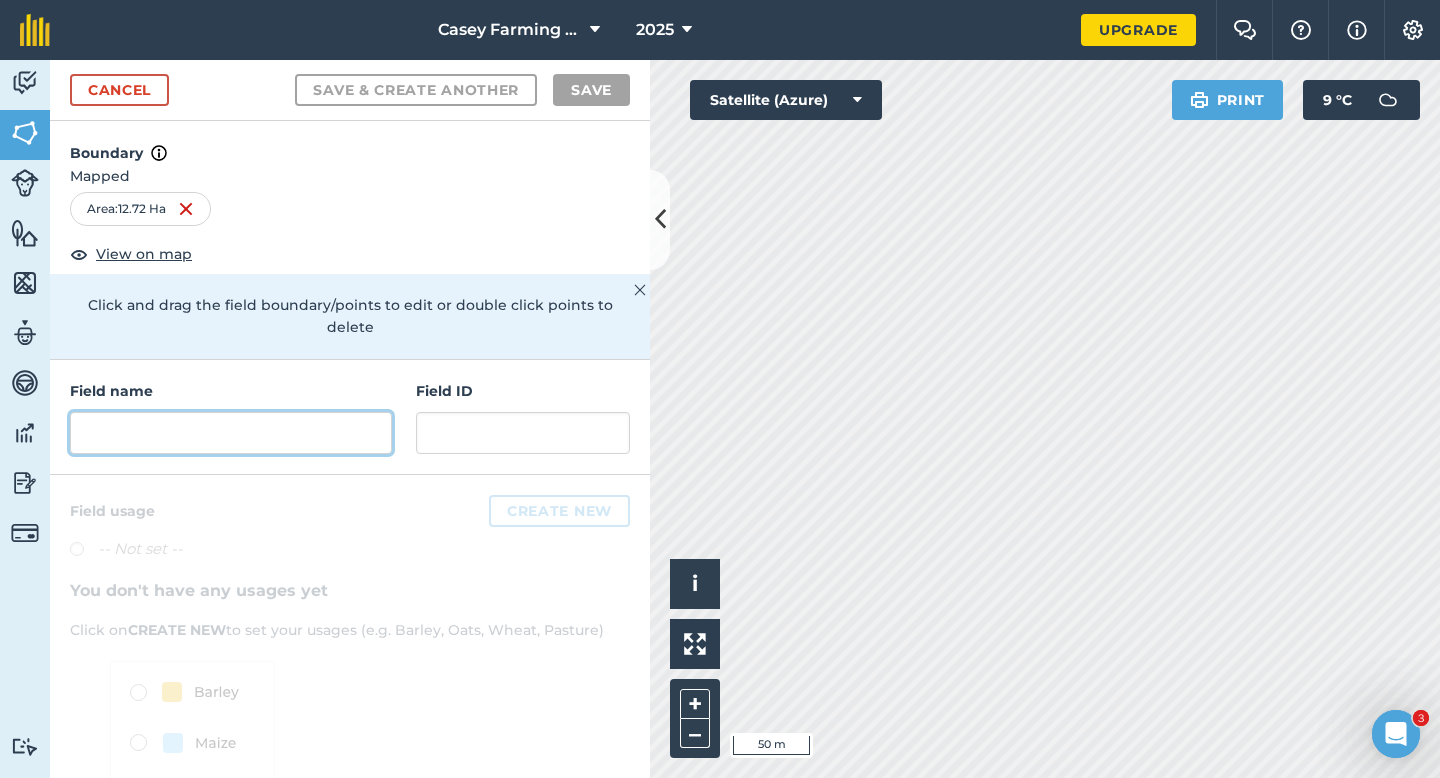 click at bounding box center (231, 433) 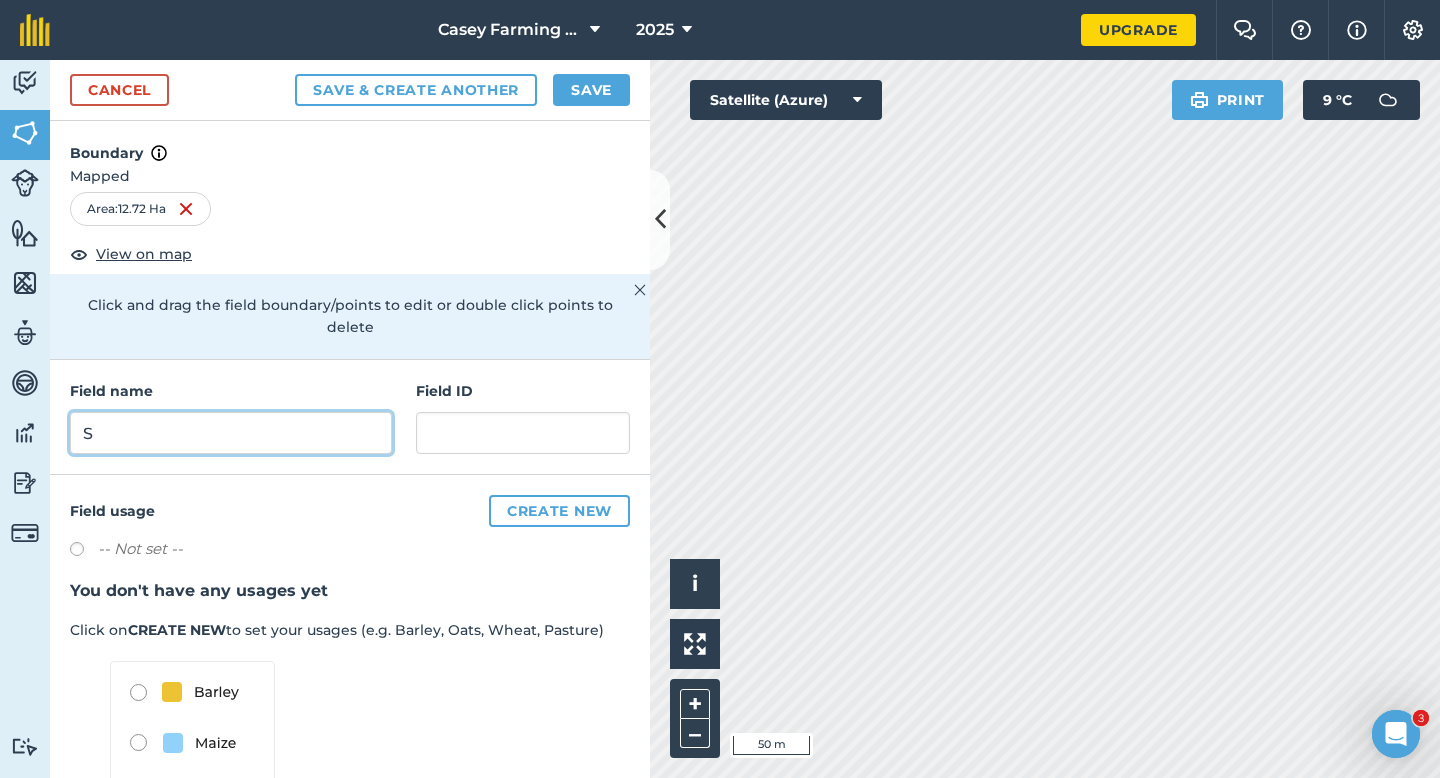 type on "S" 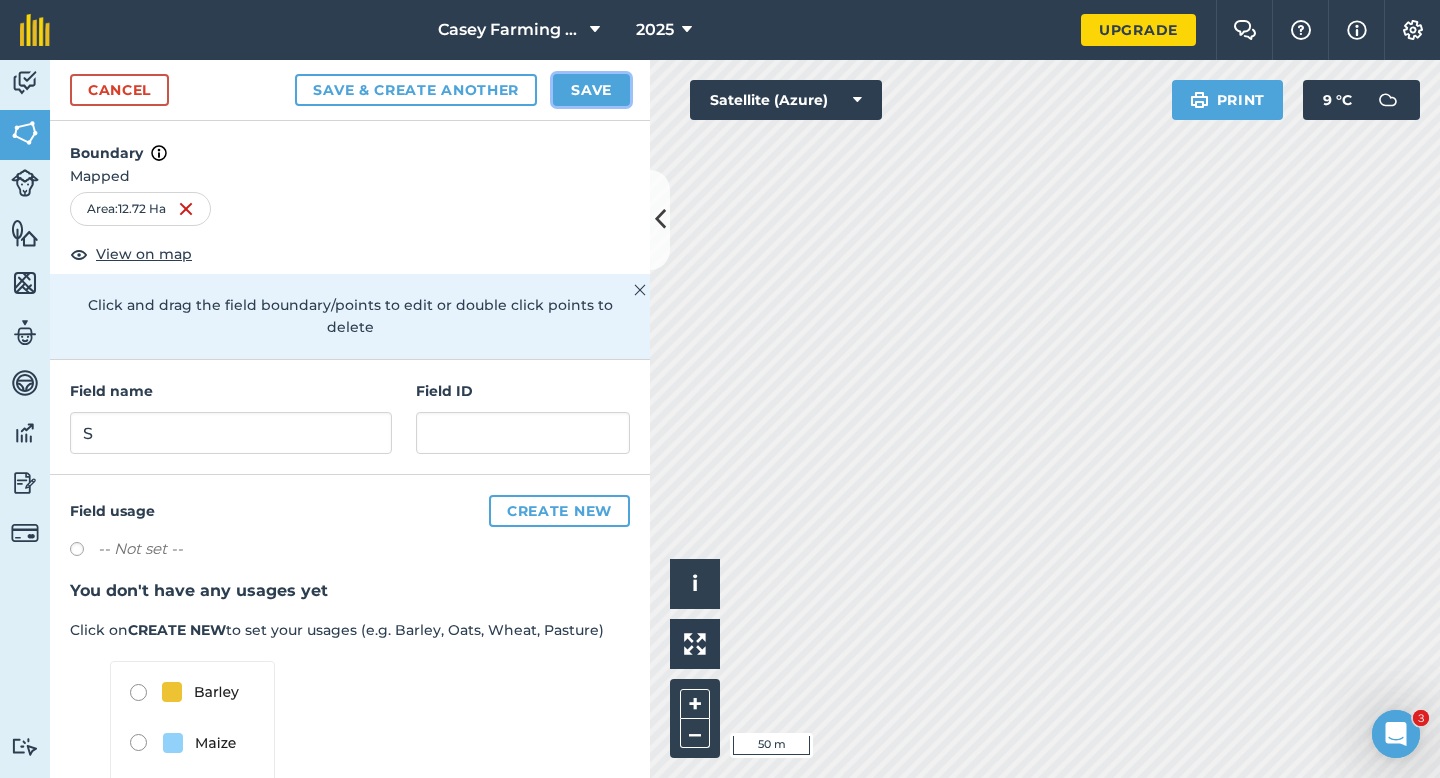 click on "Save" at bounding box center [591, 90] 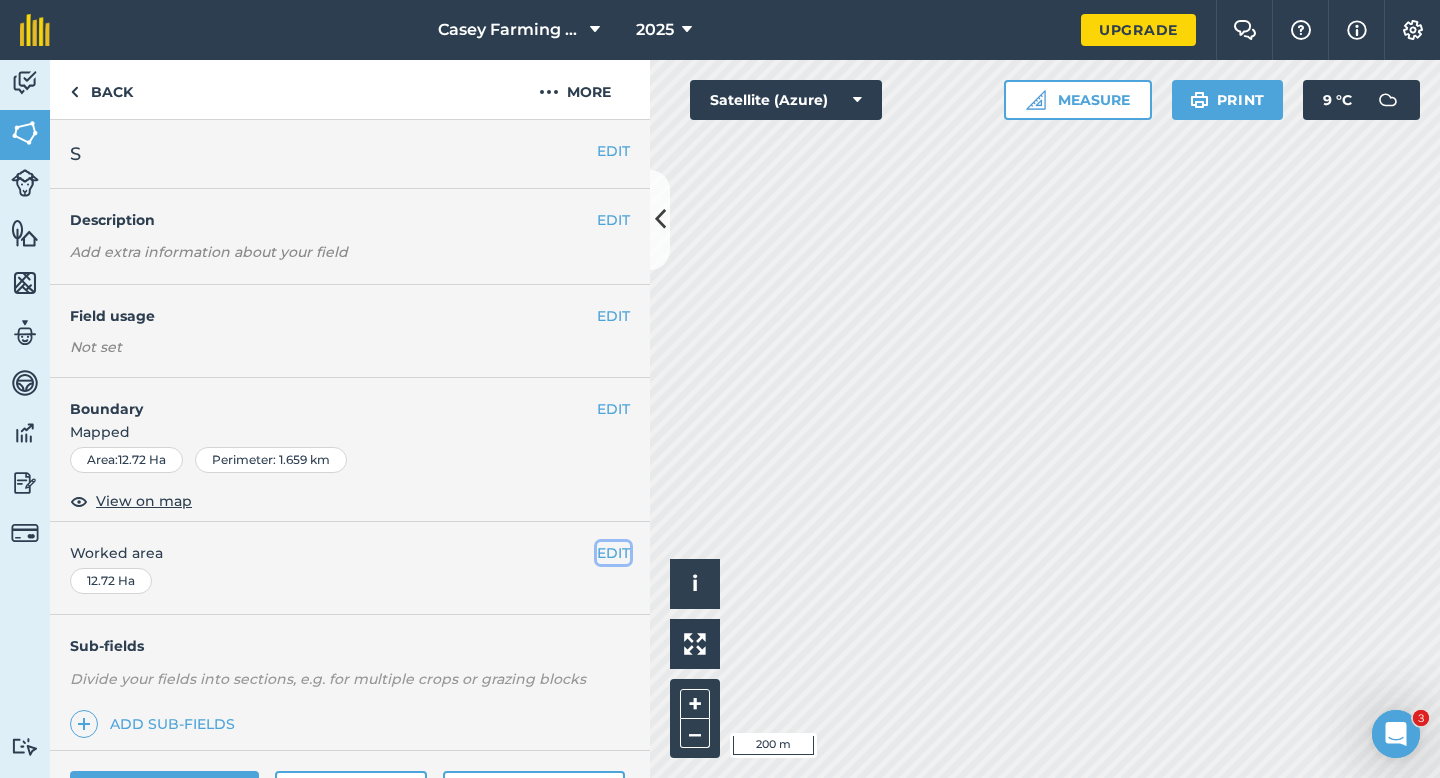 click on "EDIT" at bounding box center (613, 553) 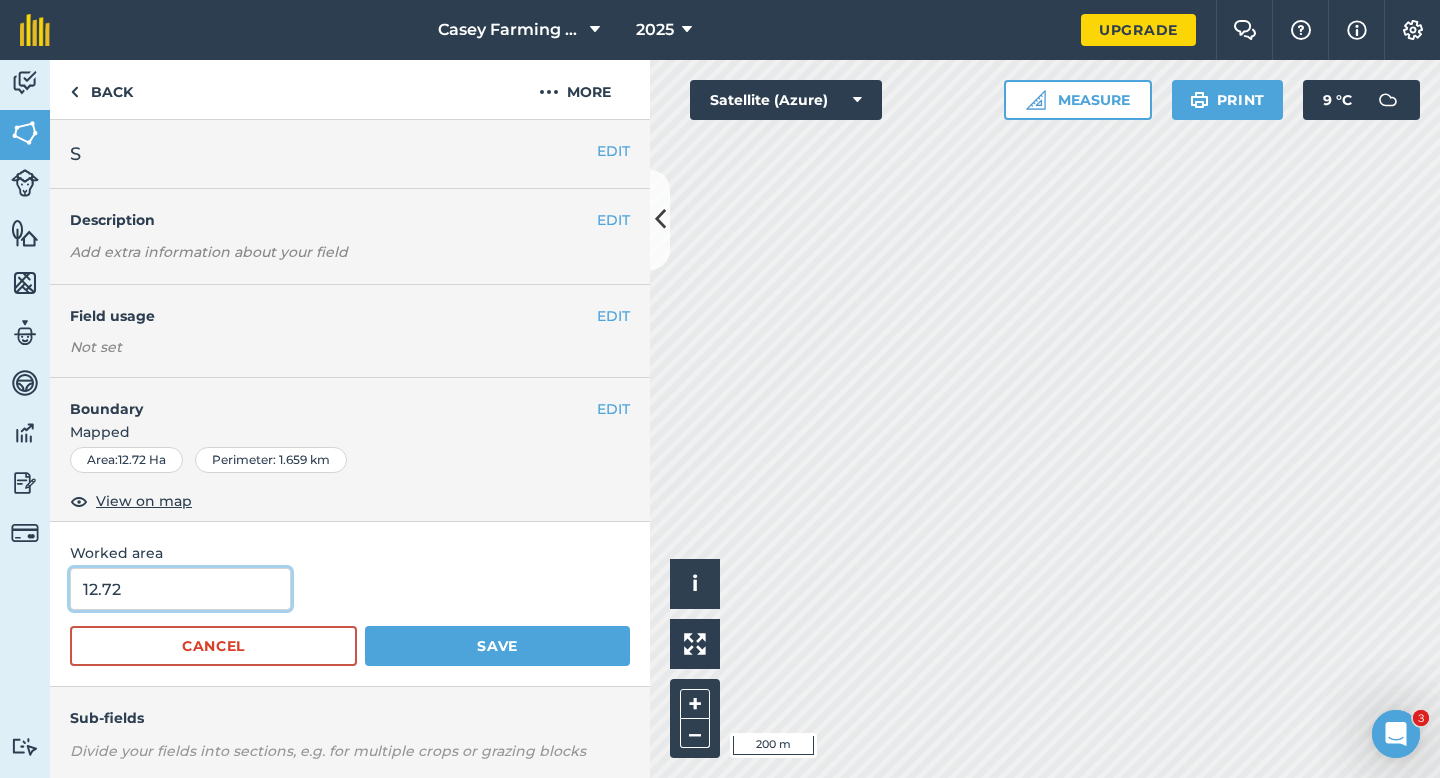 click on "12.72" at bounding box center (180, 589) 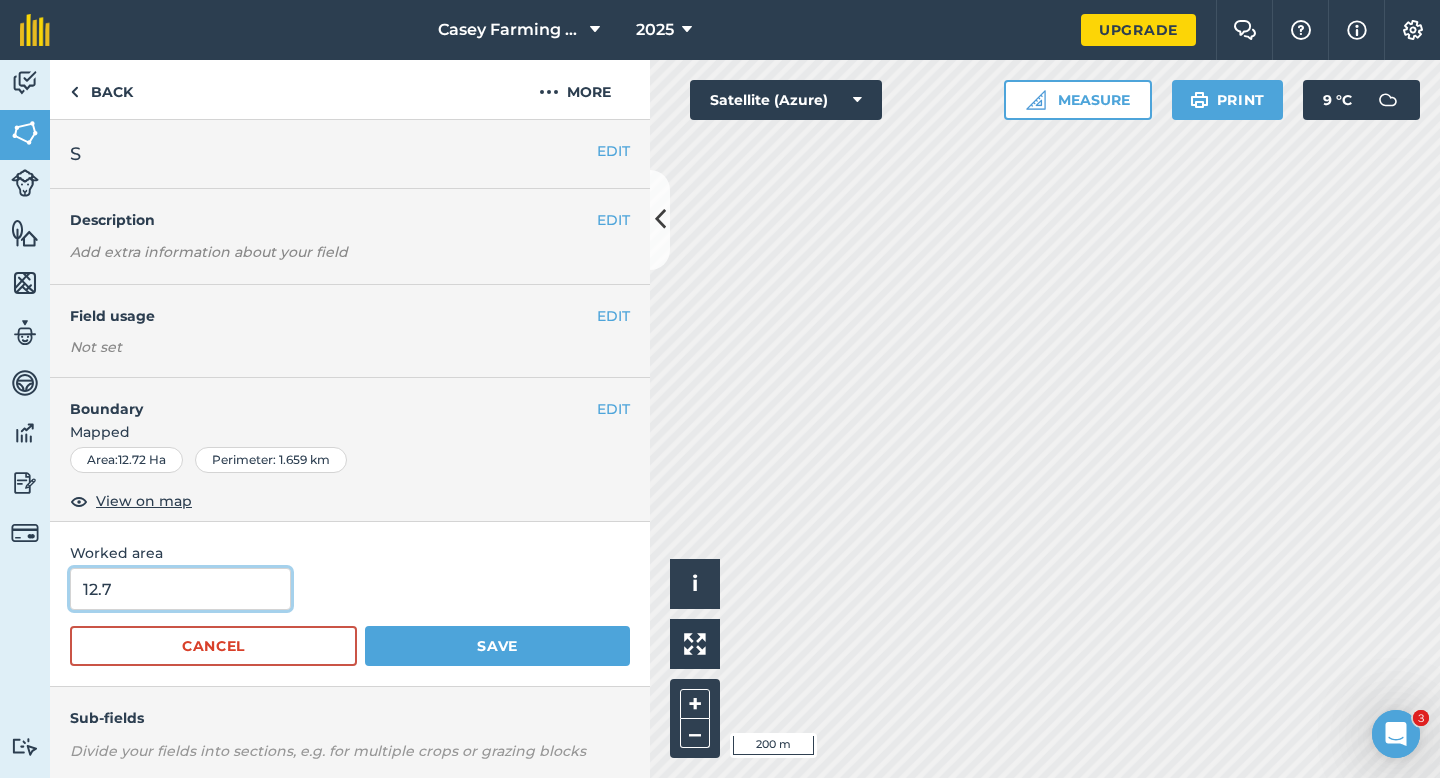 type on "12.7" 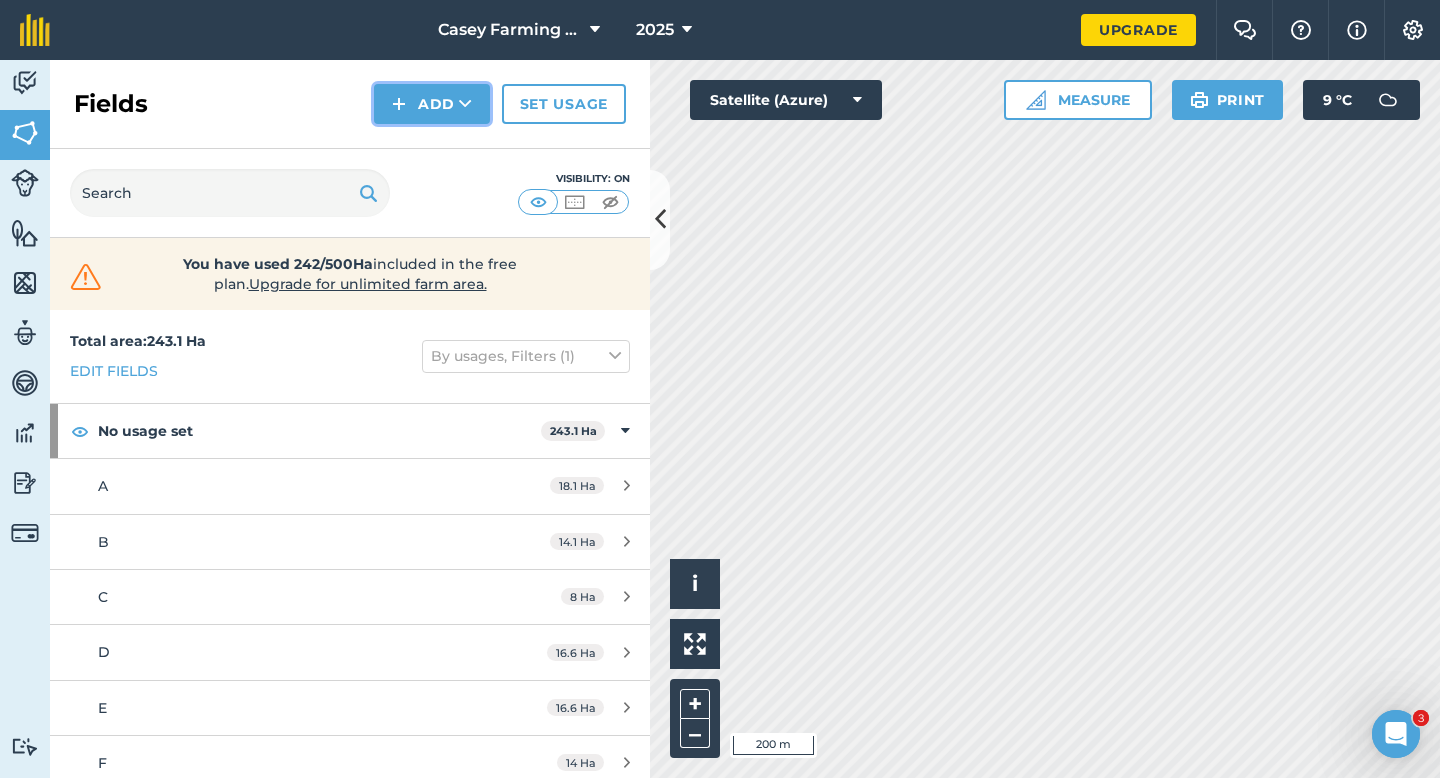 click on "Add" at bounding box center (432, 104) 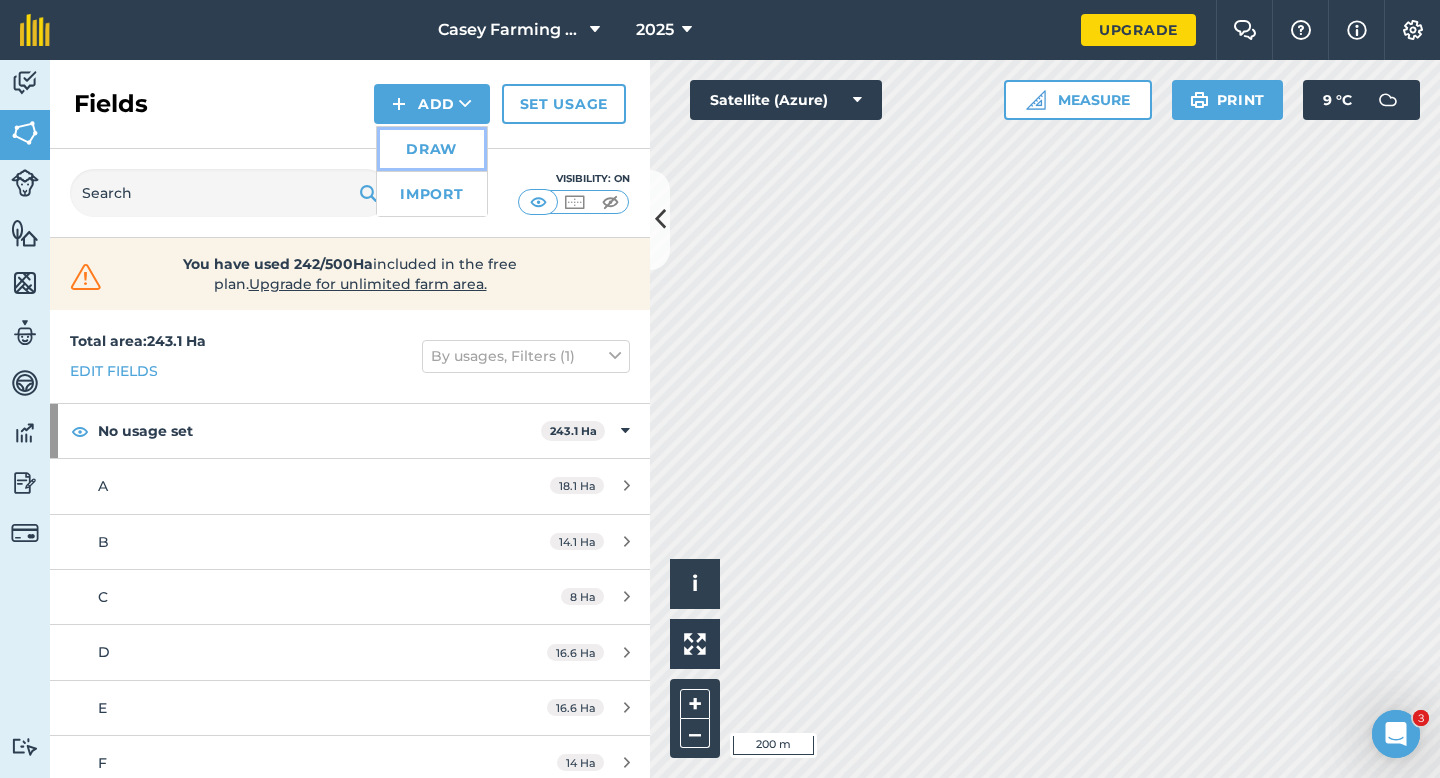 click on "Draw" at bounding box center (432, 149) 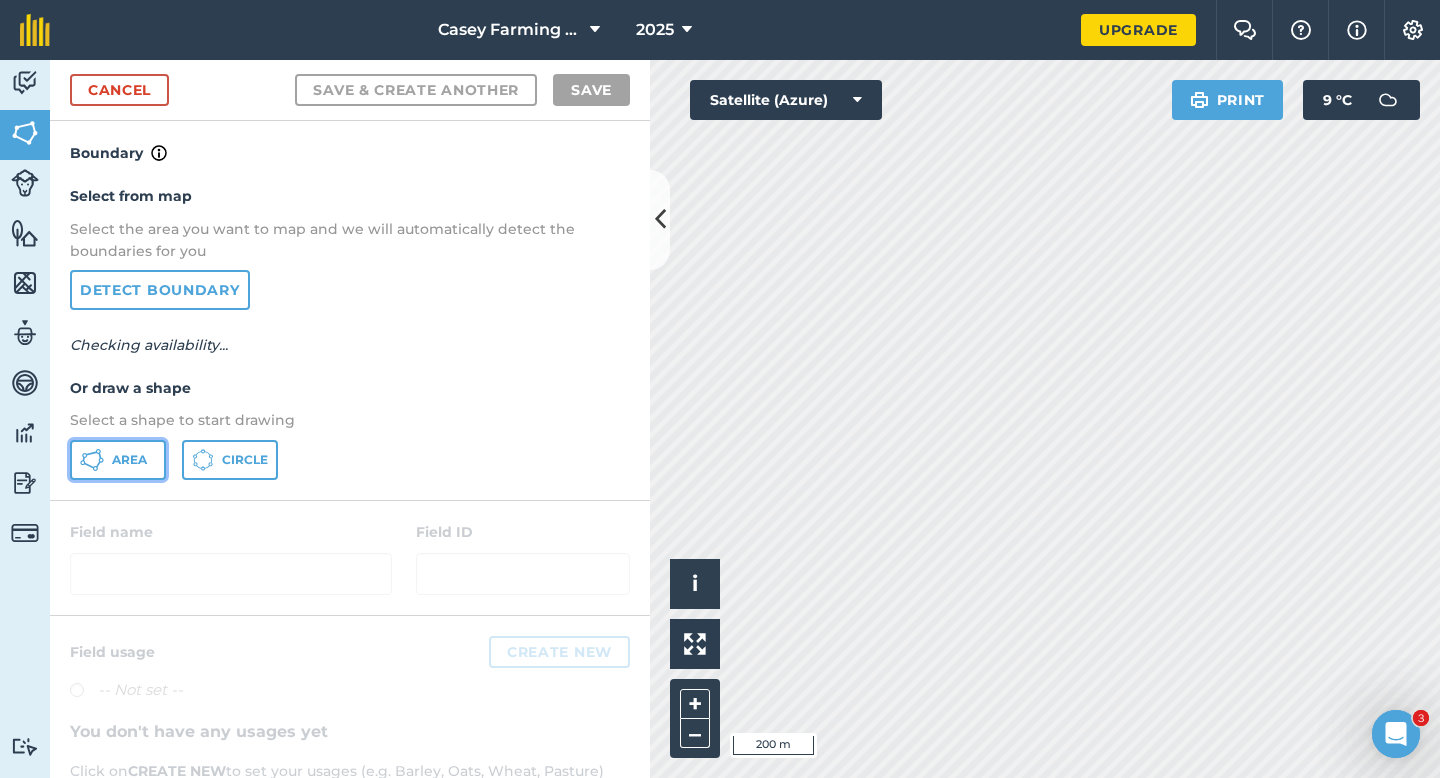 click on "Area" at bounding box center [118, 460] 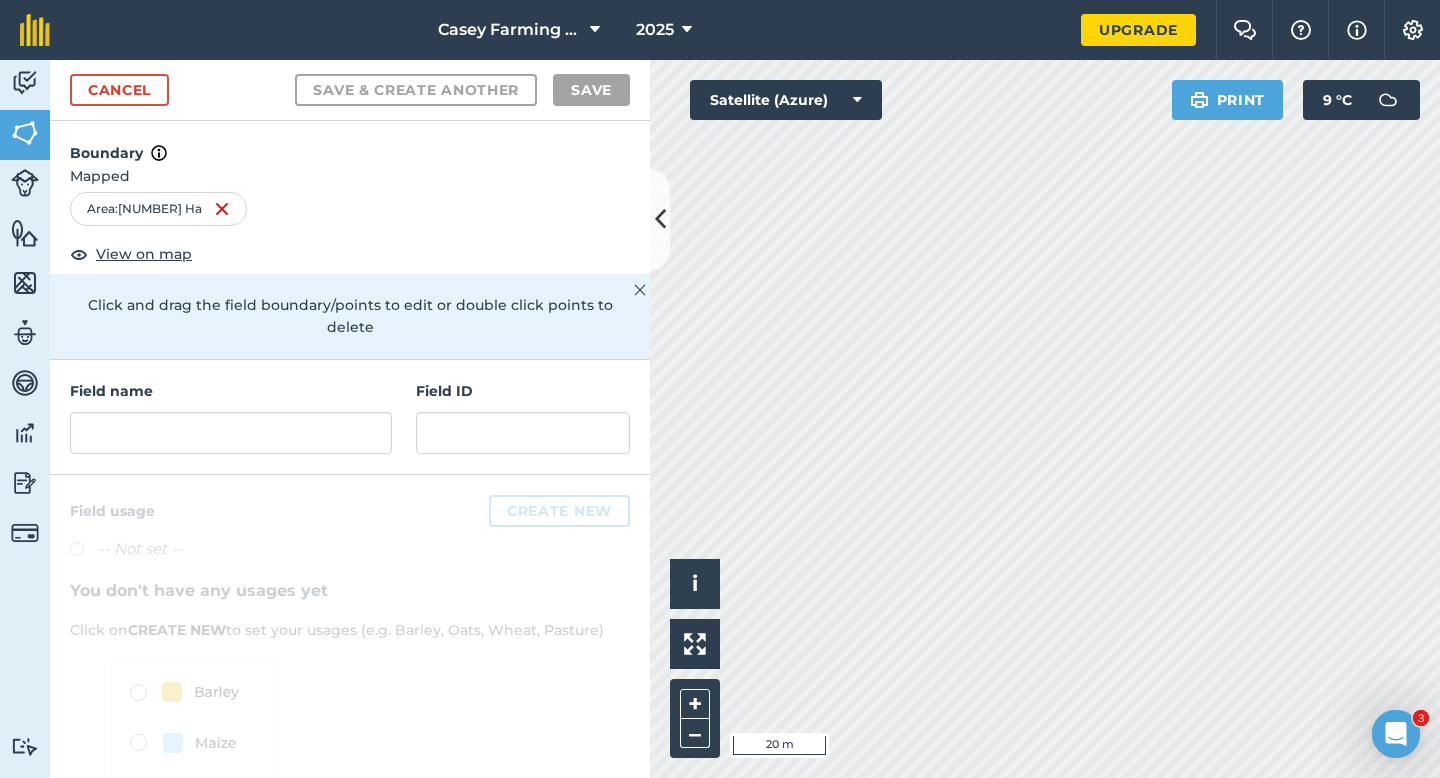 click on "Field name" at bounding box center (231, 417) 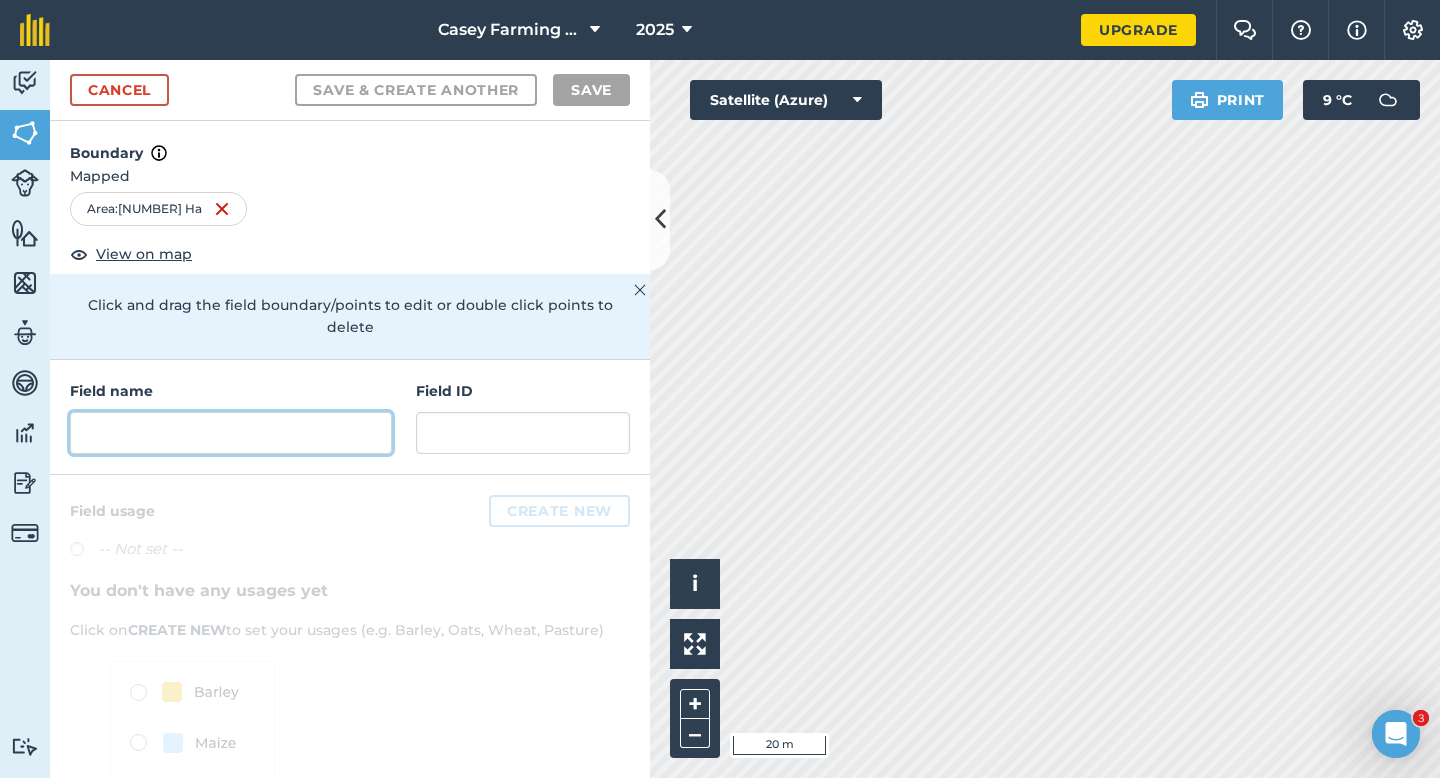 click at bounding box center (231, 433) 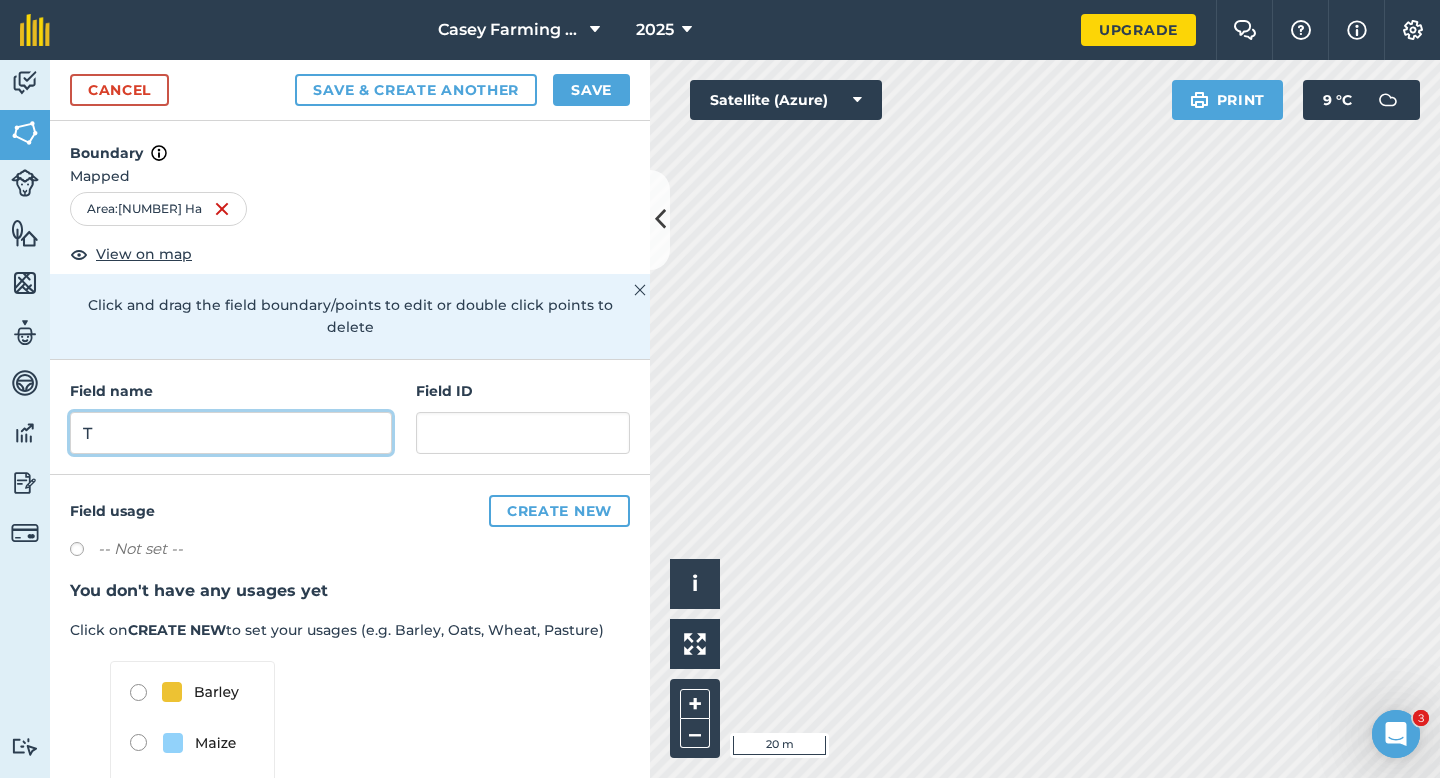 type on "T" 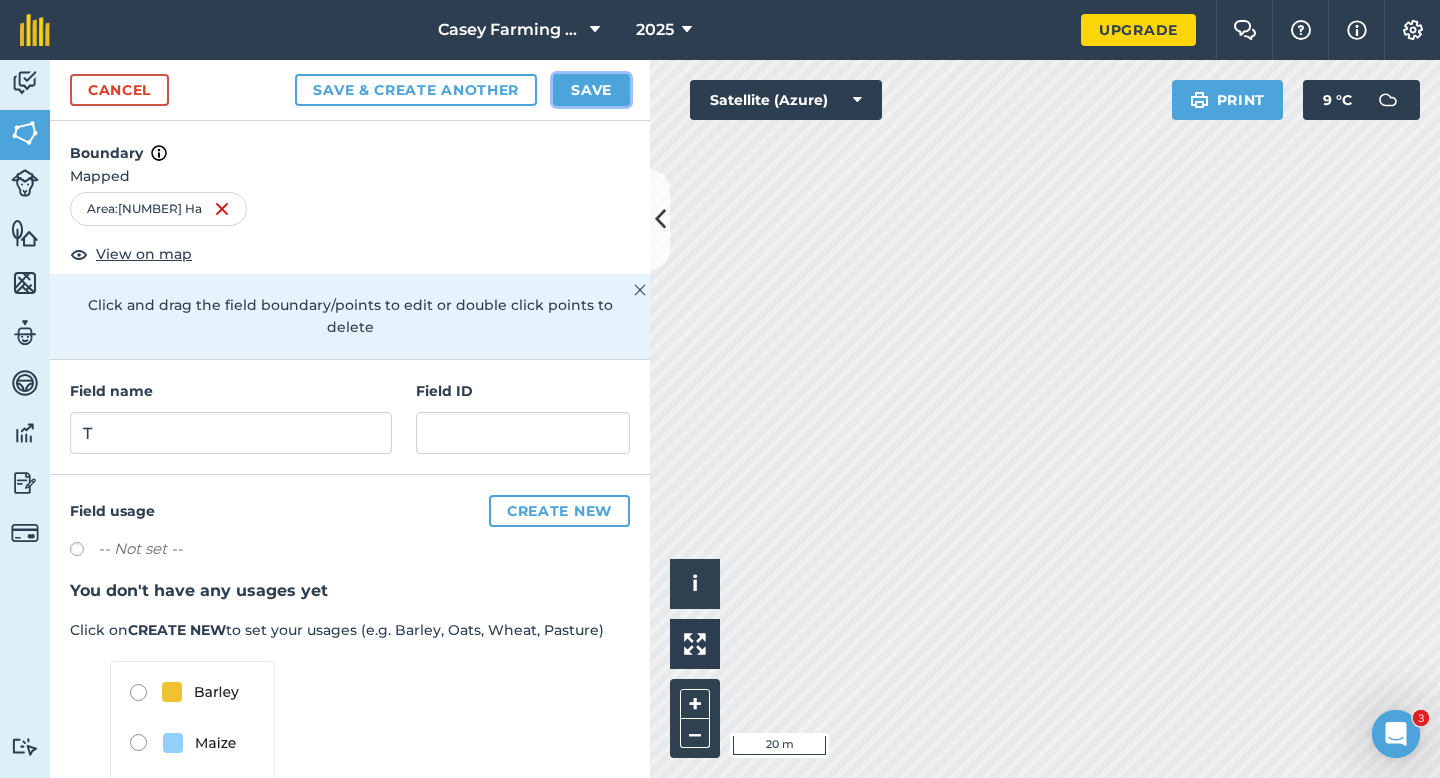 click on "Save" at bounding box center (591, 90) 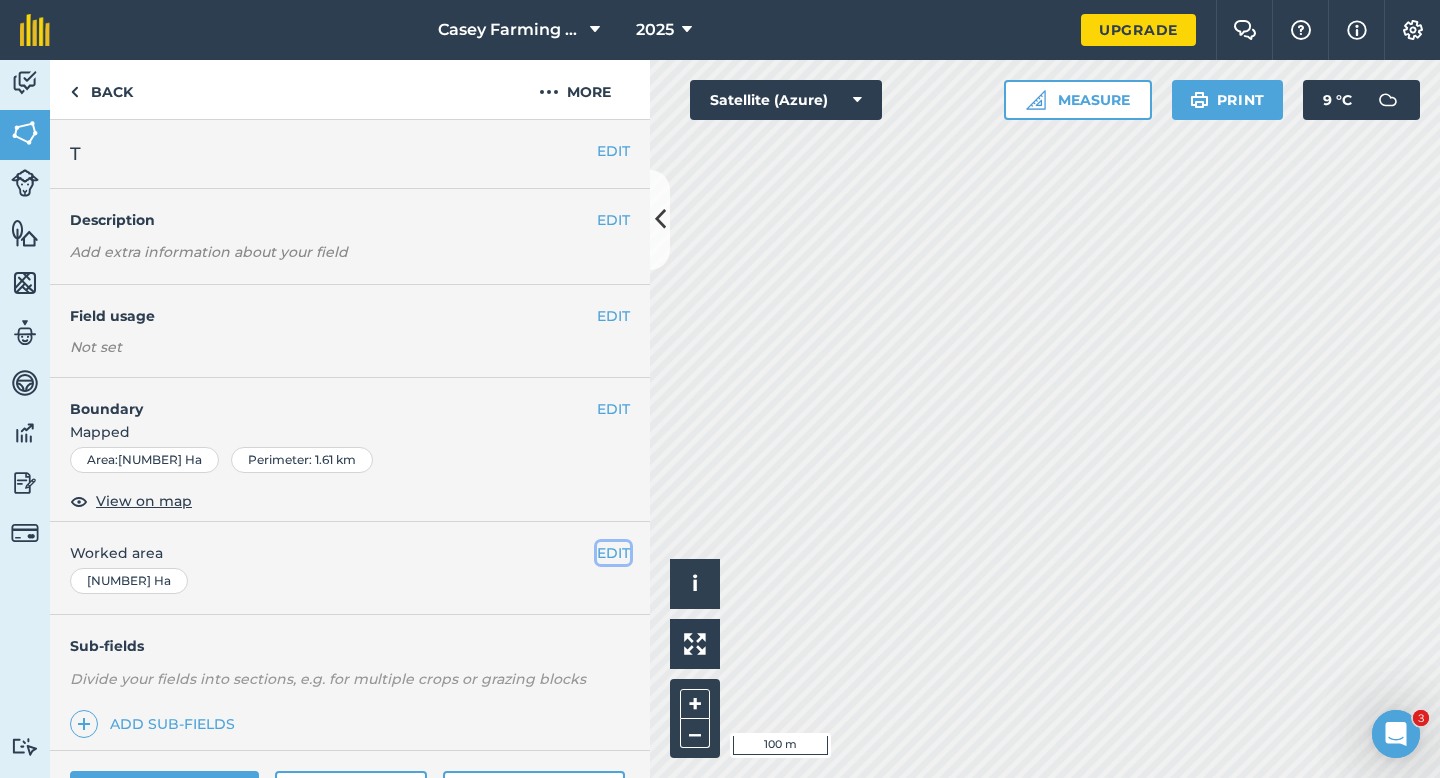 click on "EDIT" at bounding box center (613, 553) 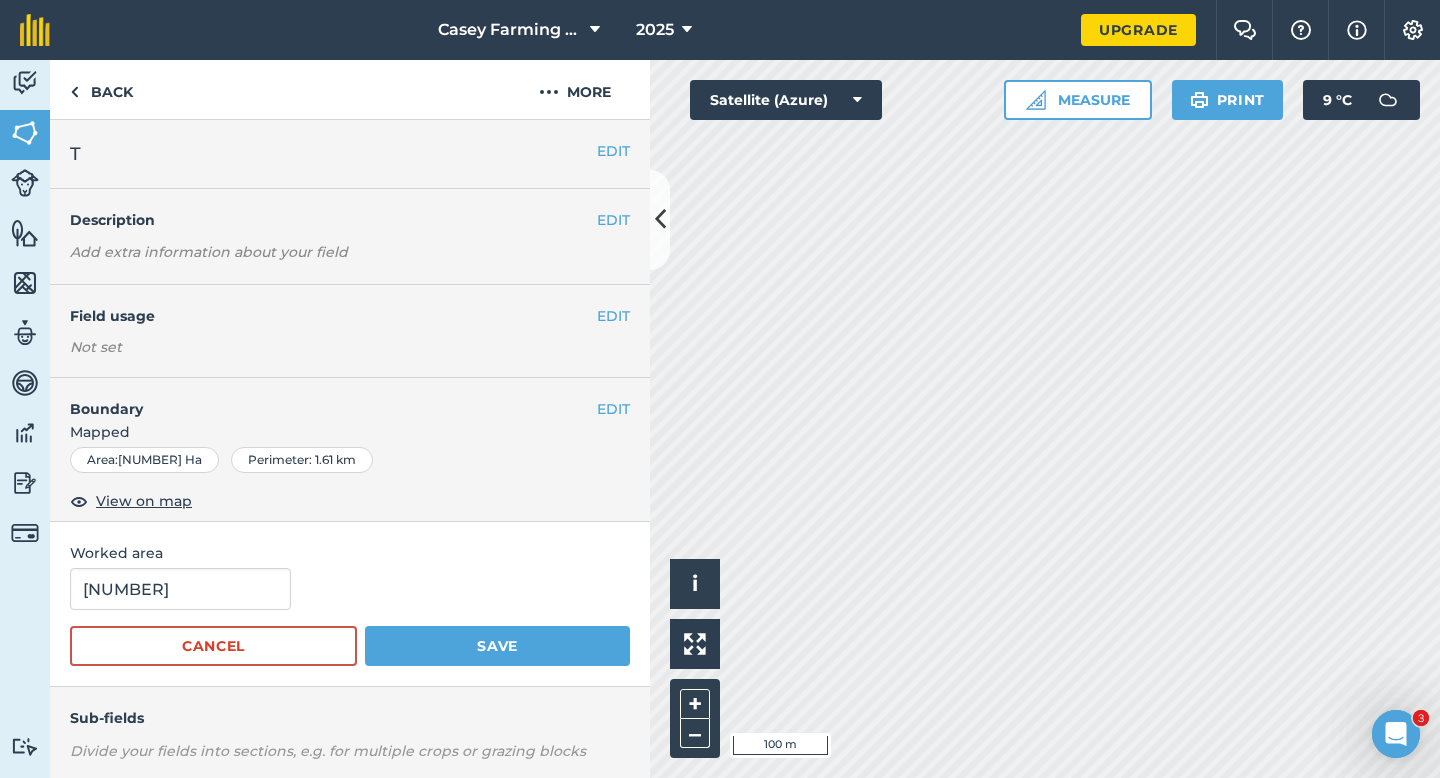 click on "14.81 Cancel Save" at bounding box center [350, 617] 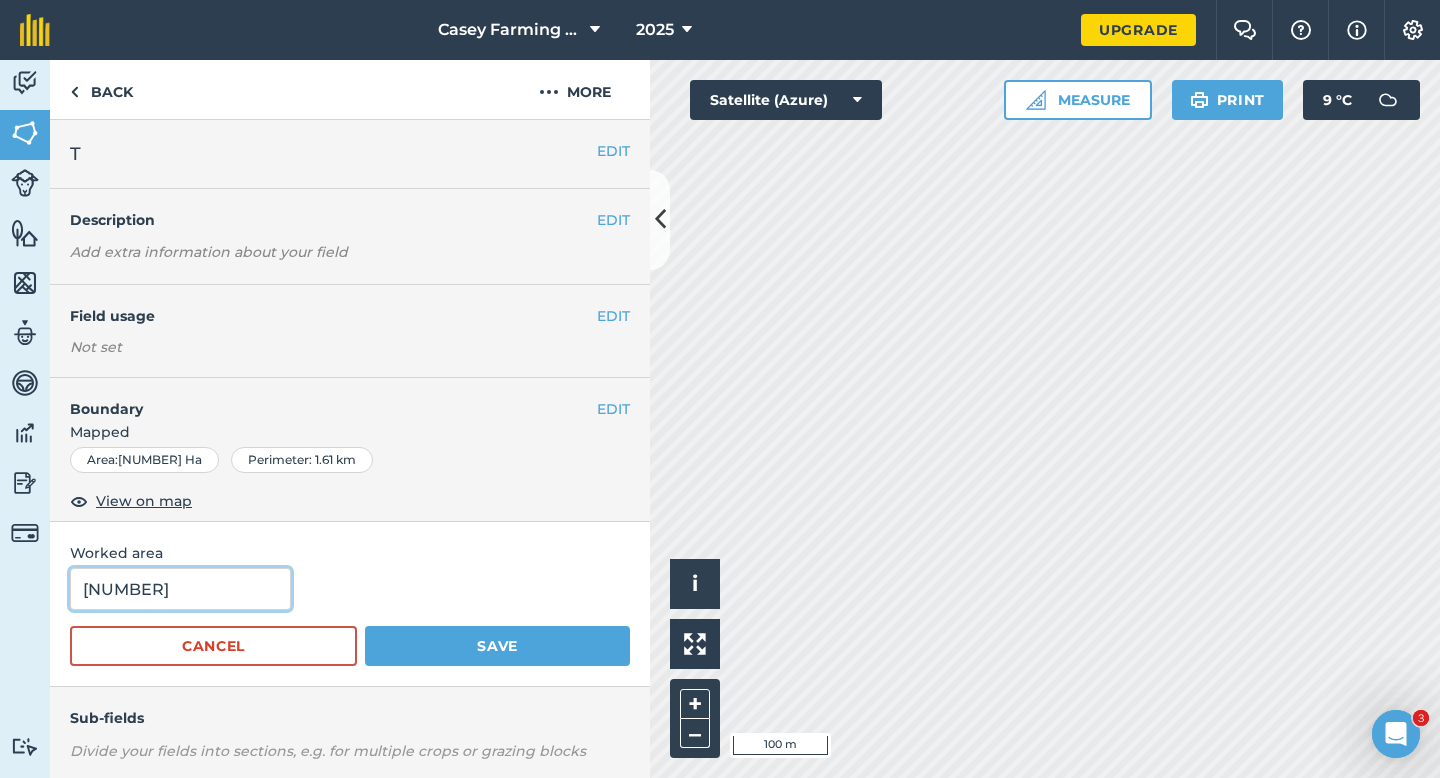 type on "15" 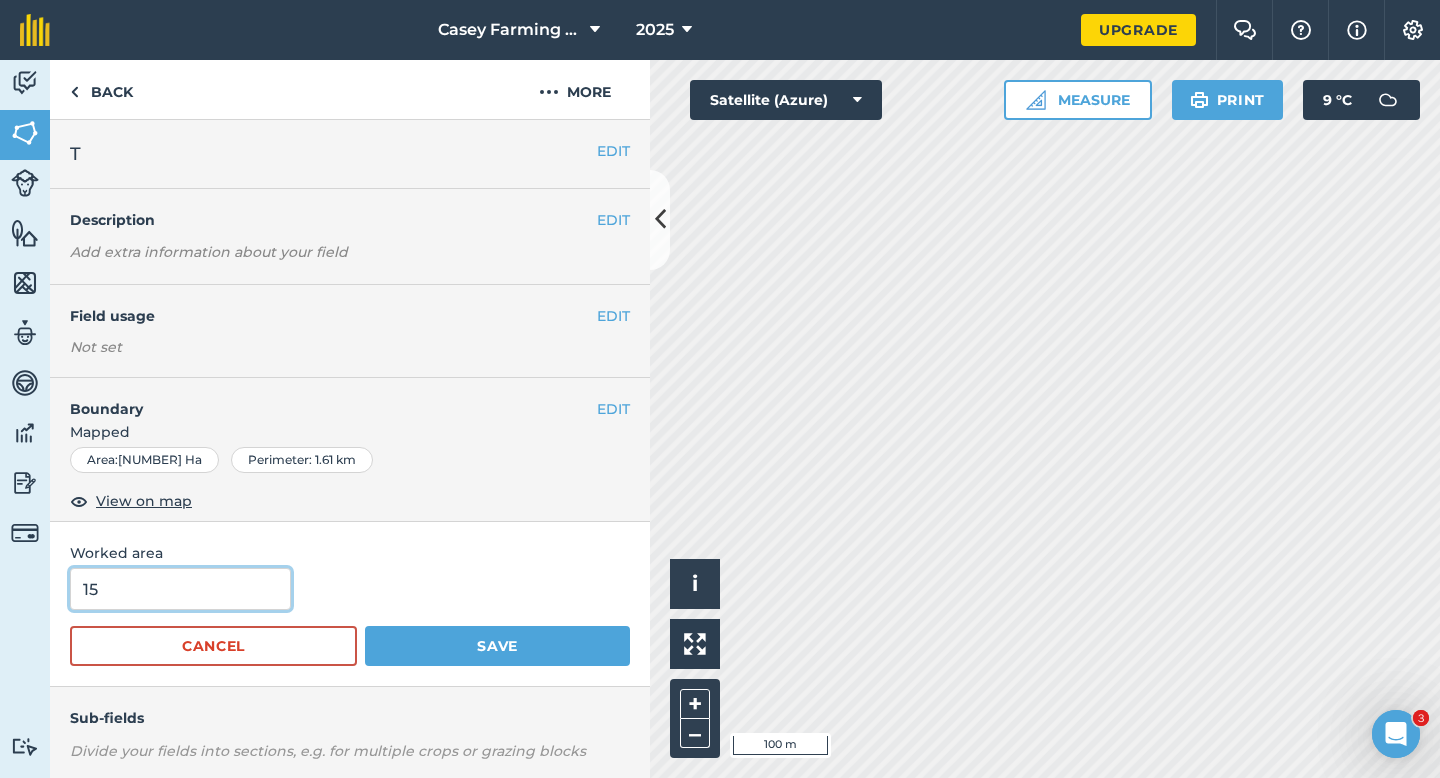 click on "15" at bounding box center [180, 589] 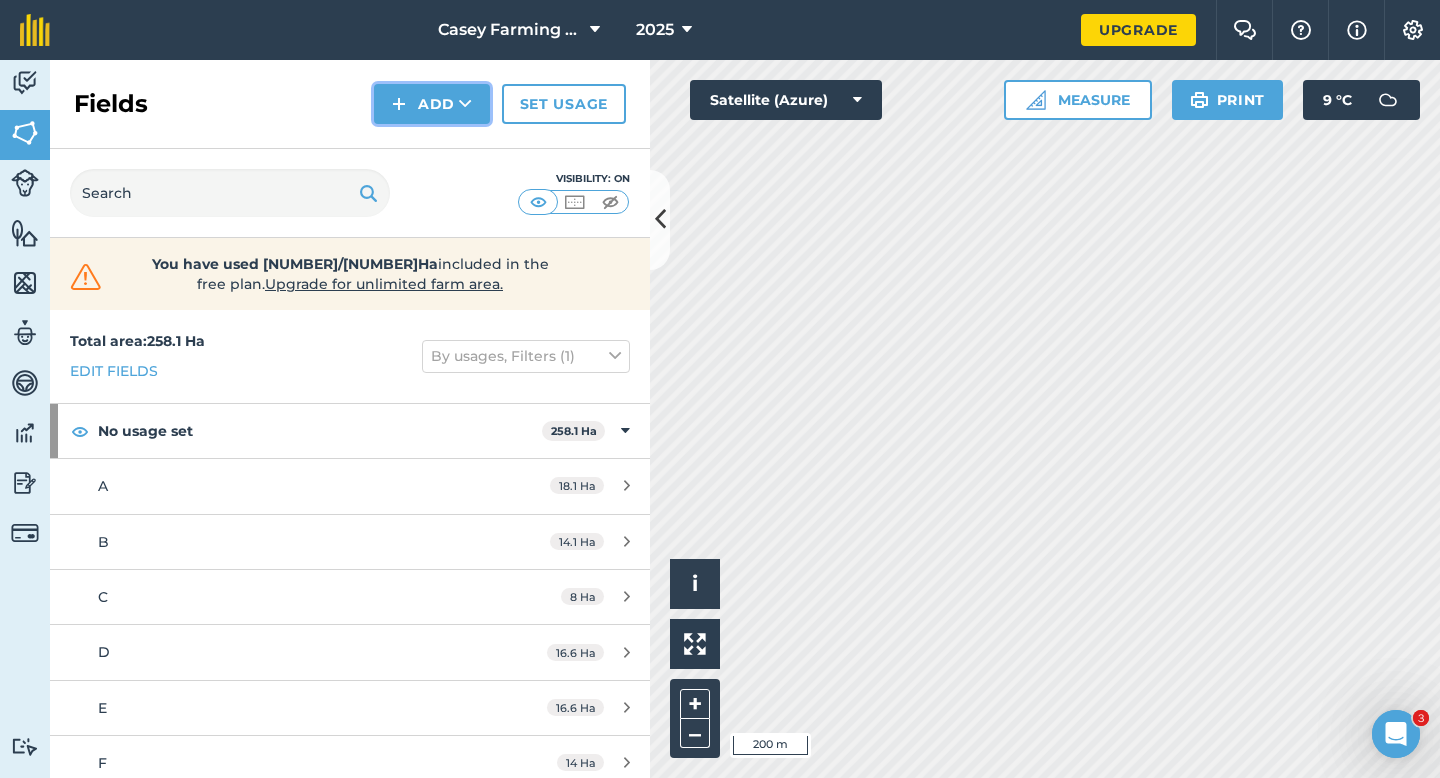 click on "Add" at bounding box center (432, 104) 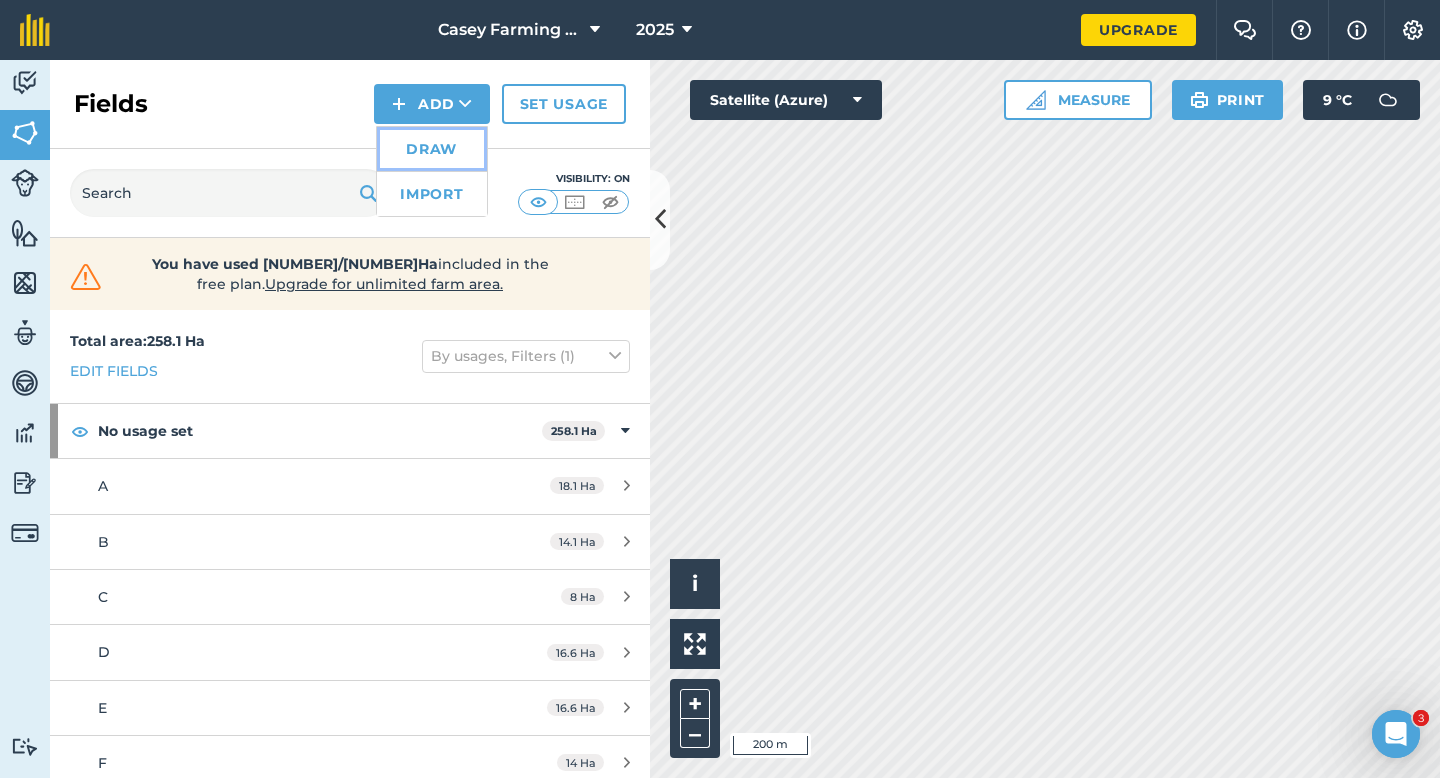 click on "Draw" at bounding box center (432, 149) 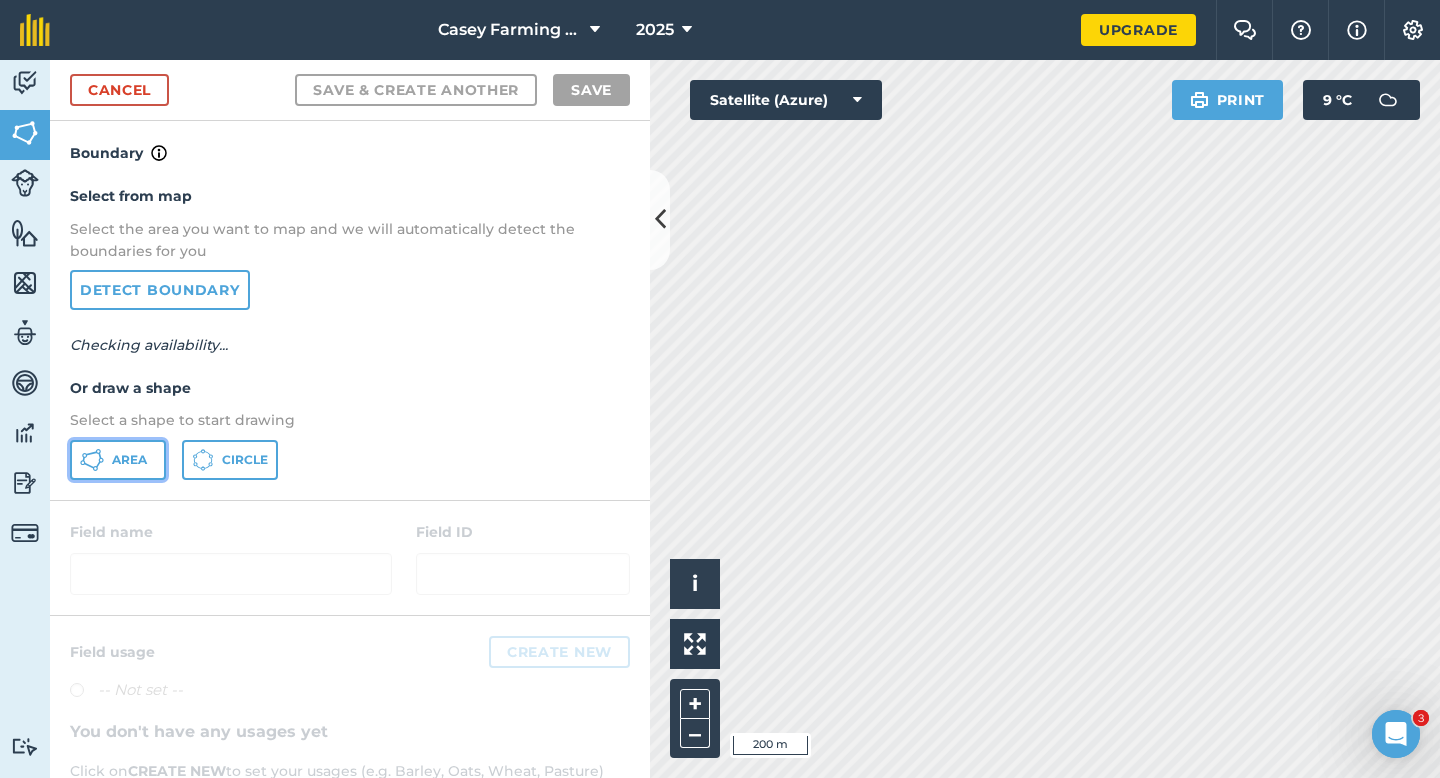 click on "Area" at bounding box center (118, 460) 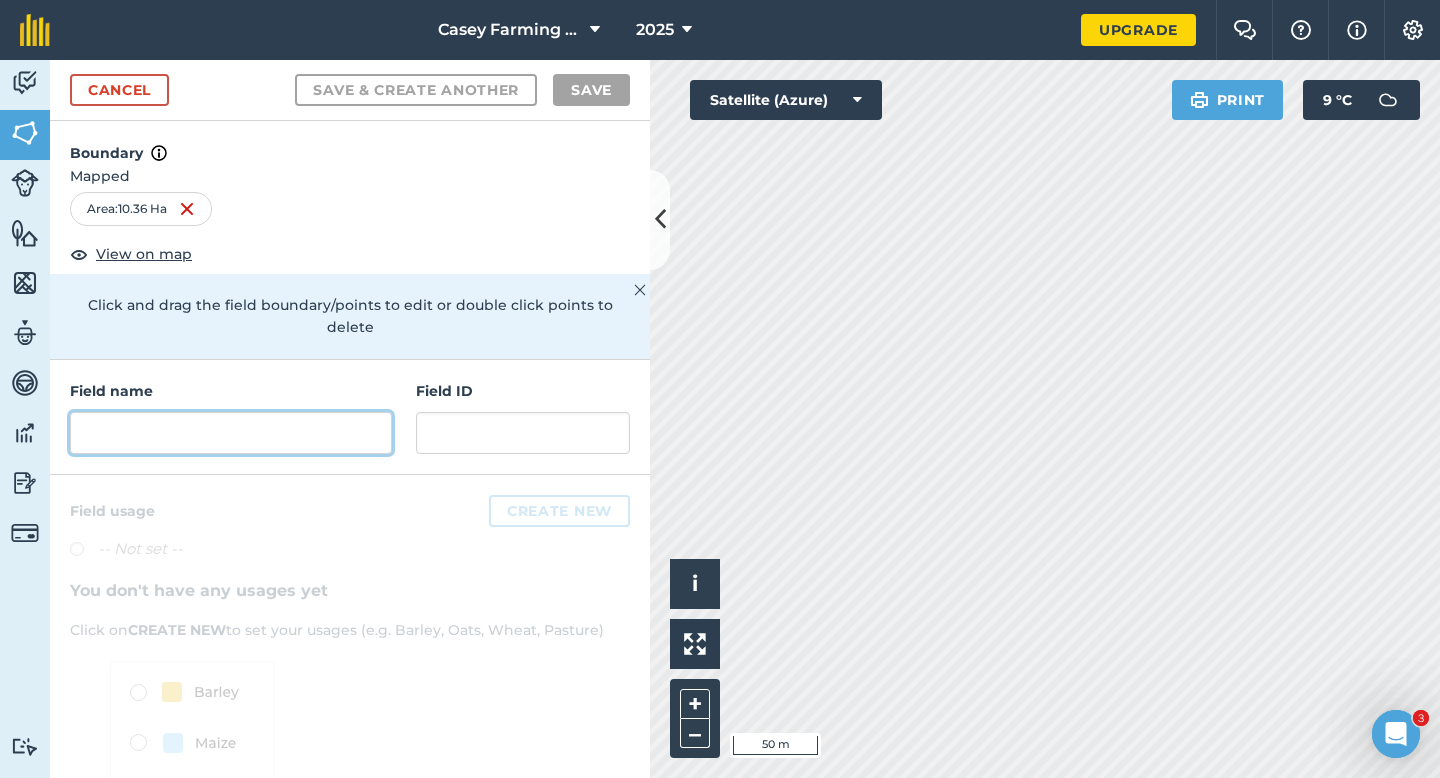click at bounding box center [231, 433] 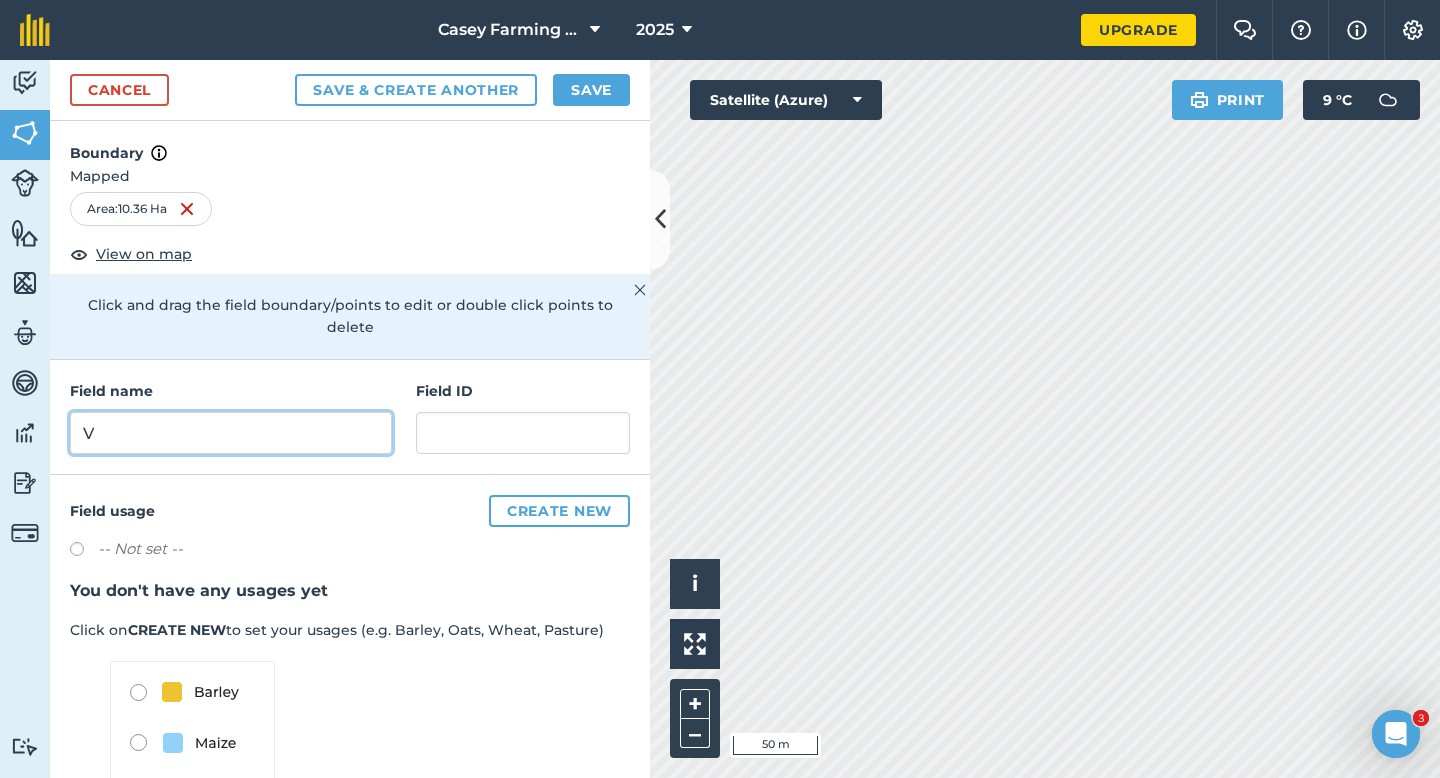 type on "V" 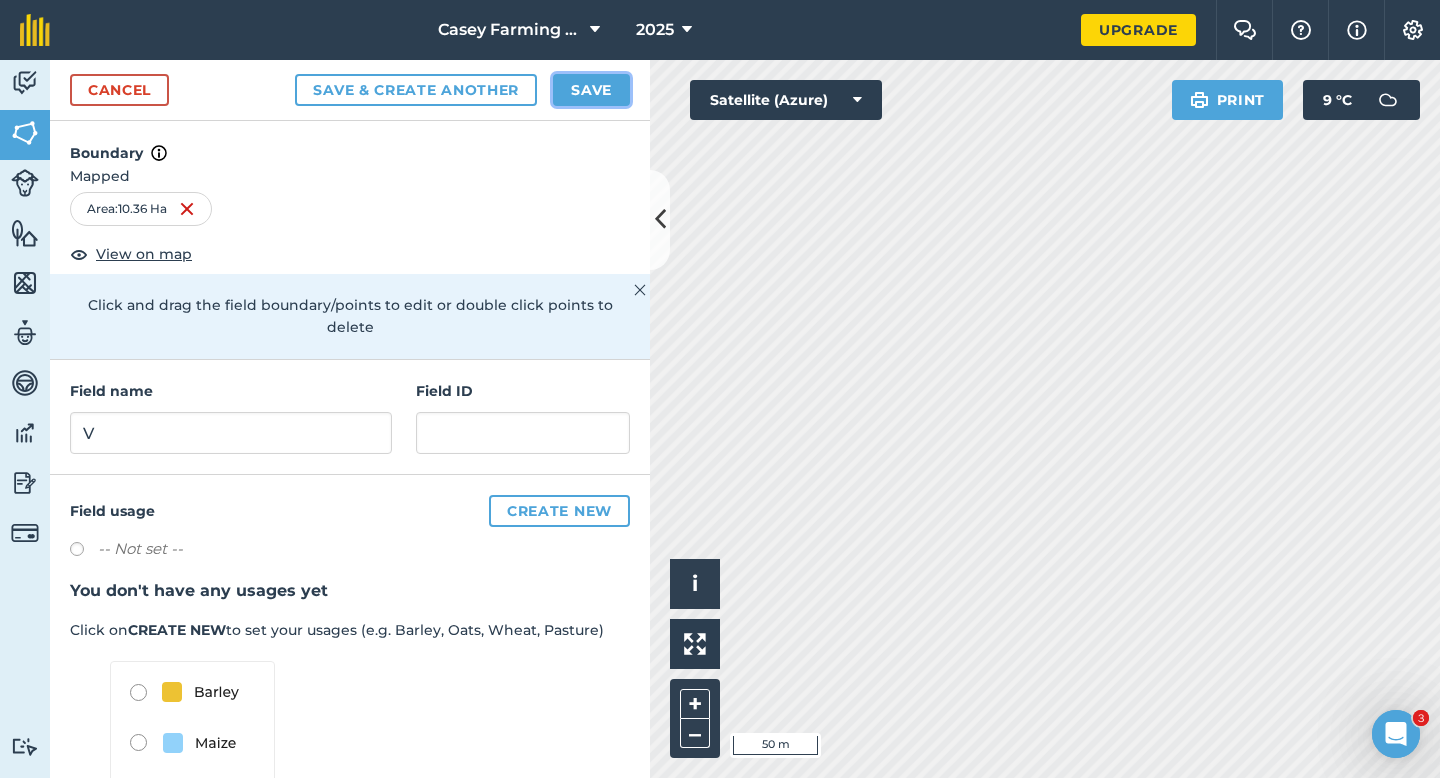click on "Save" at bounding box center [591, 90] 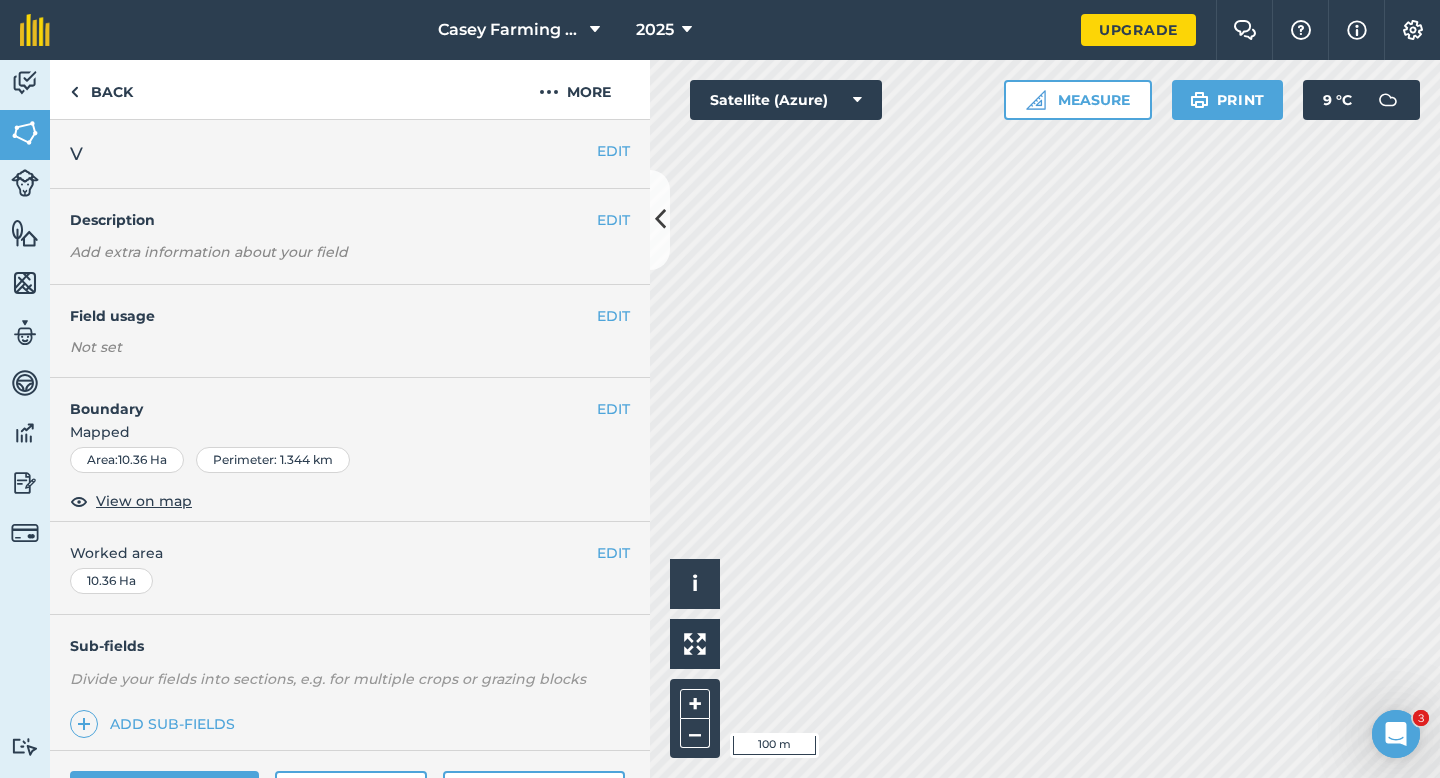 click on "EDIT Worked area 10.36   Ha" at bounding box center (350, 568) 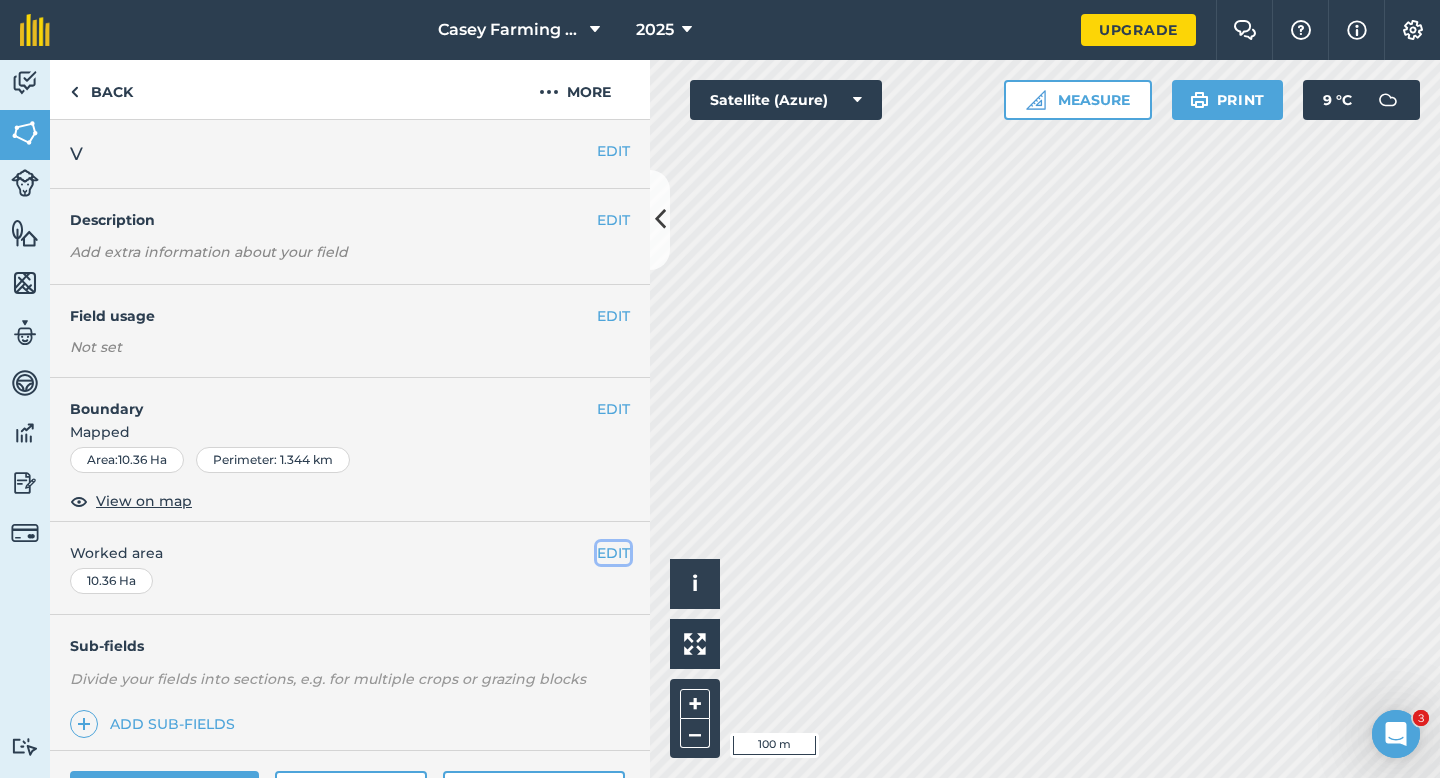 click on "EDIT" at bounding box center (613, 553) 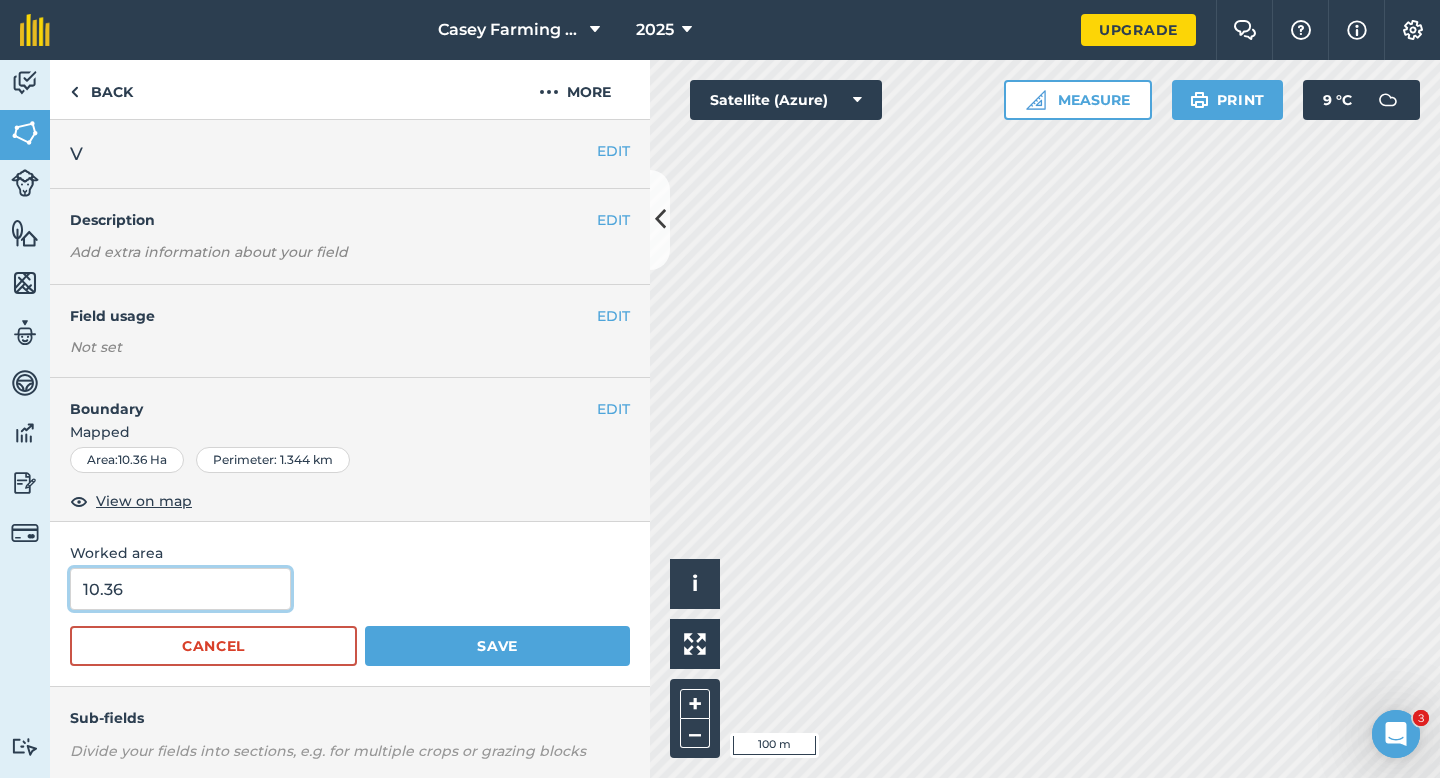 click on "10.36" at bounding box center (180, 589) 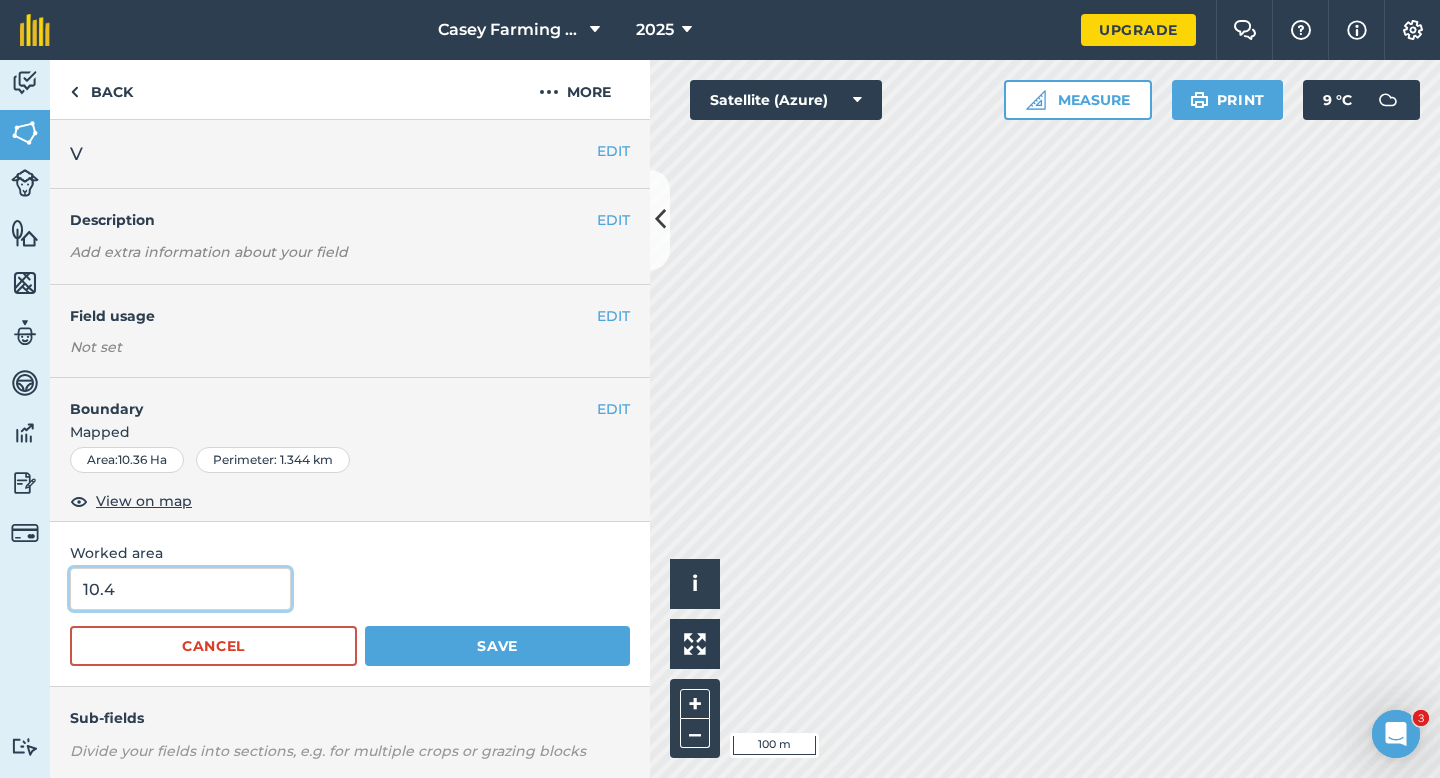 type on "10.4" 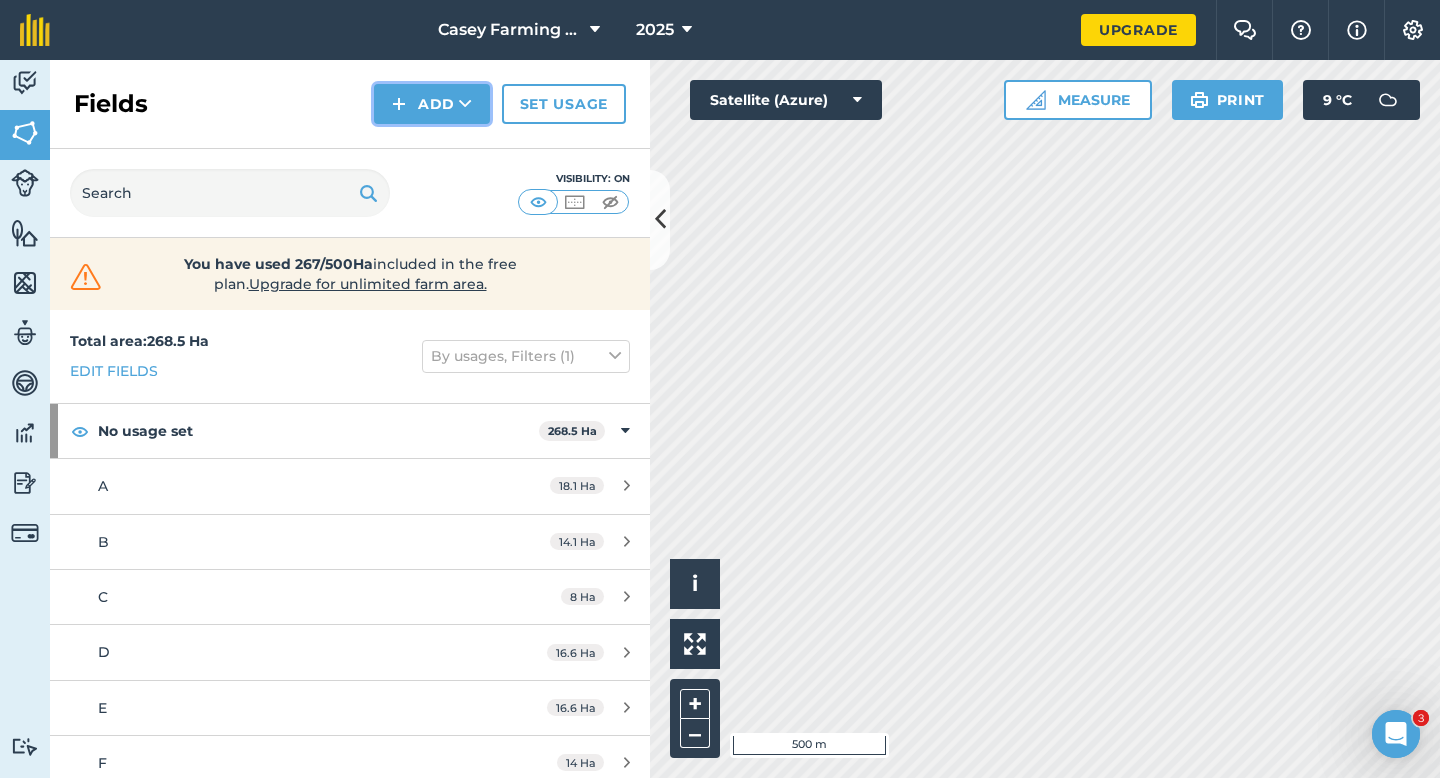 click on "Add" at bounding box center [432, 104] 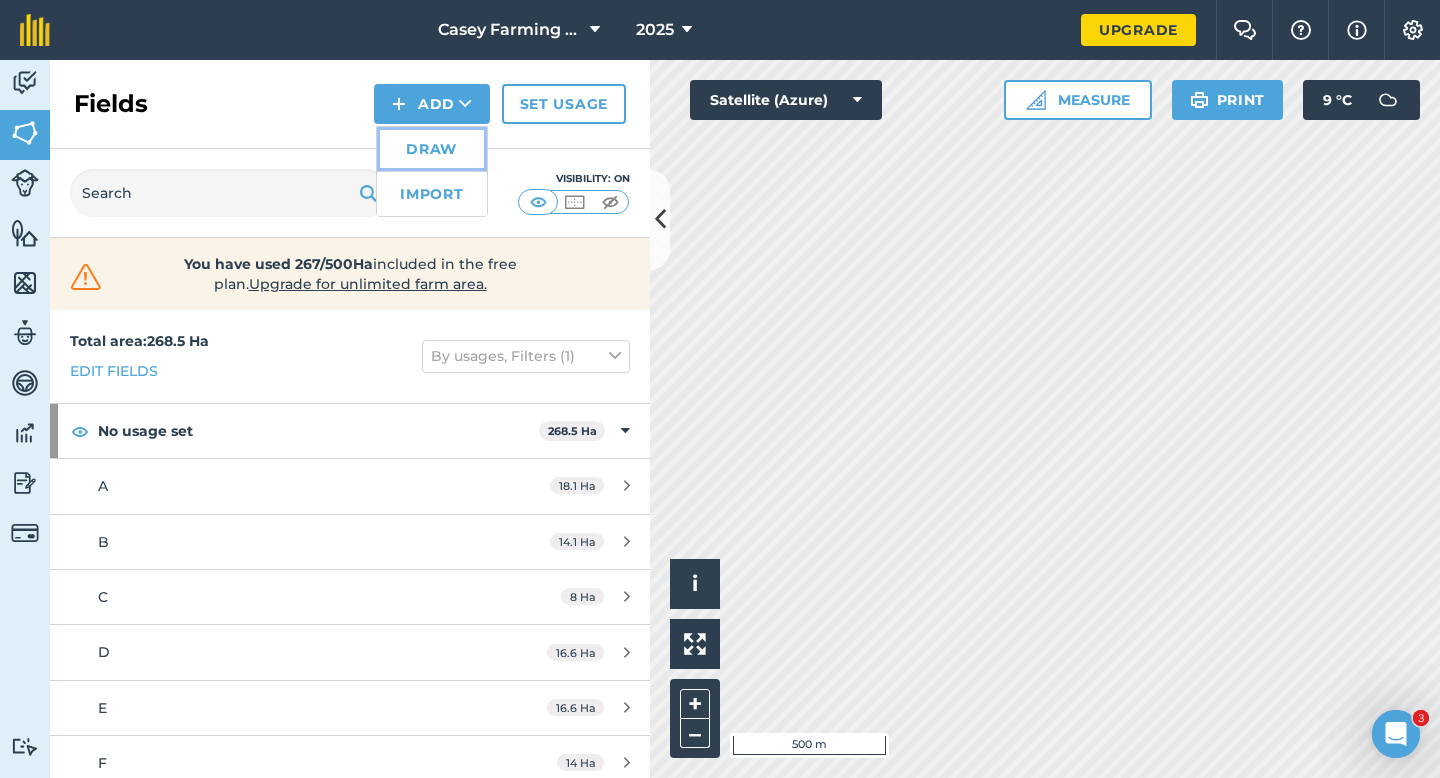 click on "Draw" at bounding box center [432, 149] 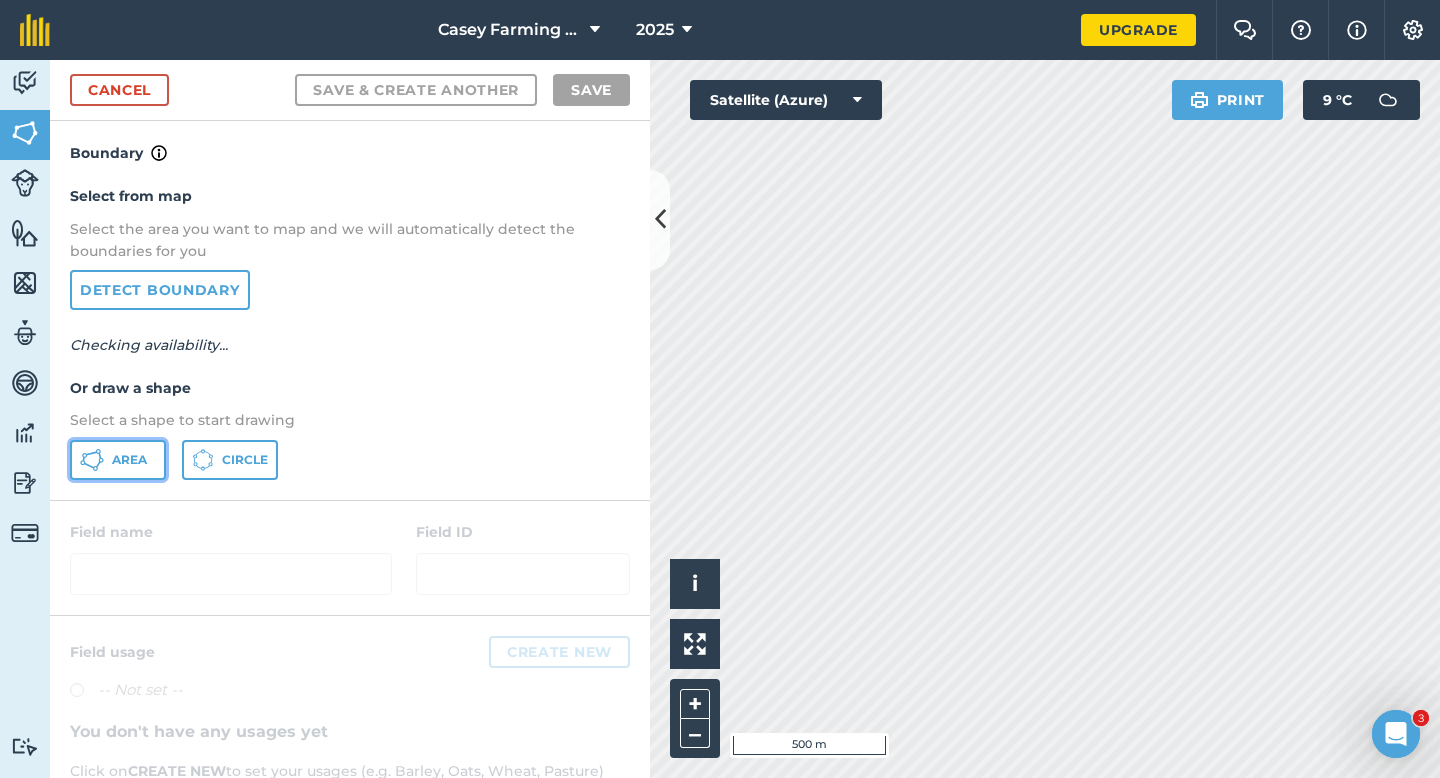 click on "Area" at bounding box center (118, 460) 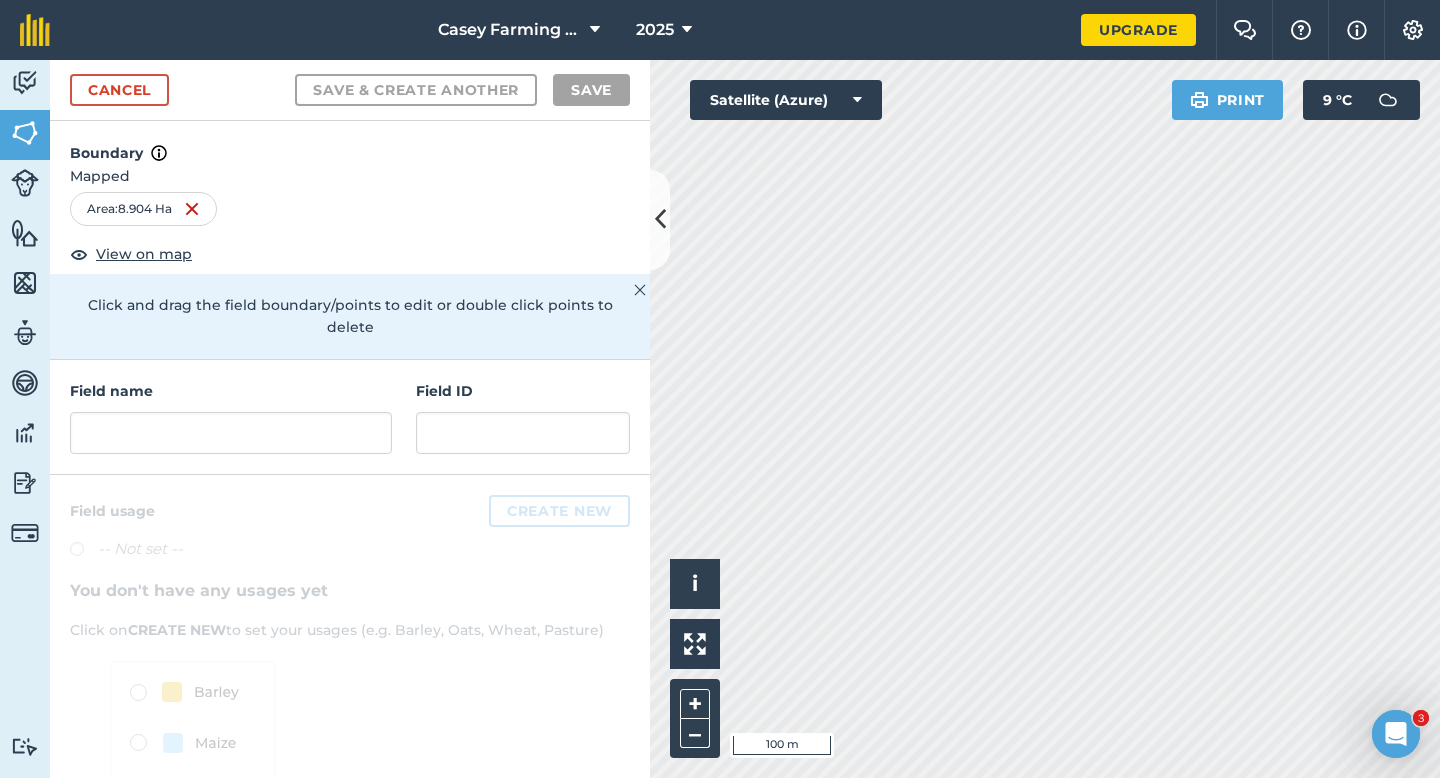 click on "Field name" at bounding box center (231, 391) 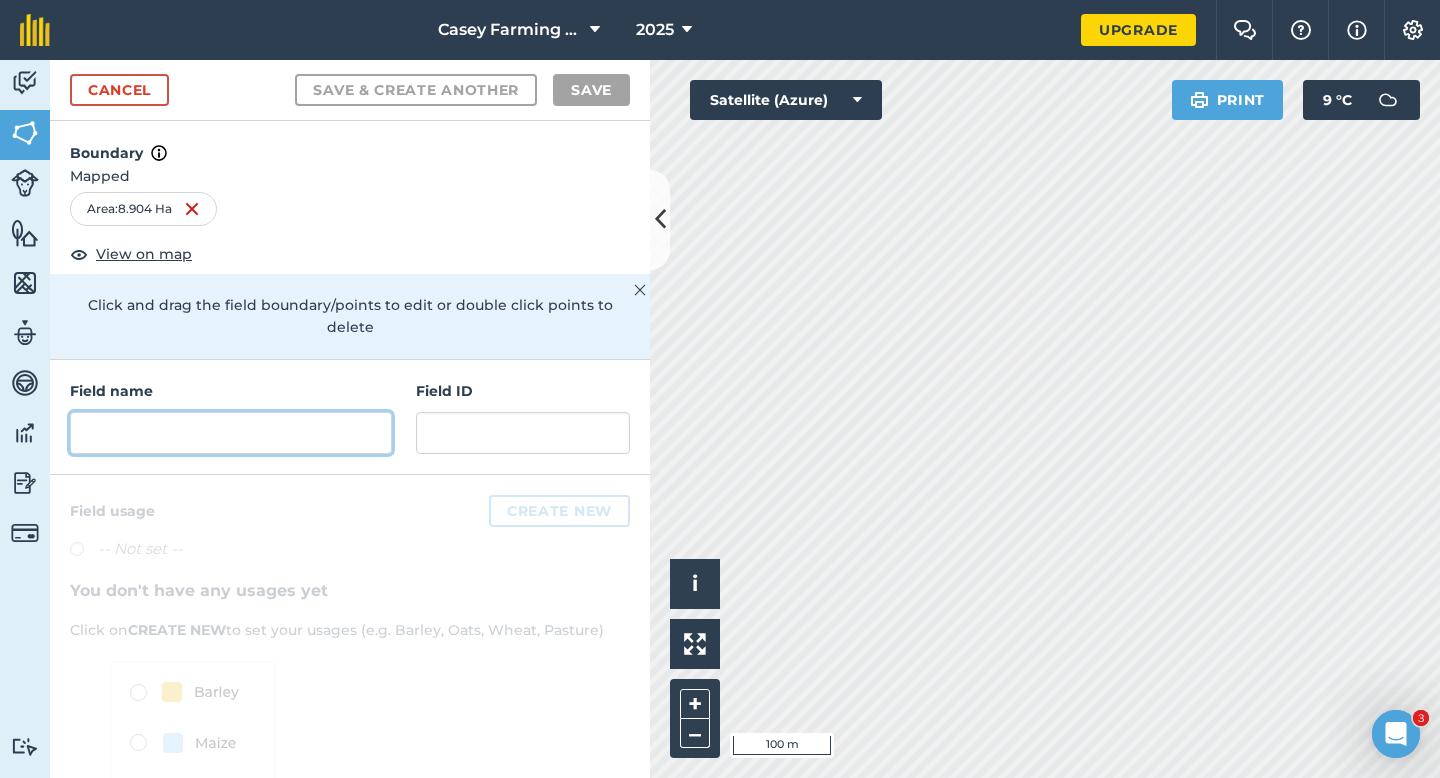 click at bounding box center (231, 433) 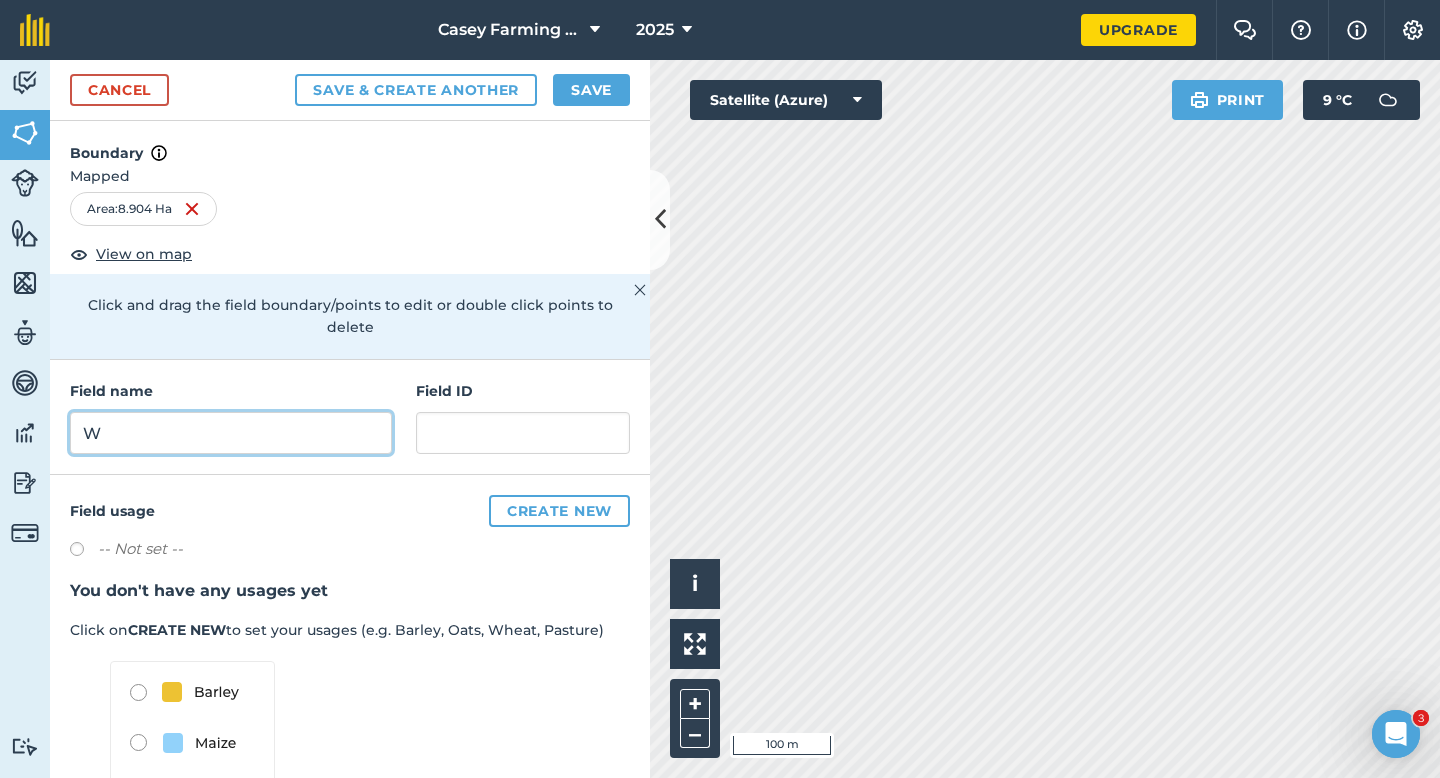 type on "W" 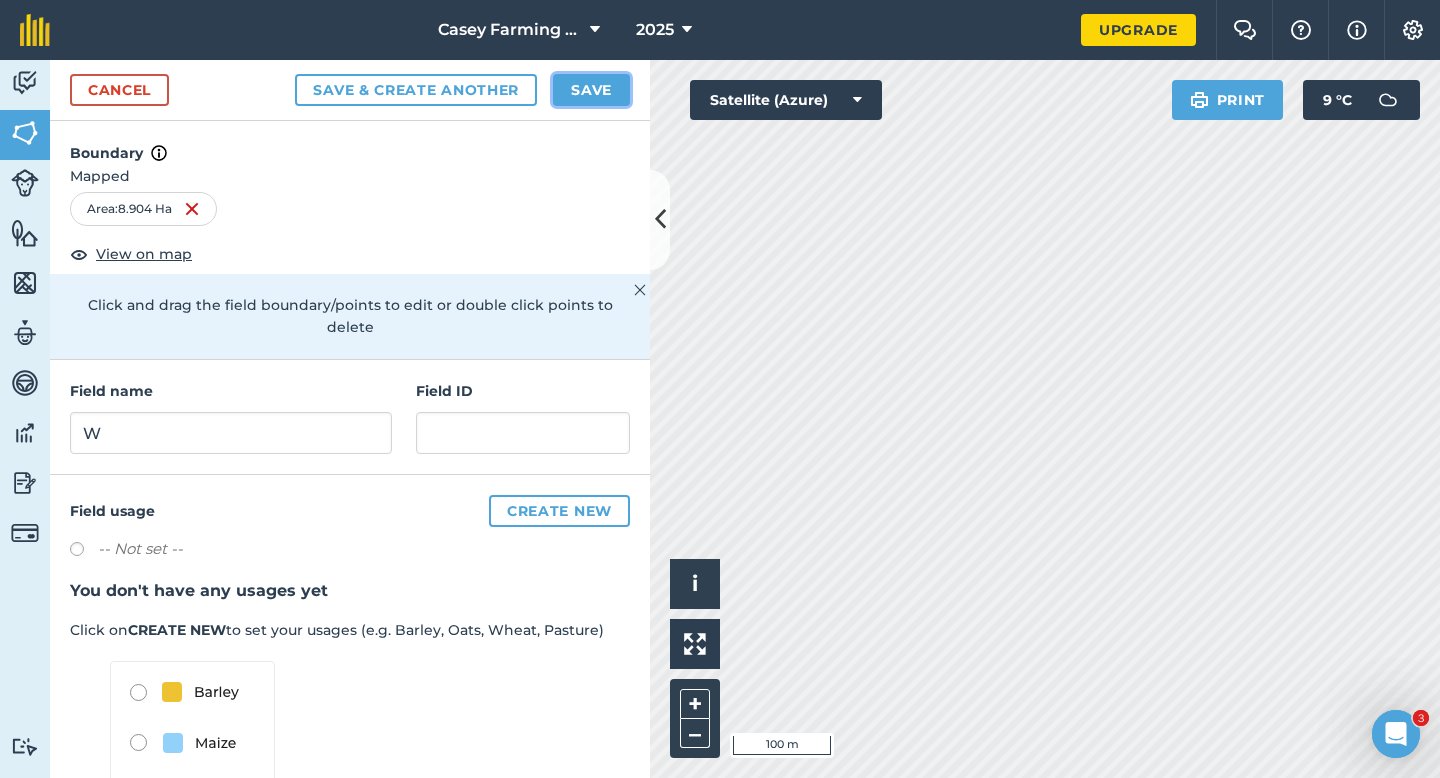 click on "Save" at bounding box center [591, 90] 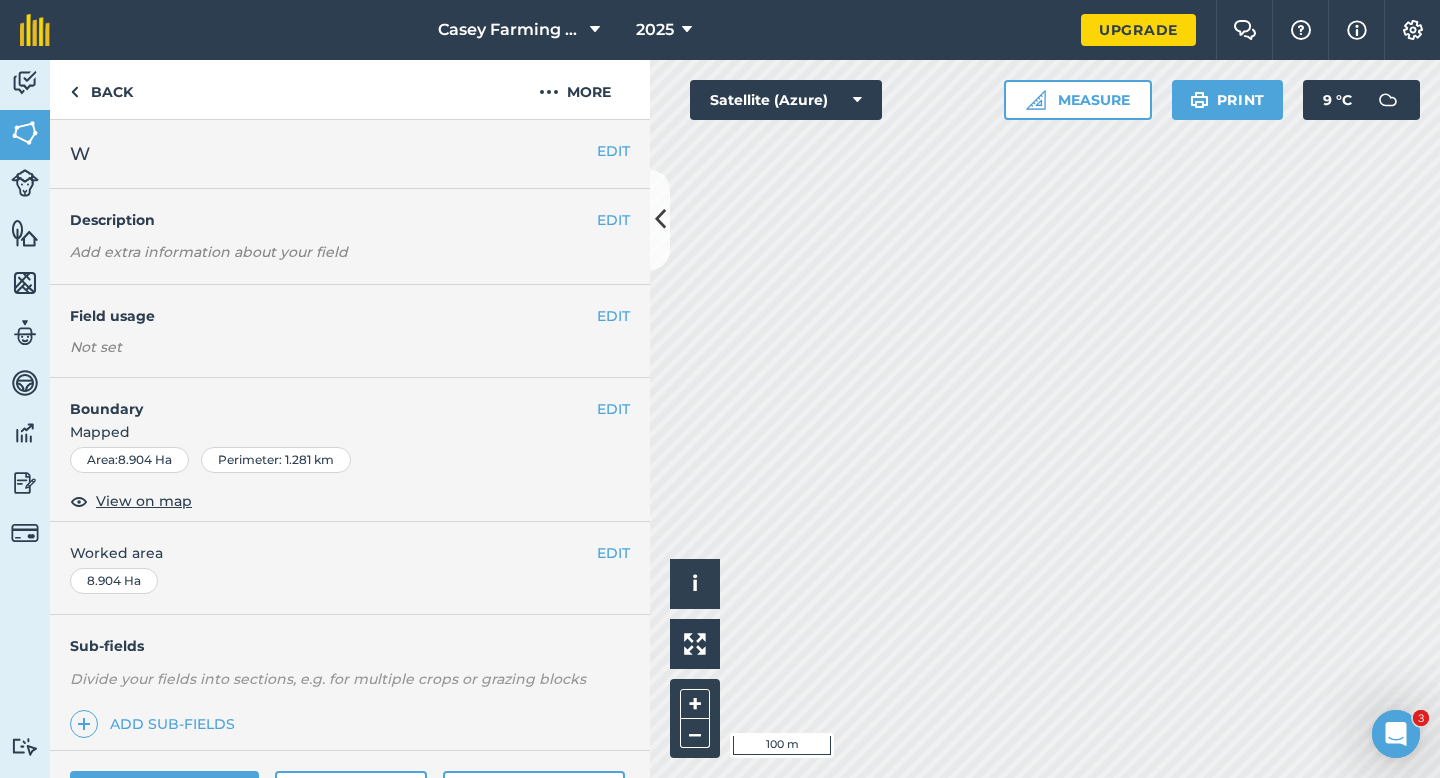 click on "EDIT Worked area 8.904   Ha" at bounding box center [350, 568] 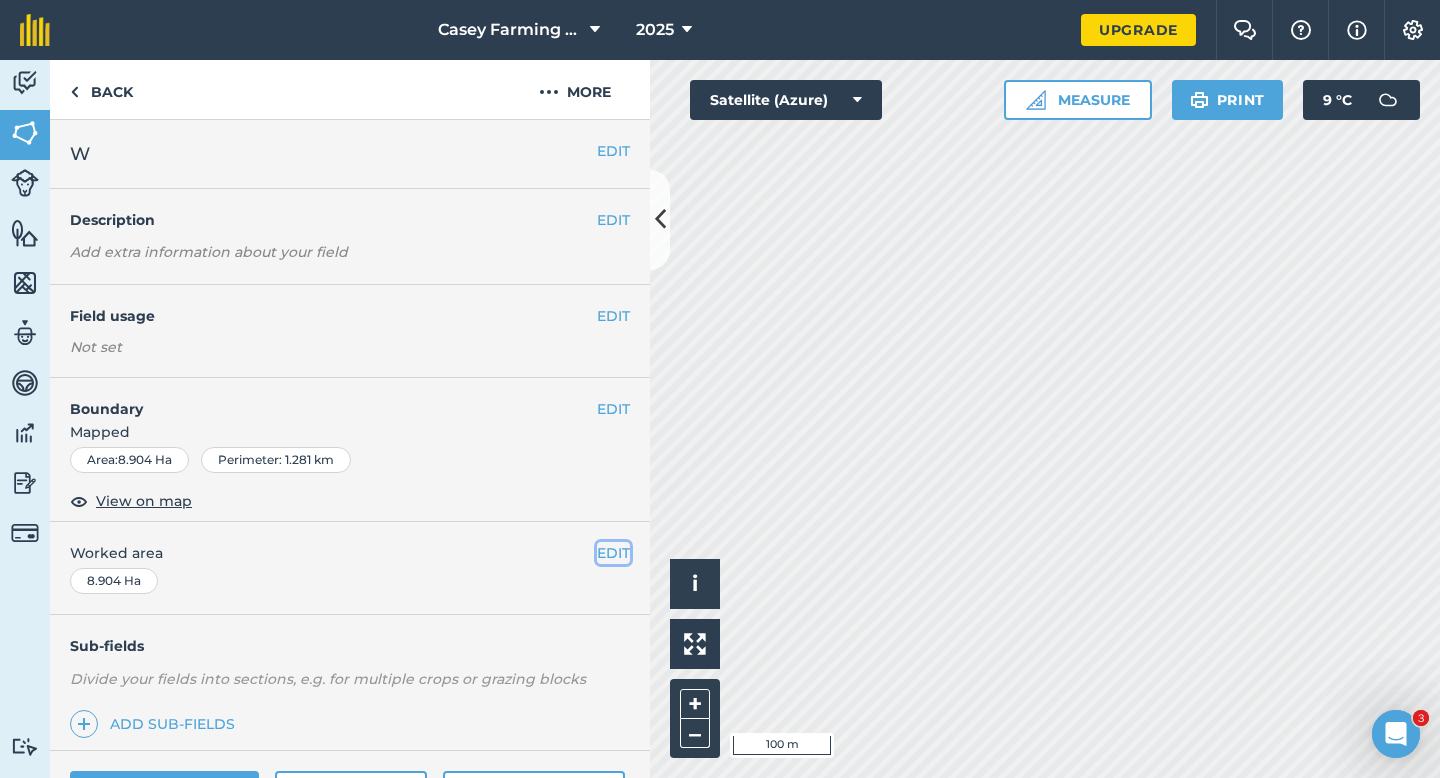 click on "EDIT" at bounding box center (613, 553) 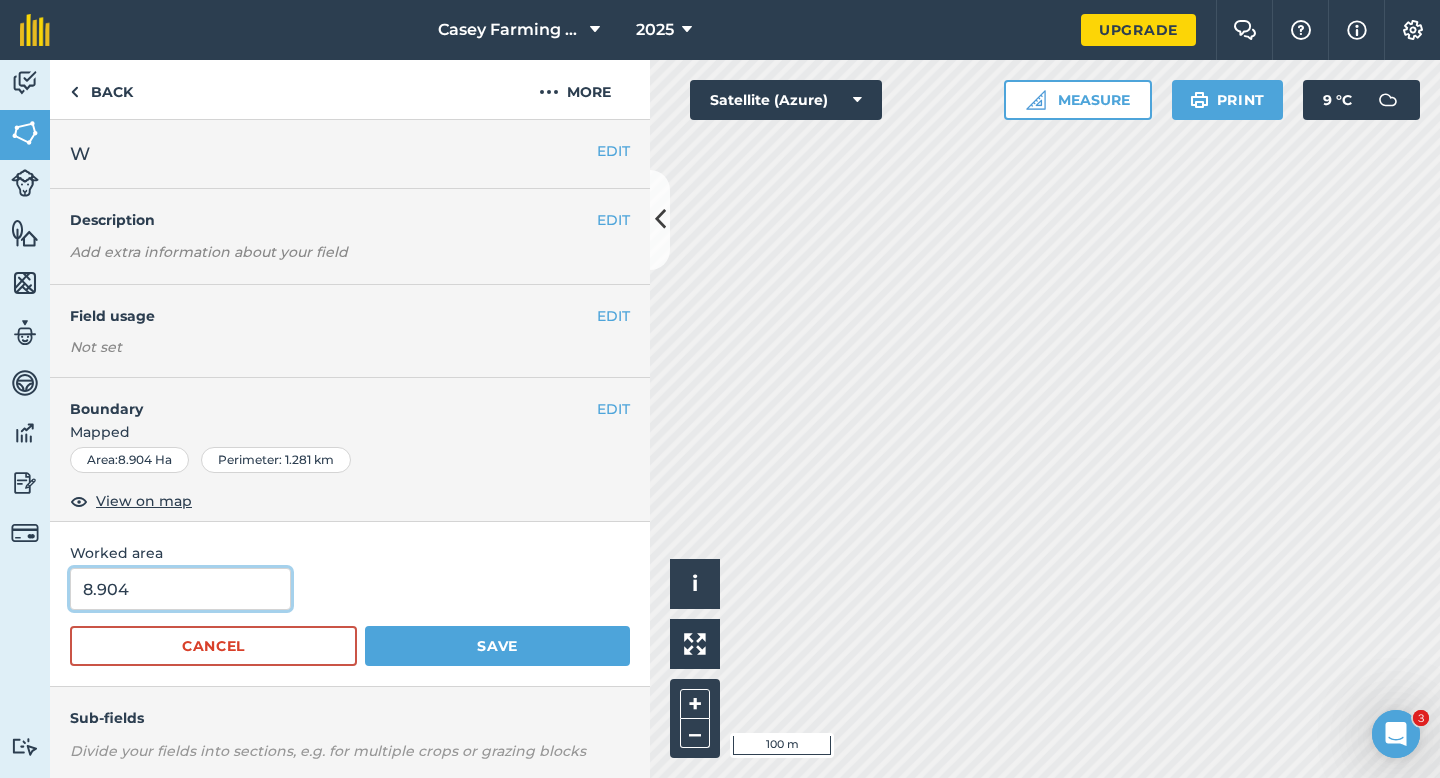 click on "8.904" at bounding box center (180, 589) 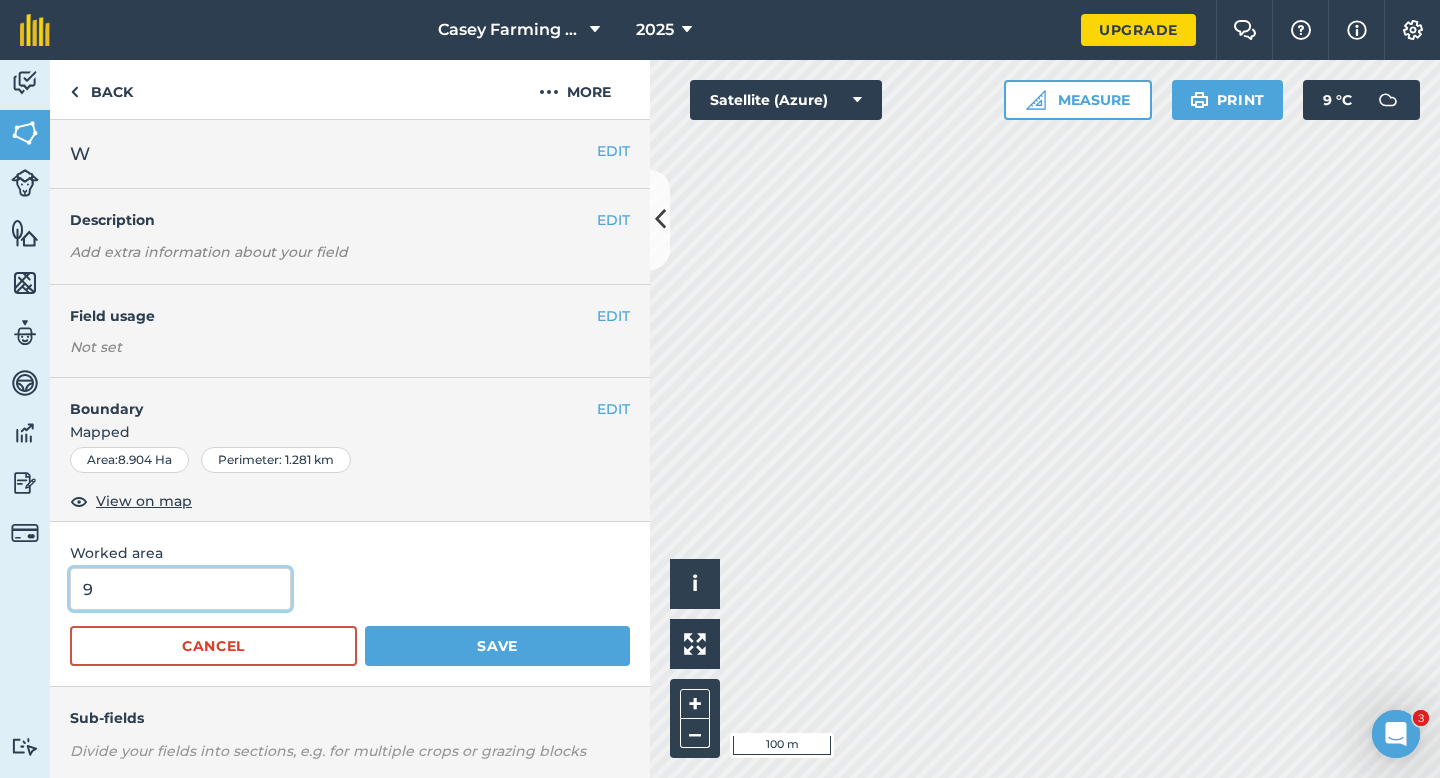 click on "Save" at bounding box center (497, 646) 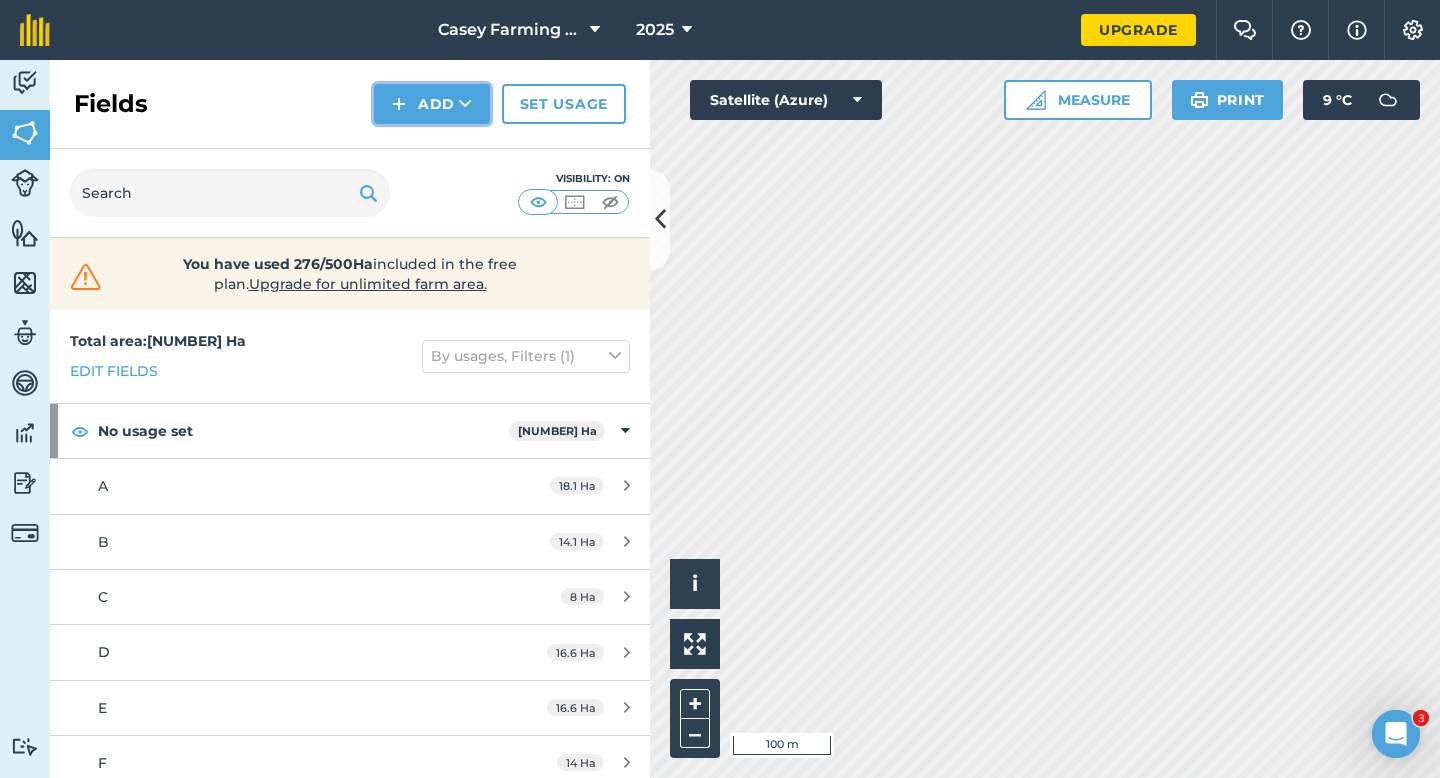 click at bounding box center [399, 104] 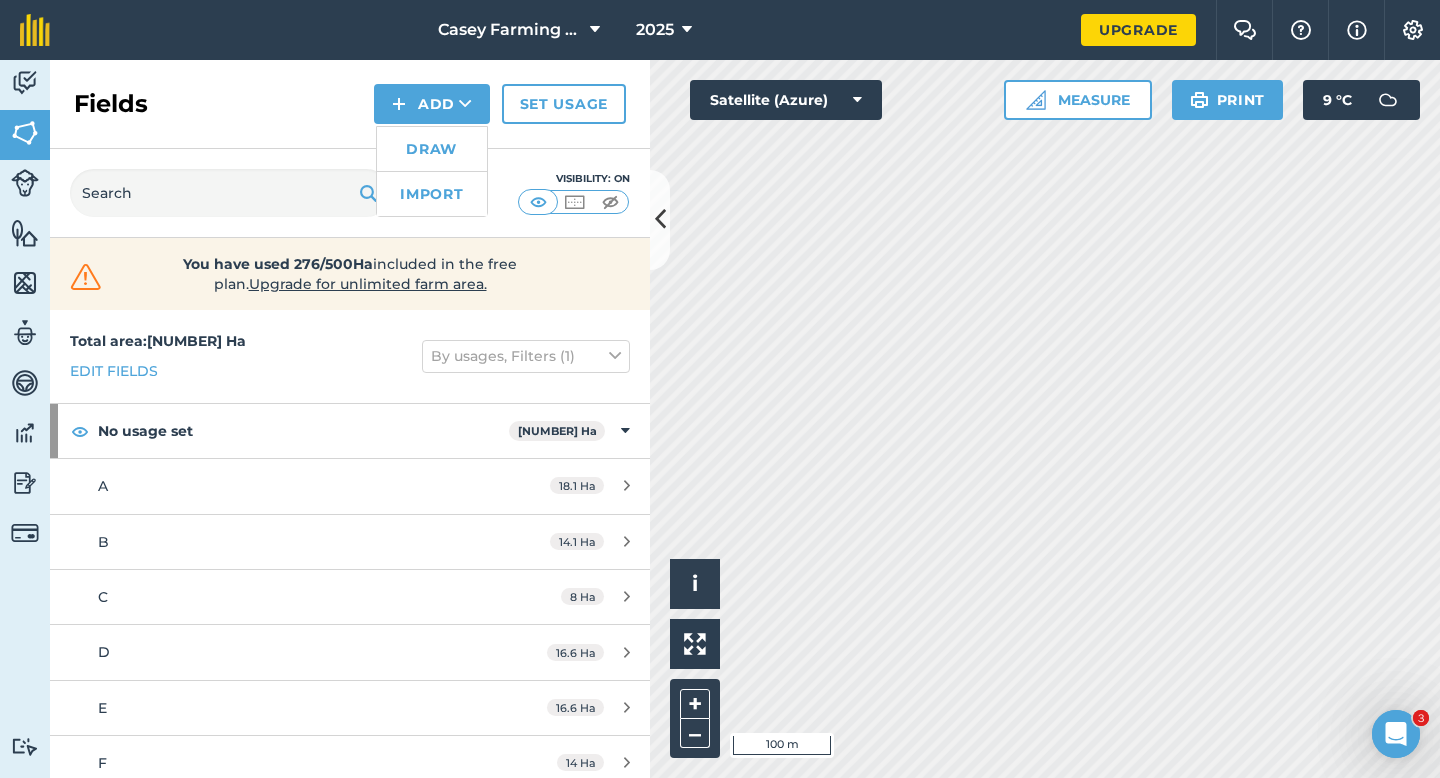 click on "Draw" at bounding box center (432, 149) 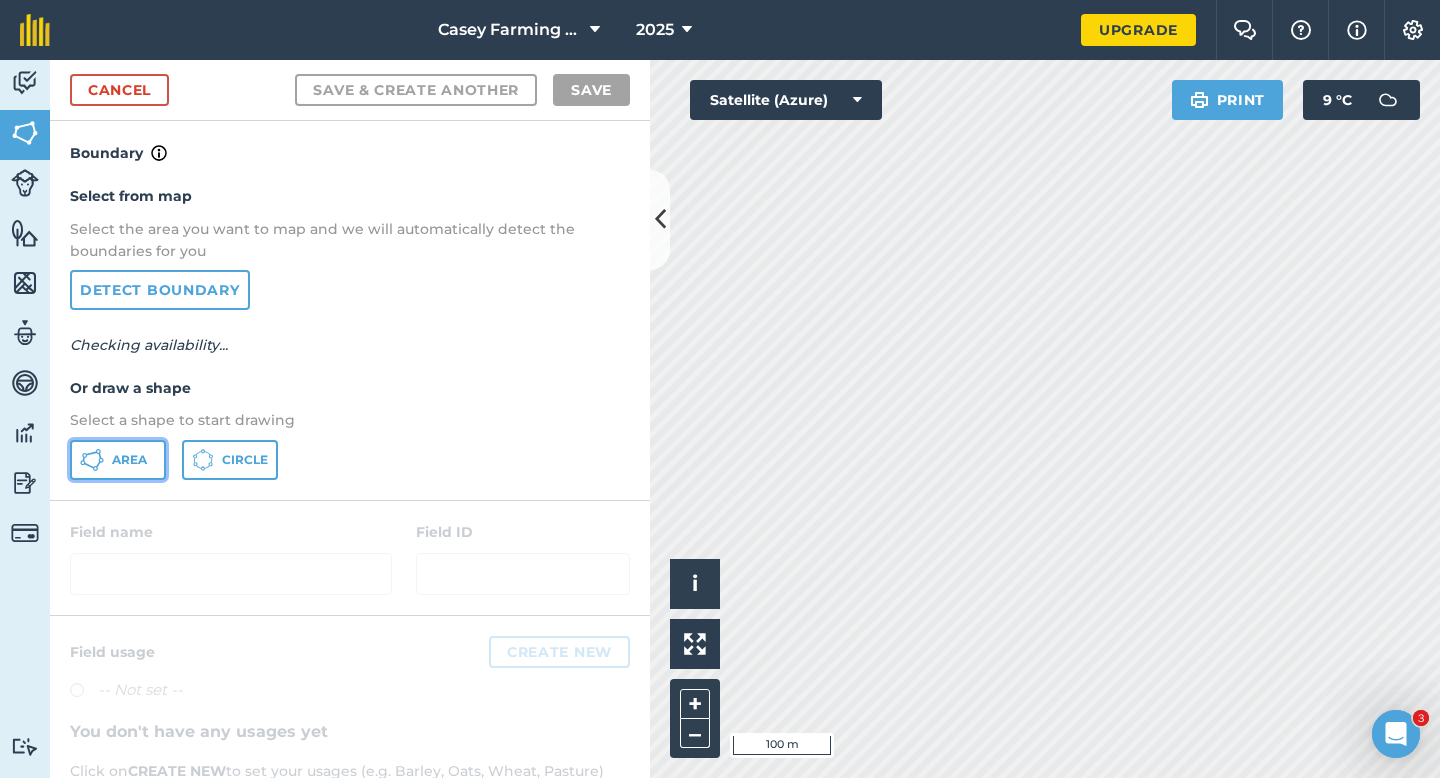click on "Area" at bounding box center [118, 460] 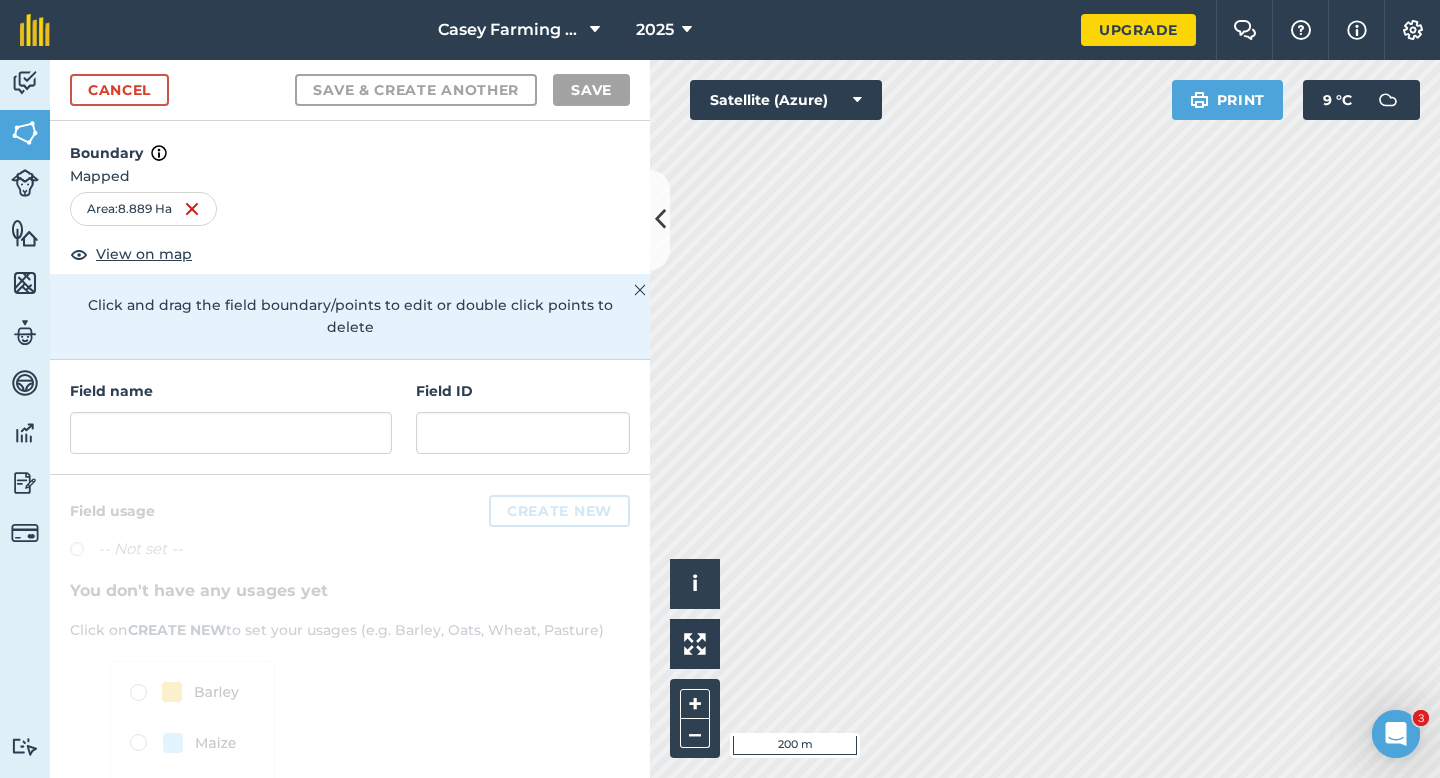 click on "Field name" at bounding box center (231, 391) 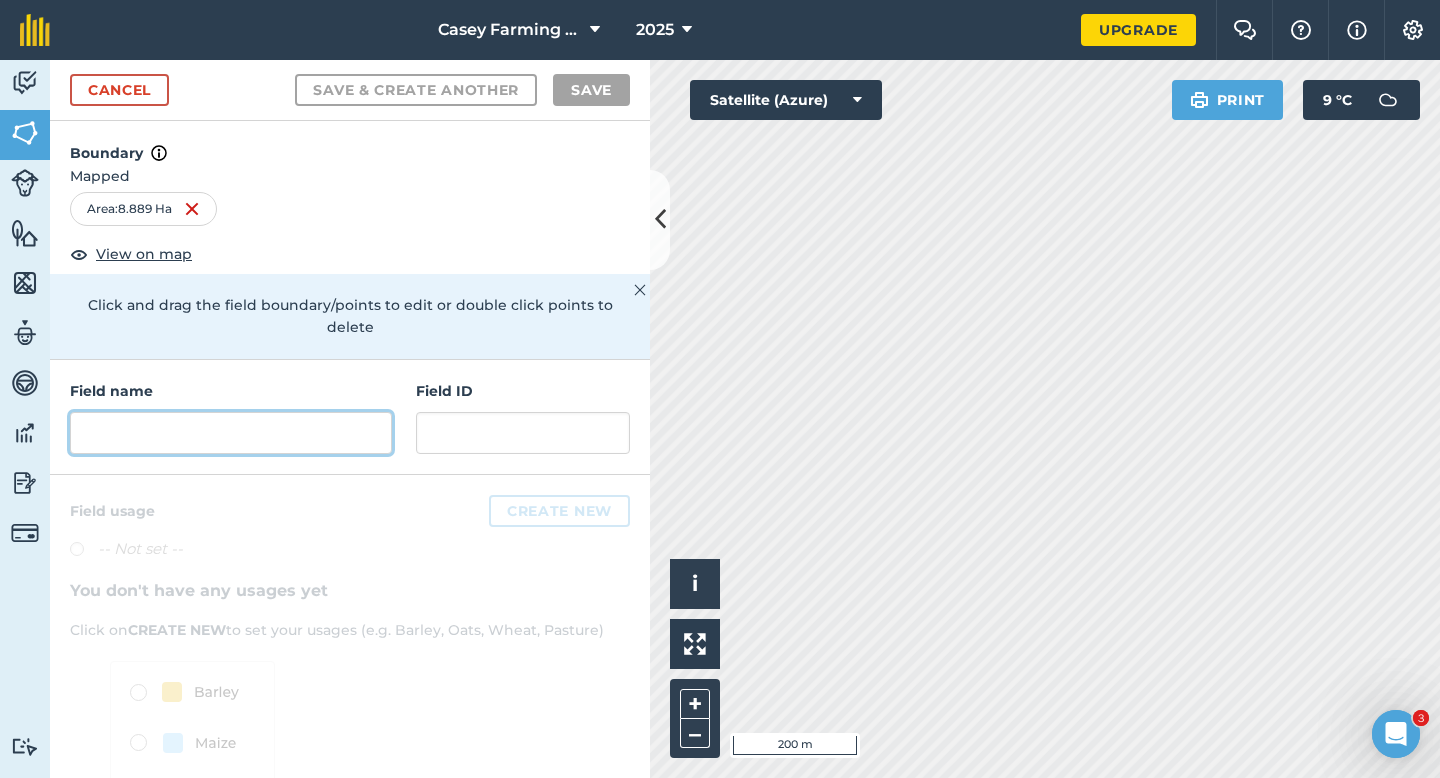 click at bounding box center (231, 433) 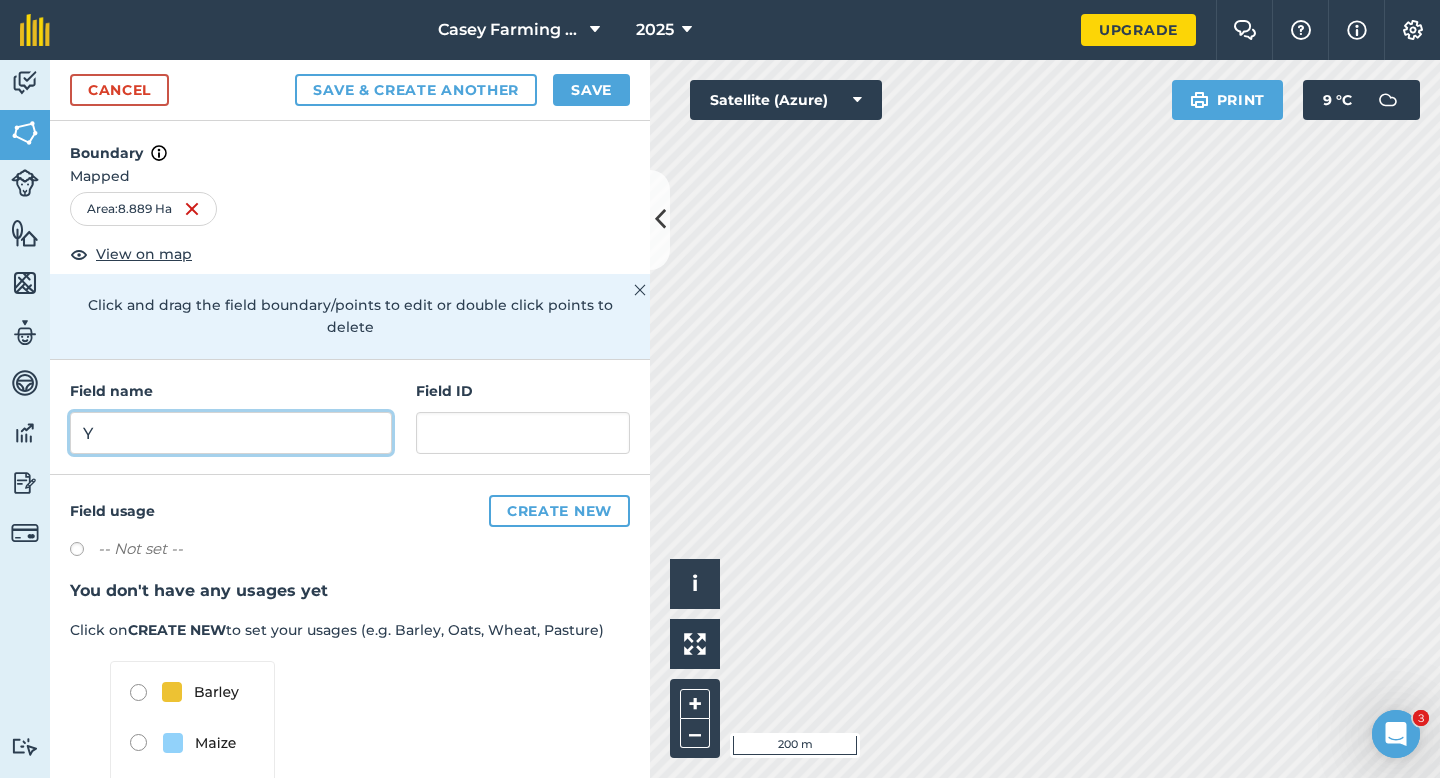 type on "Y" 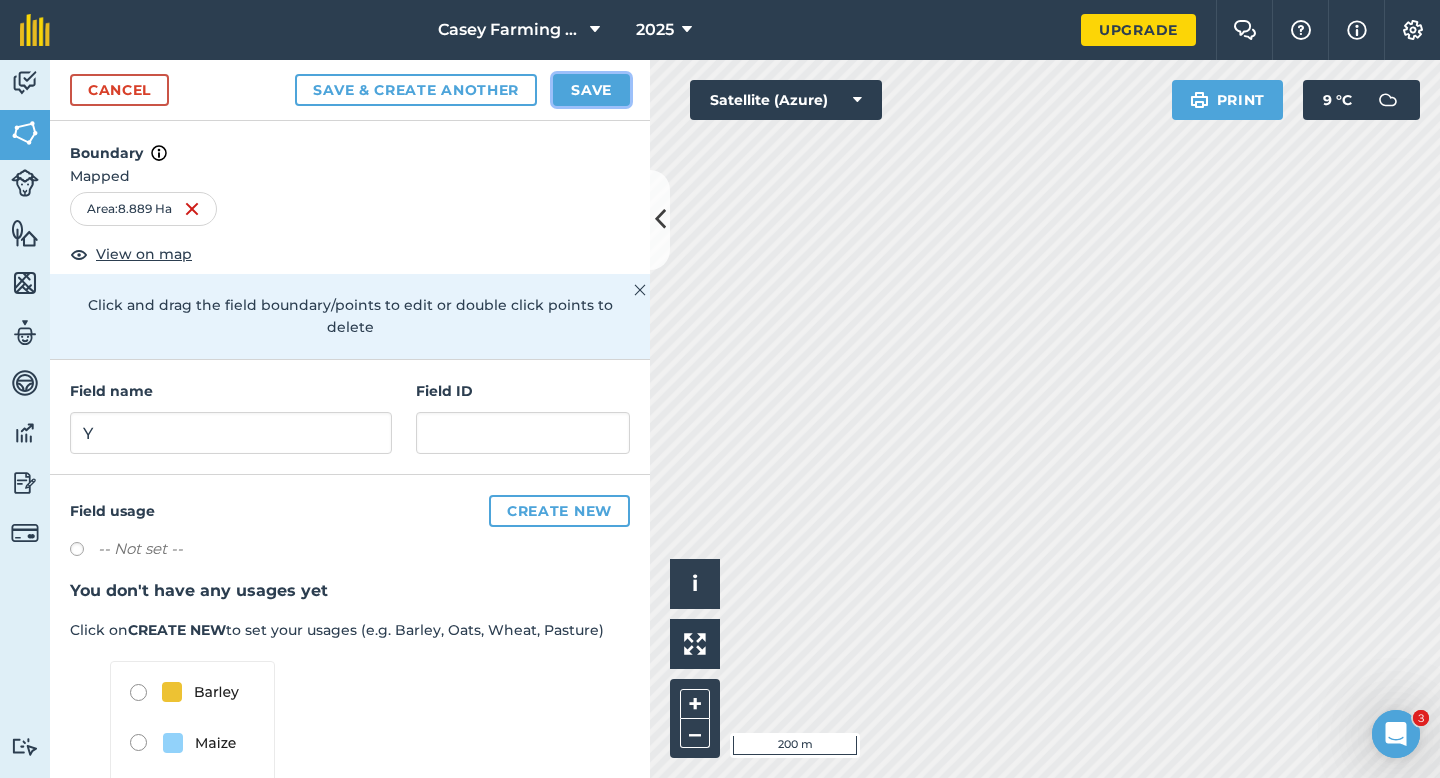 click on "Save" at bounding box center [591, 90] 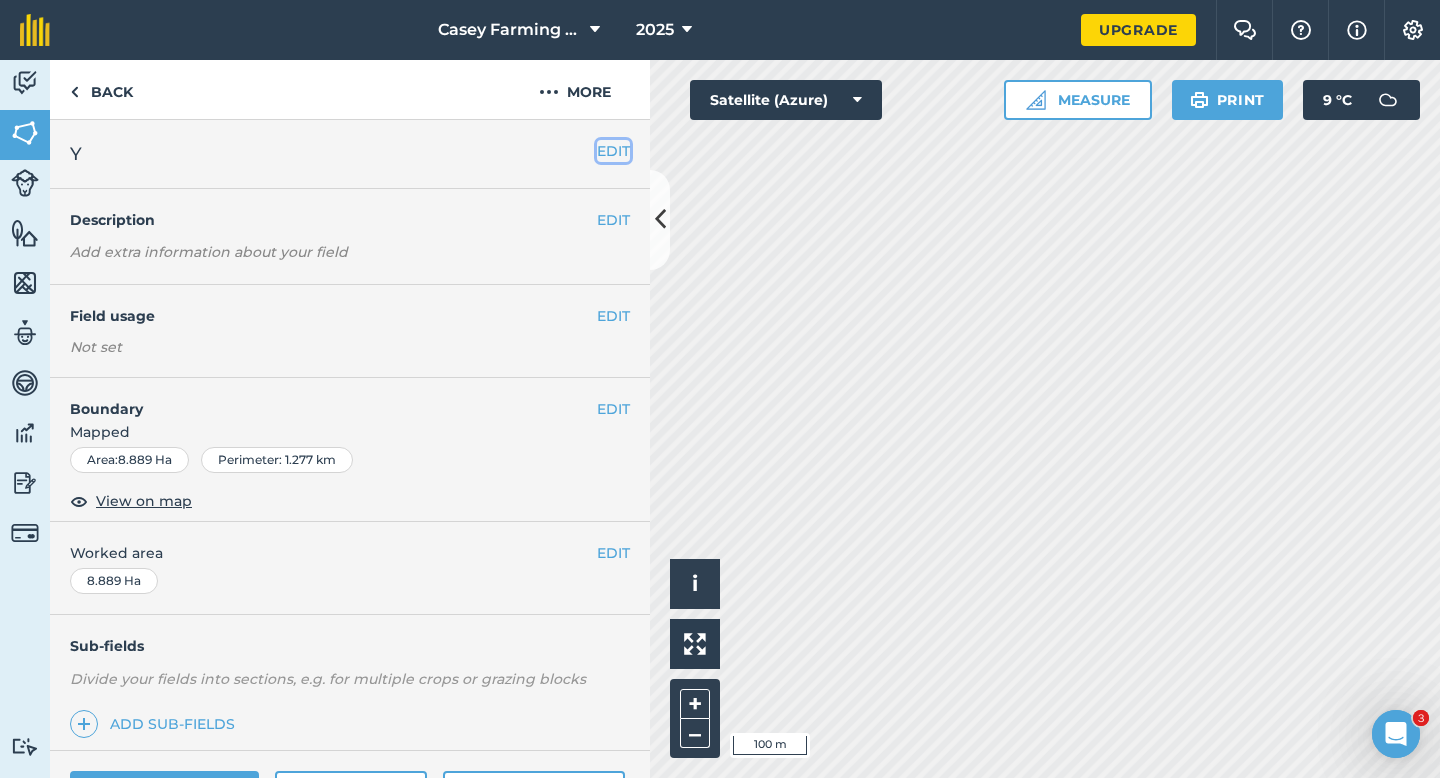 click on "EDIT" at bounding box center (613, 151) 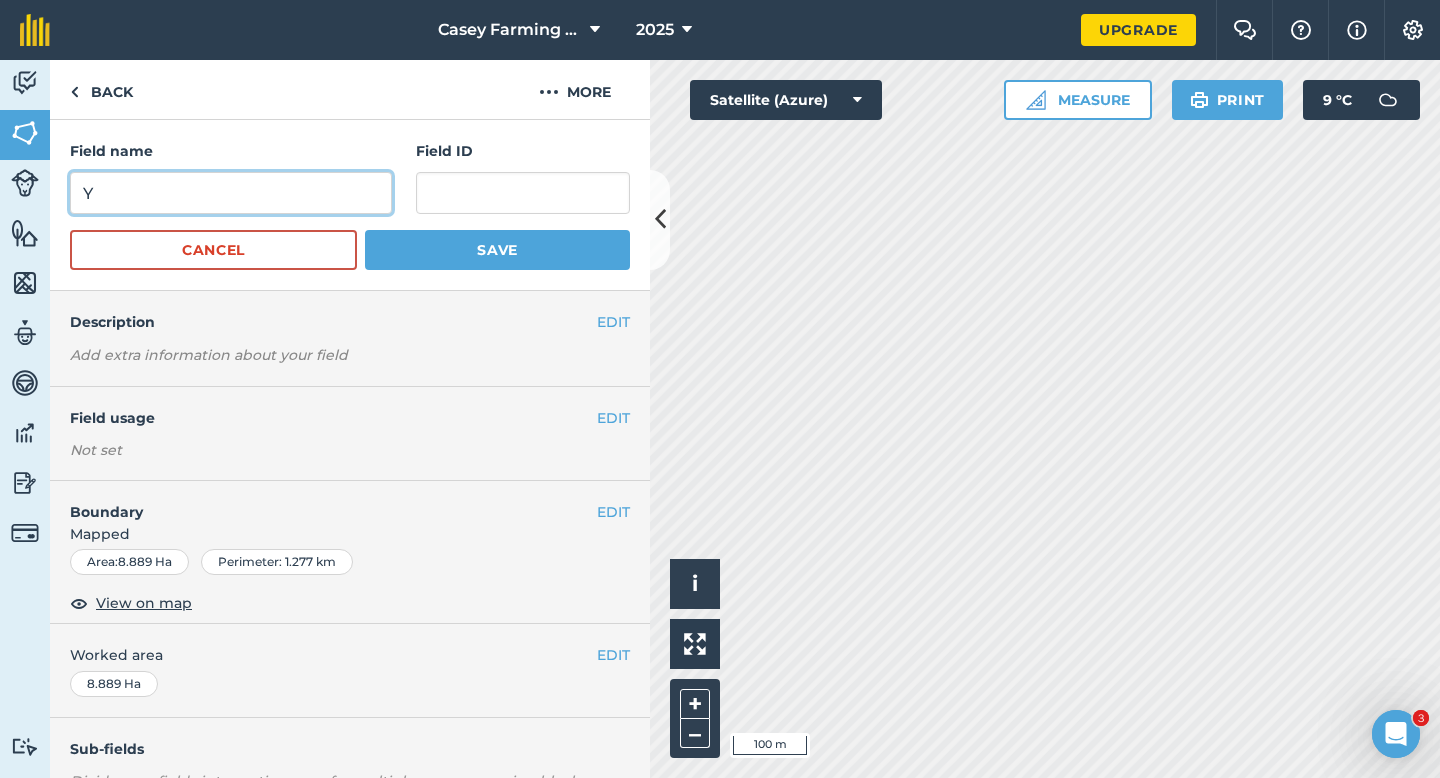 click on "Y" at bounding box center (231, 193) 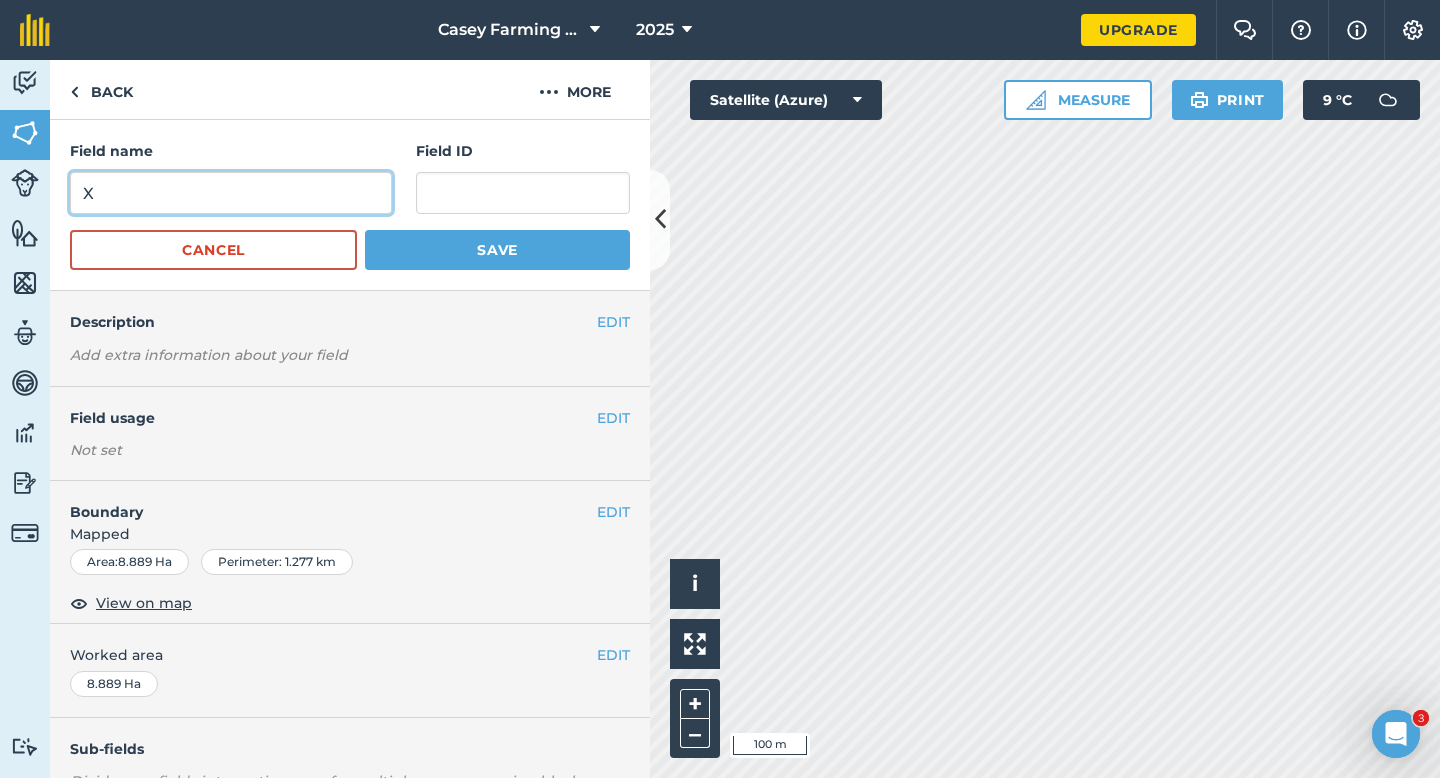 type on "X" 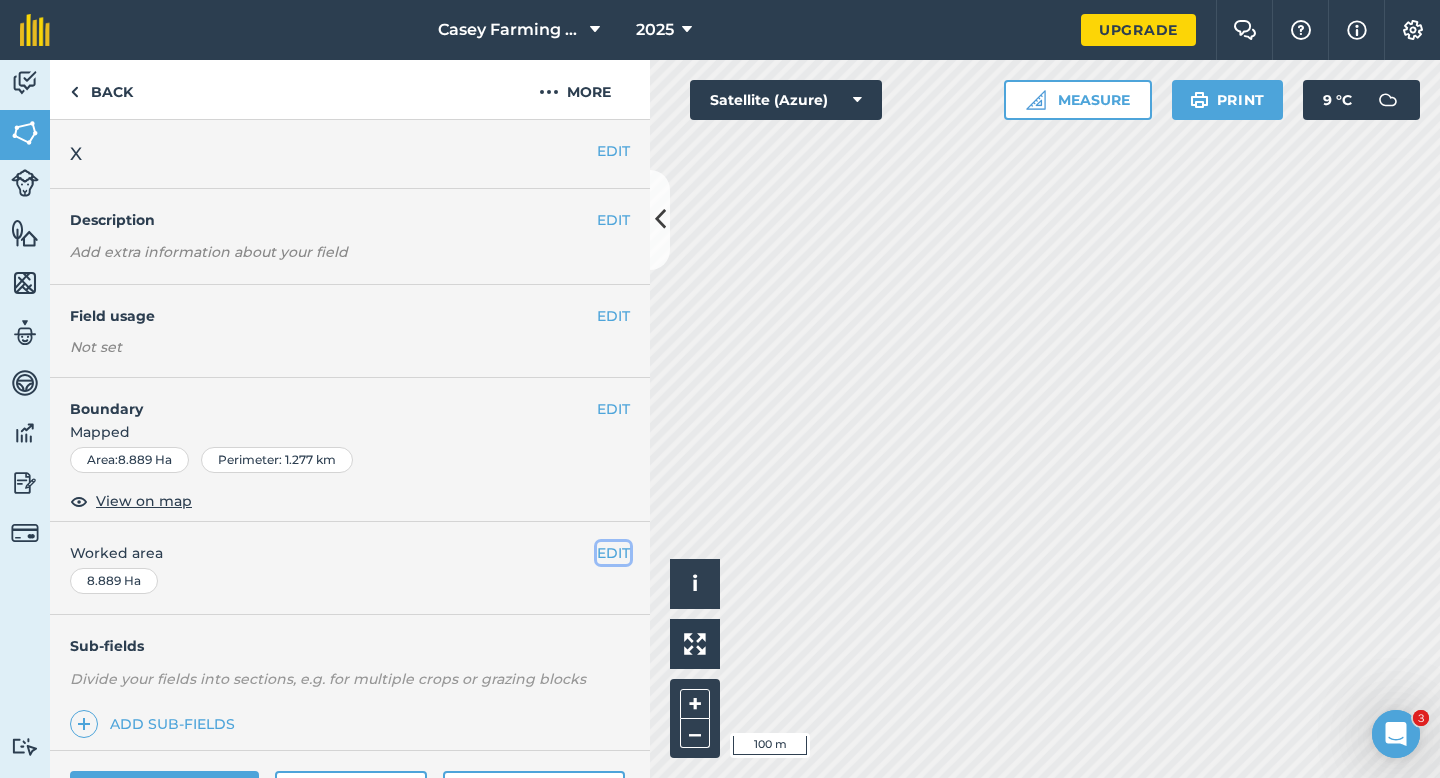 click on "EDIT" at bounding box center (613, 553) 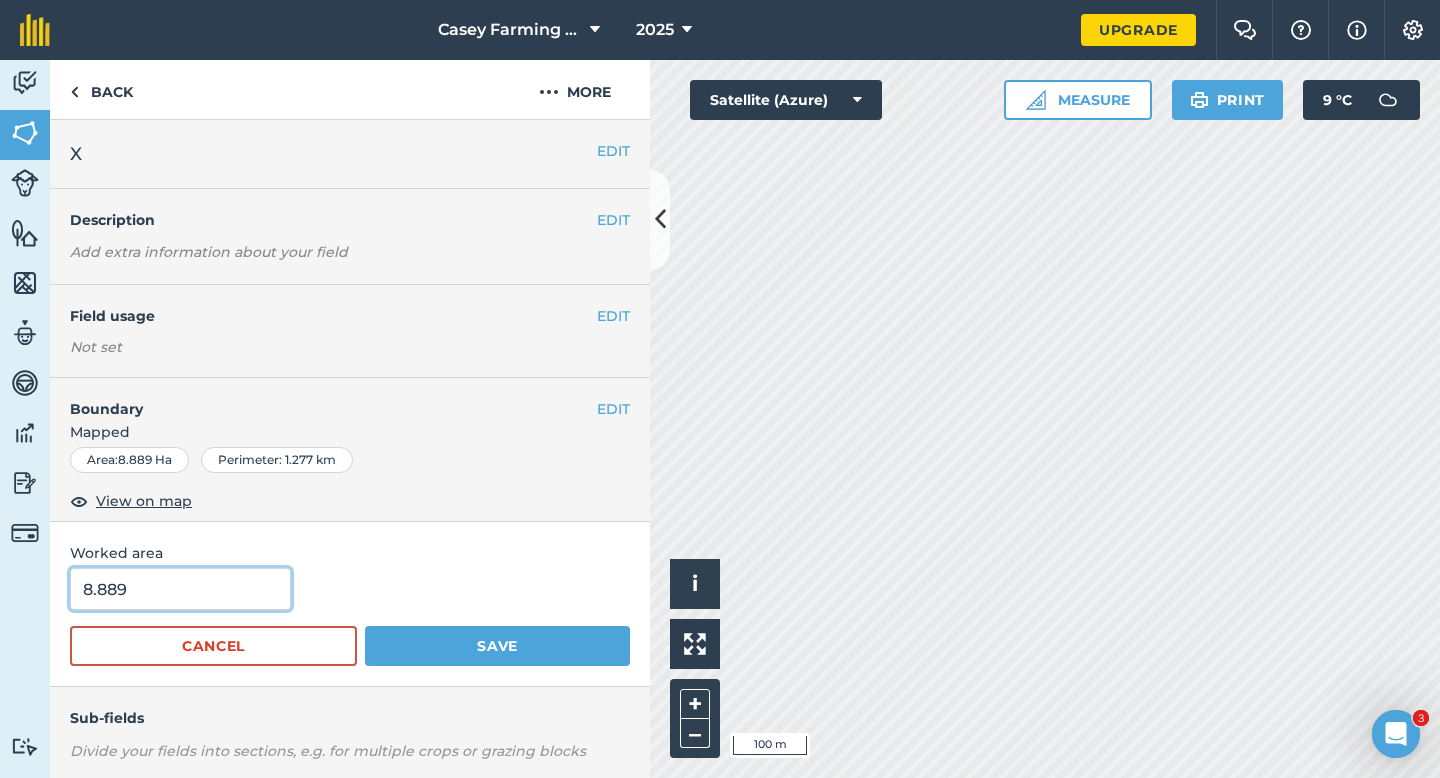 click on "8.889" at bounding box center [180, 589] 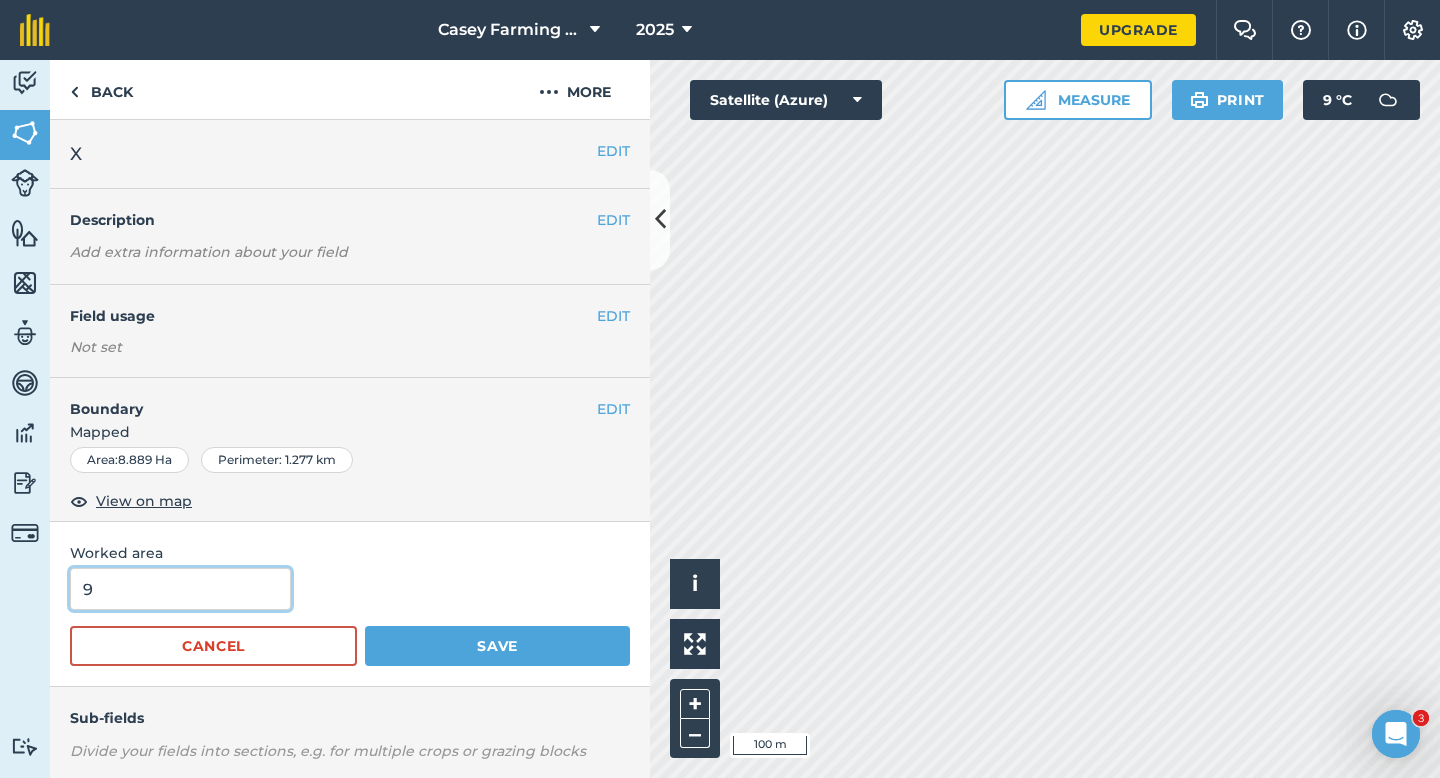 click on "Save" at bounding box center (497, 646) 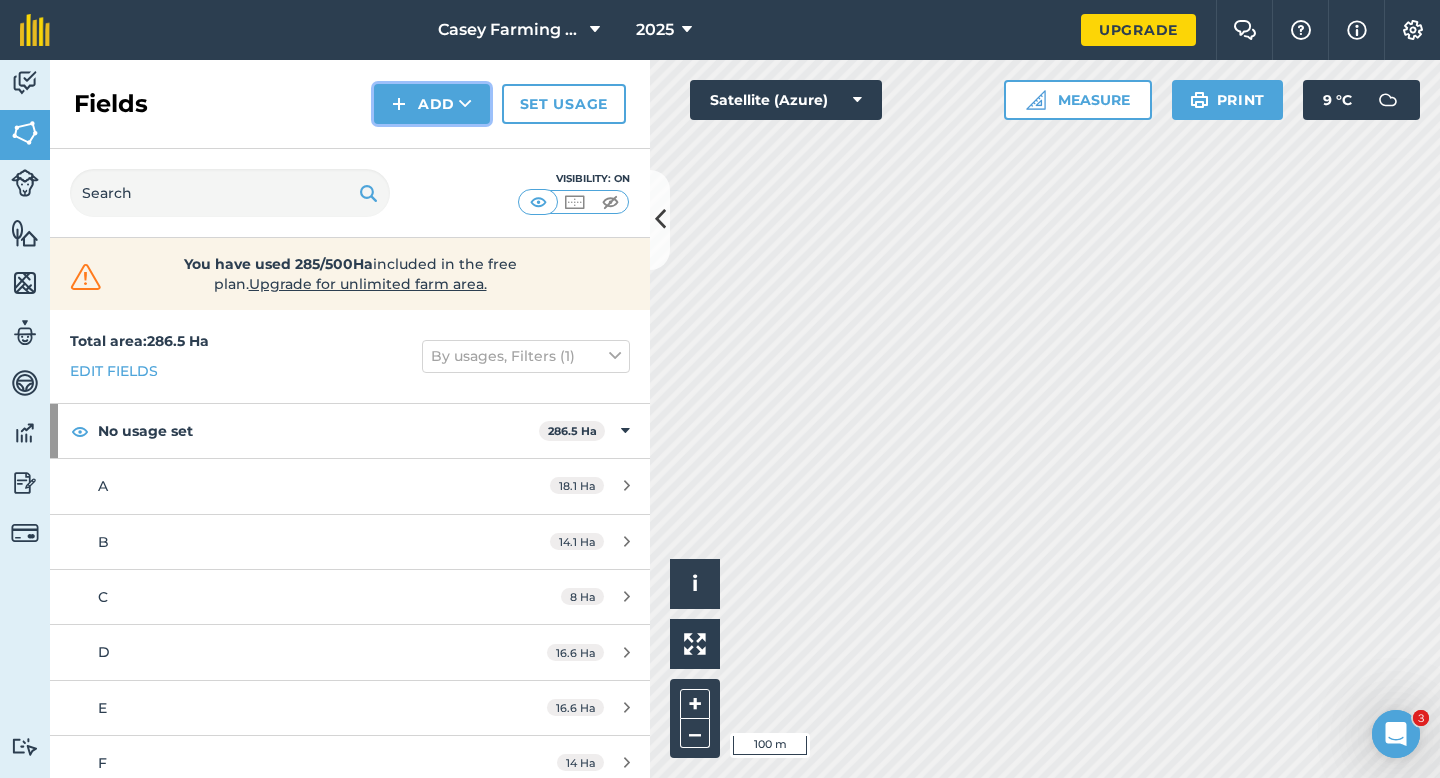 click on "Add" at bounding box center (432, 104) 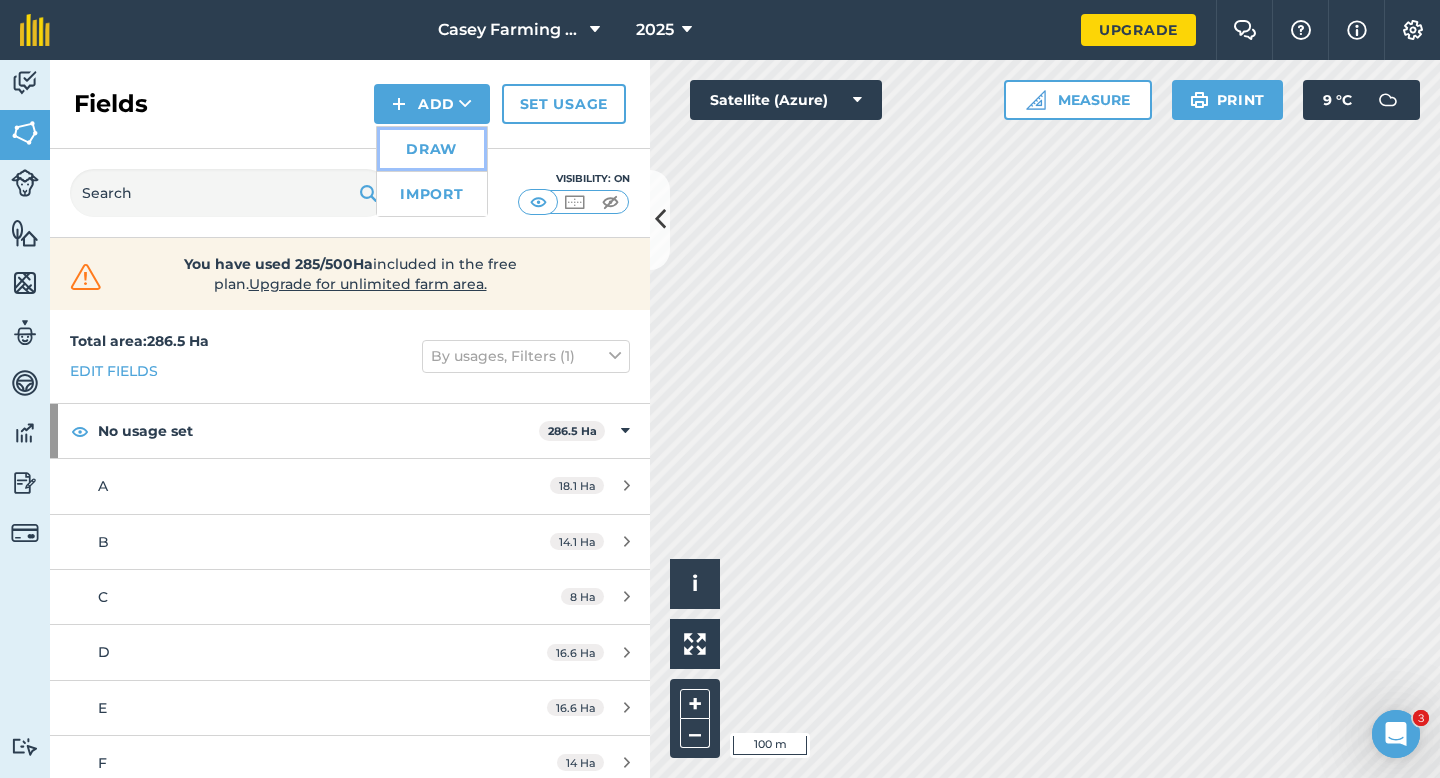 click on "Draw" at bounding box center (432, 149) 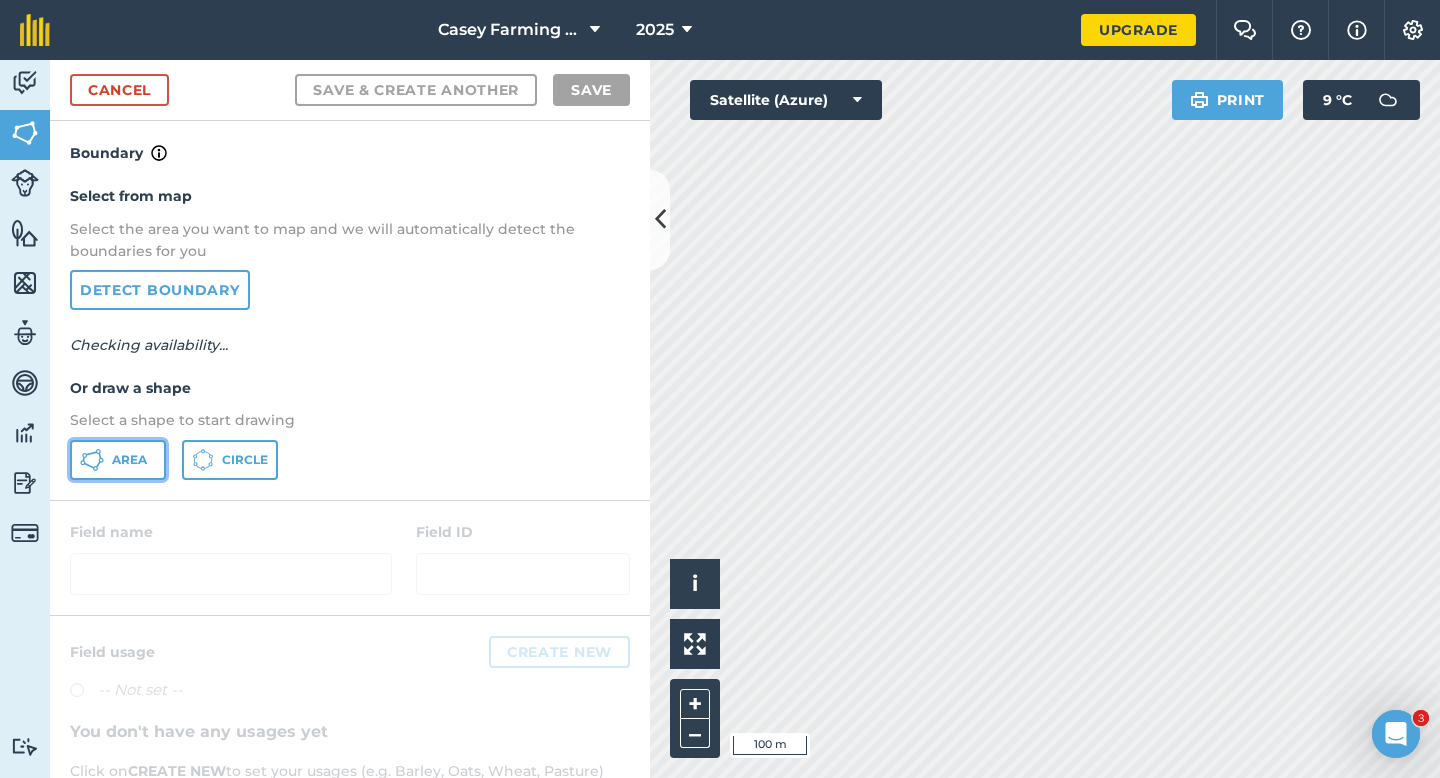 click on "Area" at bounding box center (118, 460) 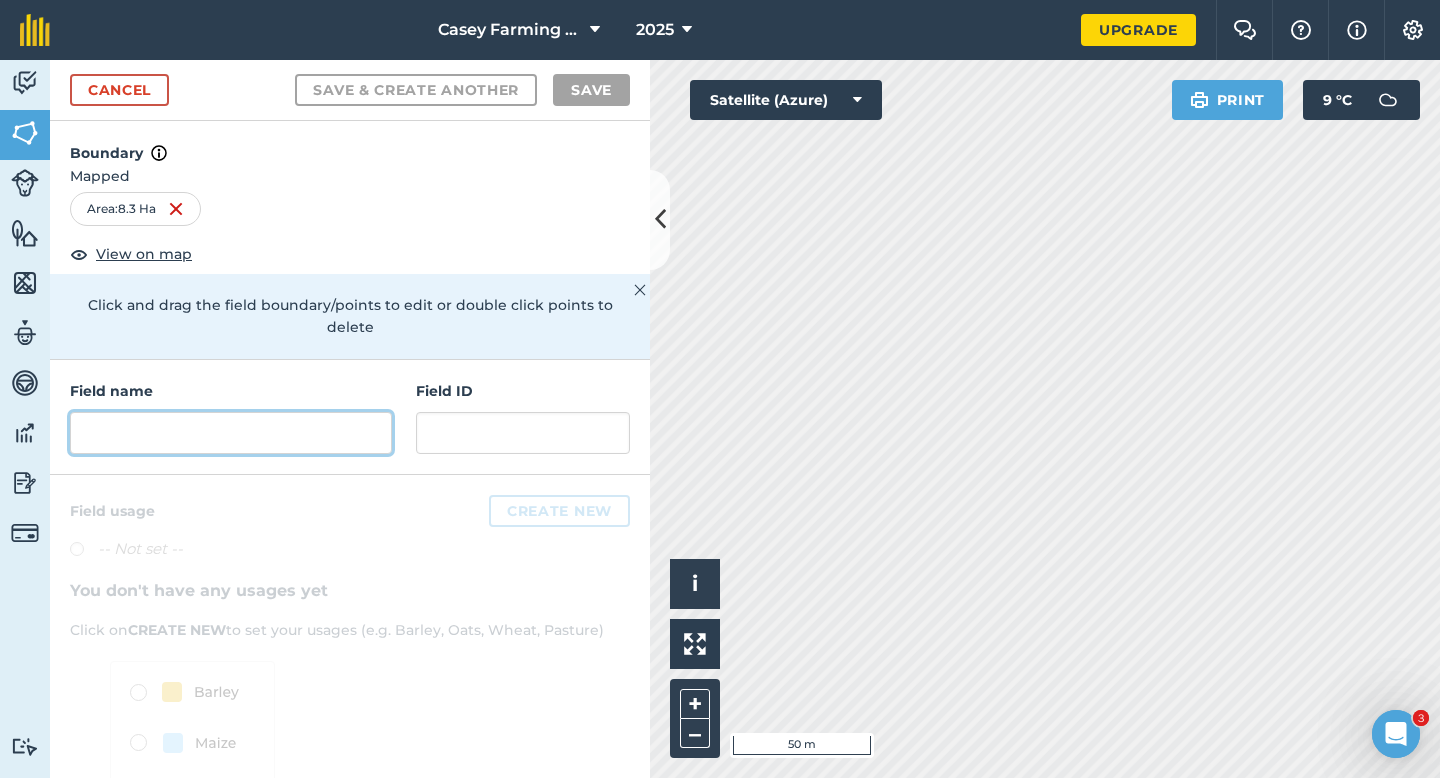 click at bounding box center (231, 433) 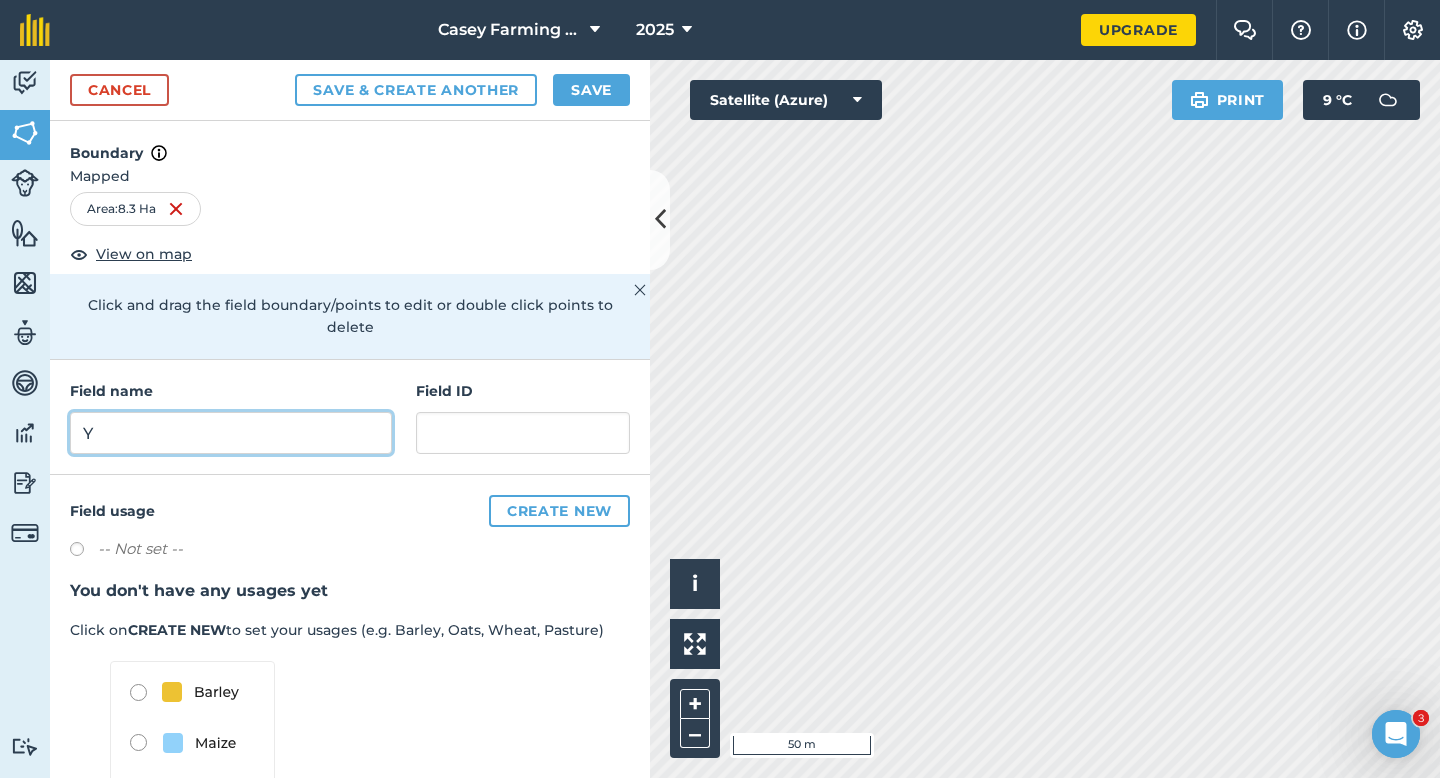 type on "Y" 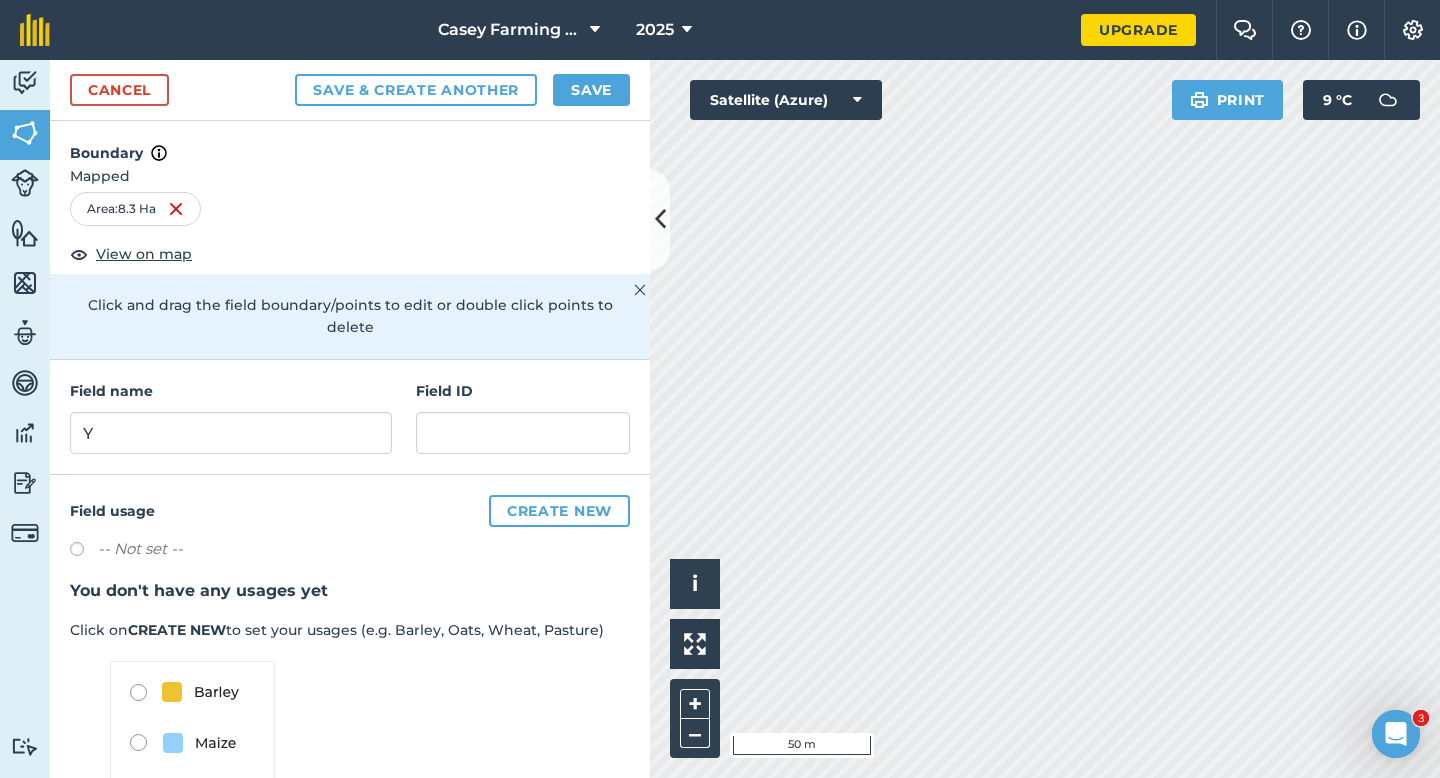 click on "Cancel Save & Create Another Save" at bounding box center [350, 90] 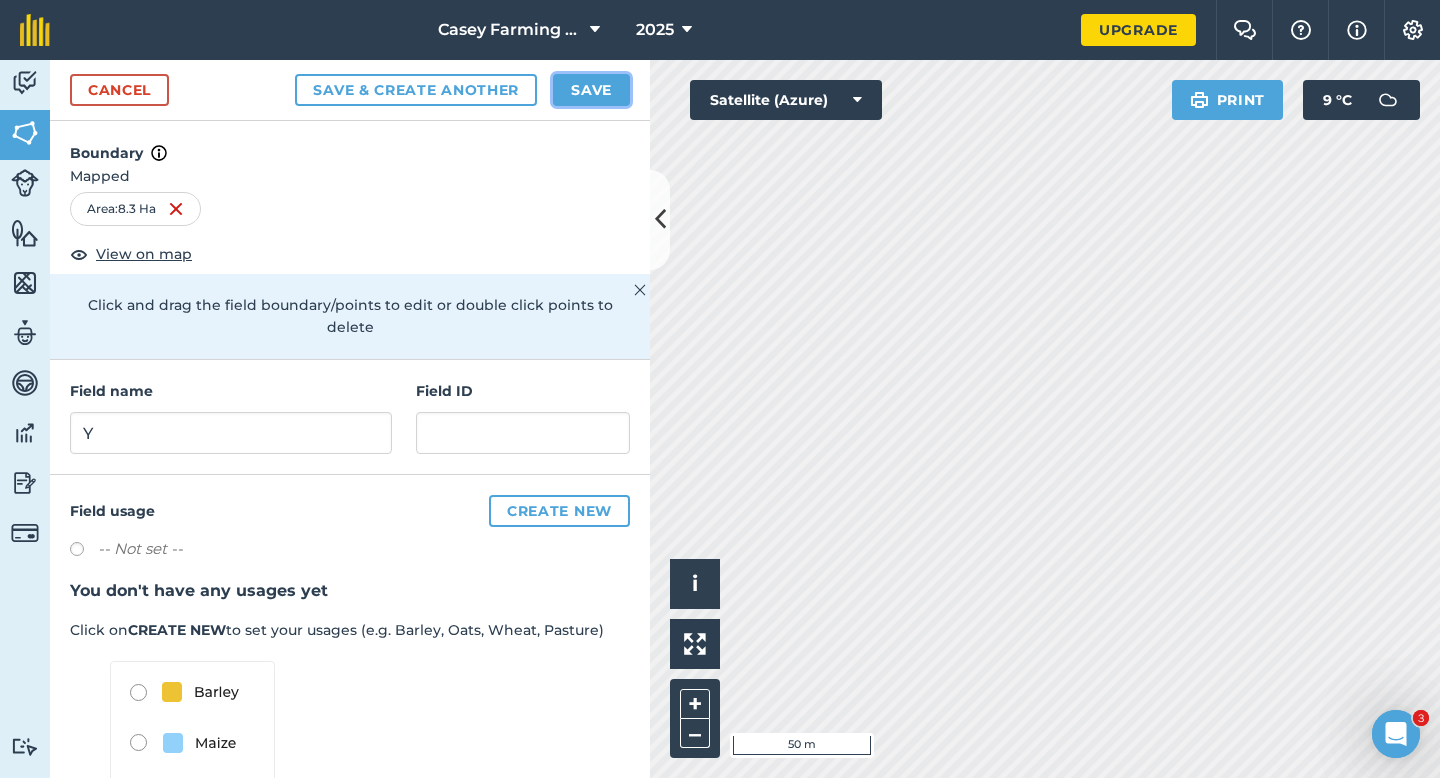 click on "Save" at bounding box center (591, 90) 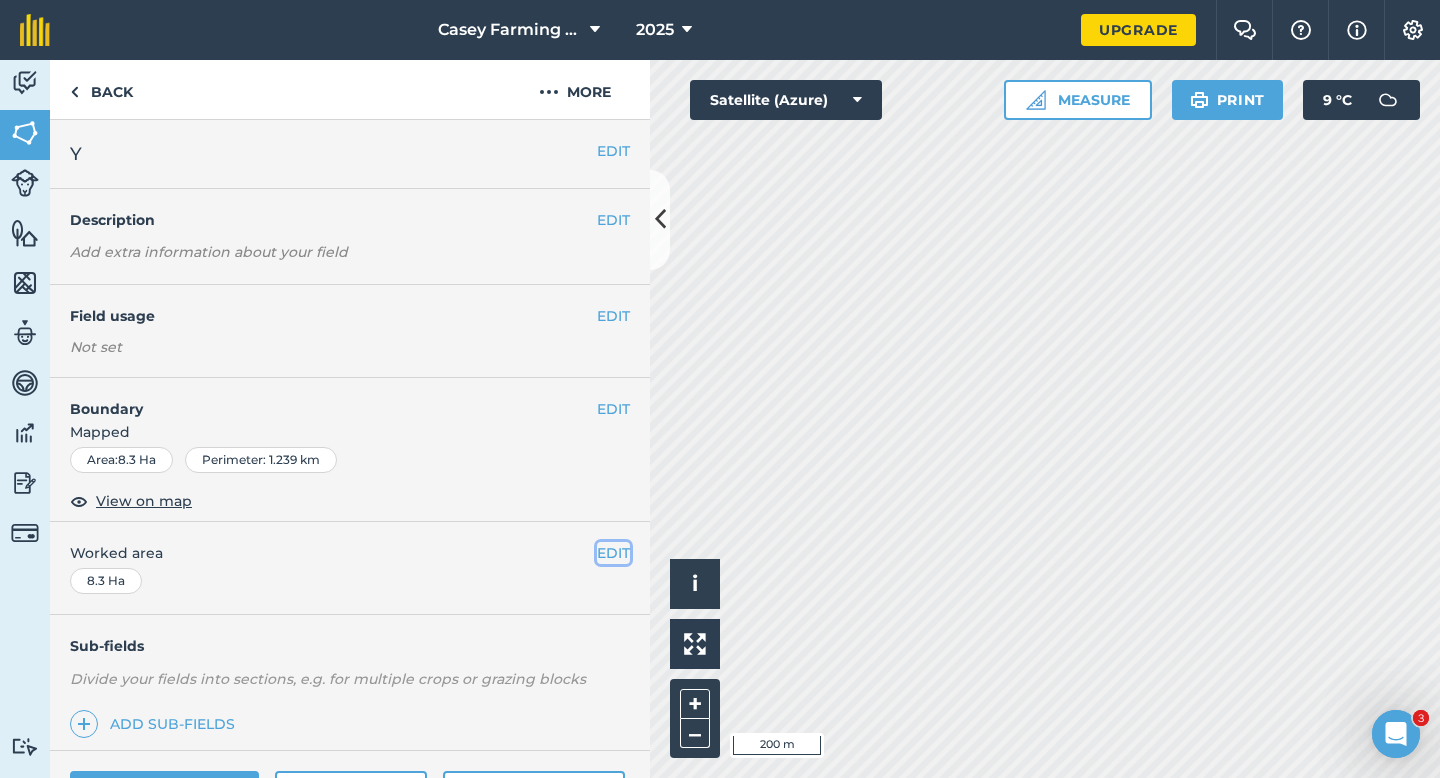 click on "EDIT" at bounding box center (613, 553) 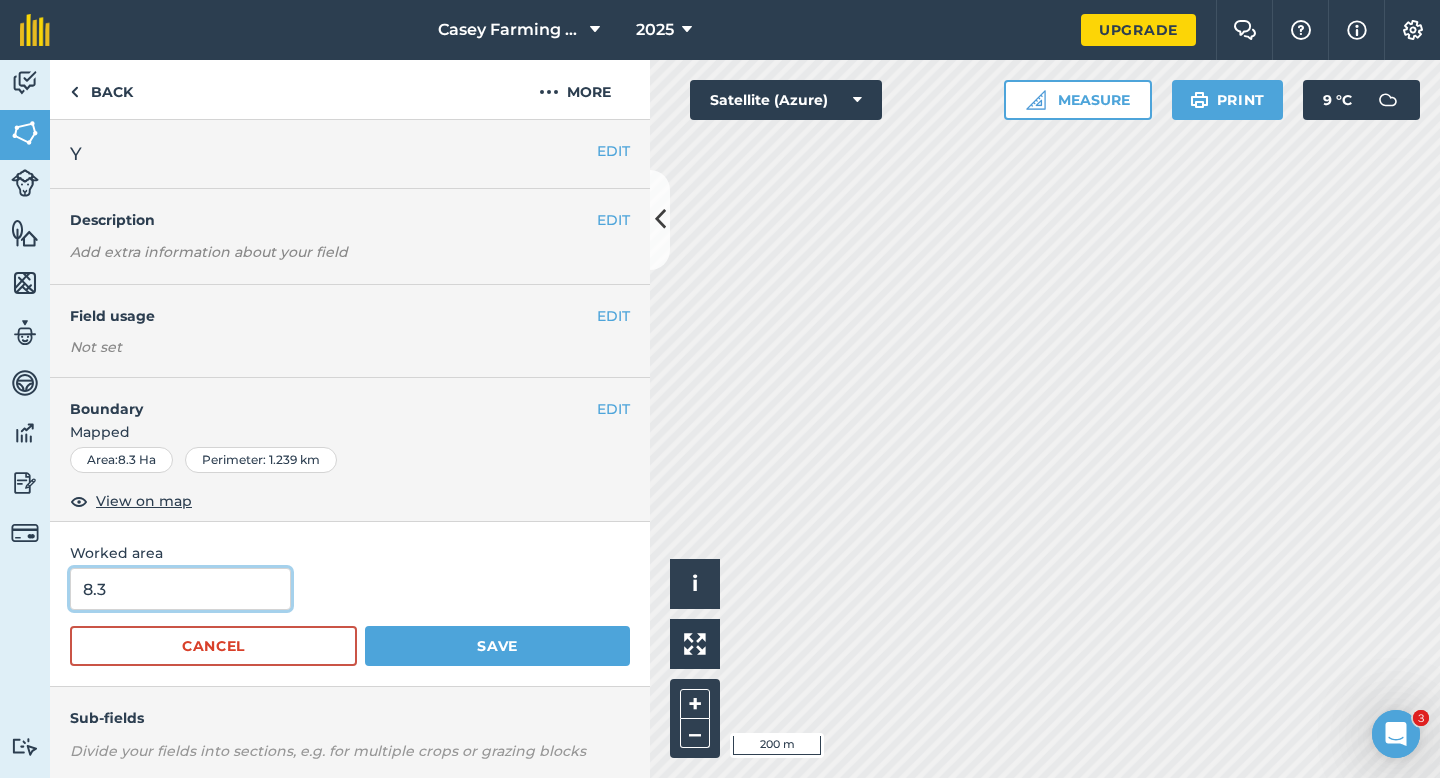 click on "8.3" at bounding box center (180, 589) 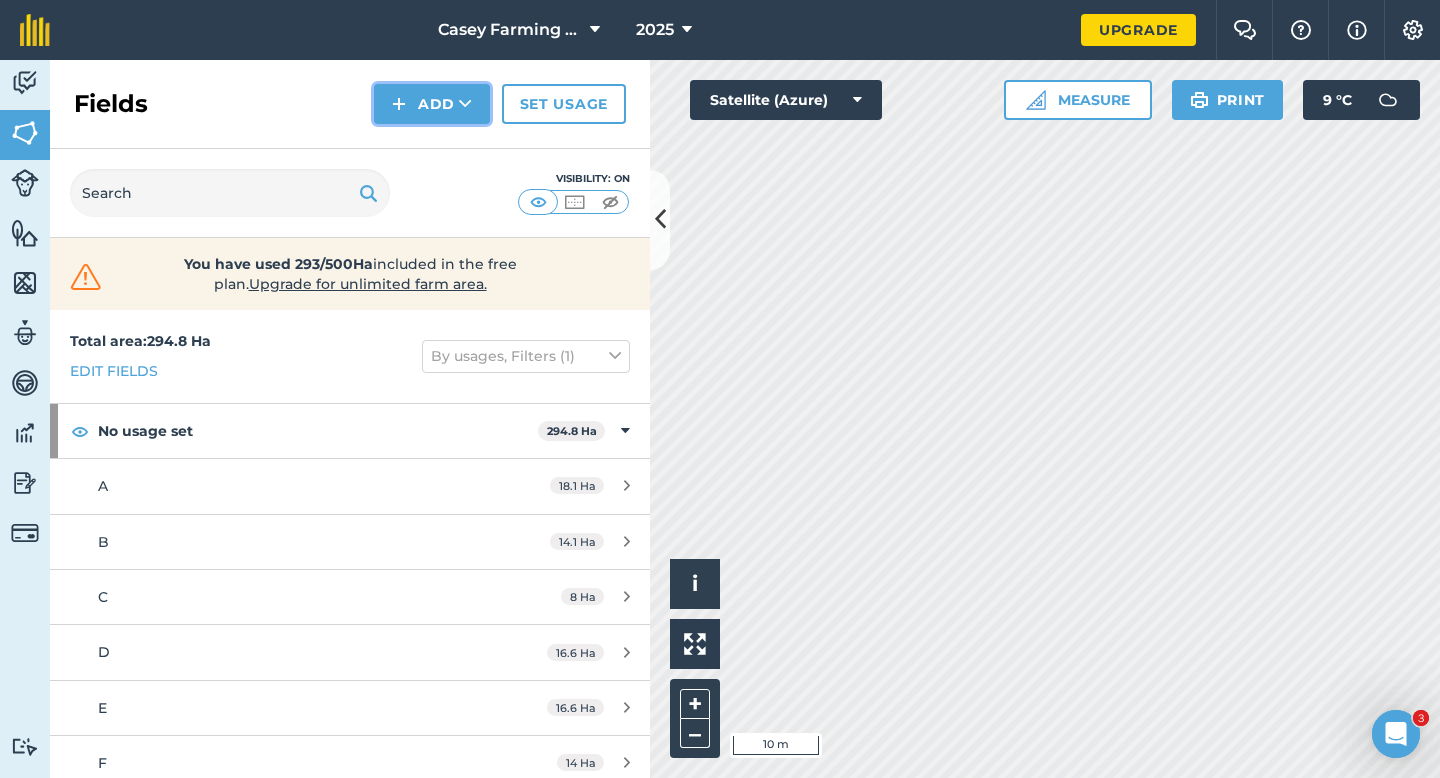 click on "Add" at bounding box center [432, 104] 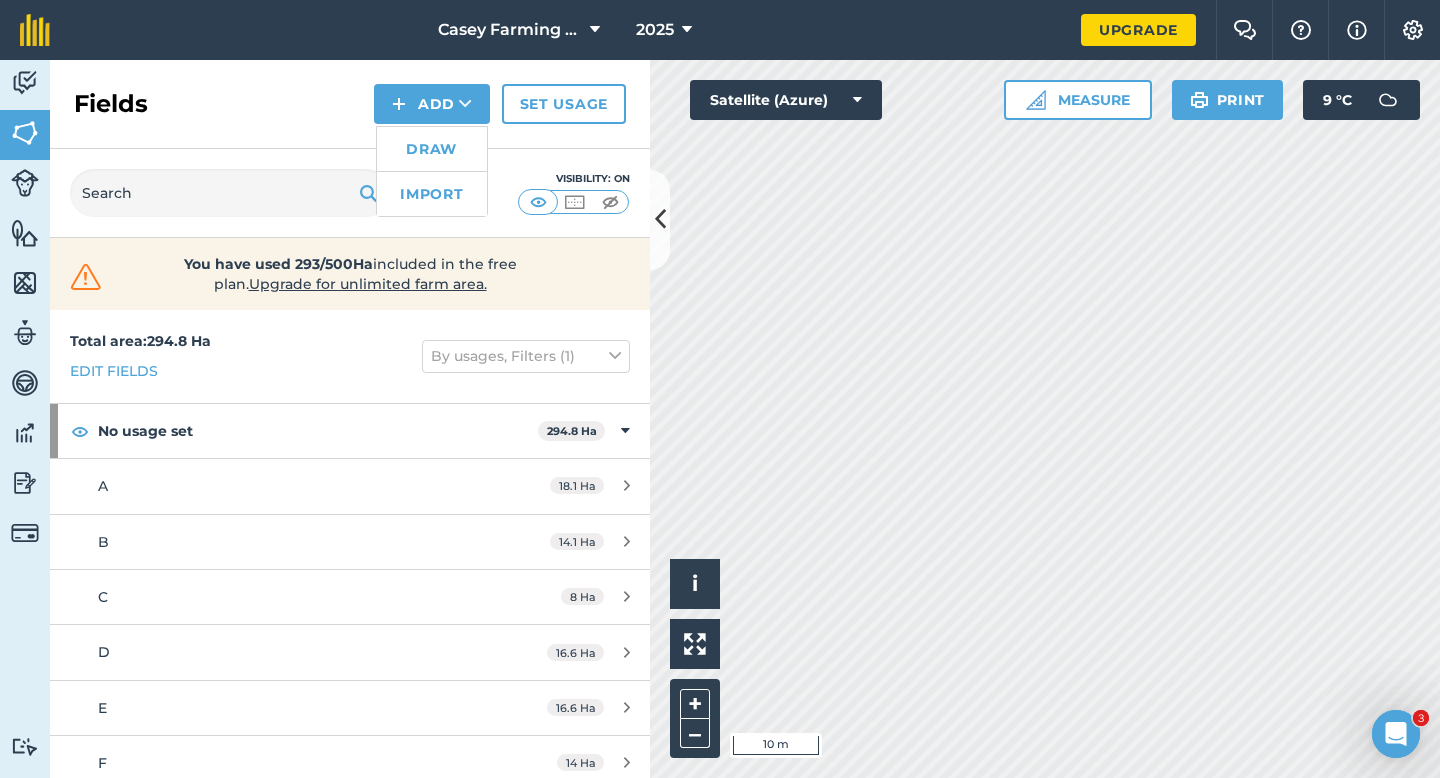 click on "Draw" at bounding box center (432, 149) 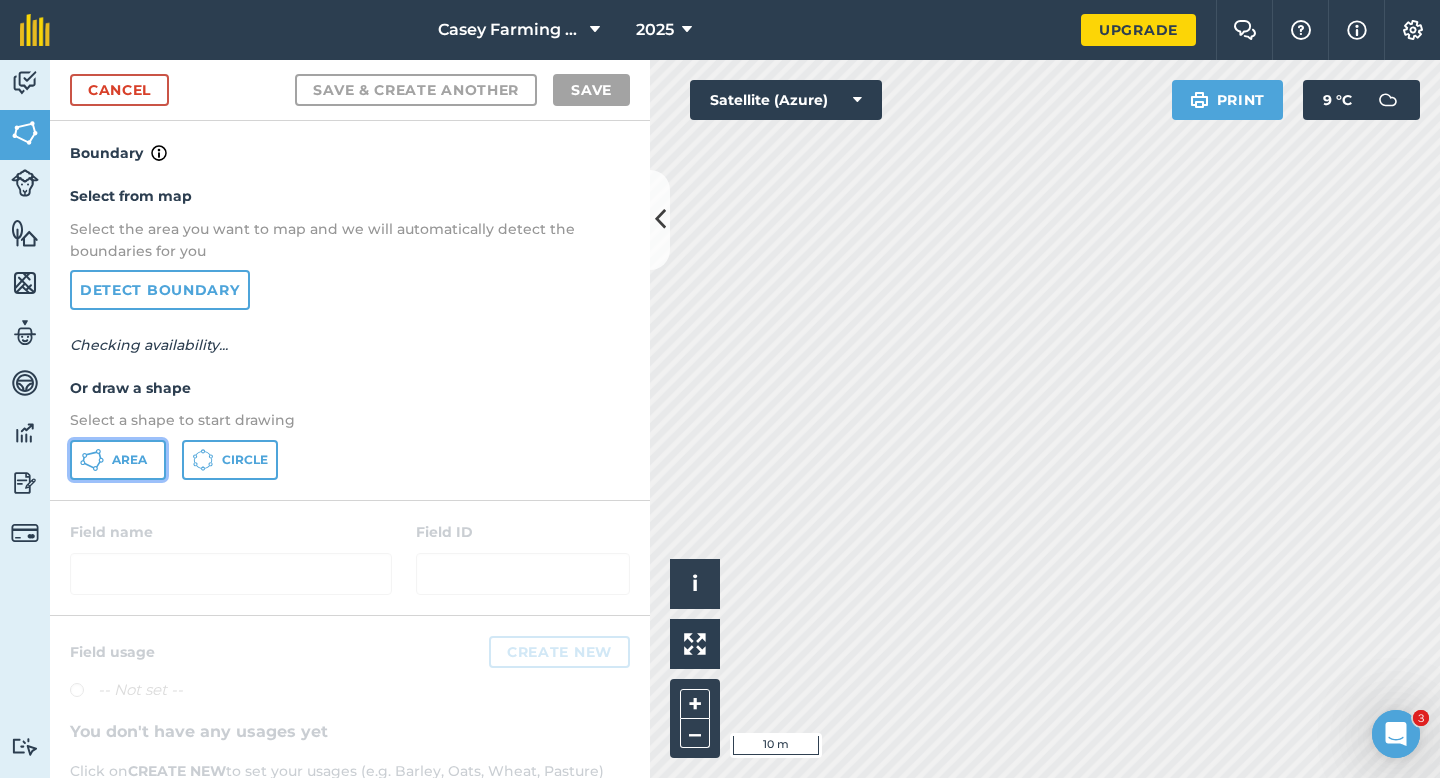 click on "Area" at bounding box center [118, 460] 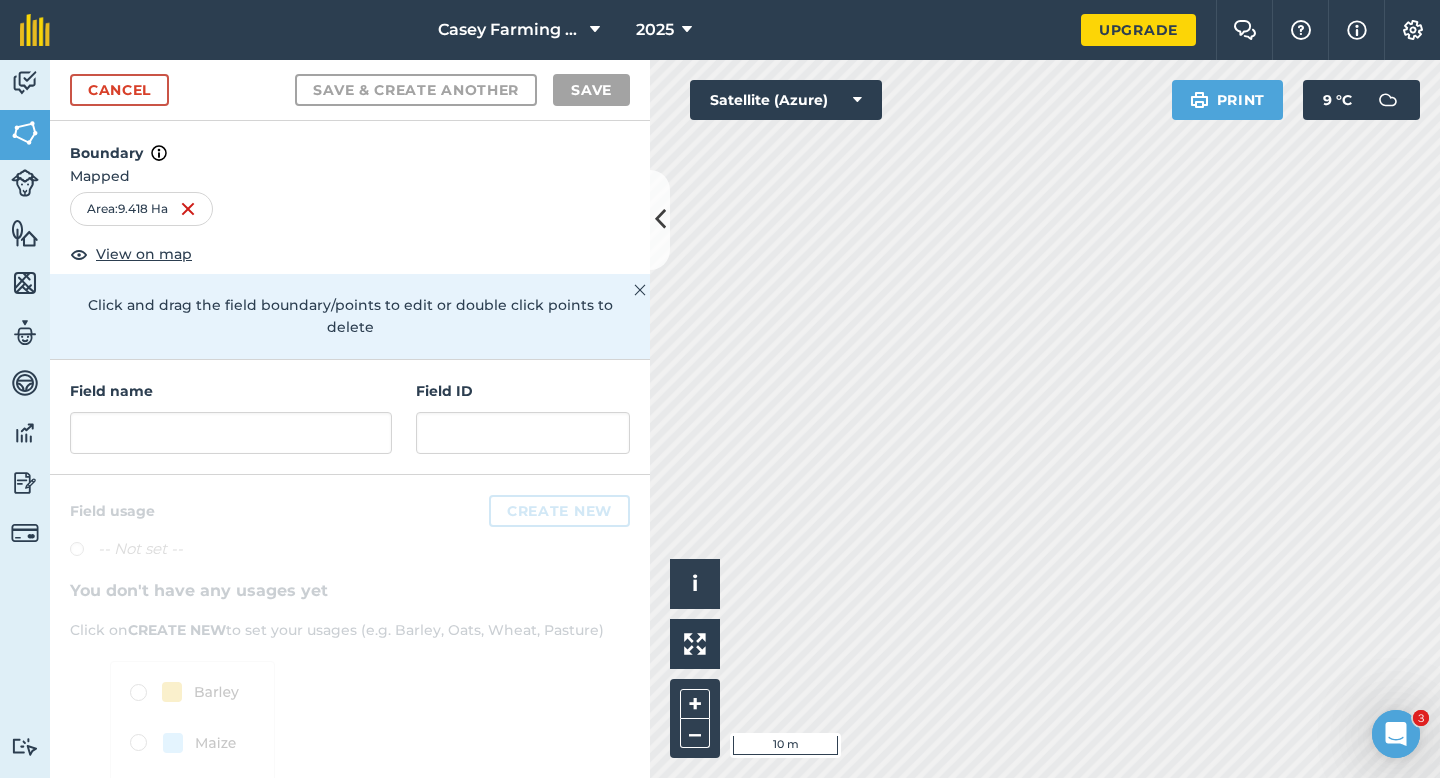 click at bounding box center [350, 691] 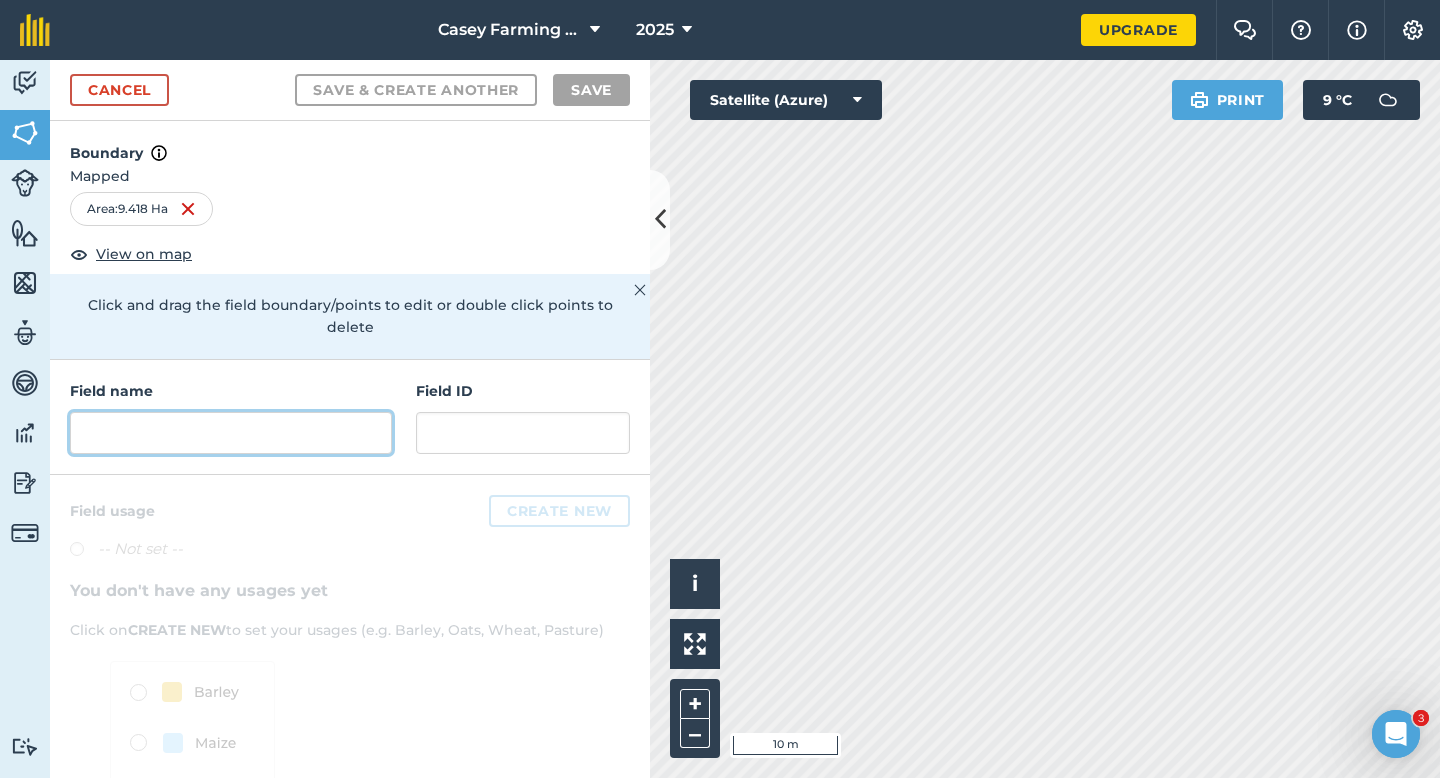 click at bounding box center (231, 433) 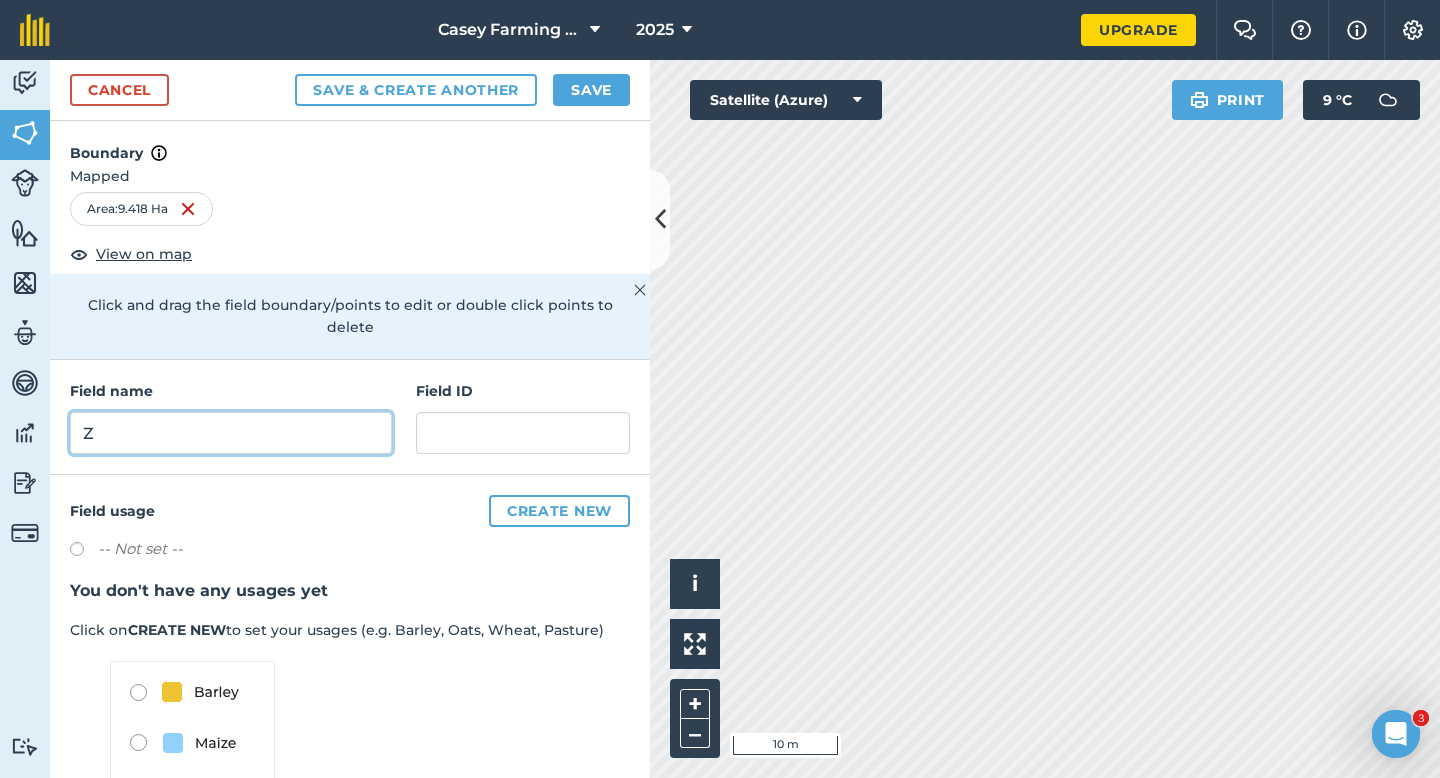 type on "Z" 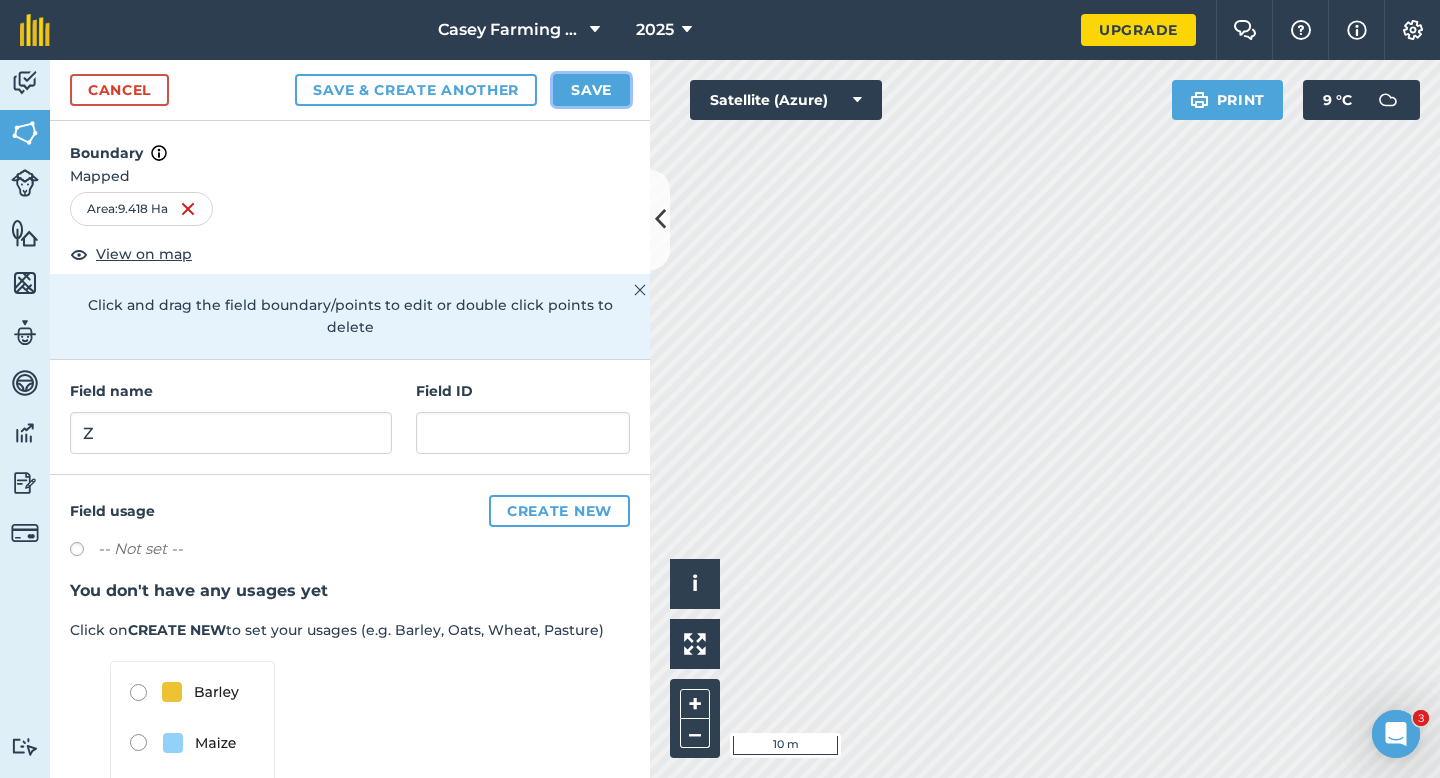 click on "Save" at bounding box center (591, 90) 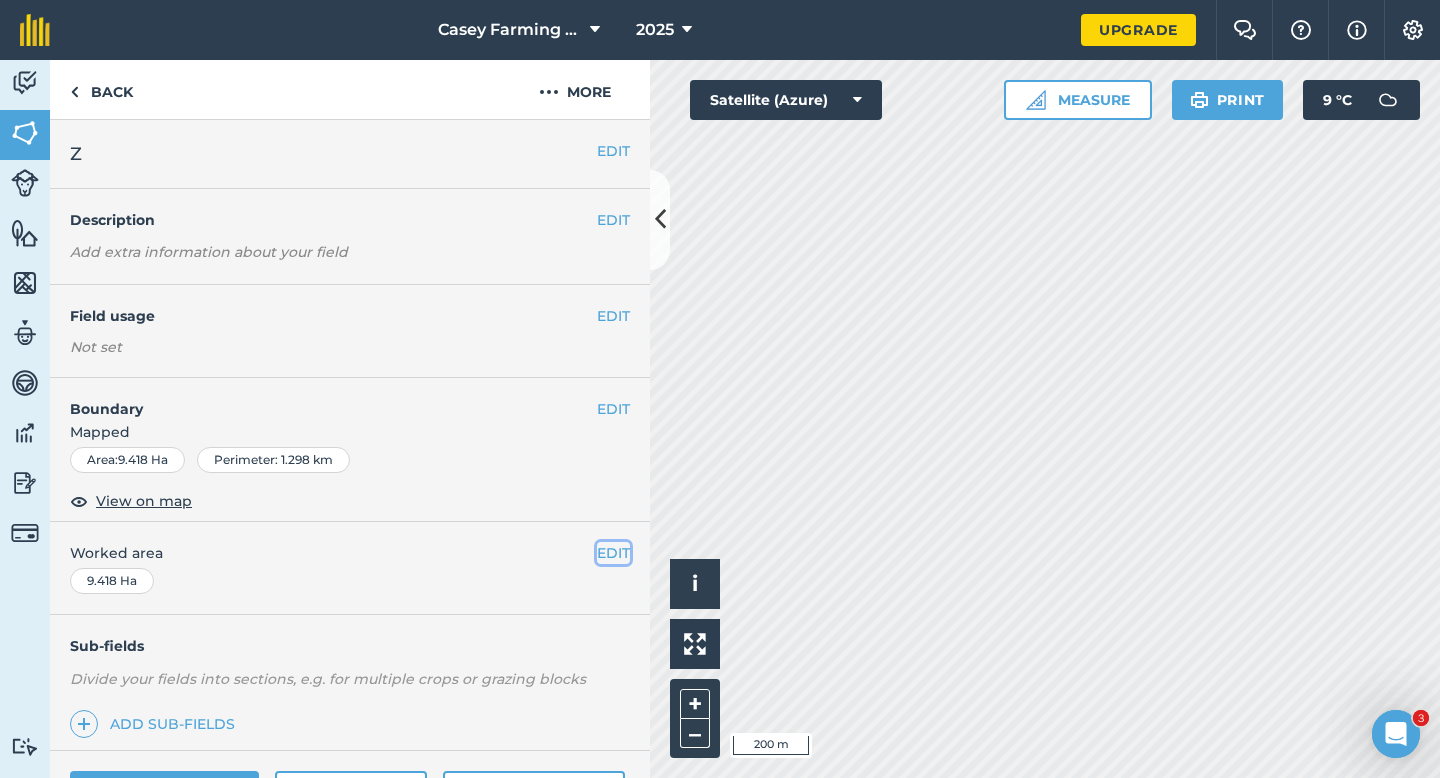 click on "EDIT" at bounding box center [613, 553] 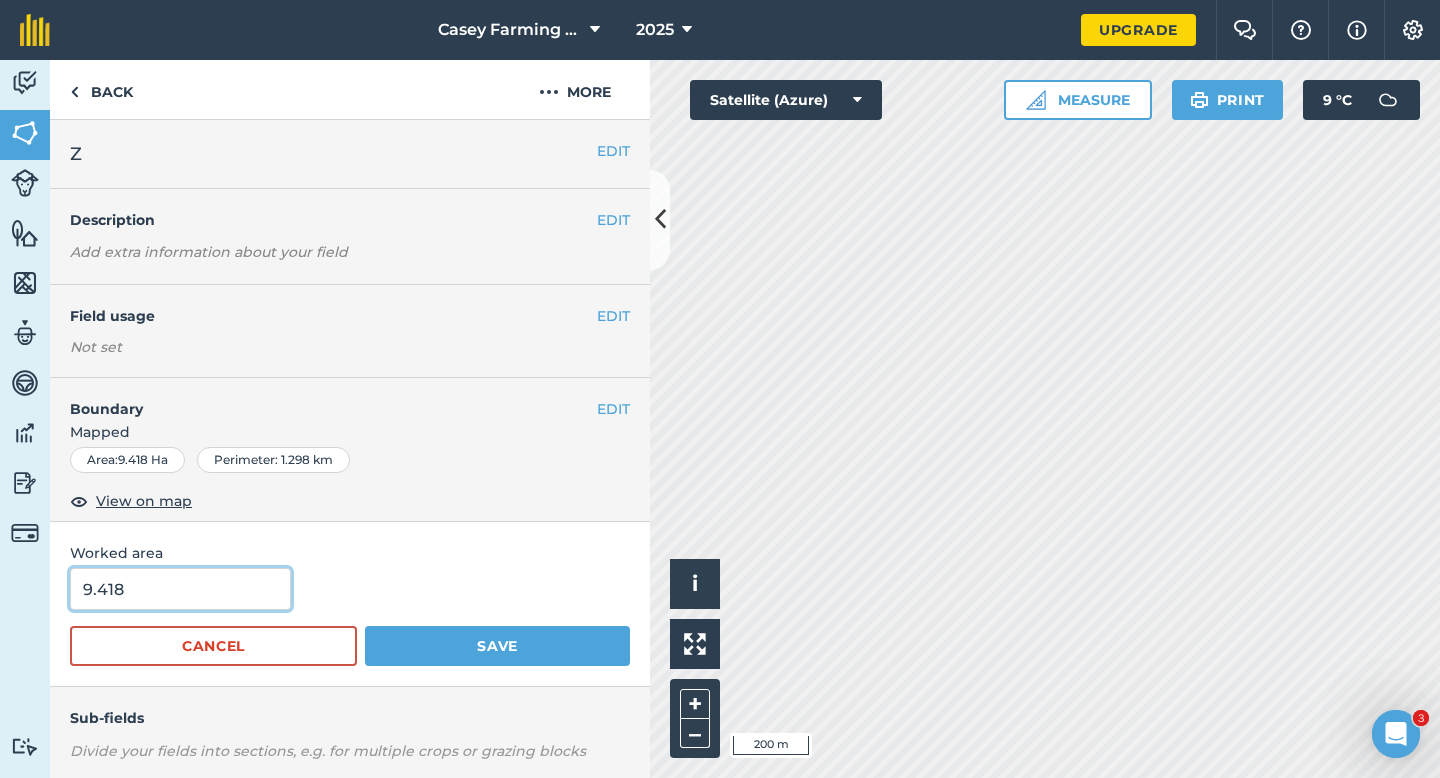 click on "9.418" at bounding box center (180, 589) 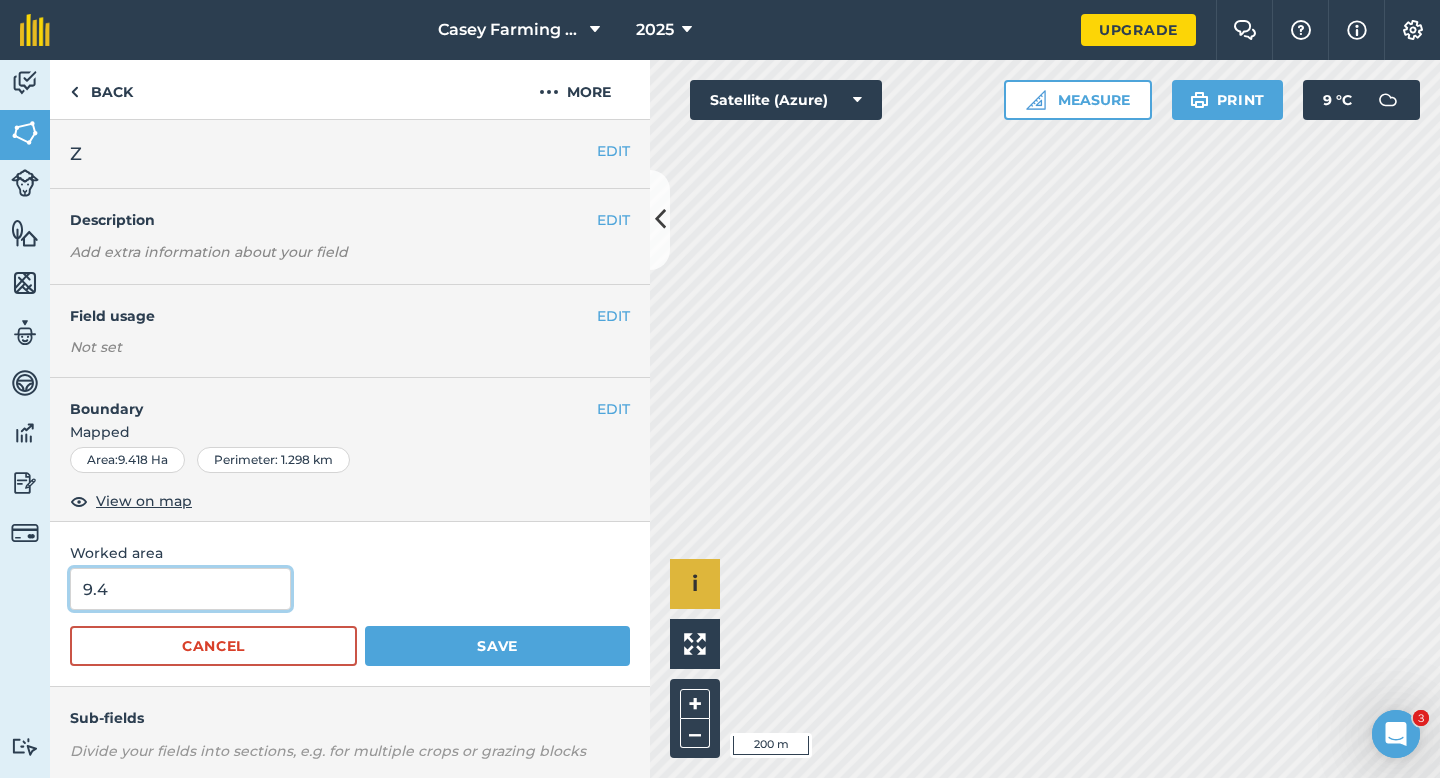 type on "9.4" 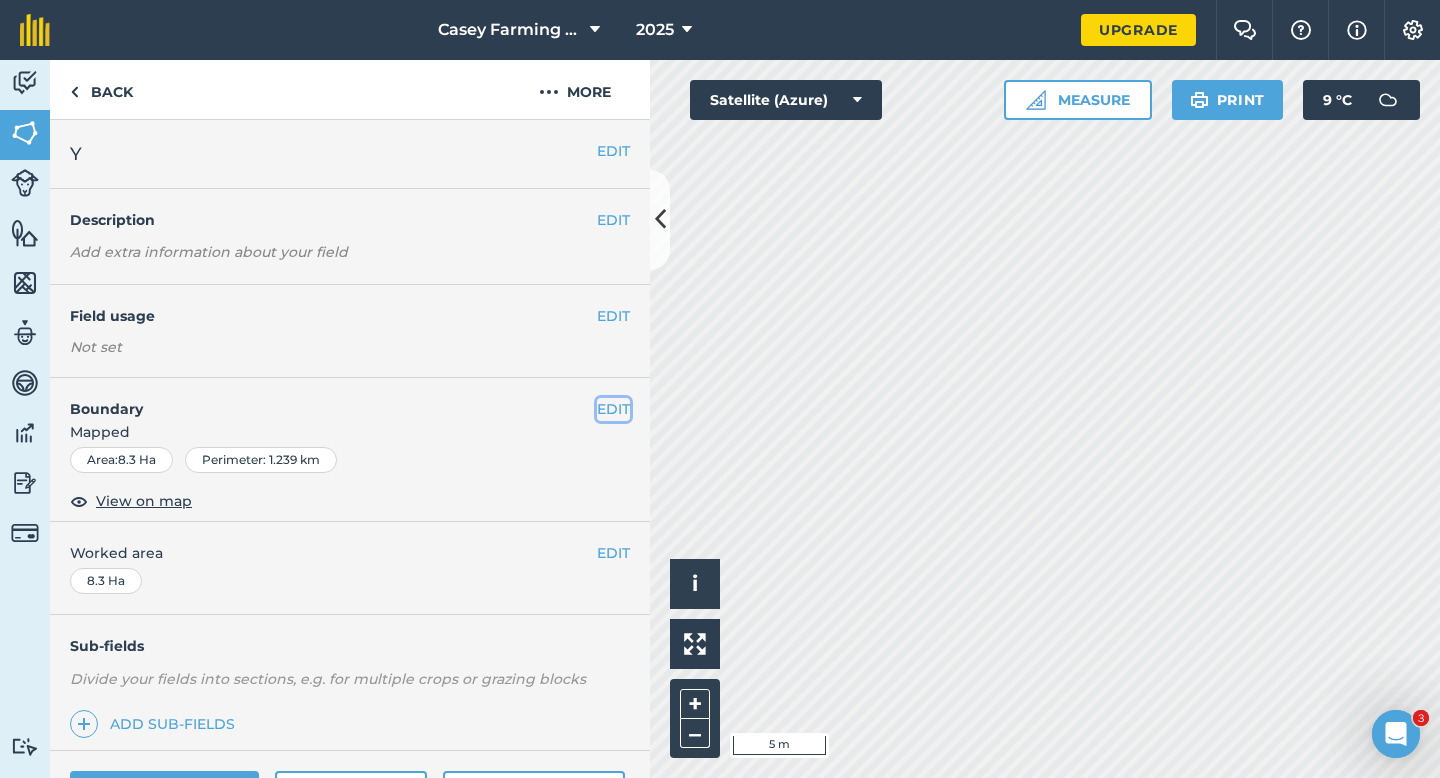 click on "EDIT" at bounding box center (613, 409) 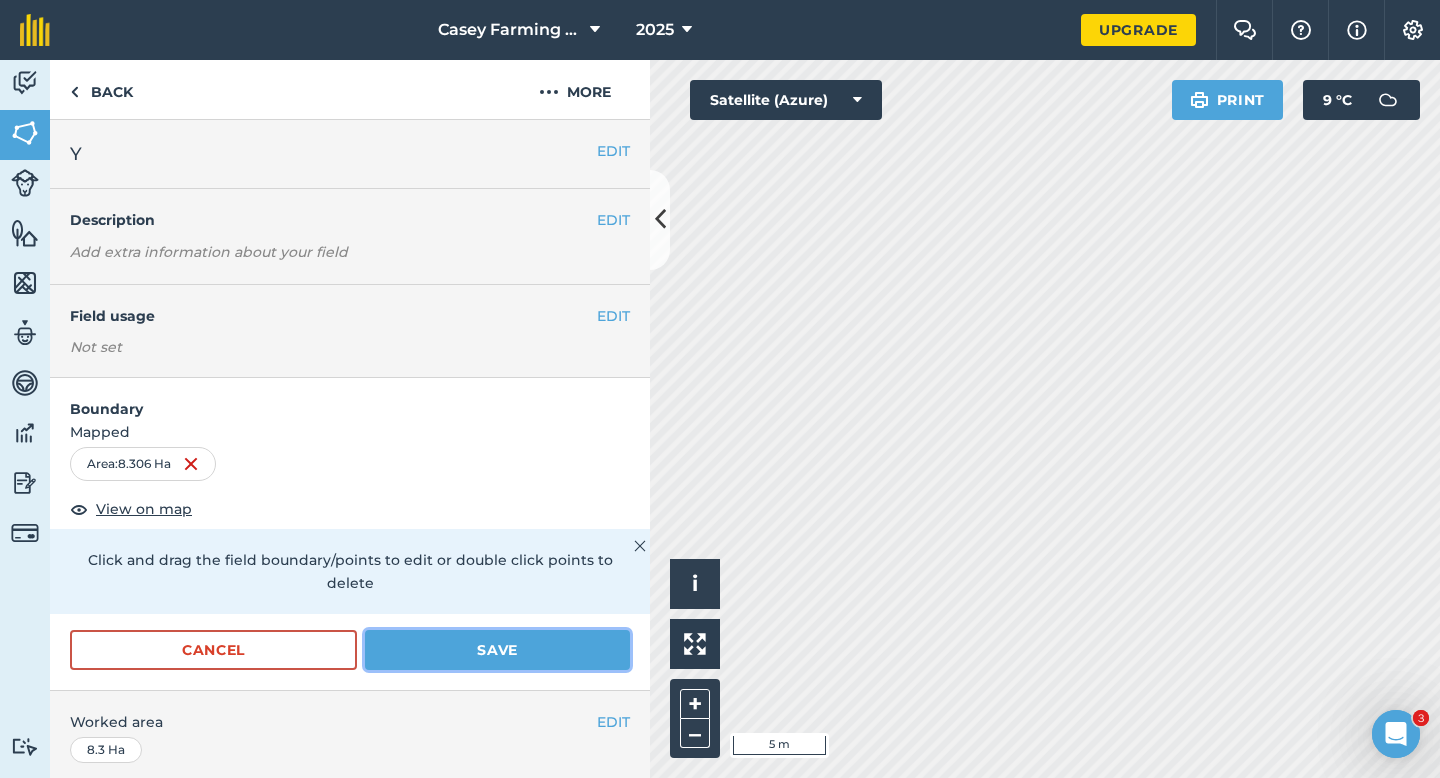 click on "Save" at bounding box center [497, 650] 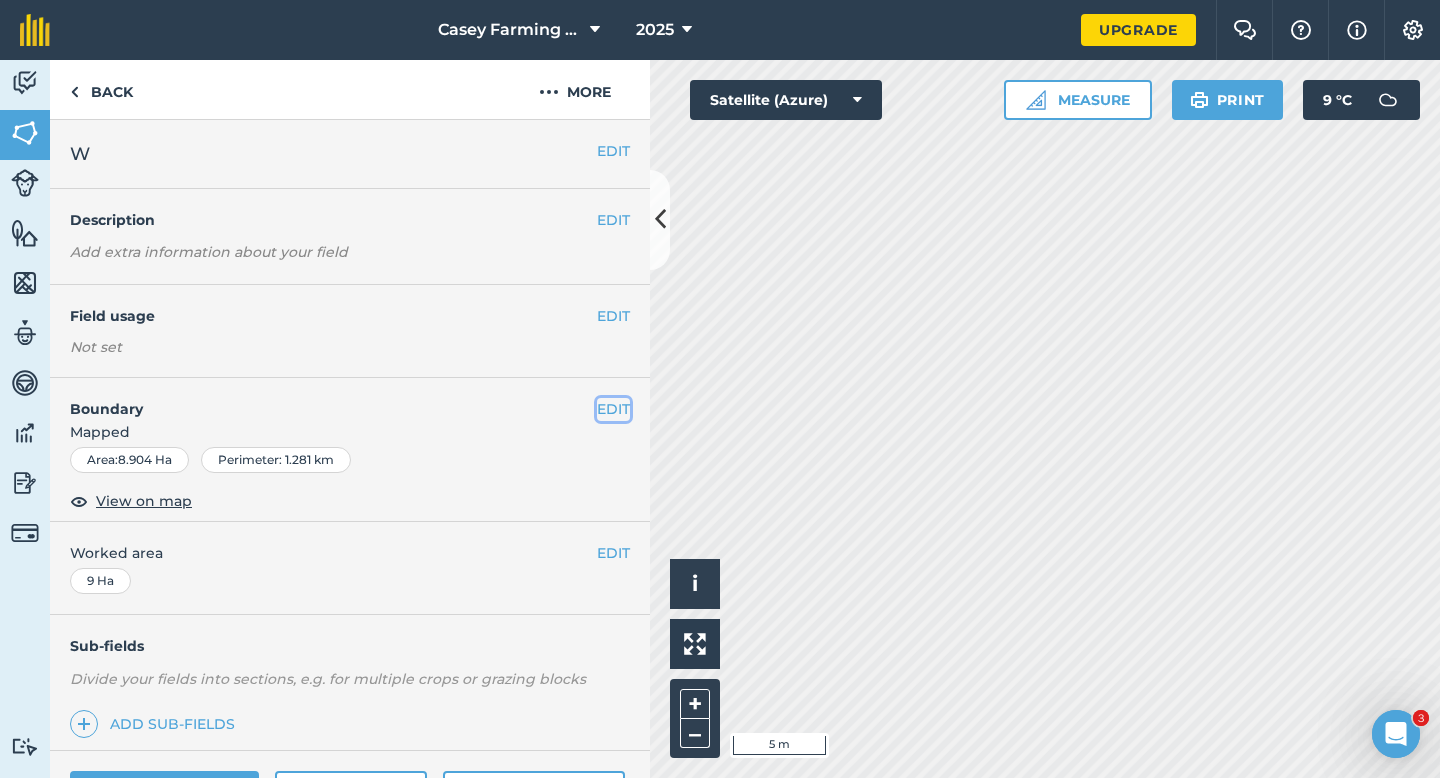 click on "EDIT" at bounding box center [613, 409] 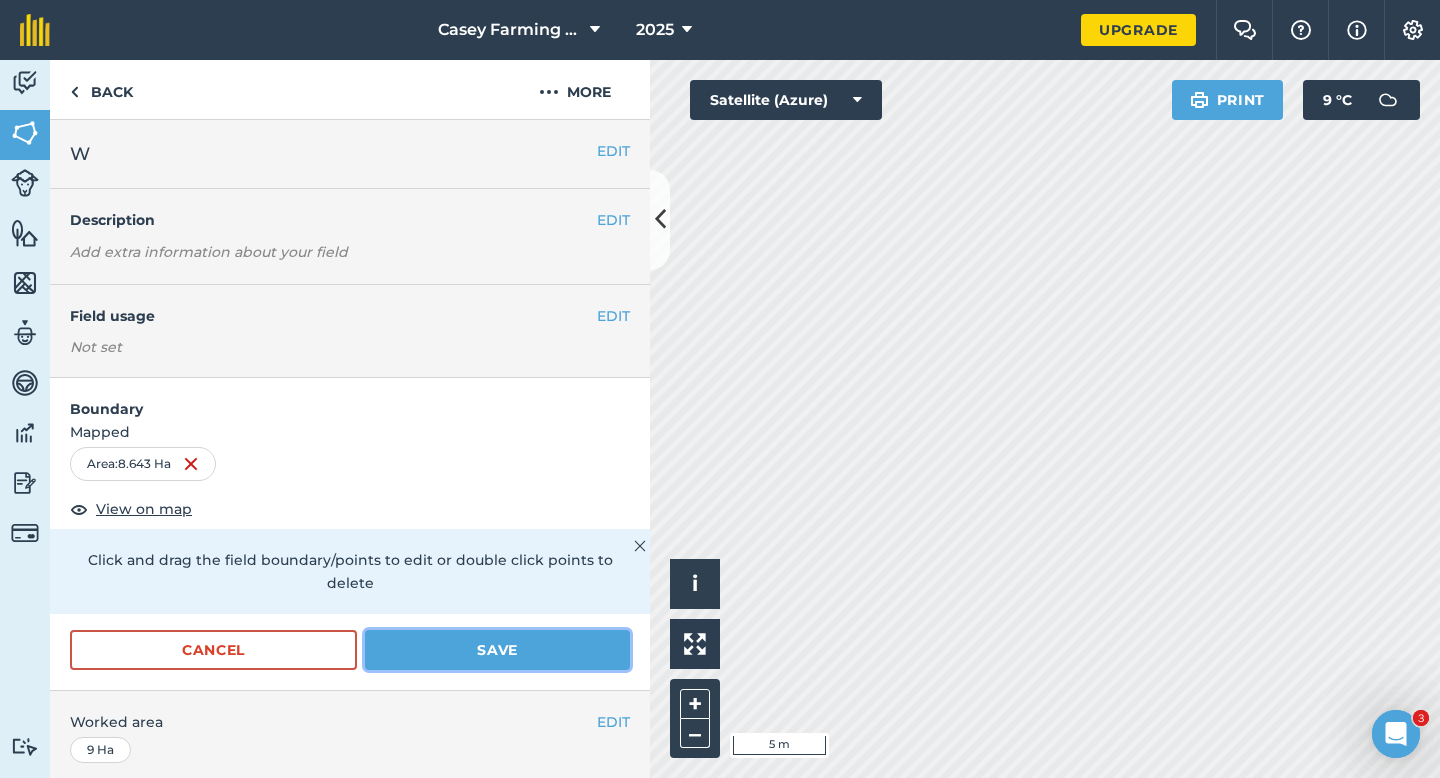 click on "Save" at bounding box center [497, 650] 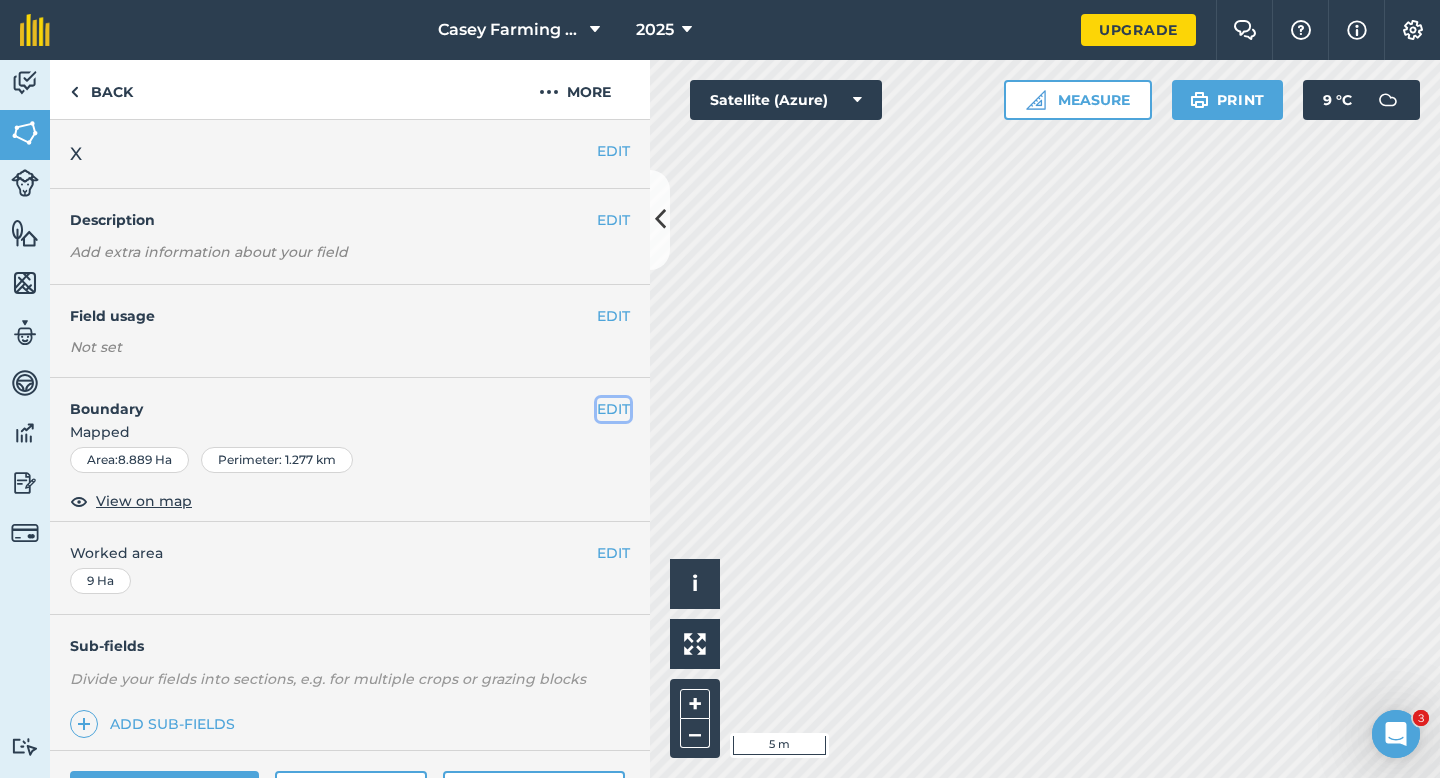 click on "EDIT" at bounding box center (613, 409) 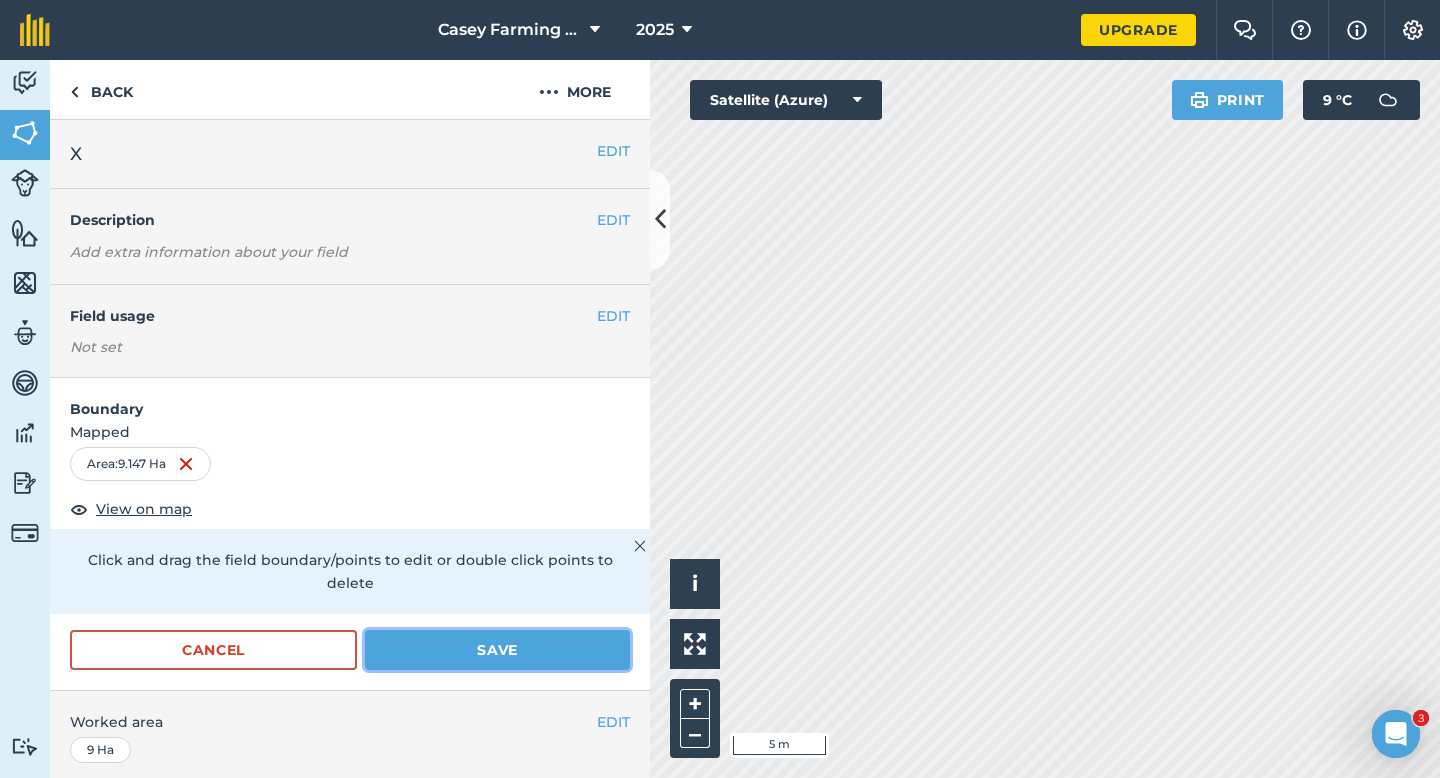 click on "Save" at bounding box center (497, 650) 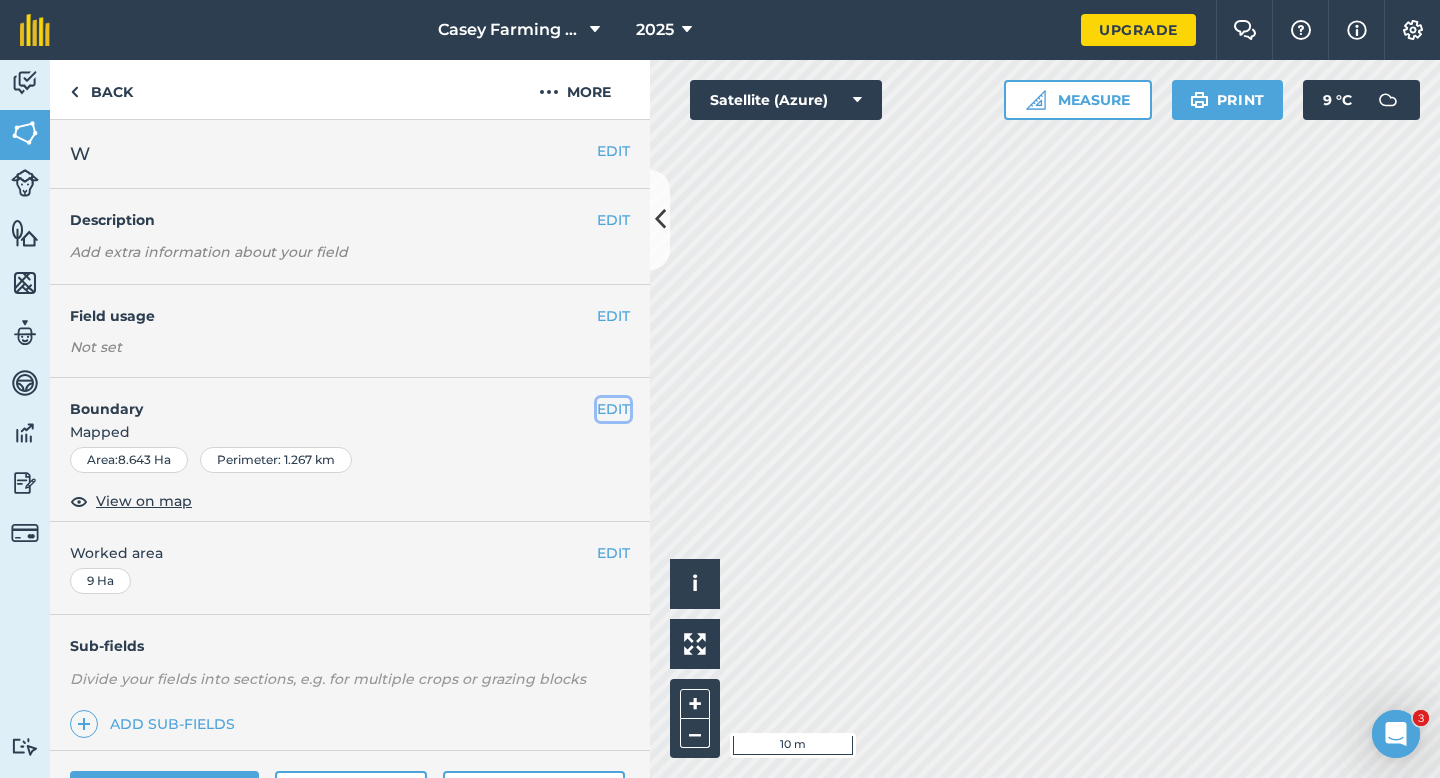 click on "EDIT" at bounding box center [613, 409] 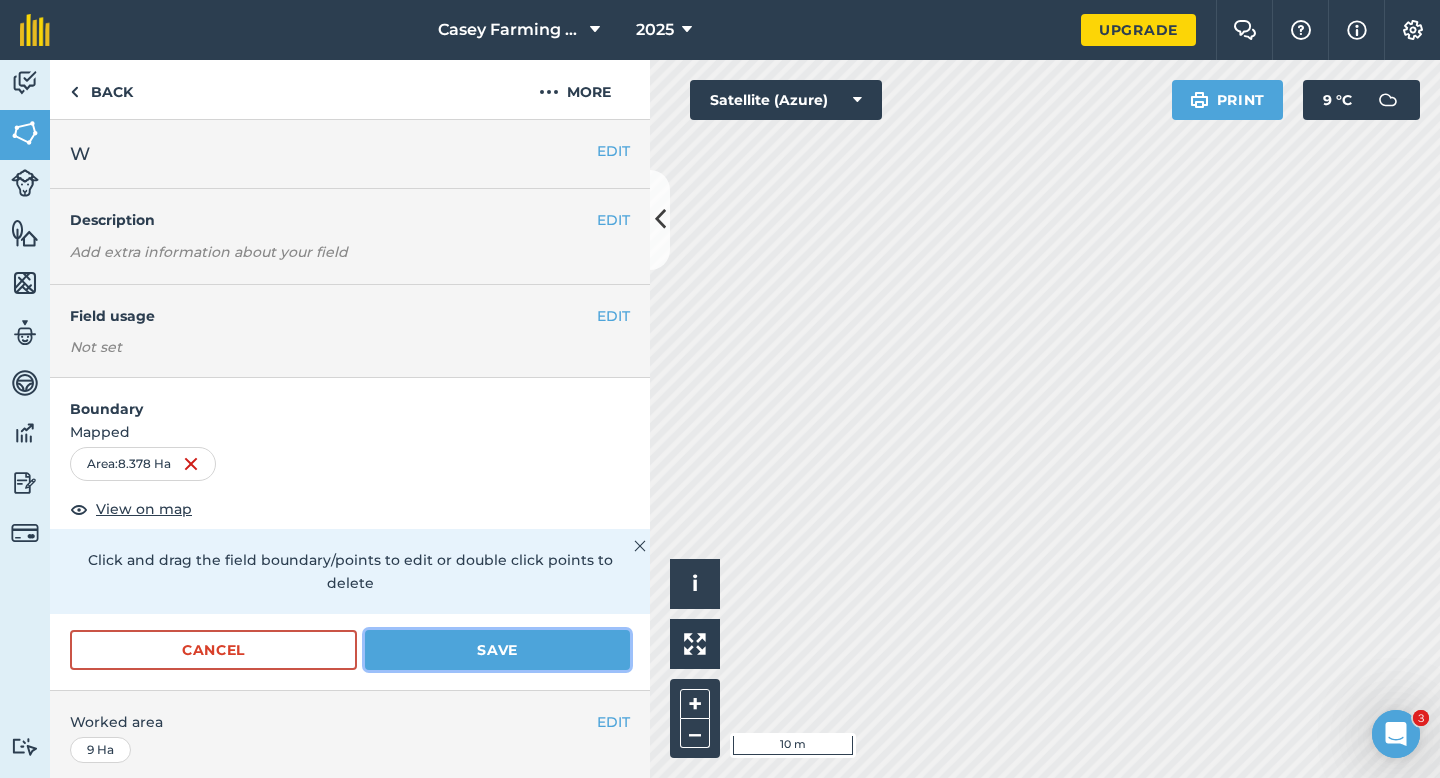 click on "Save" at bounding box center [497, 650] 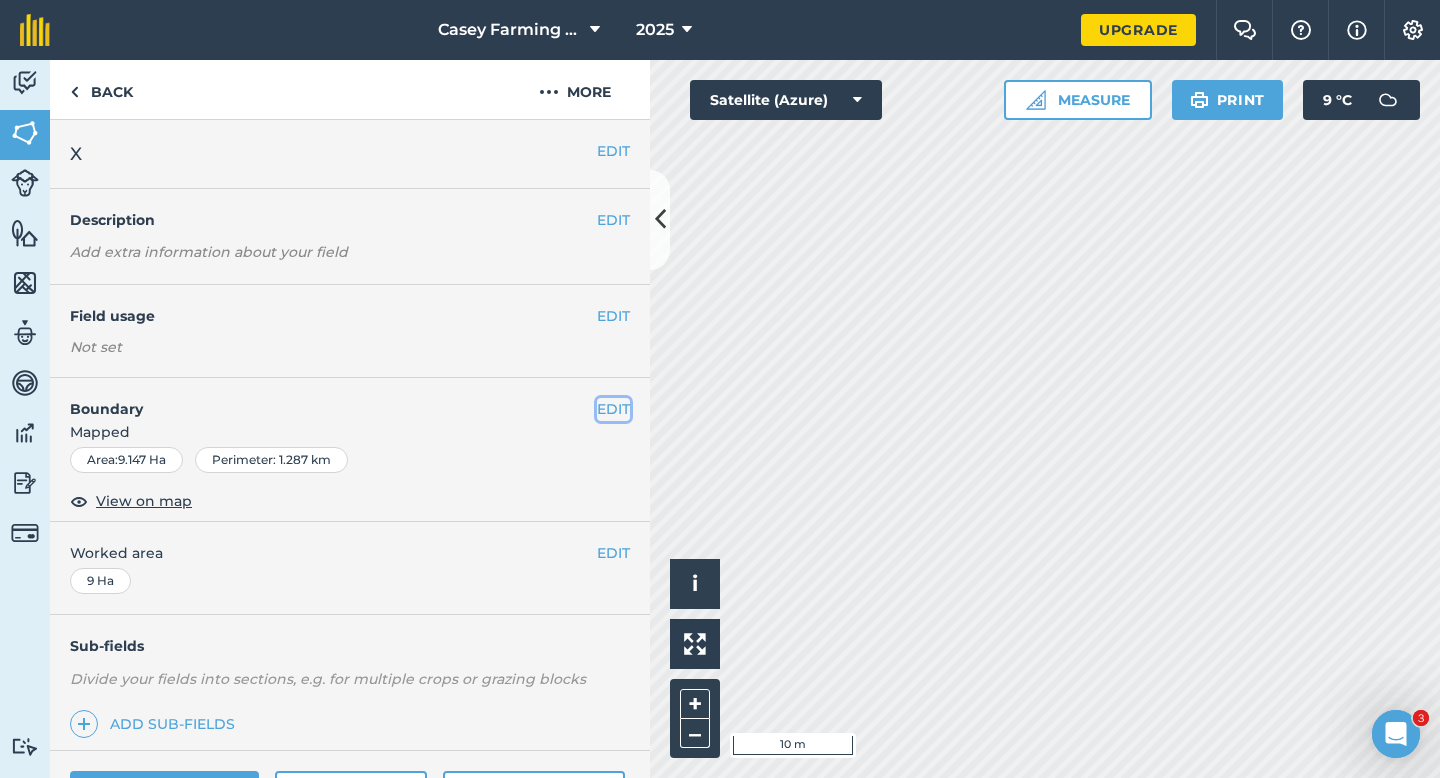 click on "EDIT" at bounding box center [613, 409] 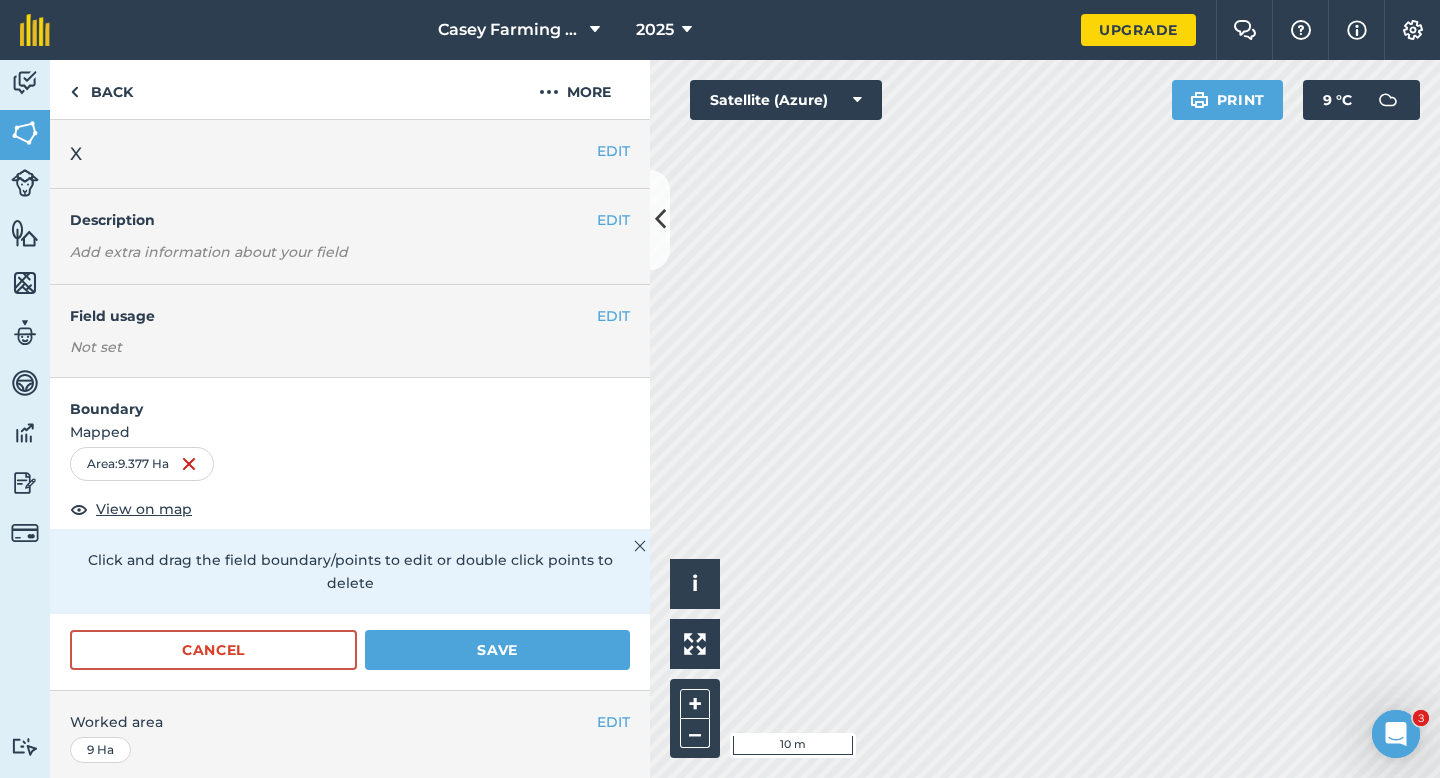 click on "Cancel Save" at bounding box center (350, 660) 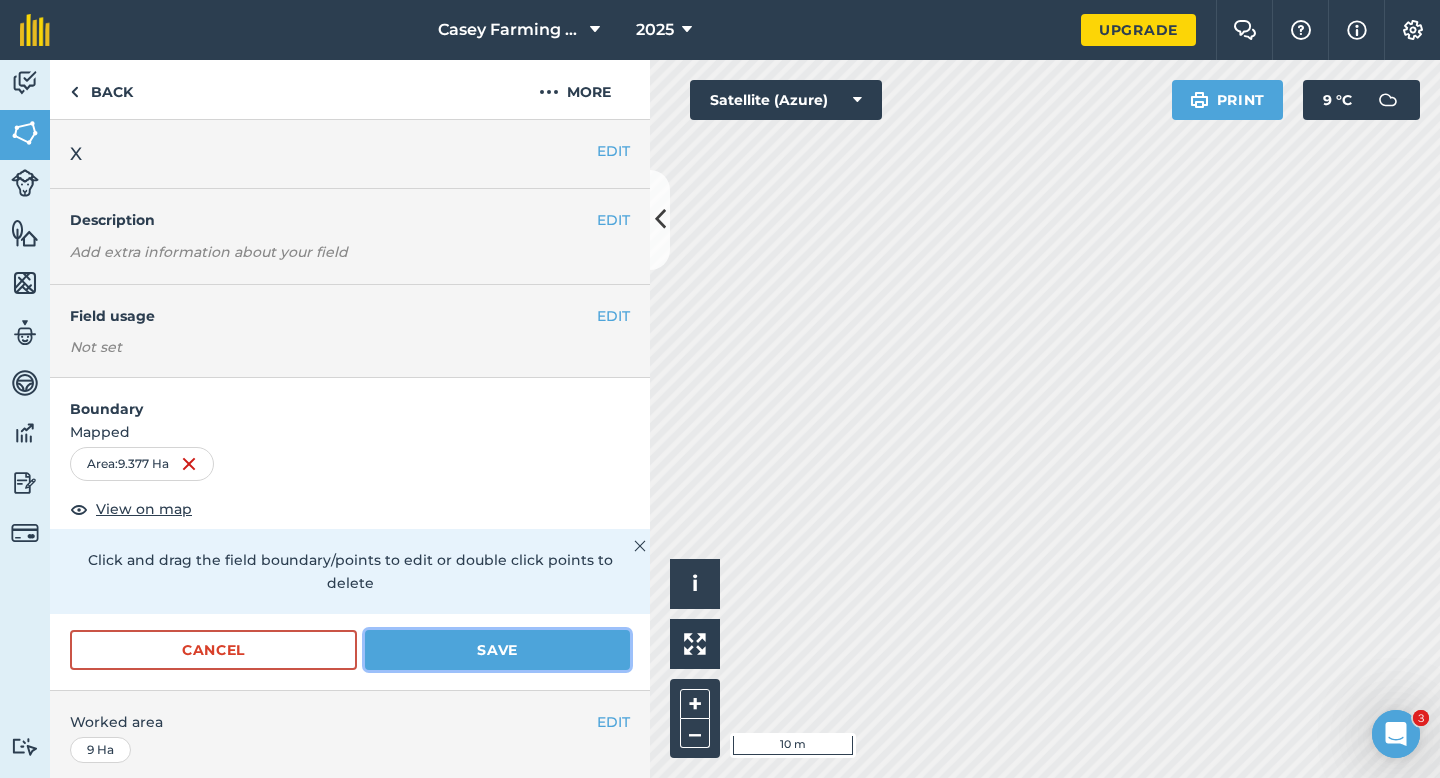 click on "Save" at bounding box center [497, 650] 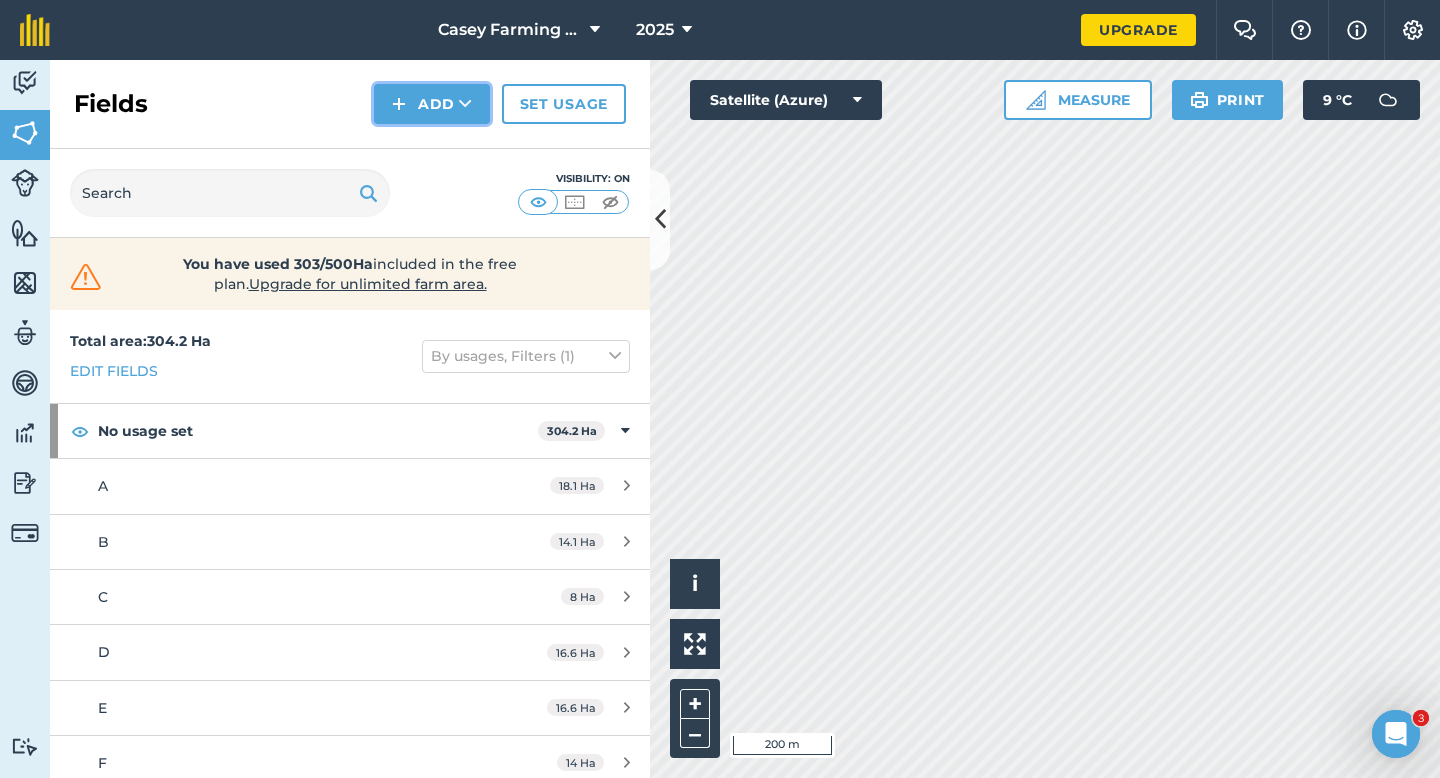 click at bounding box center (399, 104) 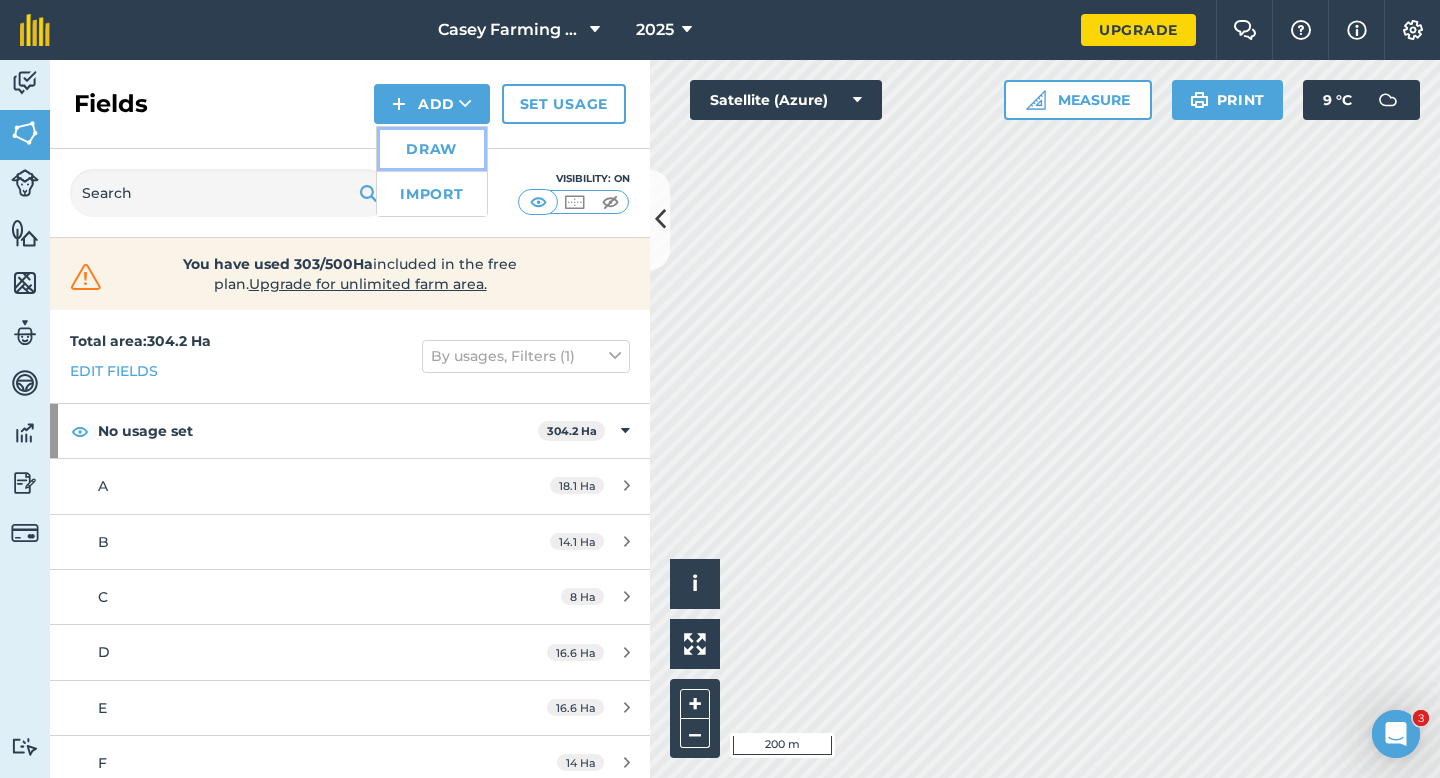 click on "Draw" at bounding box center [432, 149] 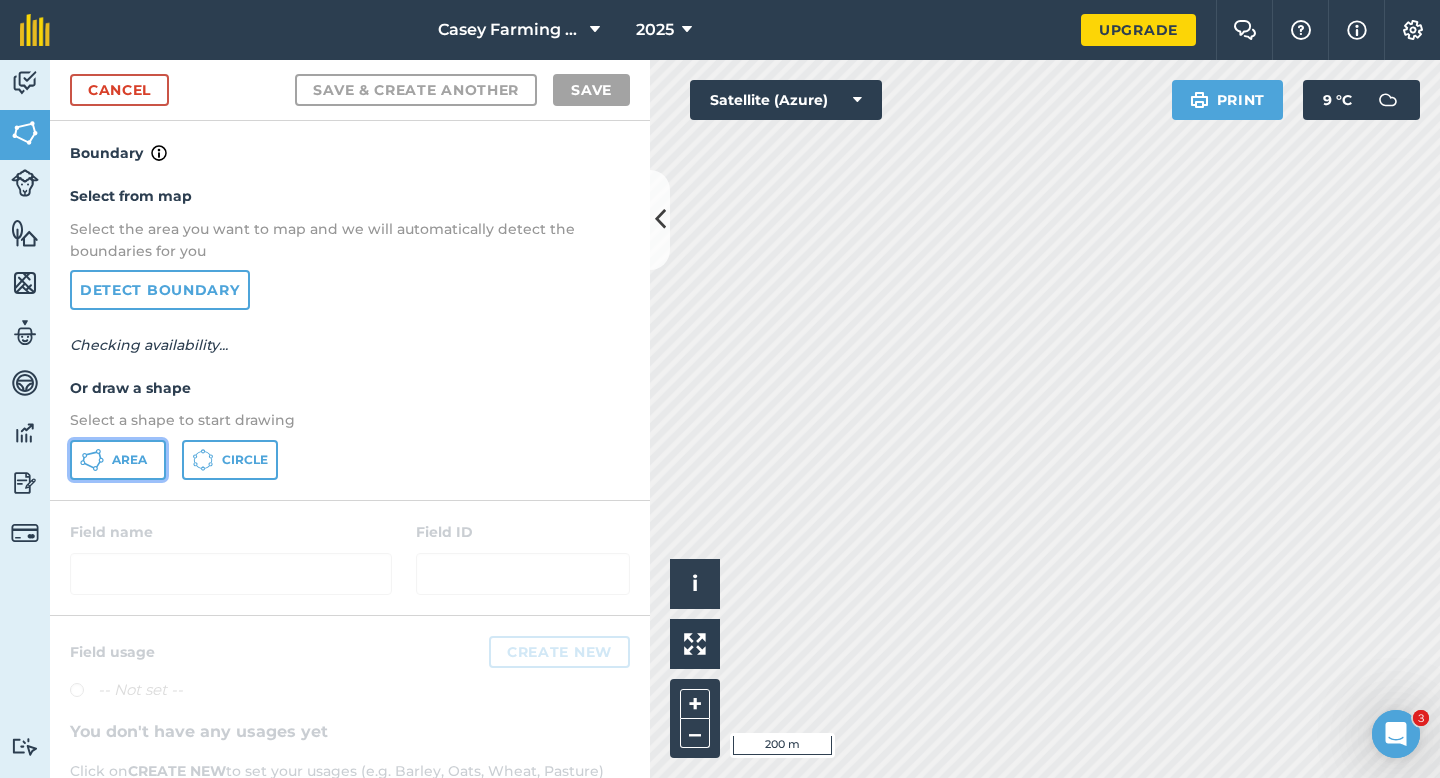 click on "Area" at bounding box center (118, 460) 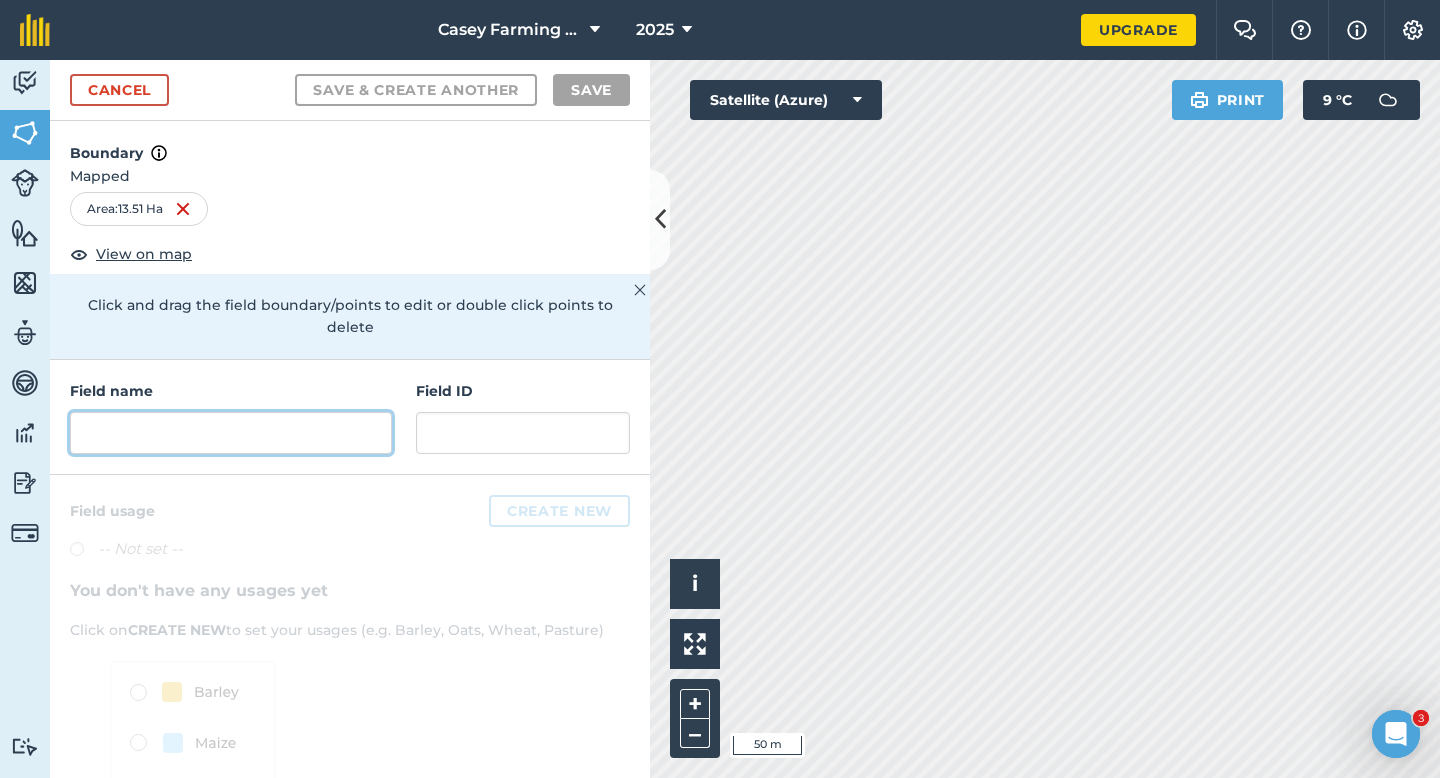 click at bounding box center [231, 433] 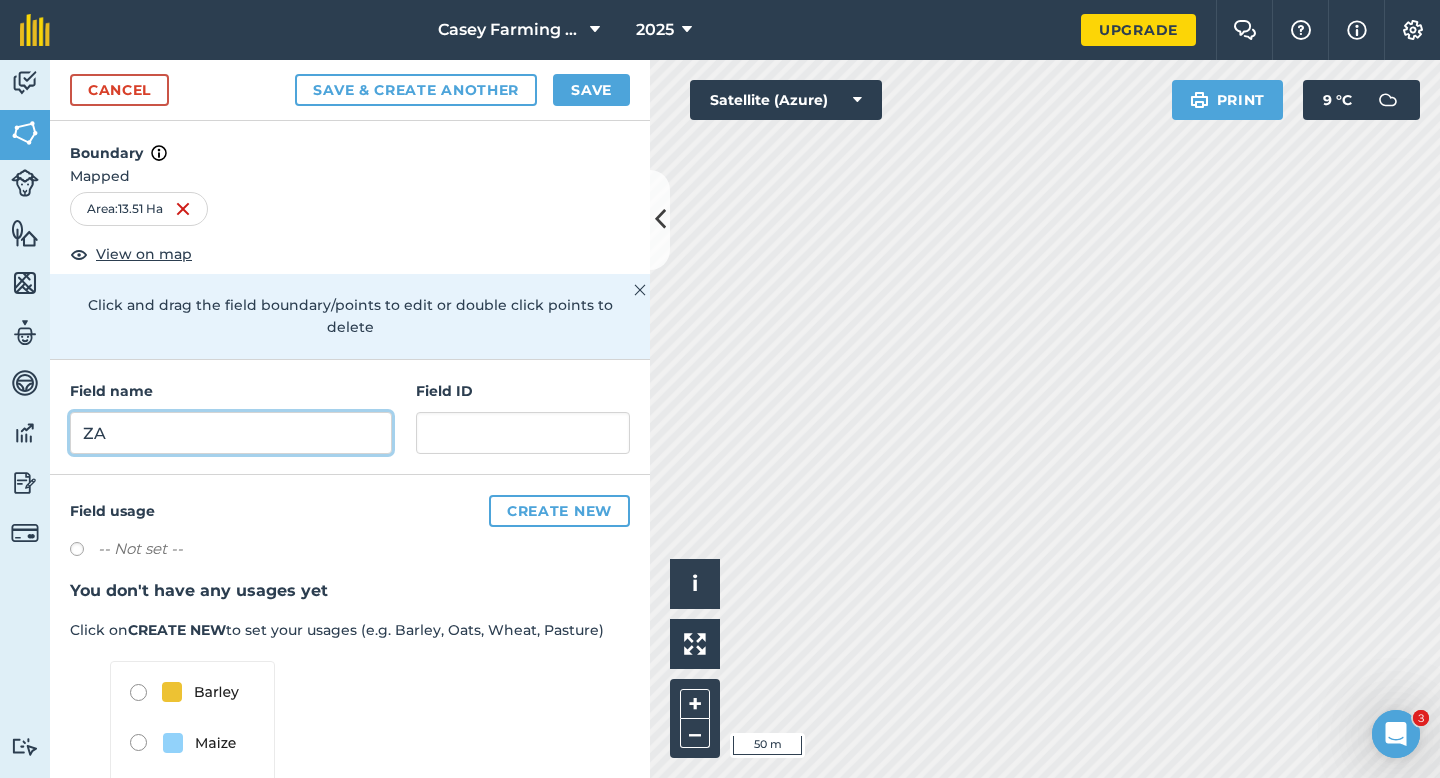 type on "ZA" 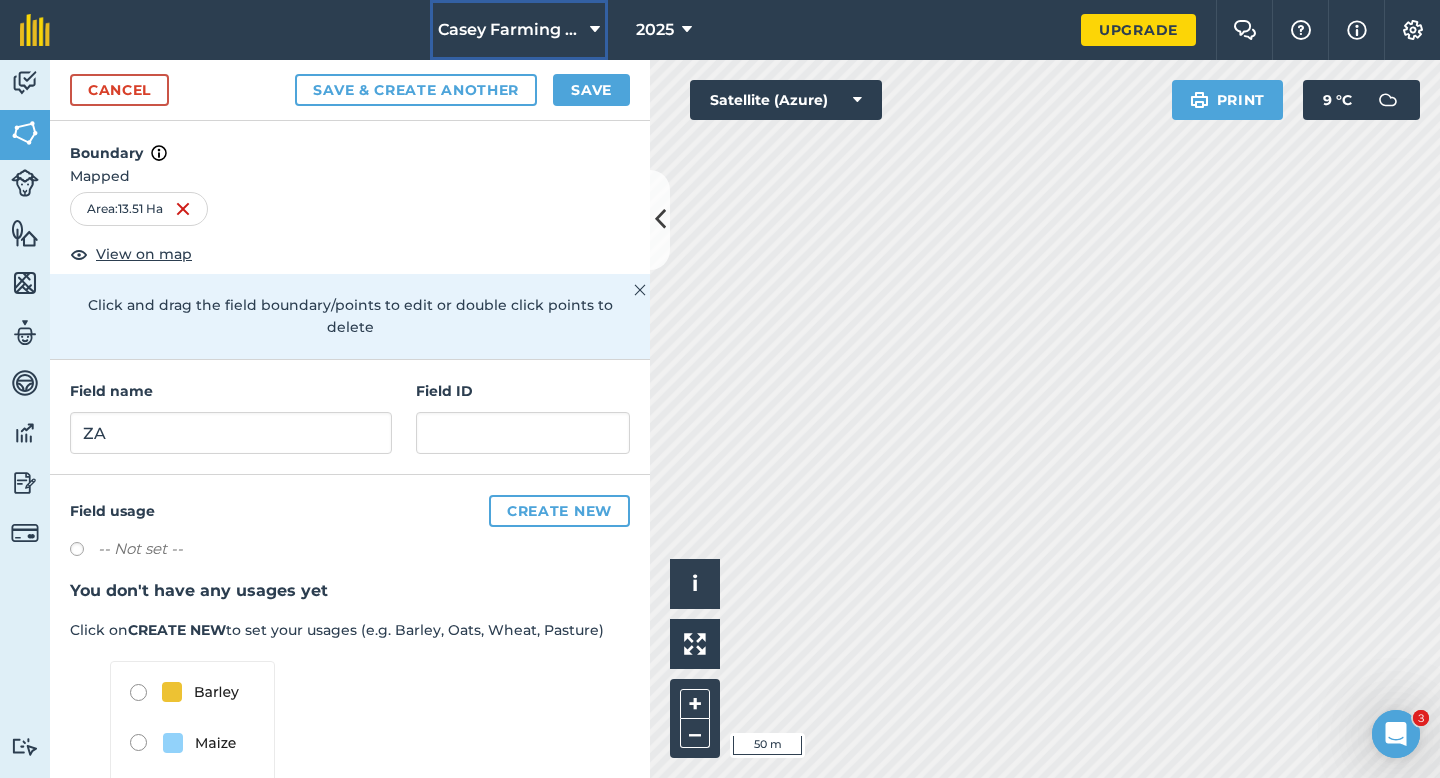 click on "Casey Farming LTD" at bounding box center [519, 30] 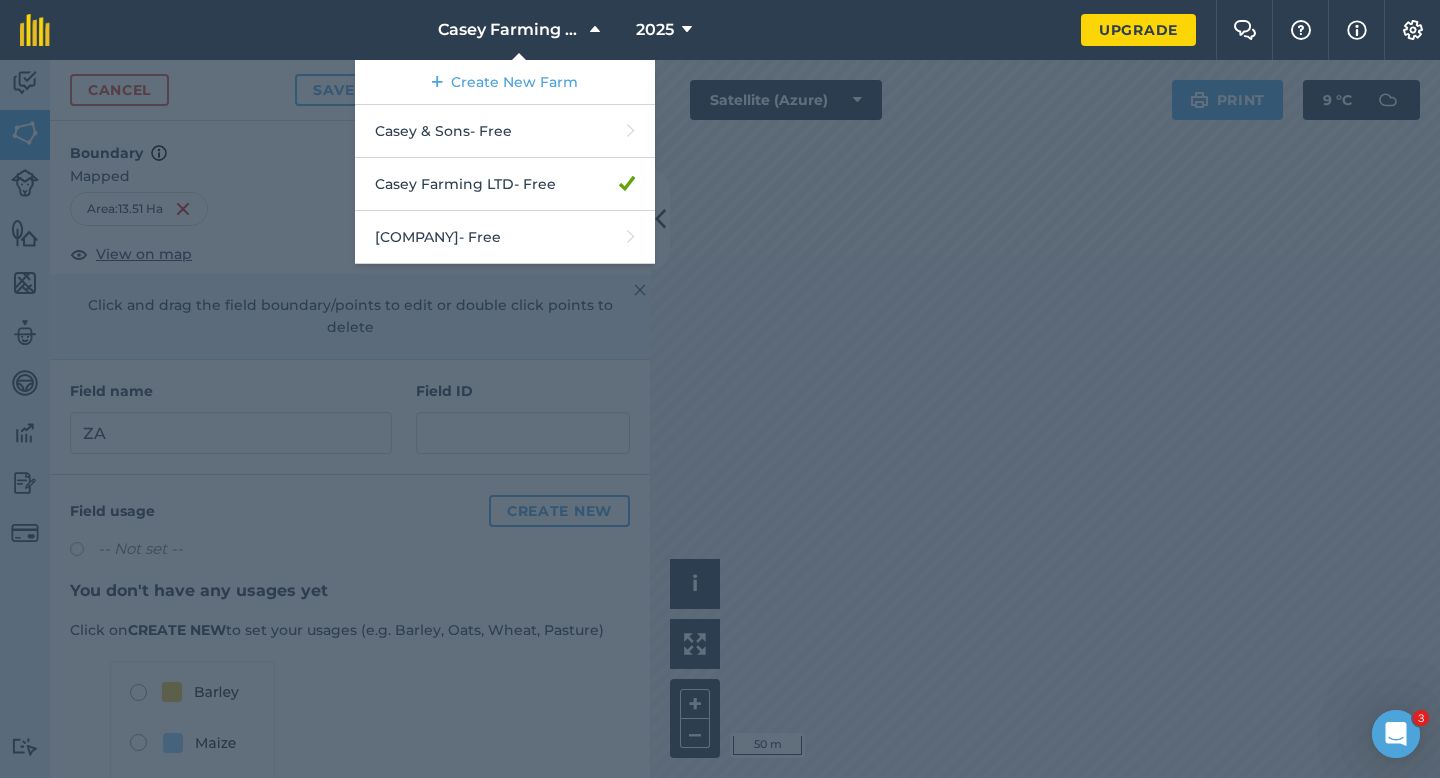 click at bounding box center [720, 419] 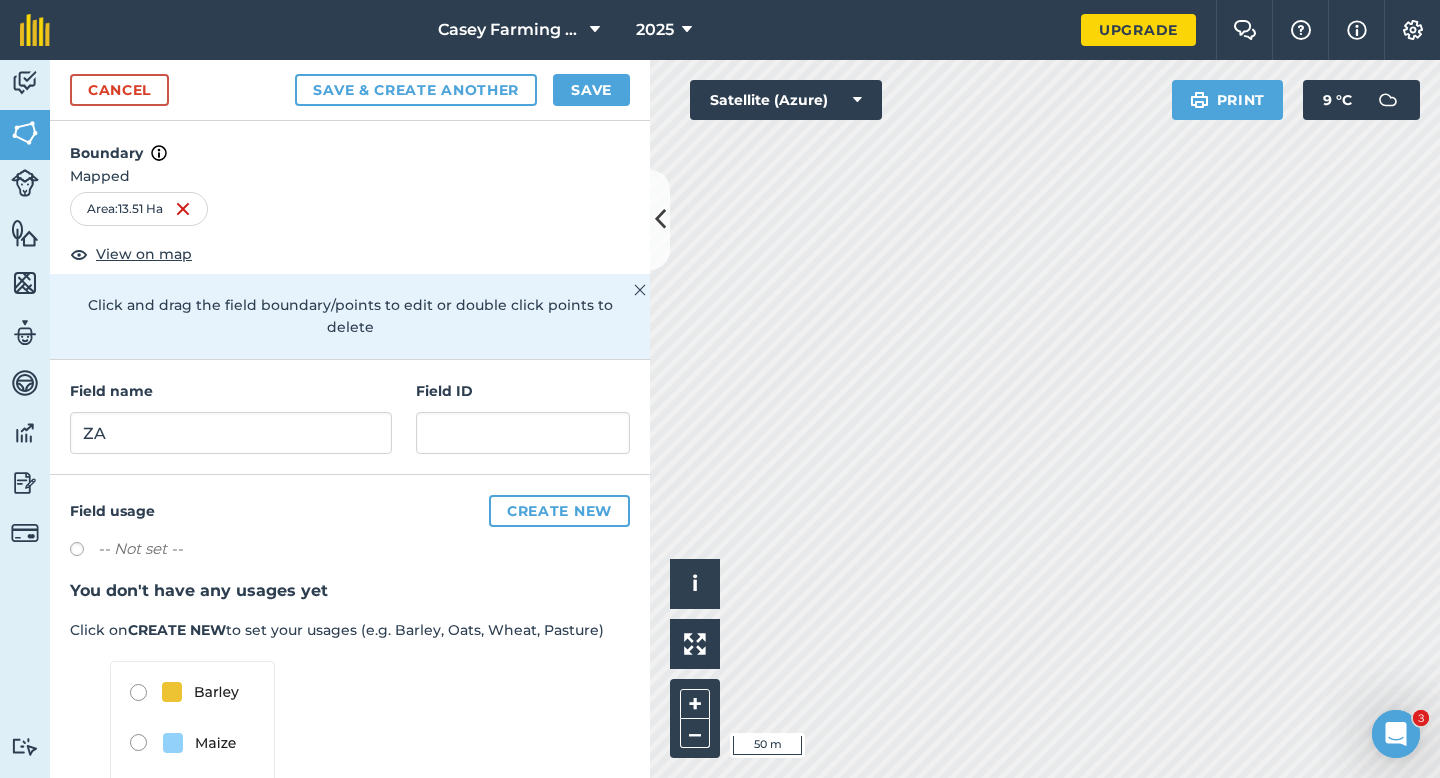 click on "Cancel Save & Create Another Save" at bounding box center [350, 90] 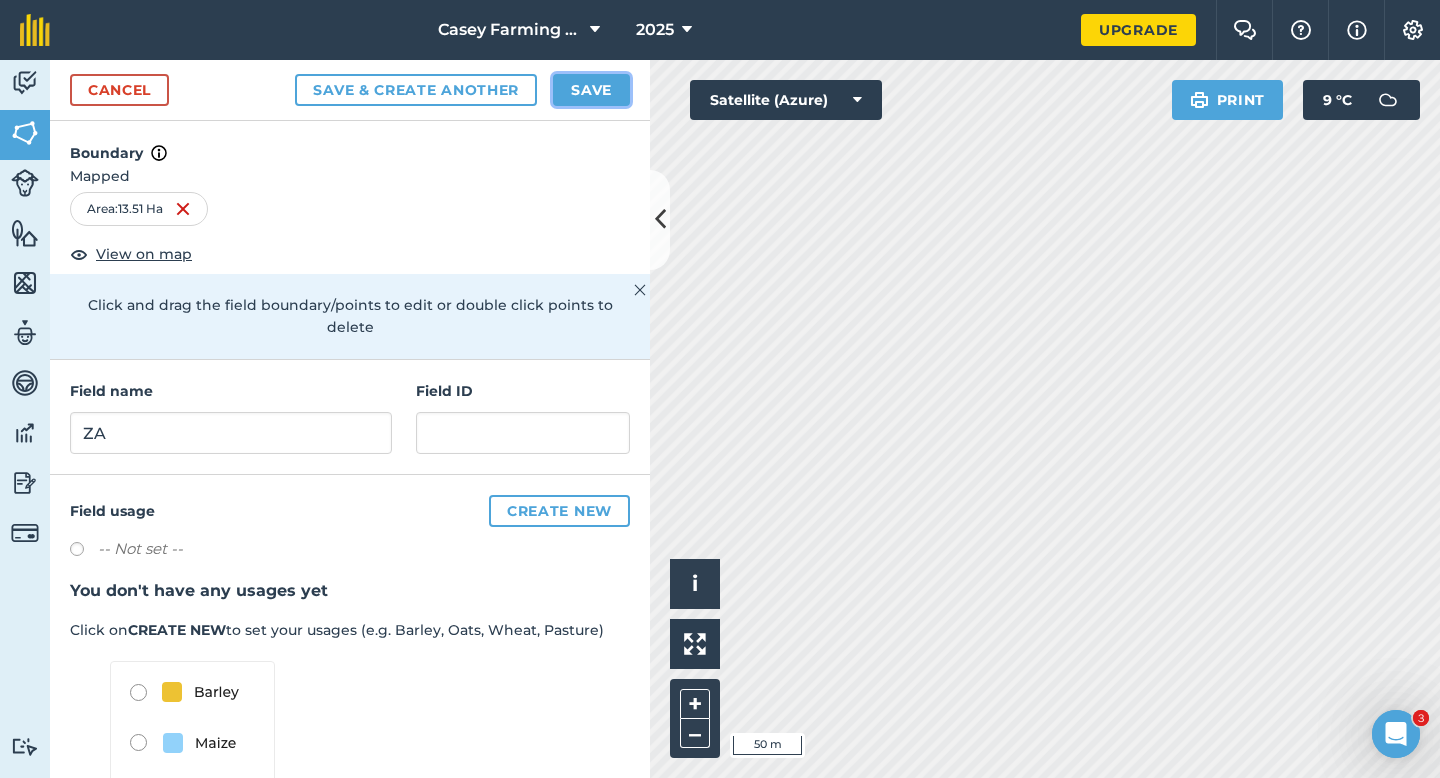 click on "Save" at bounding box center [591, 90] 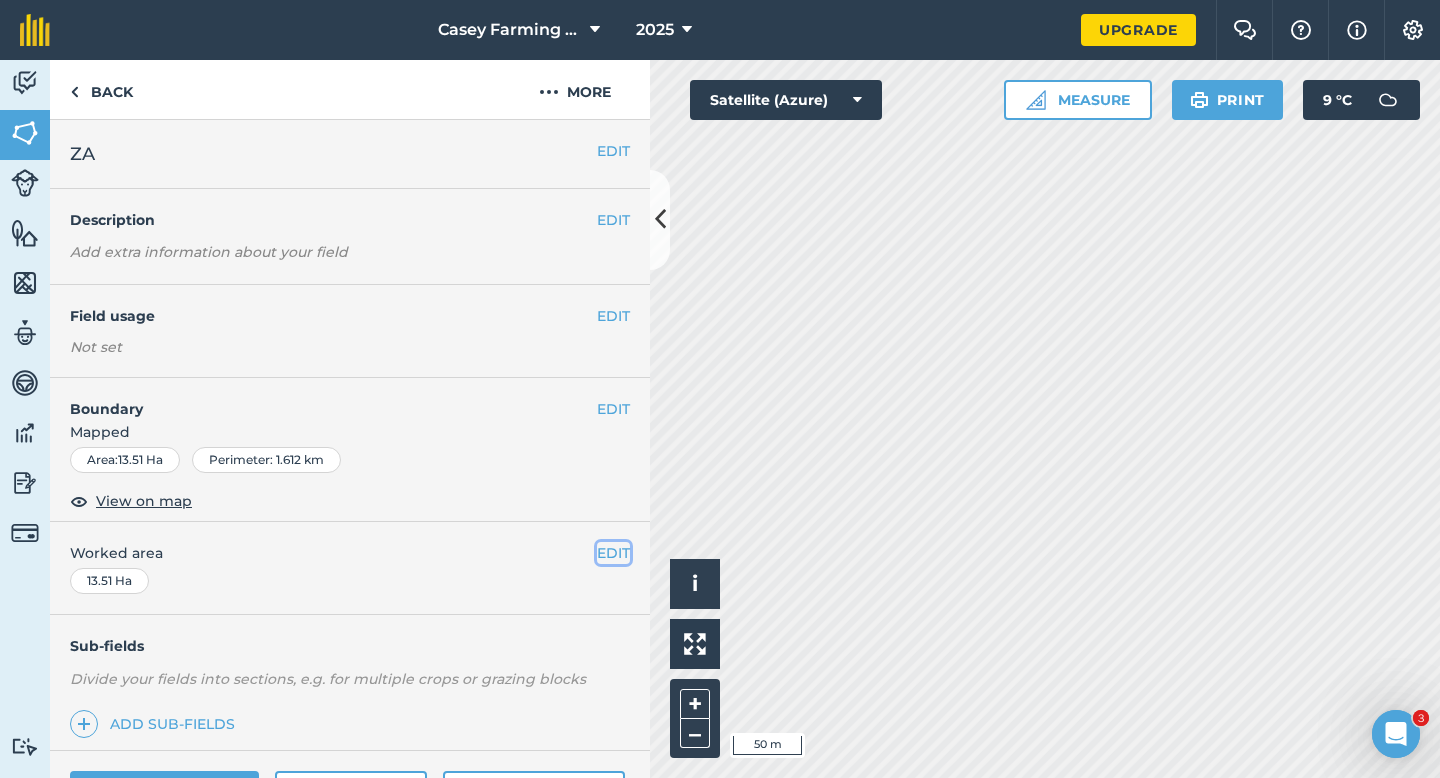 click on "EDIT" at bounding box center (613, 553) 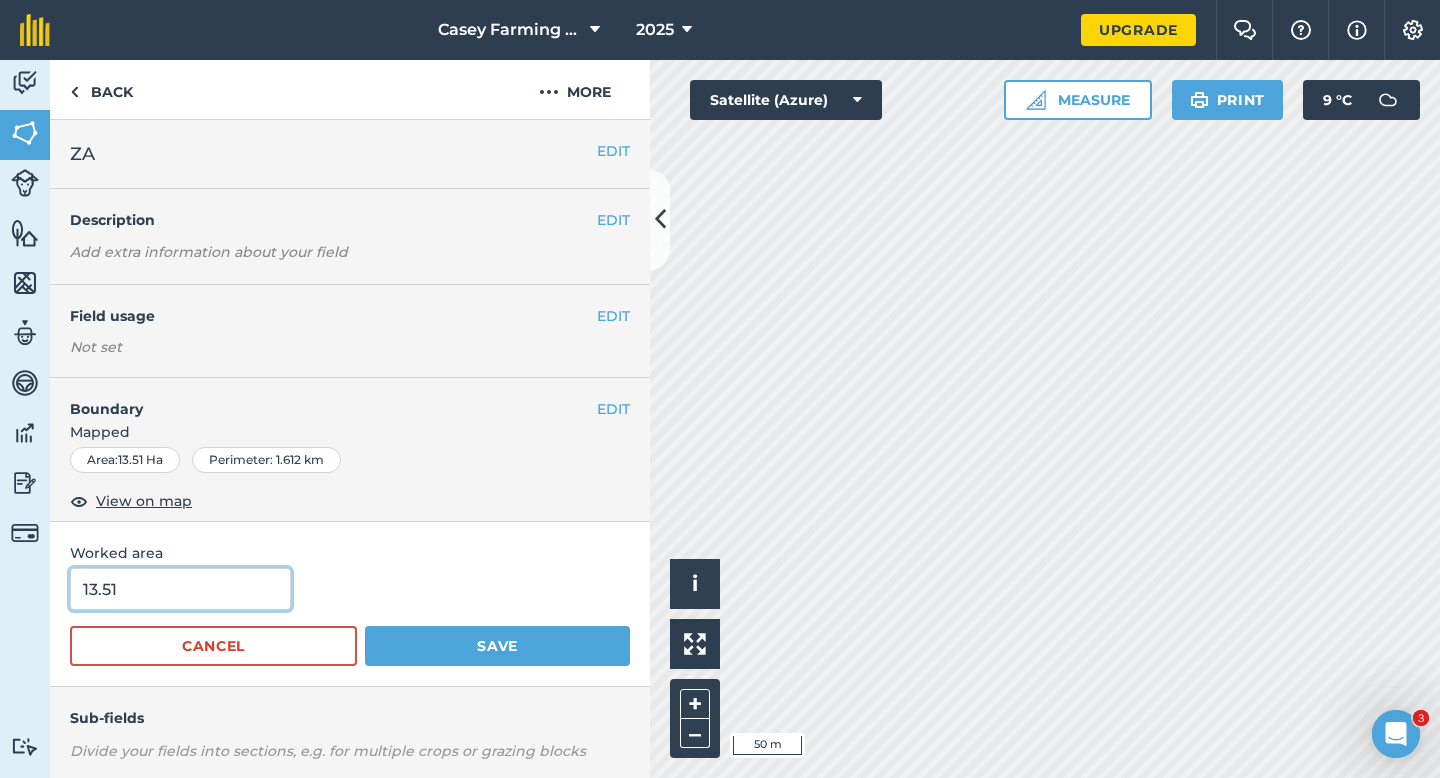 click on "13.51" at bounding box center (180, 589) 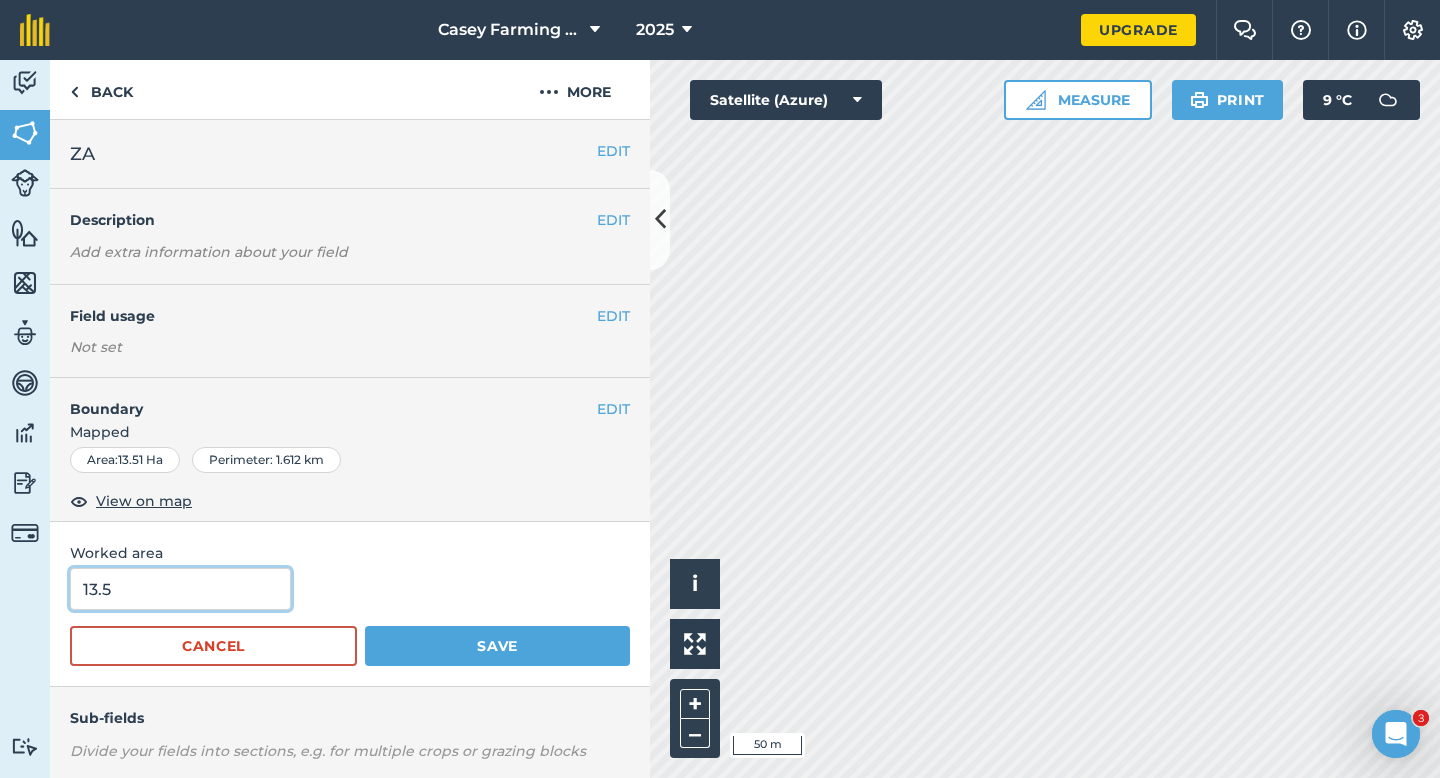 type on "13.5" 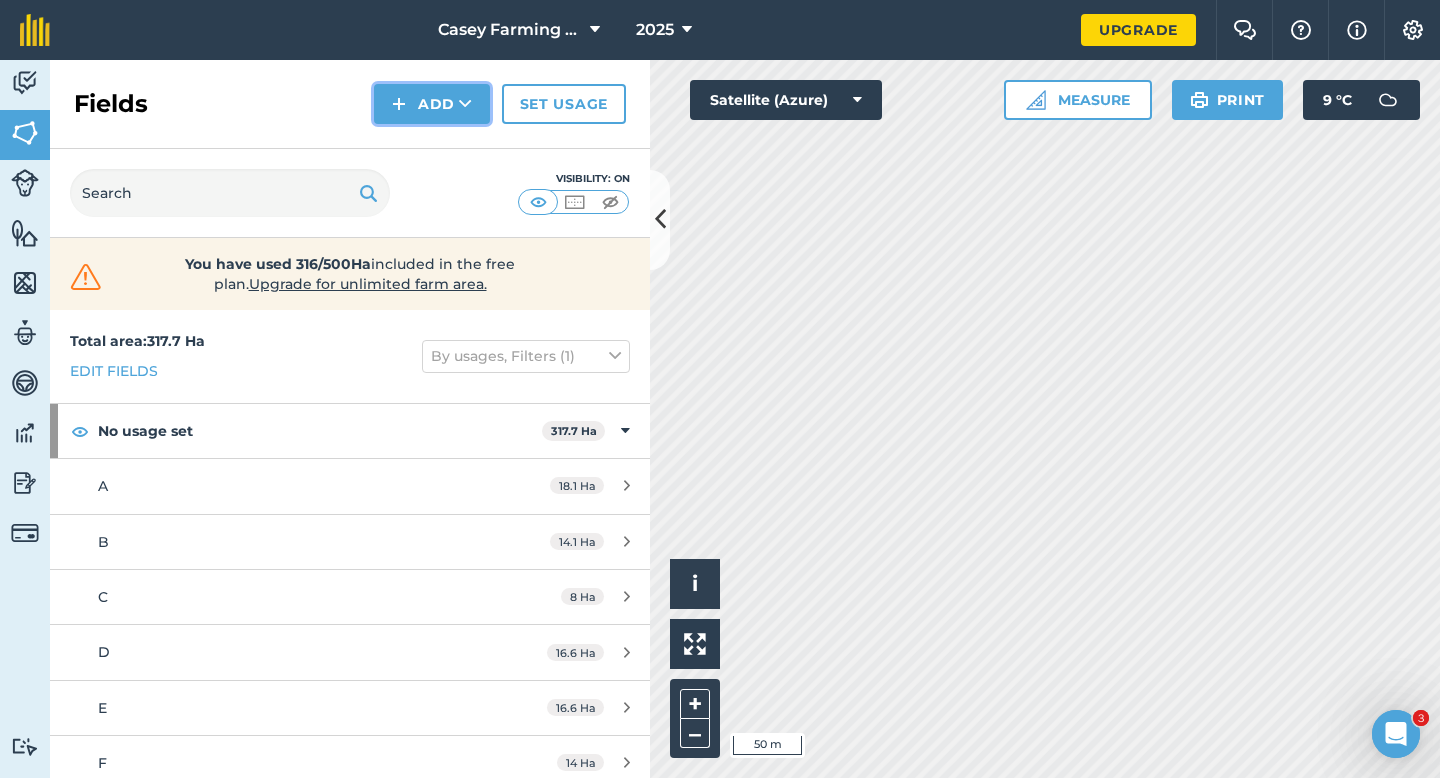 click at bounding box center (399, 104) 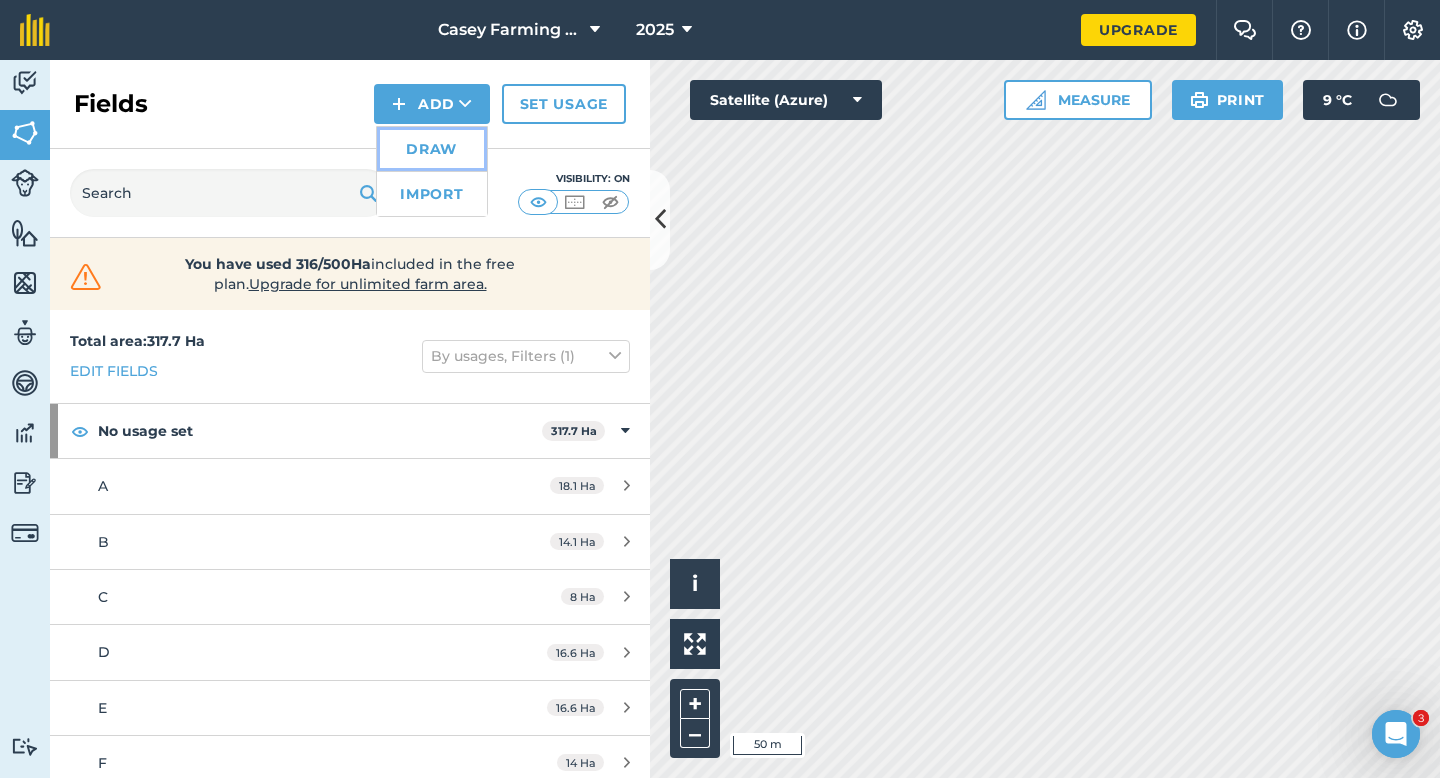 click on "Draw" at bounding box center [432, 149] 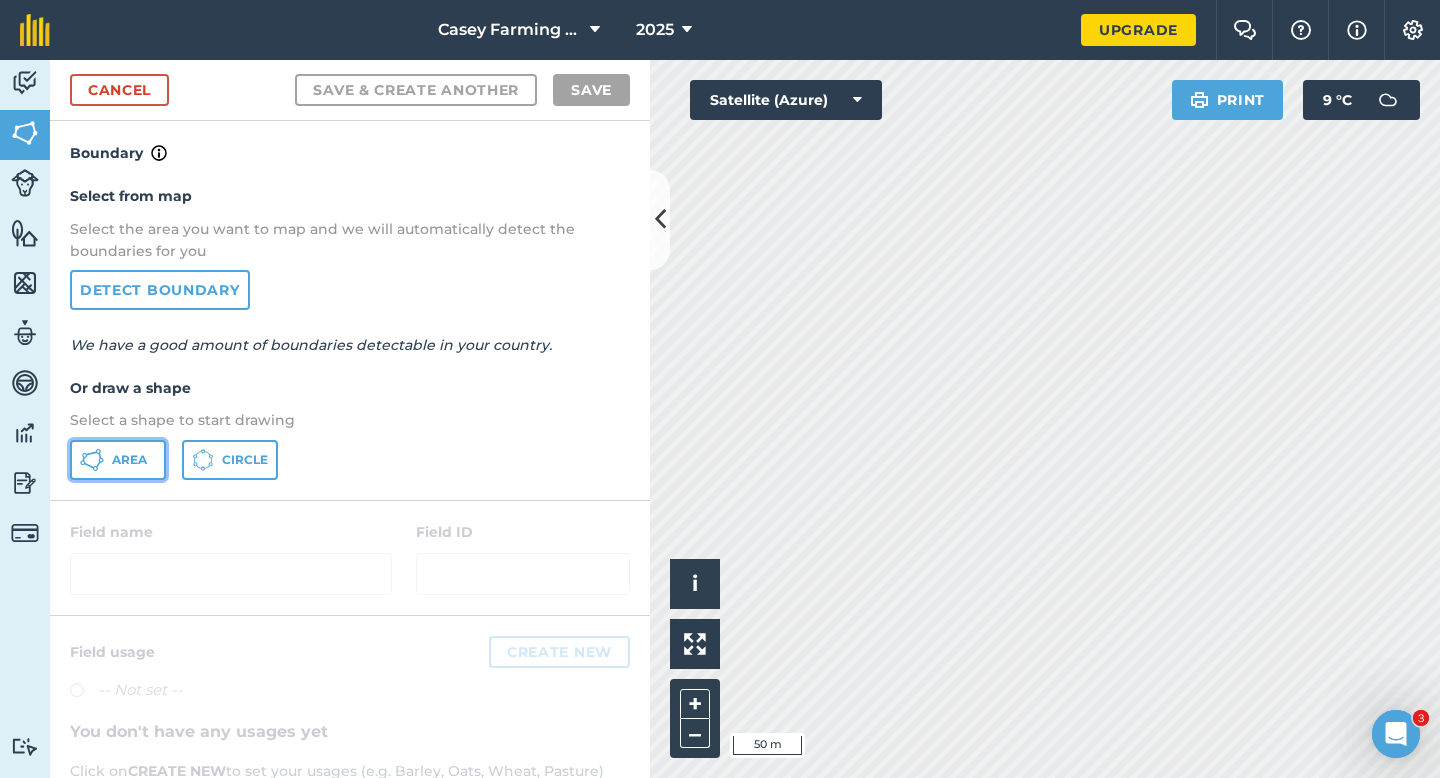 click on "Area" at bounding box center (129, 460) 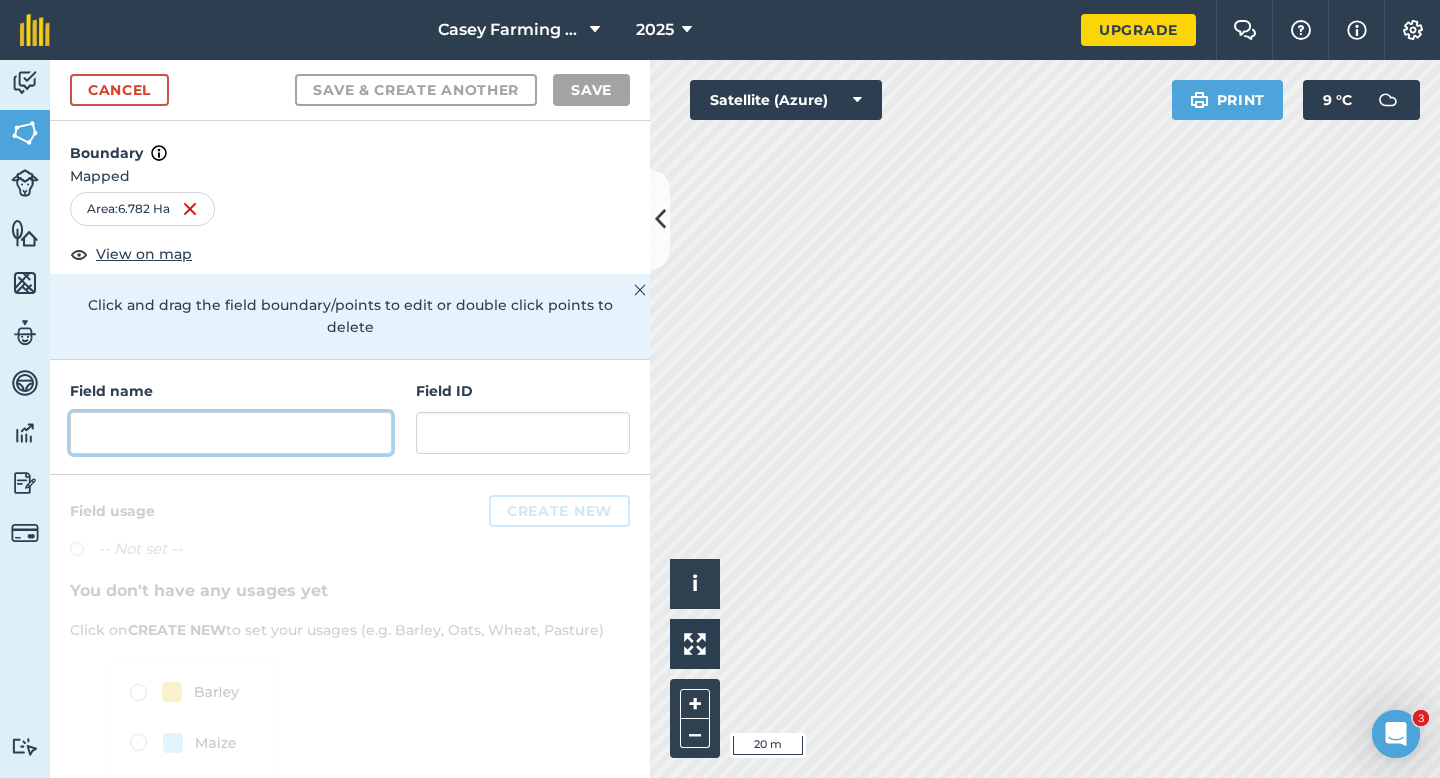 click at bounding box center [231, 433] 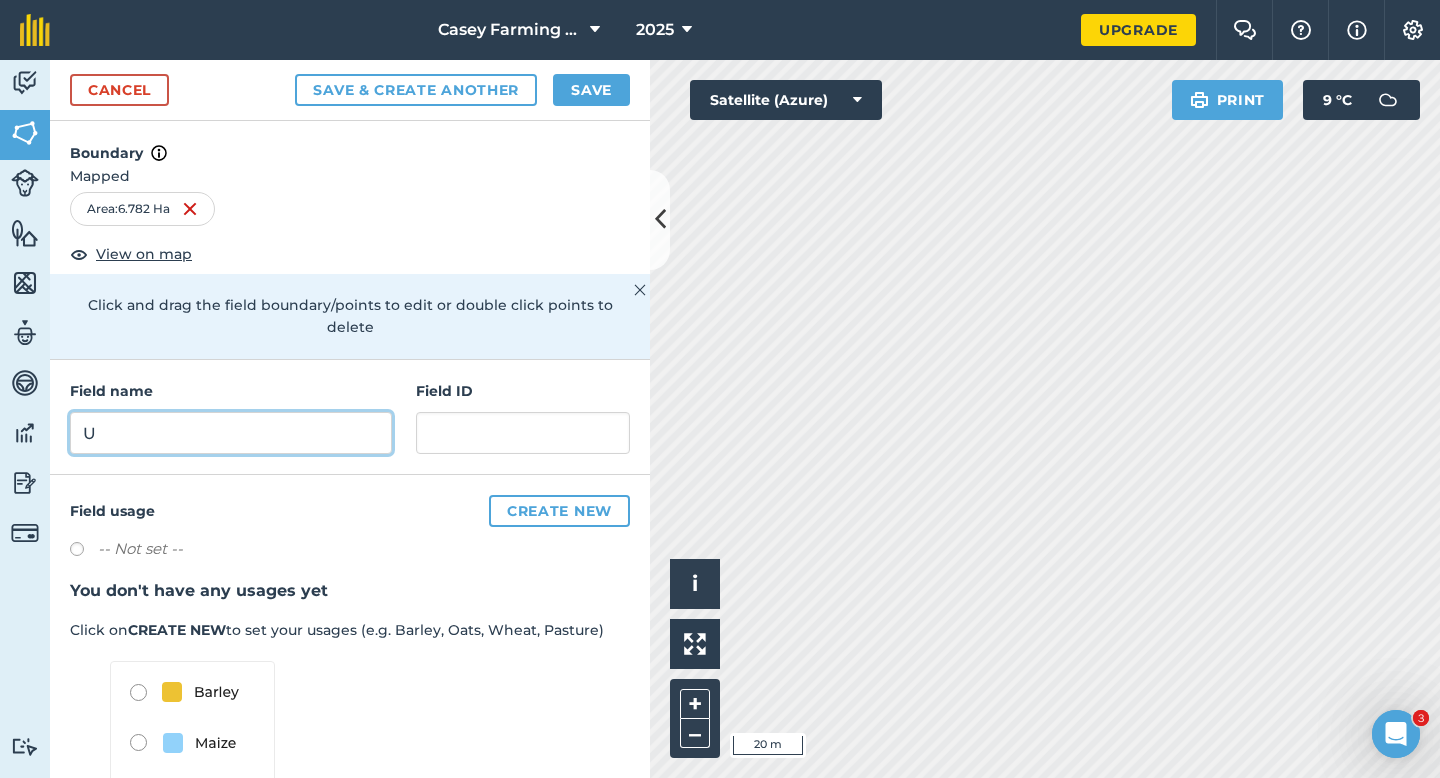 type on "U" 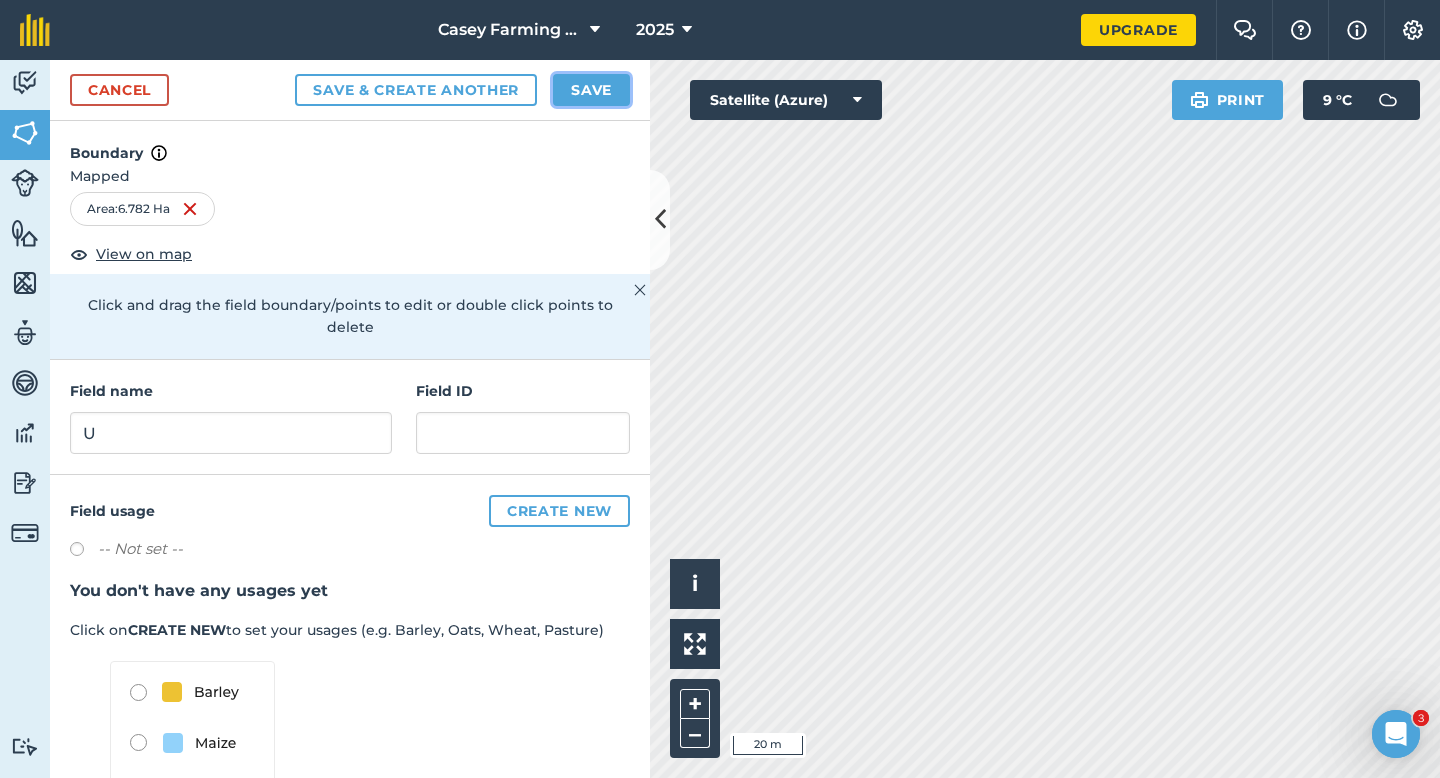 click on "Save" at bounding box center (591, 90) 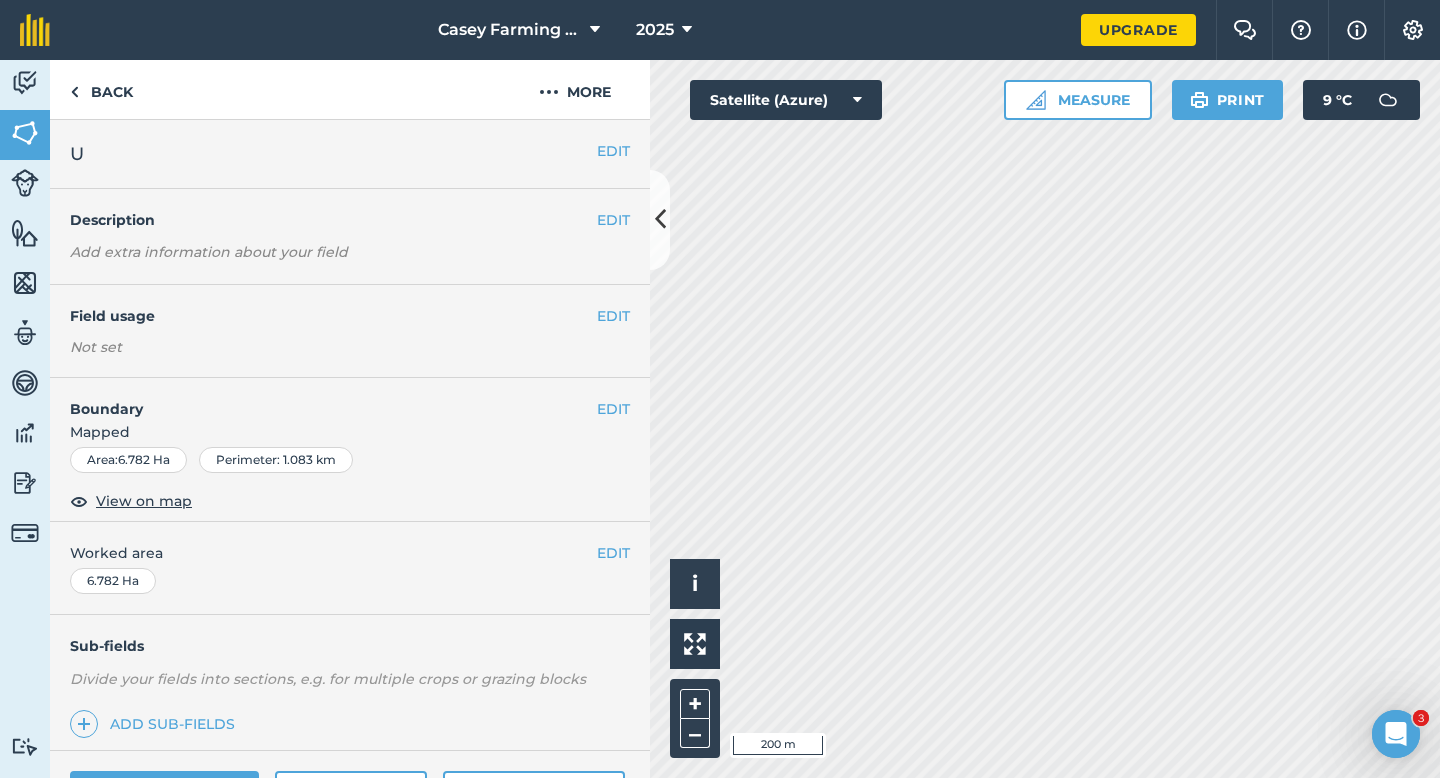 click on "EDIT Worked area 6.782   Ha" at bounding box center (350, 568) 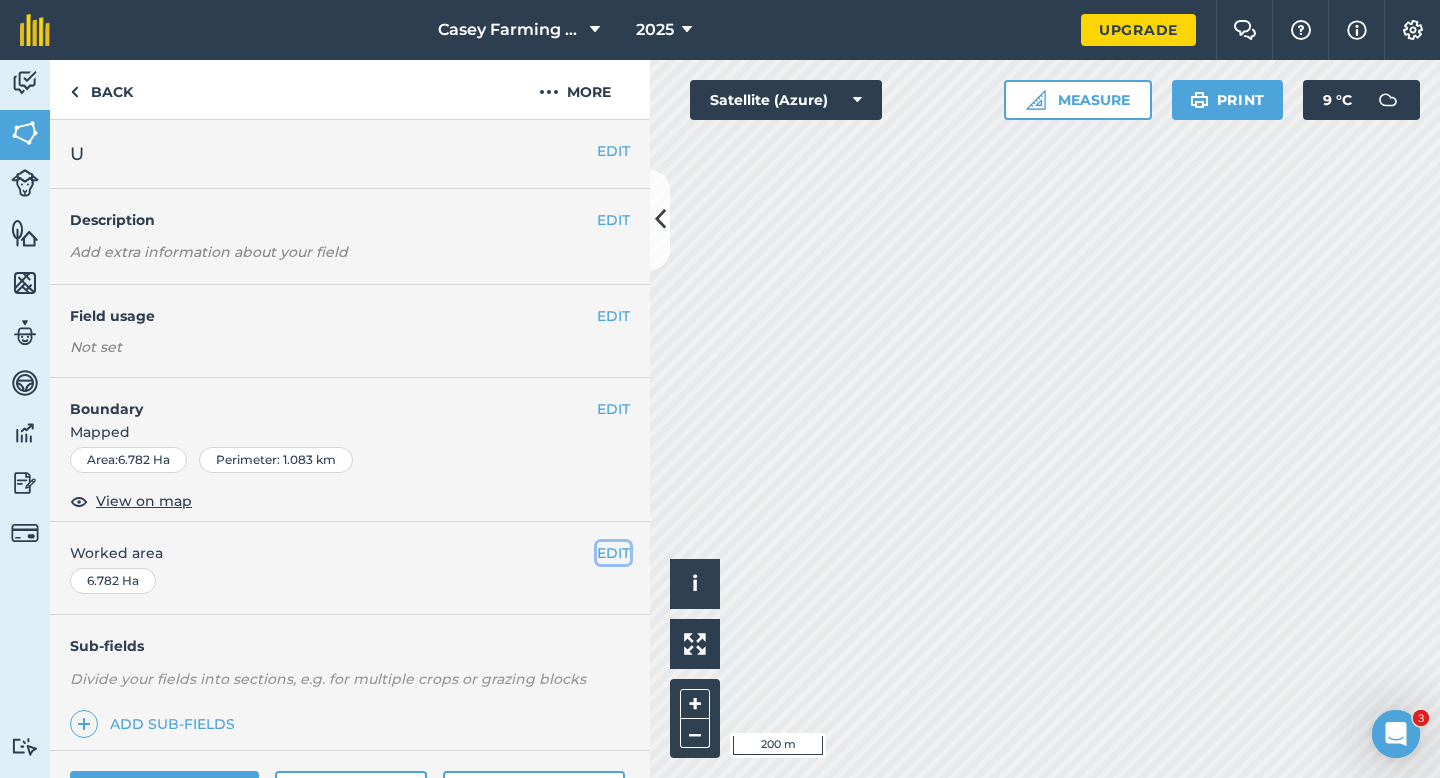 click on "EDIT" at bounding box center (613, 553) 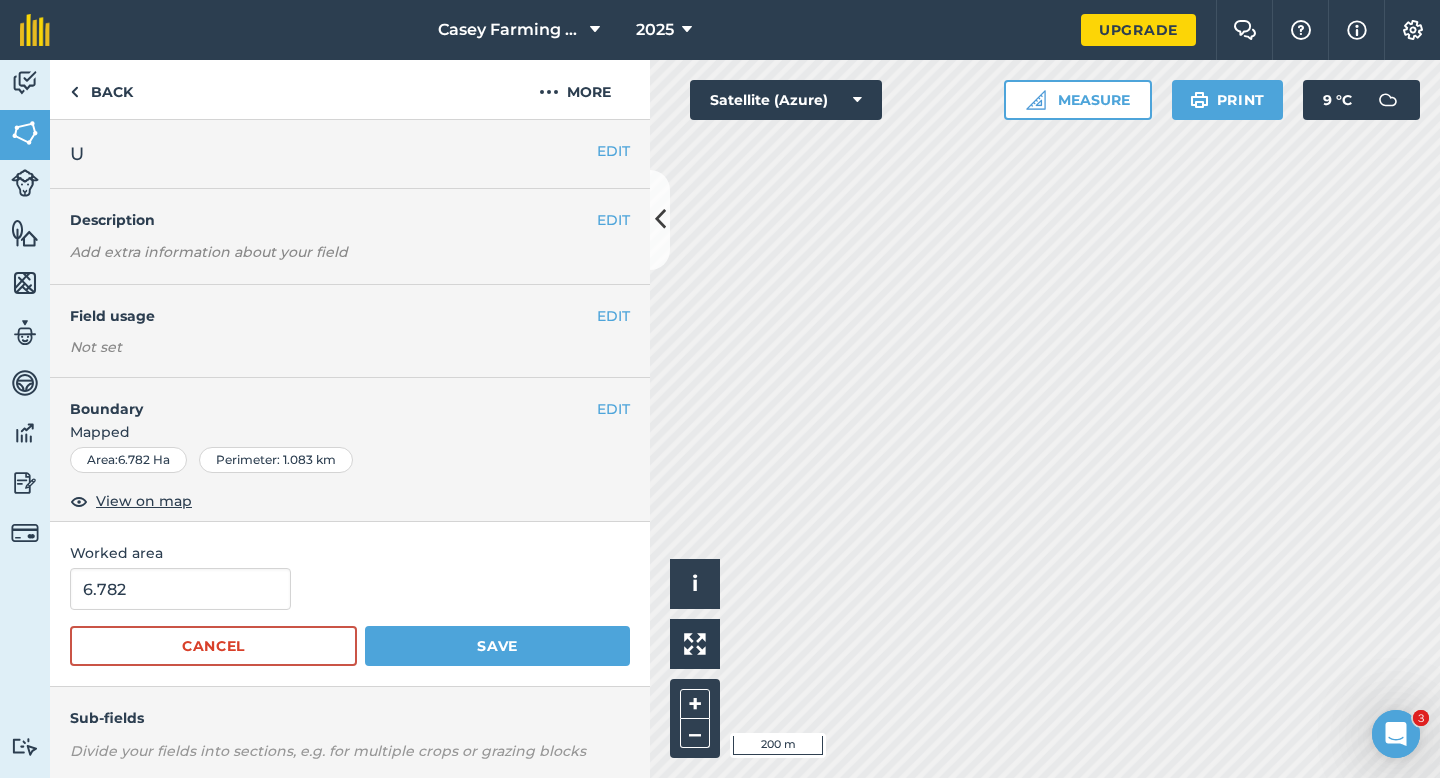 click on "[NUMBER] Cancel Save" at bounding box center [350, 617] 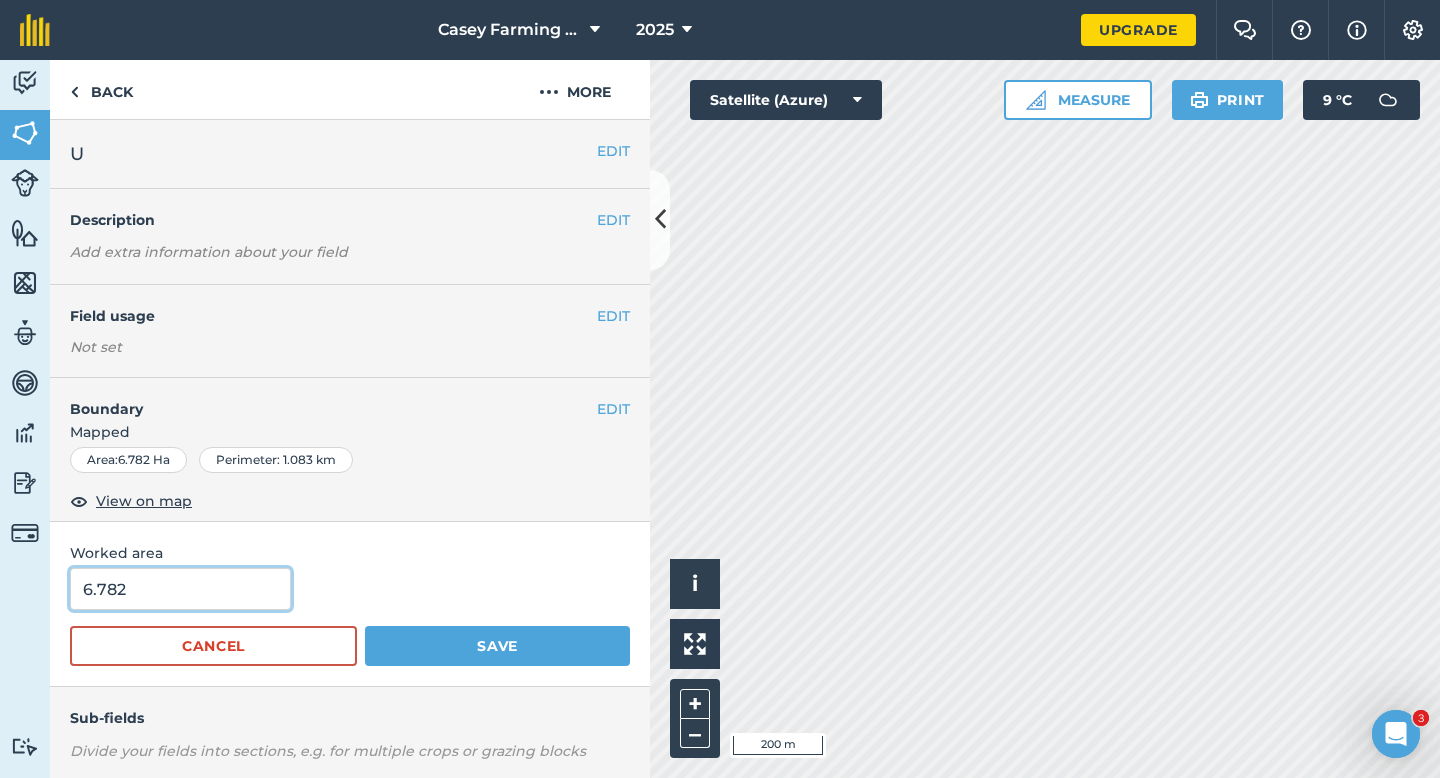 type on "7" 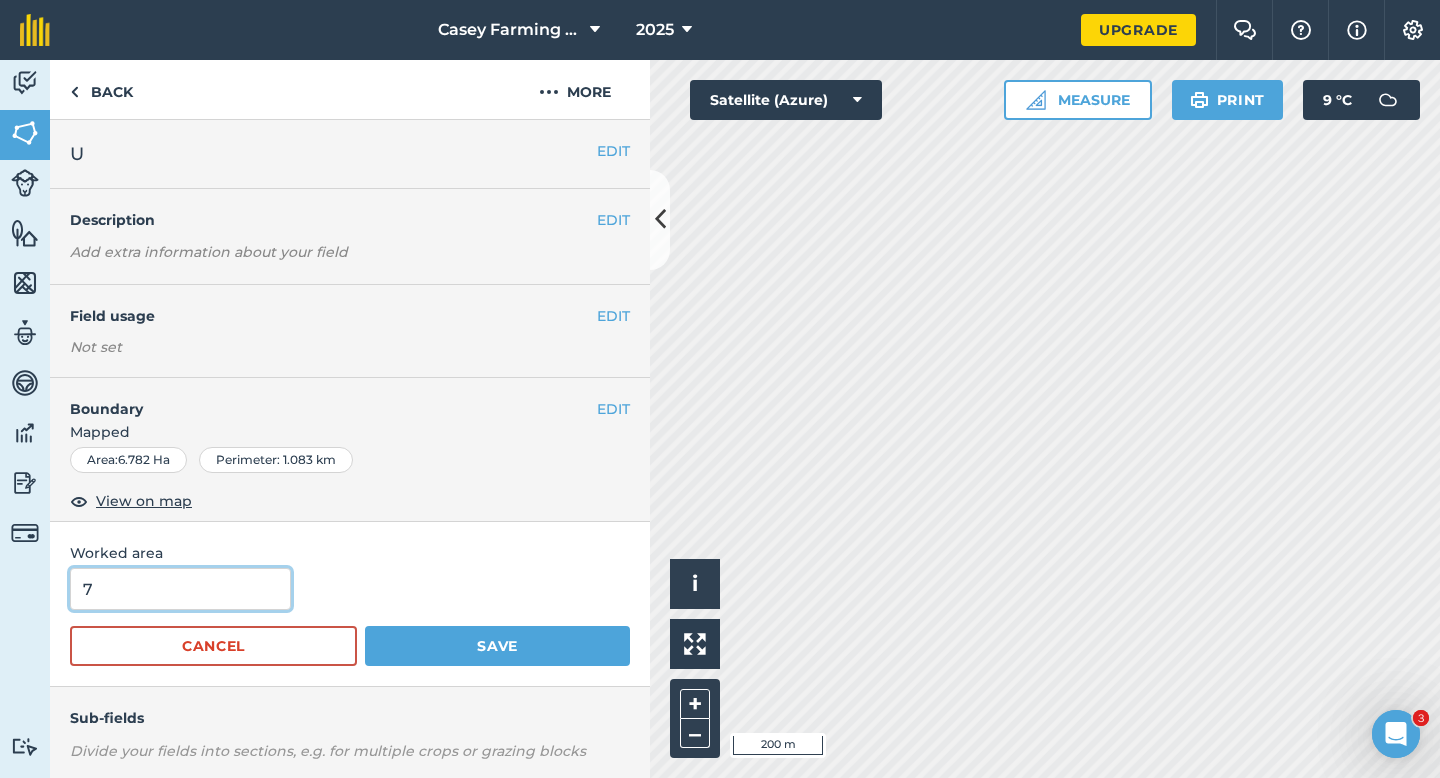 click on "7" at bounding box center (180, 589) 